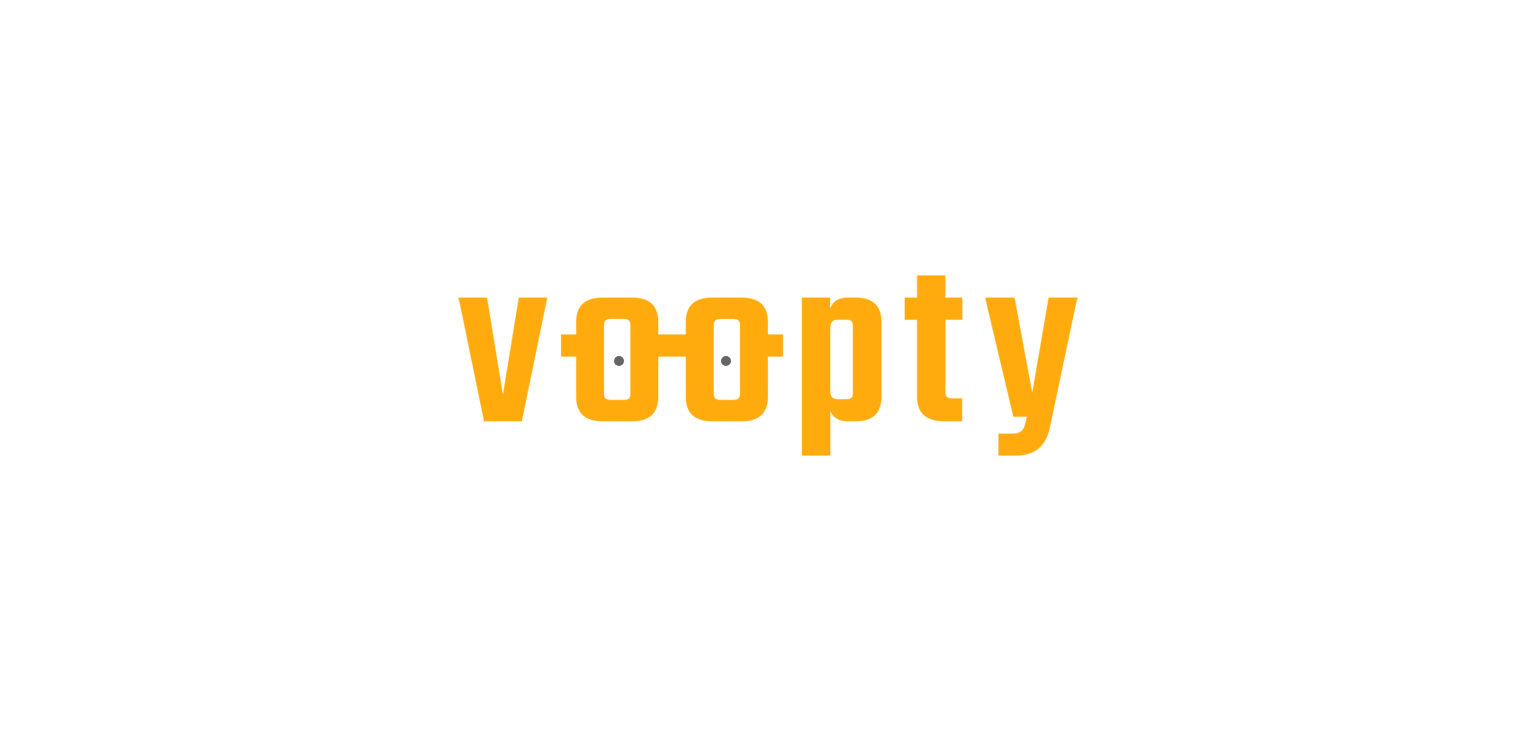scroll, scrollTop: 0, scrollLeft: 0, axis: both 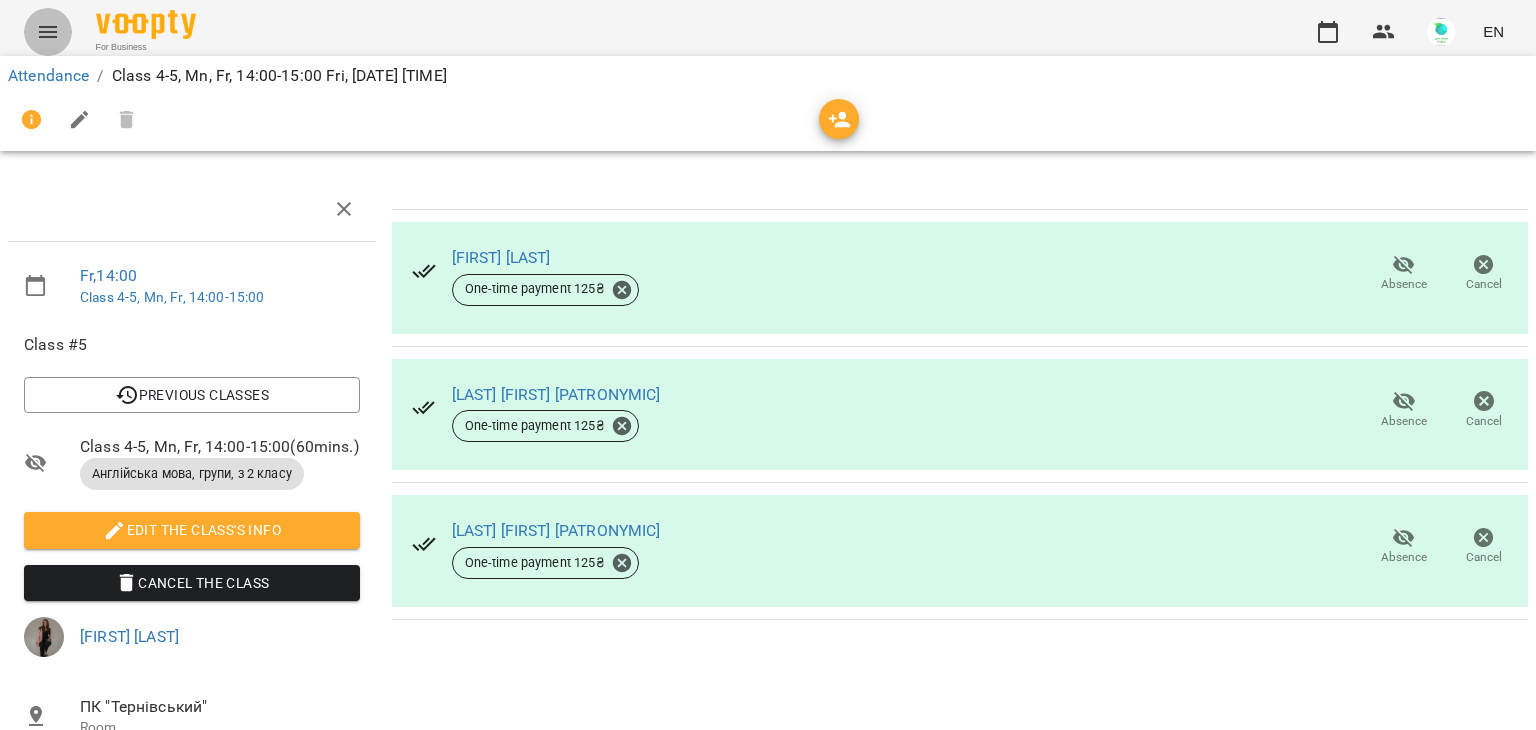 click 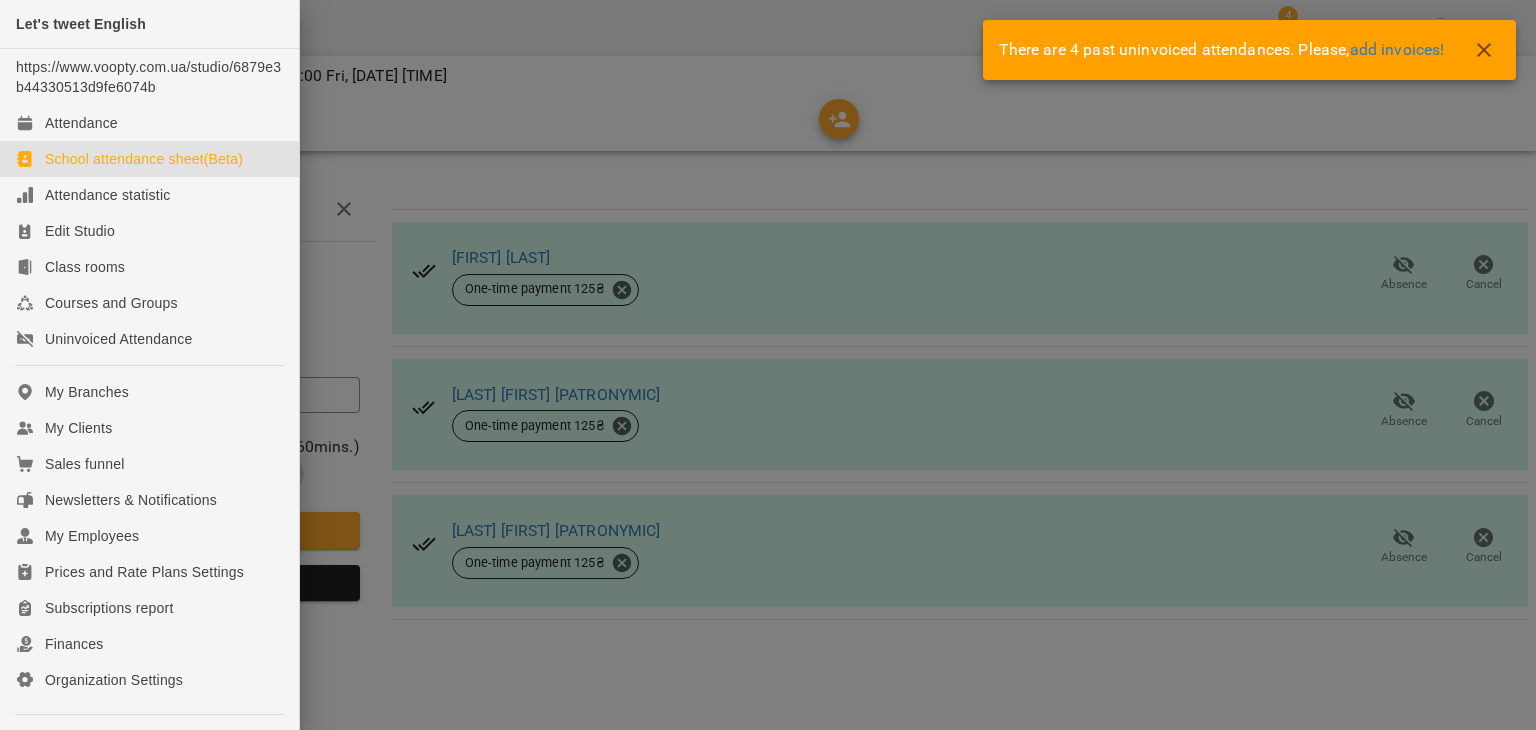 click on "School attendance sheet(Beta)" at bounding box center [144, 159] 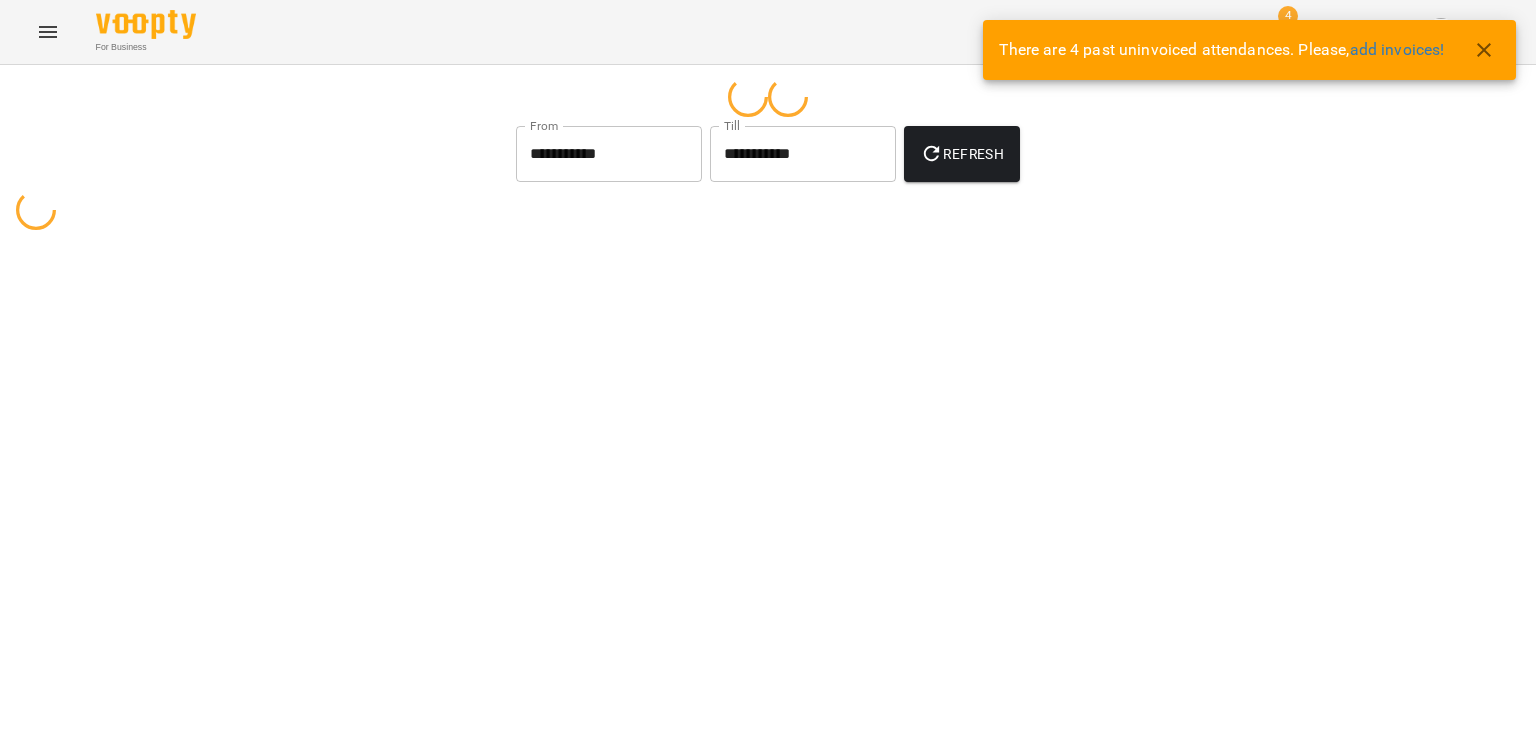 select on "**********" 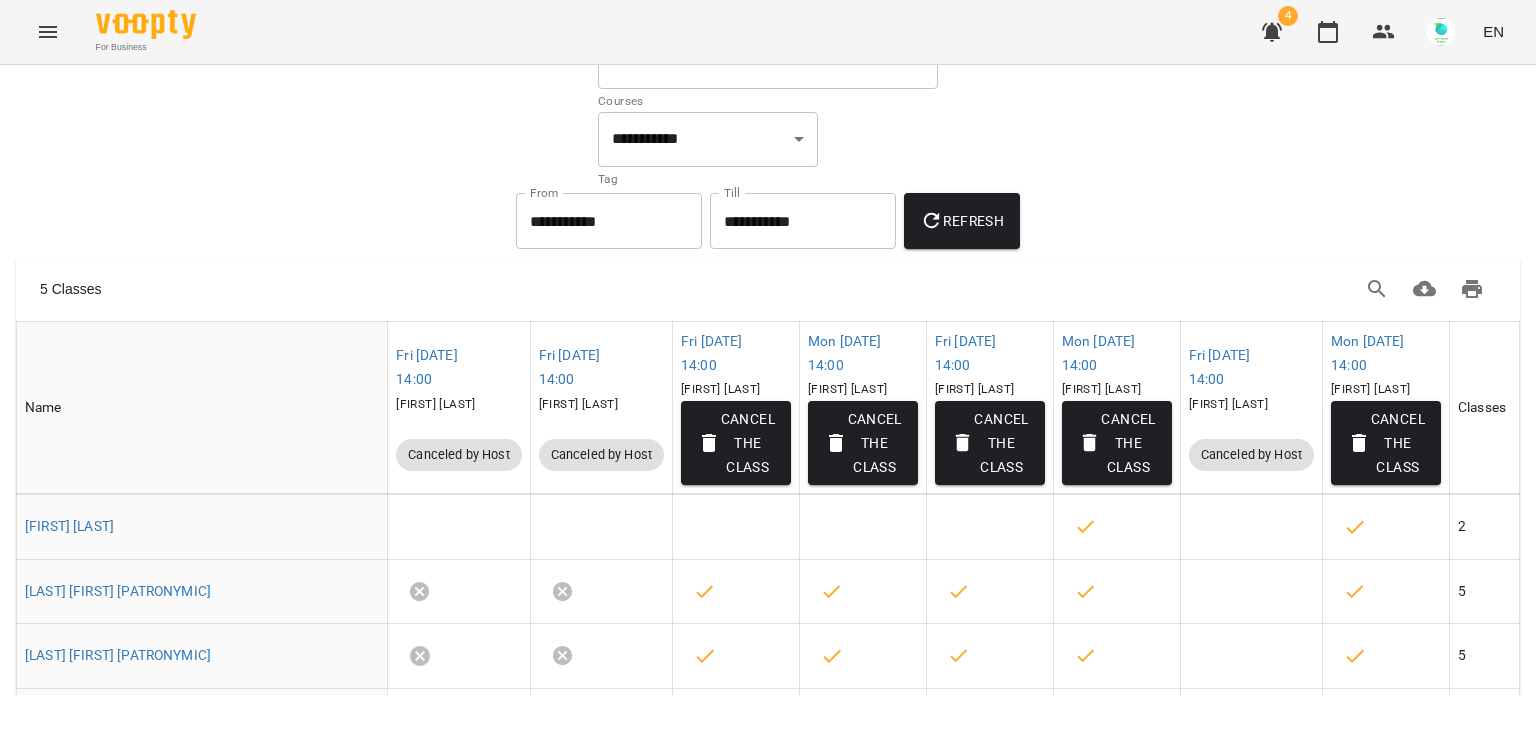scroll, scrollTop: 0, scrollLeft: 0, axis: both 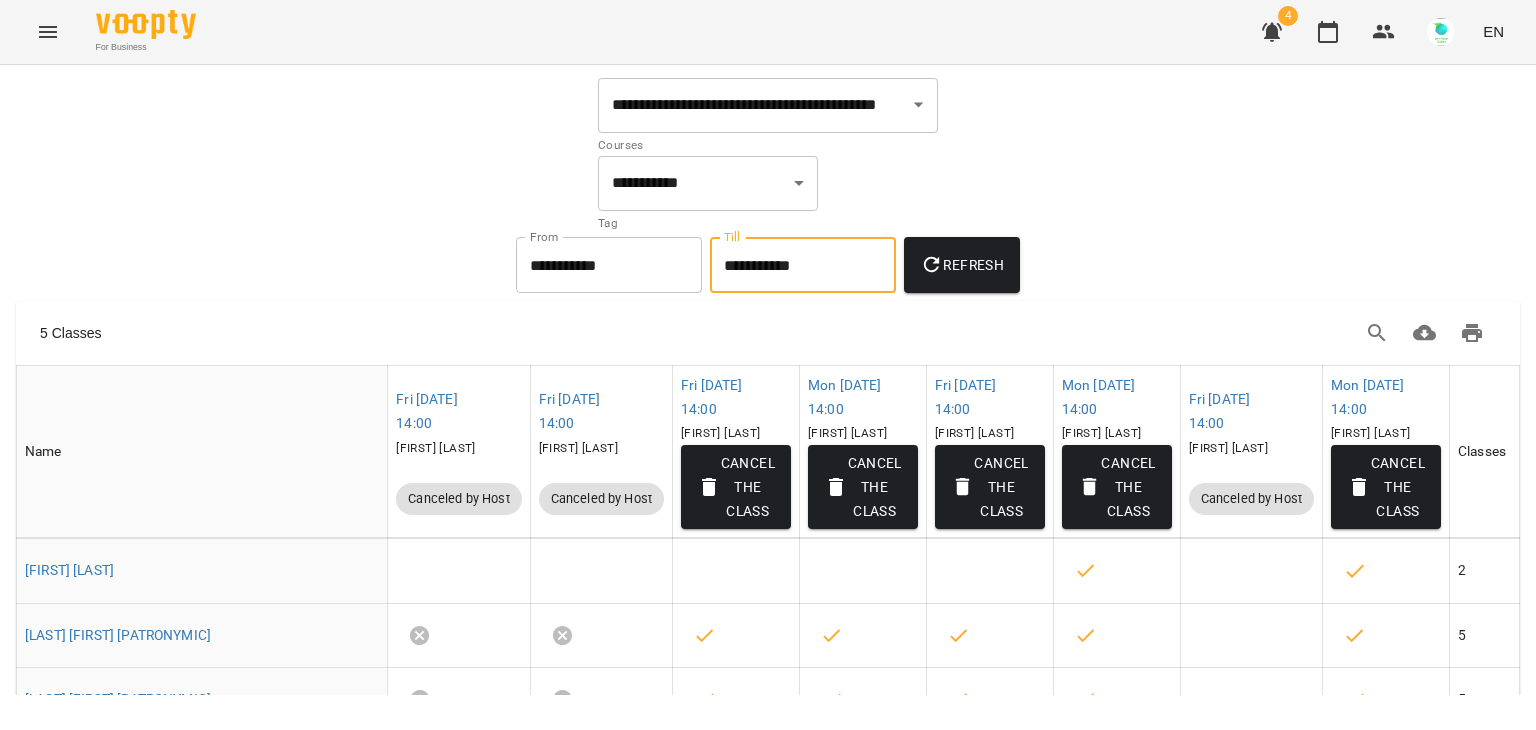 click on "**********" at bounding box center [803, 265] 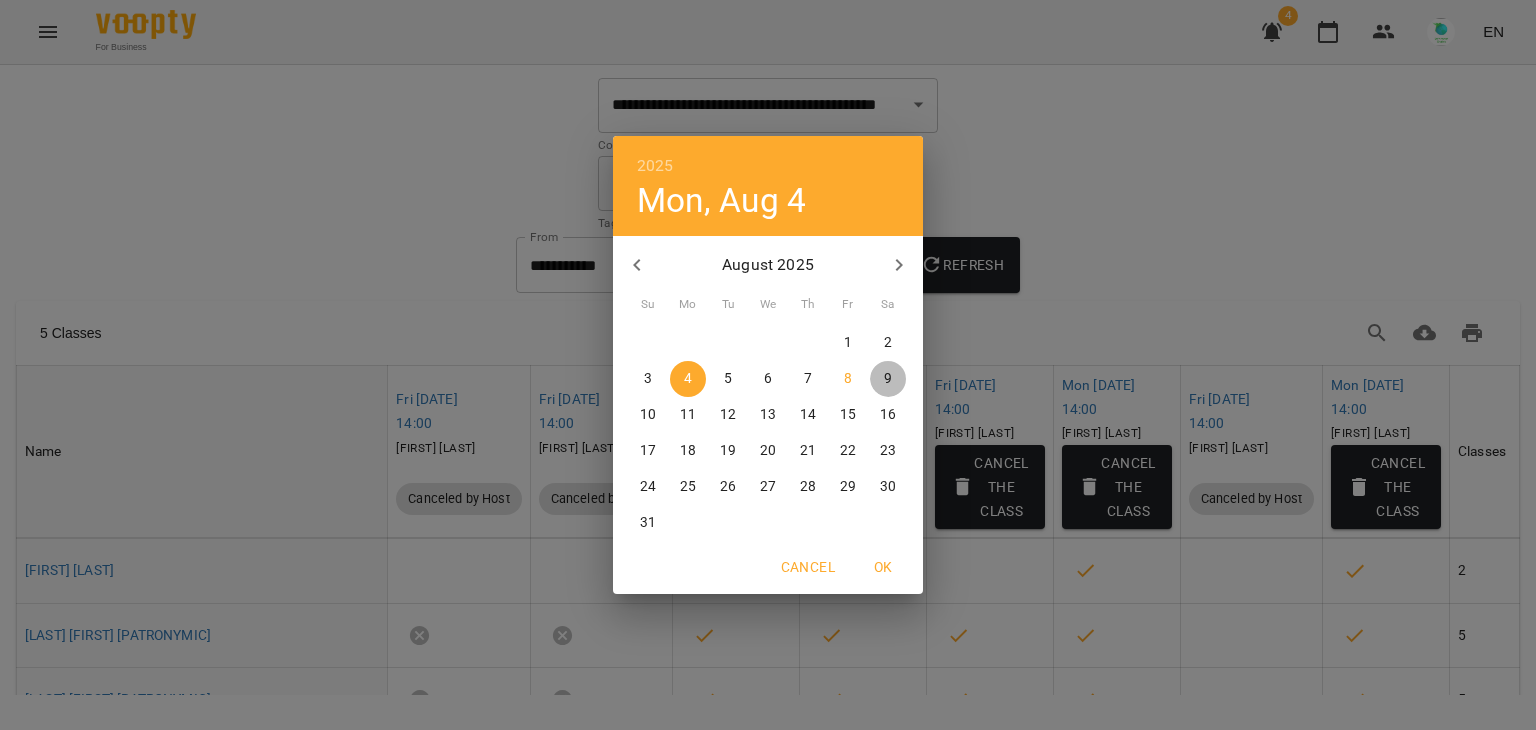 click on "9" at bounding box center (888, 379) 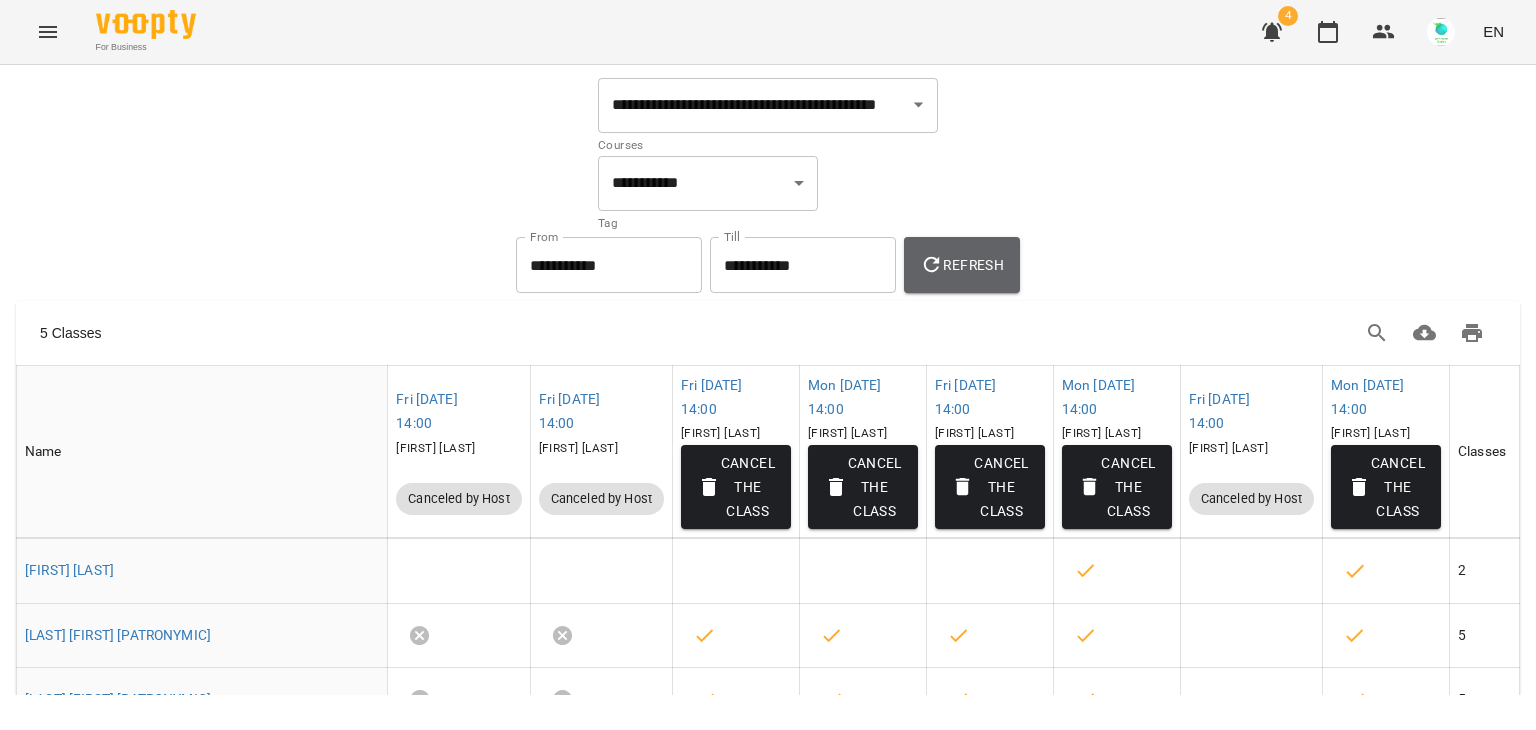 click on "Refresh" at bounding box center (962, 265) 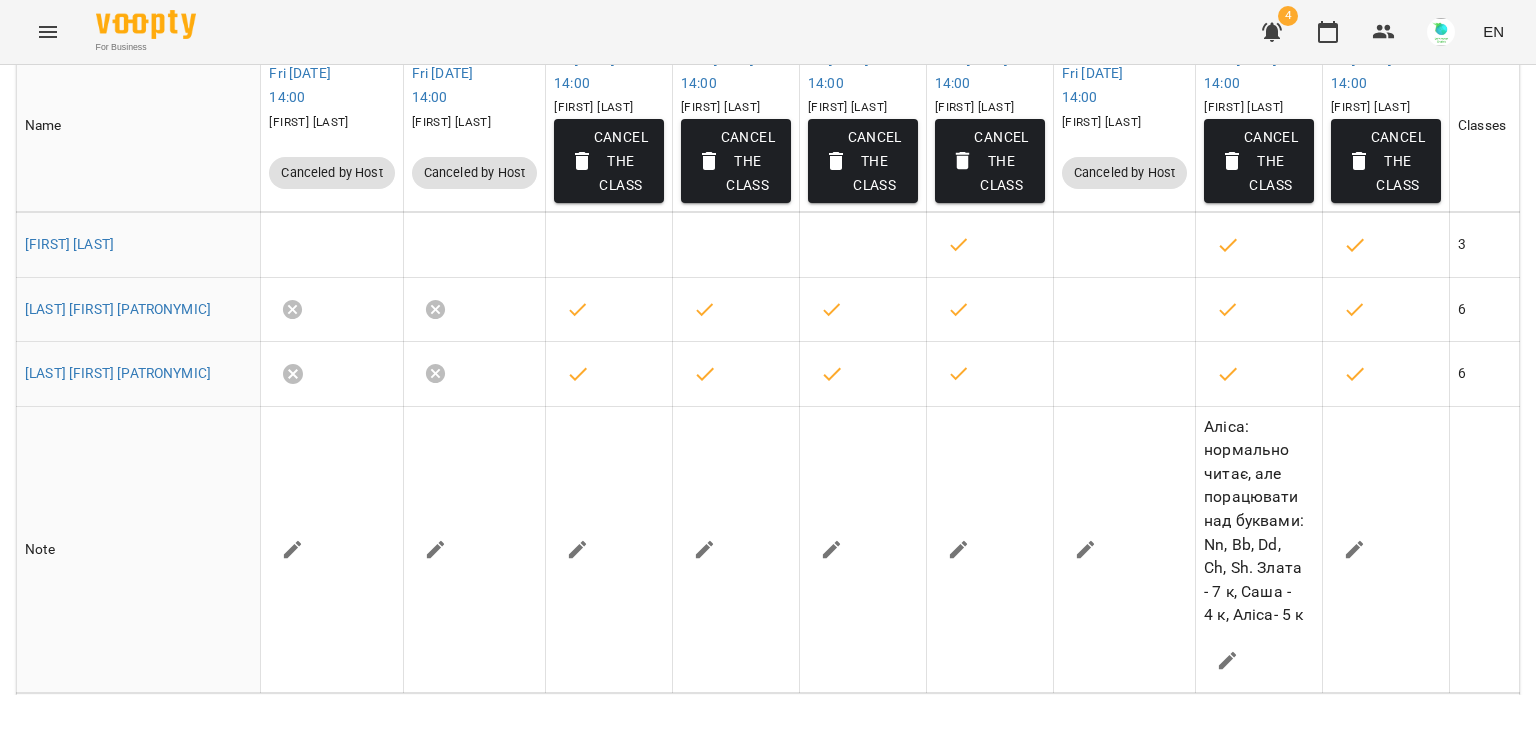 scroll, scrollTop: 385, scrollLeft: 0, axis: vertical 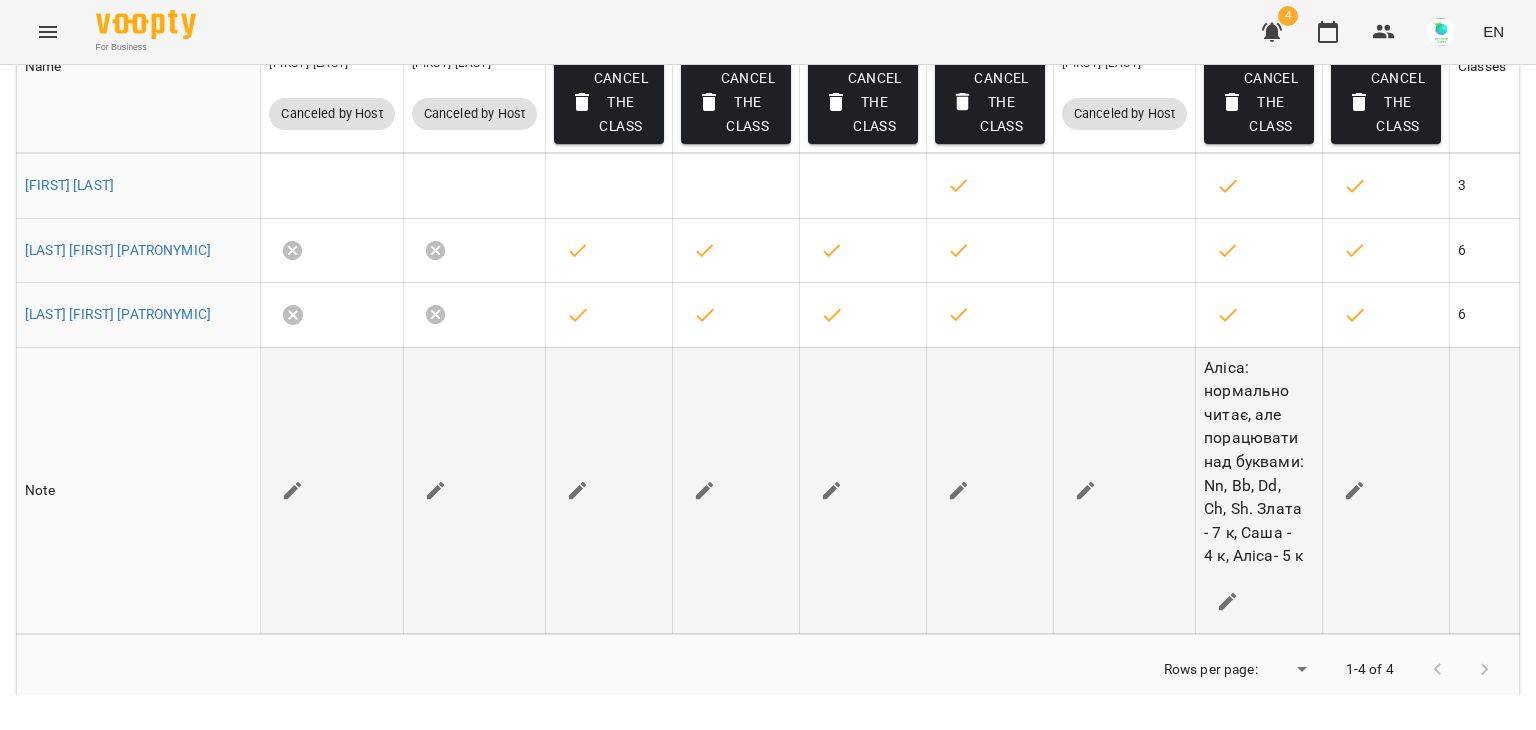 click 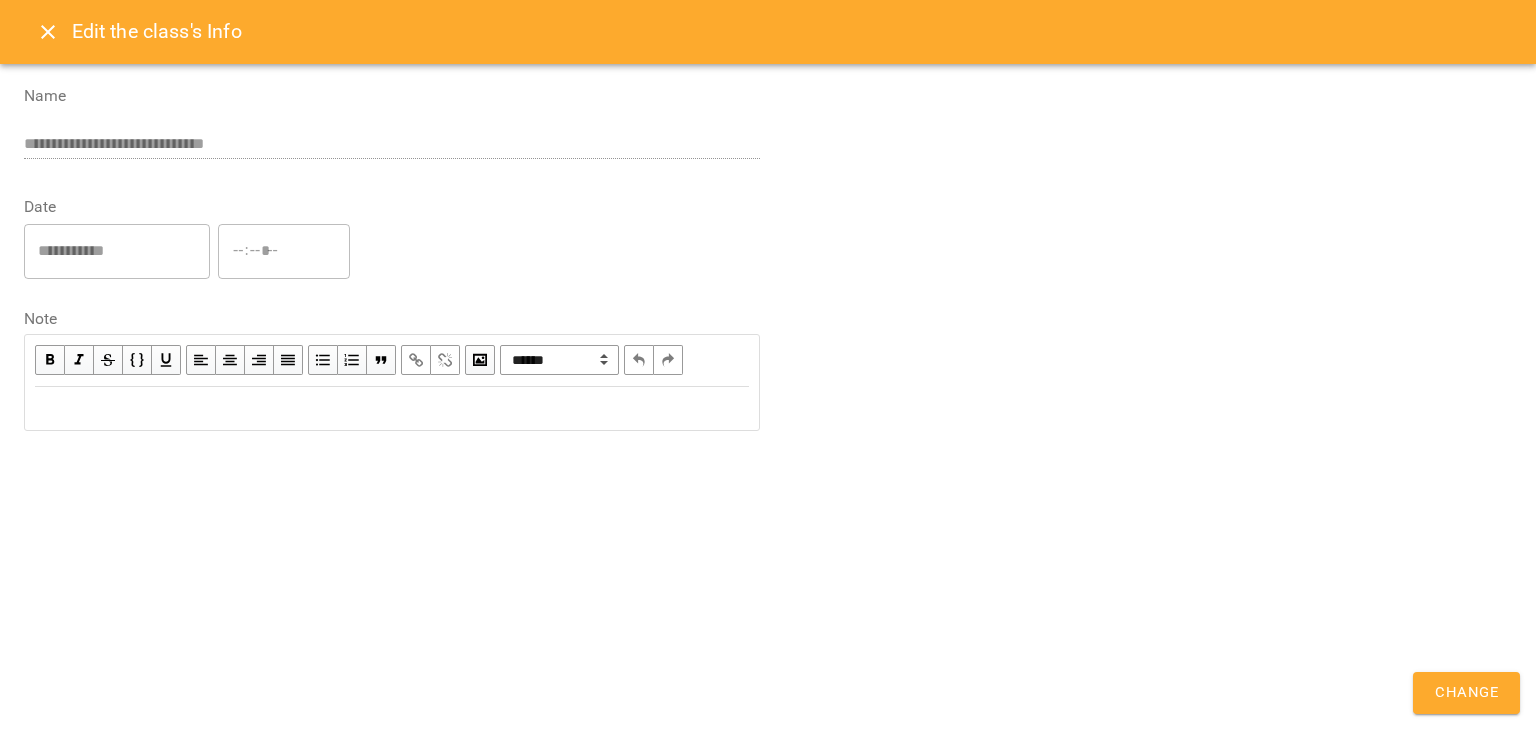 click at bounding box center [392, 408] 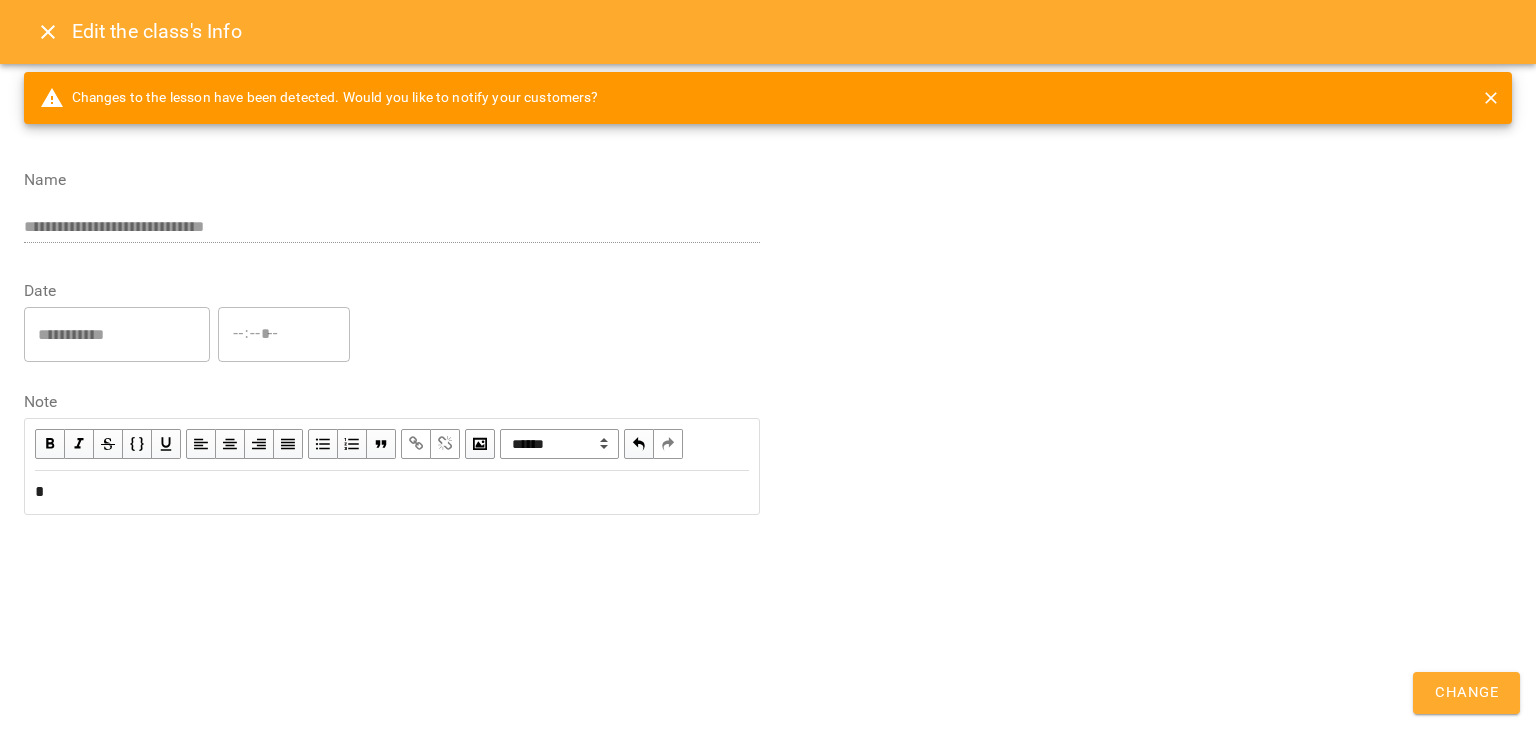 type 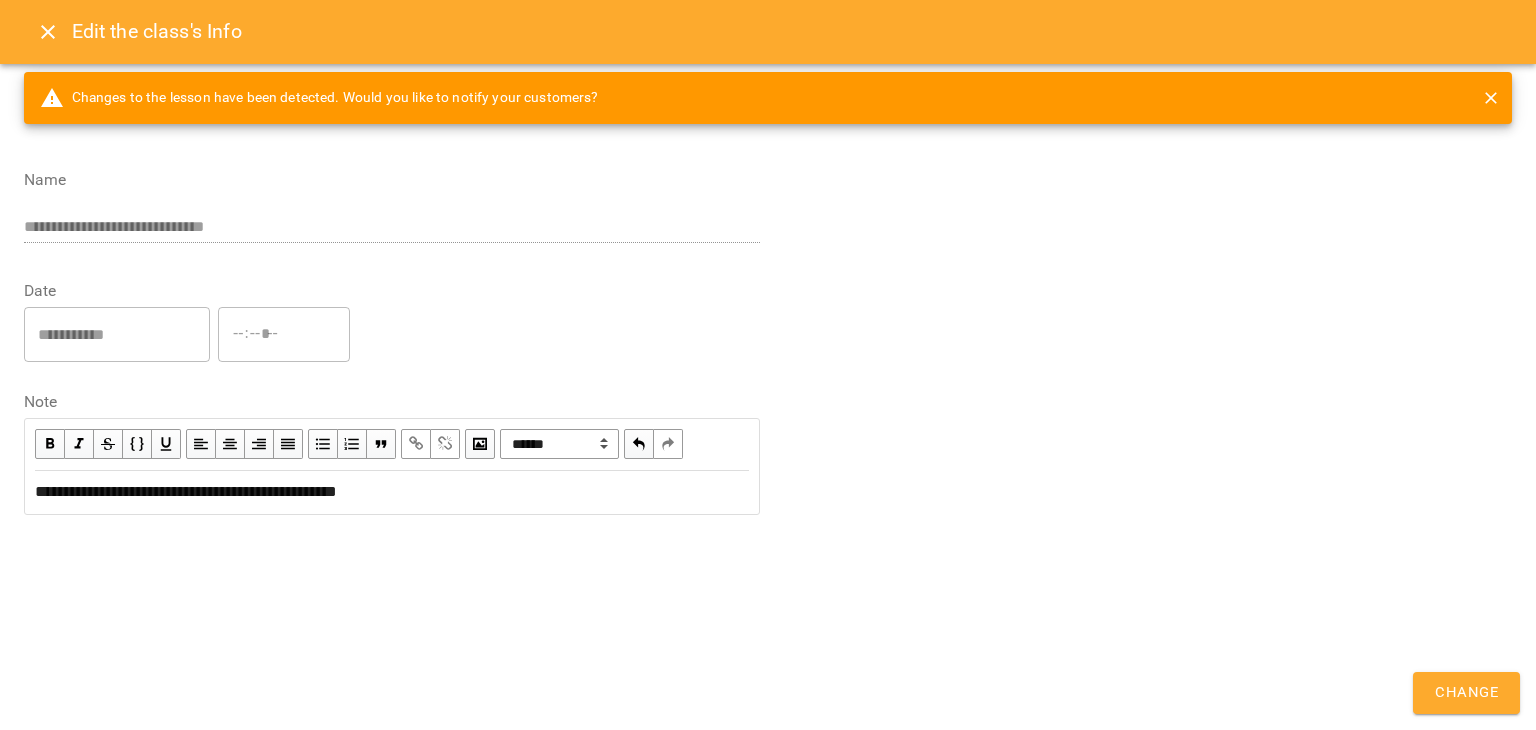 click on "Change" at bounding box center [1466, 693] 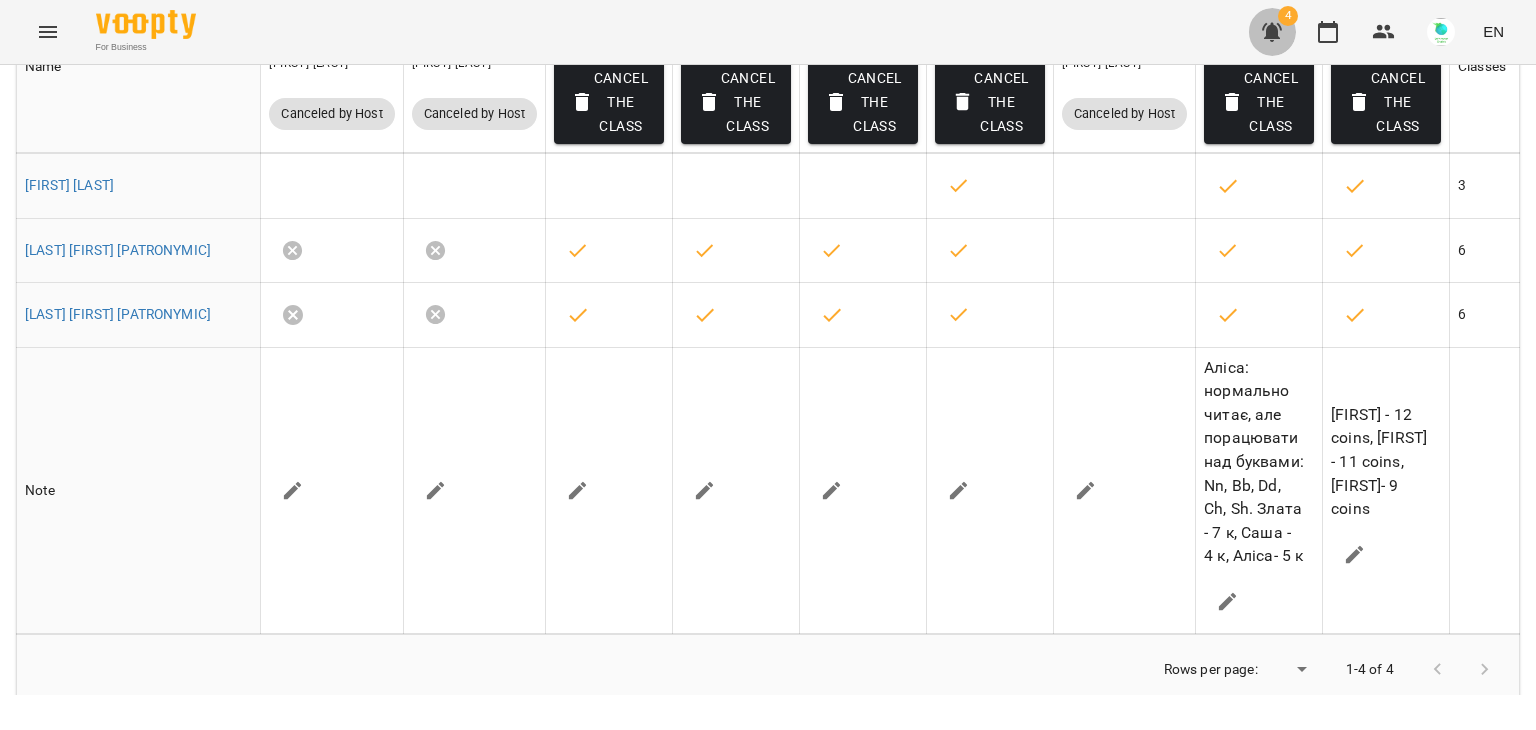 click at bounding box center [1272, 32] 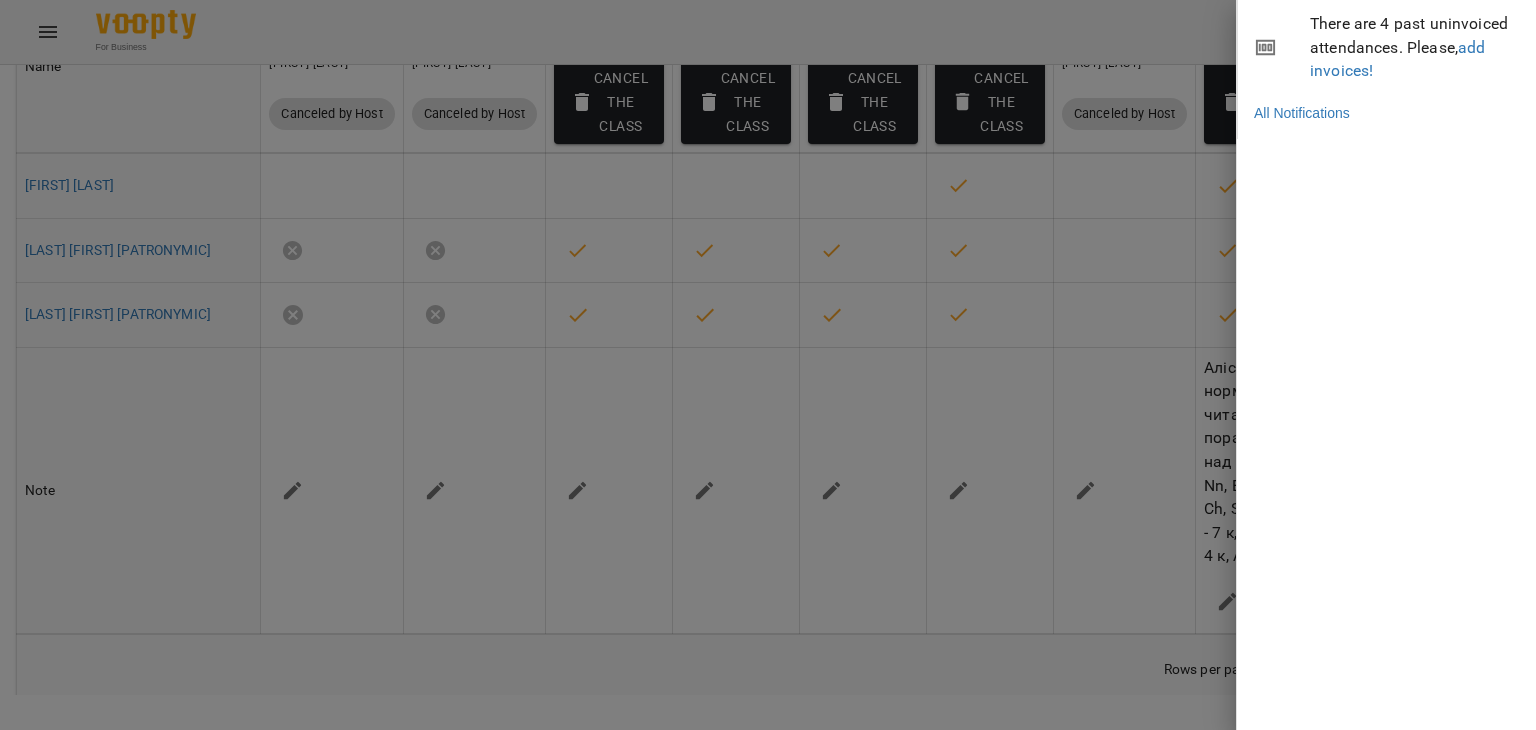 click at bounding box center (768, 365) 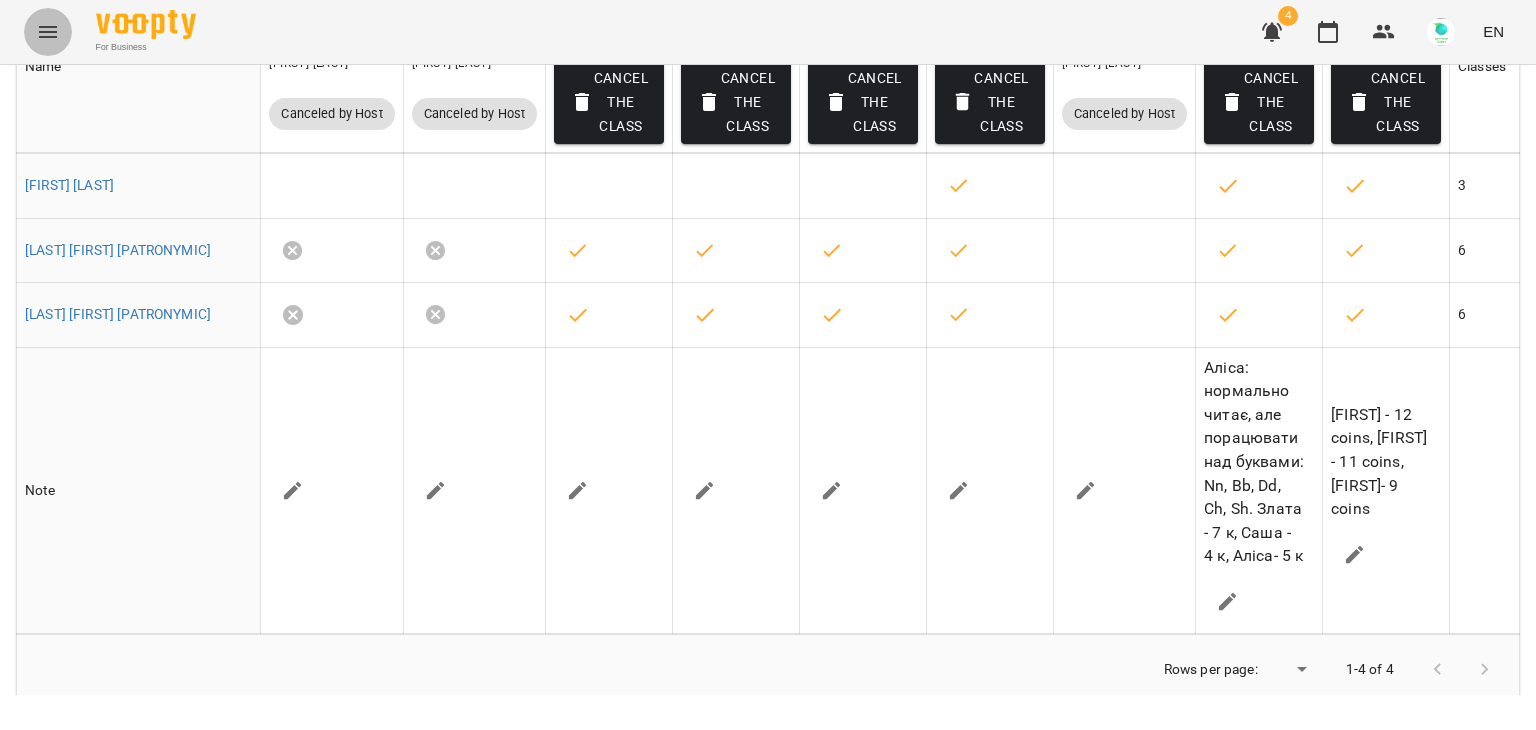 click 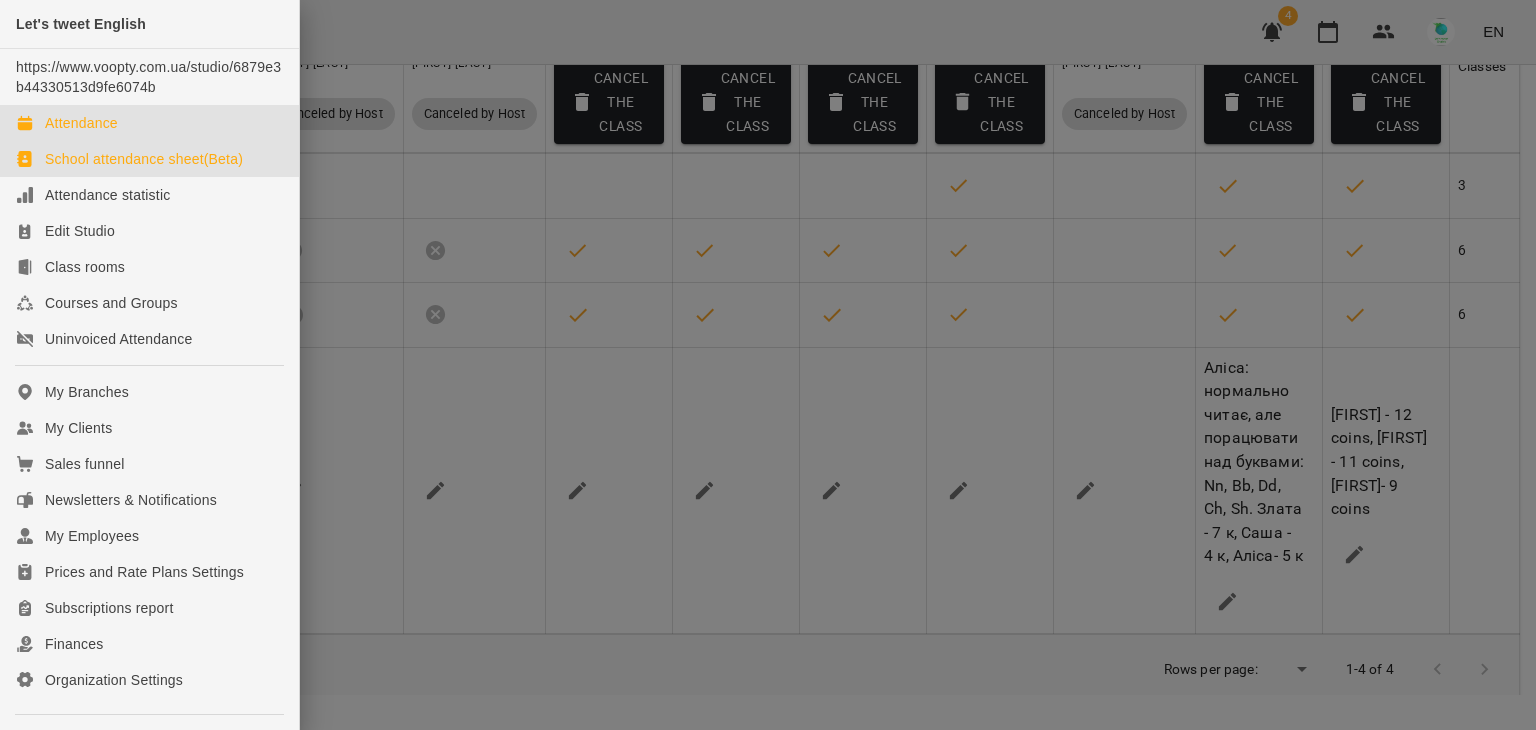 click on "Attendance" at bounding box center (149, 123) 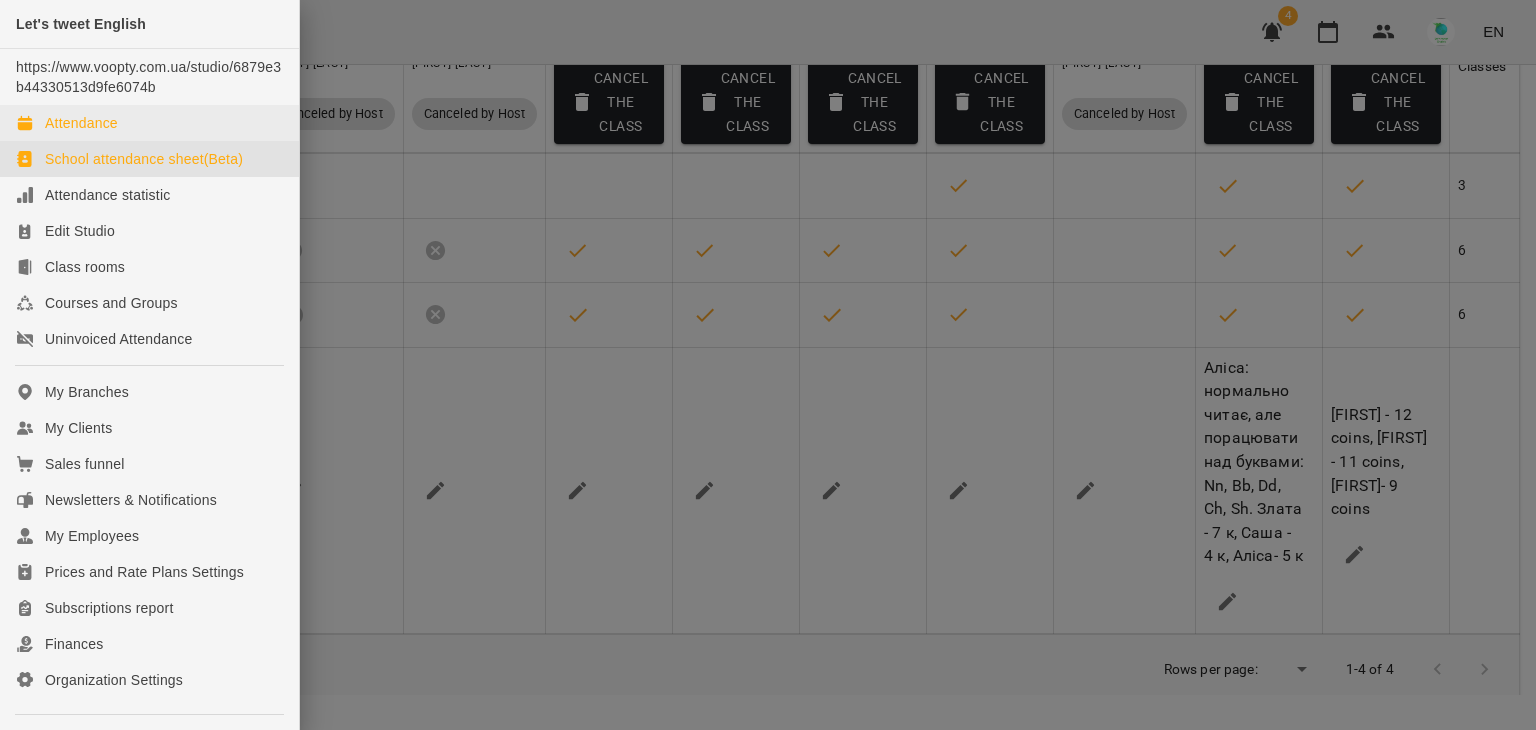 scroll, scrollTop: 0, scrollLeft: 0, axis: both 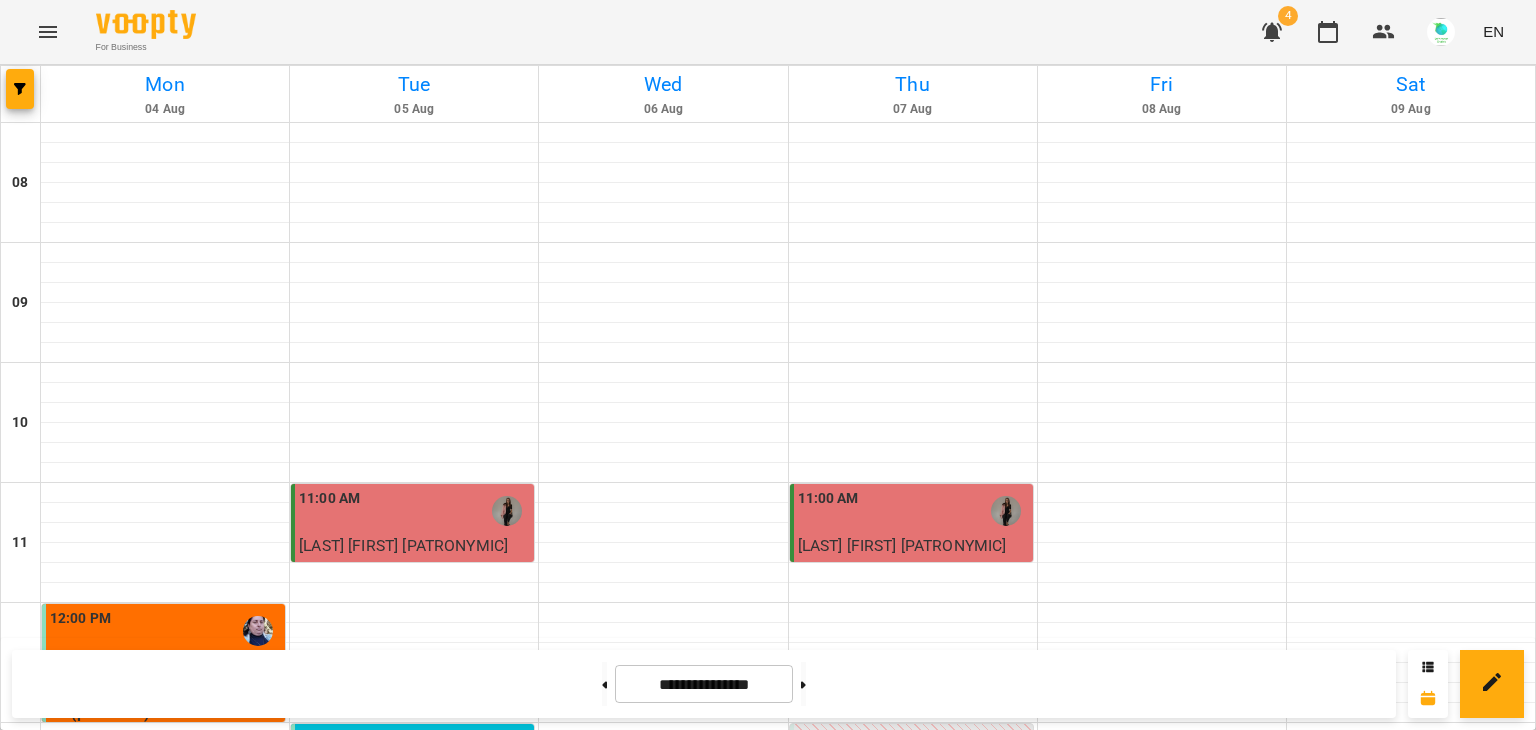 click on "[FIRST] [LAST]" at bounding box center [1096, 1285] 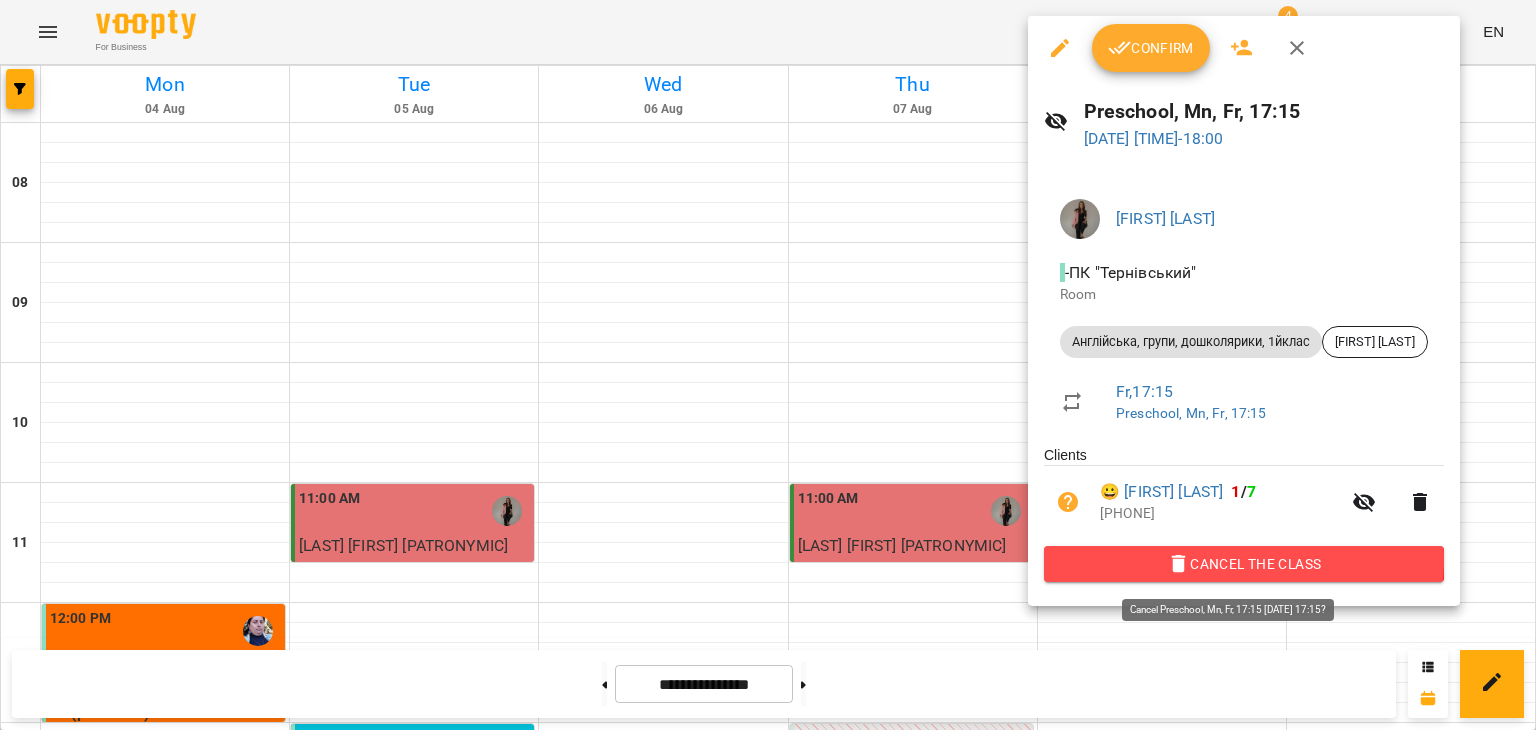 click on "Cancel the class" at bounding box center [1244, 564] 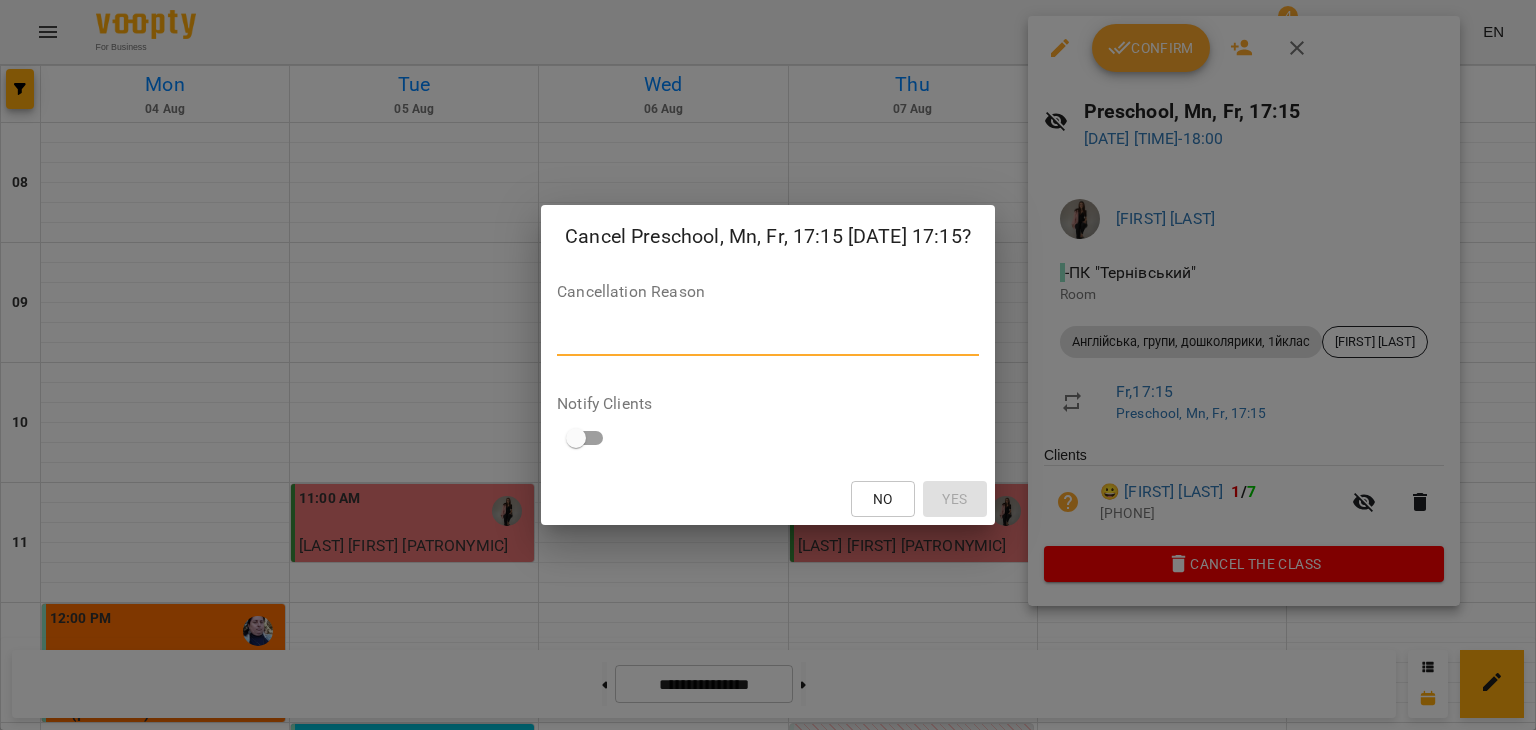 click at bounding box center [768, 339] 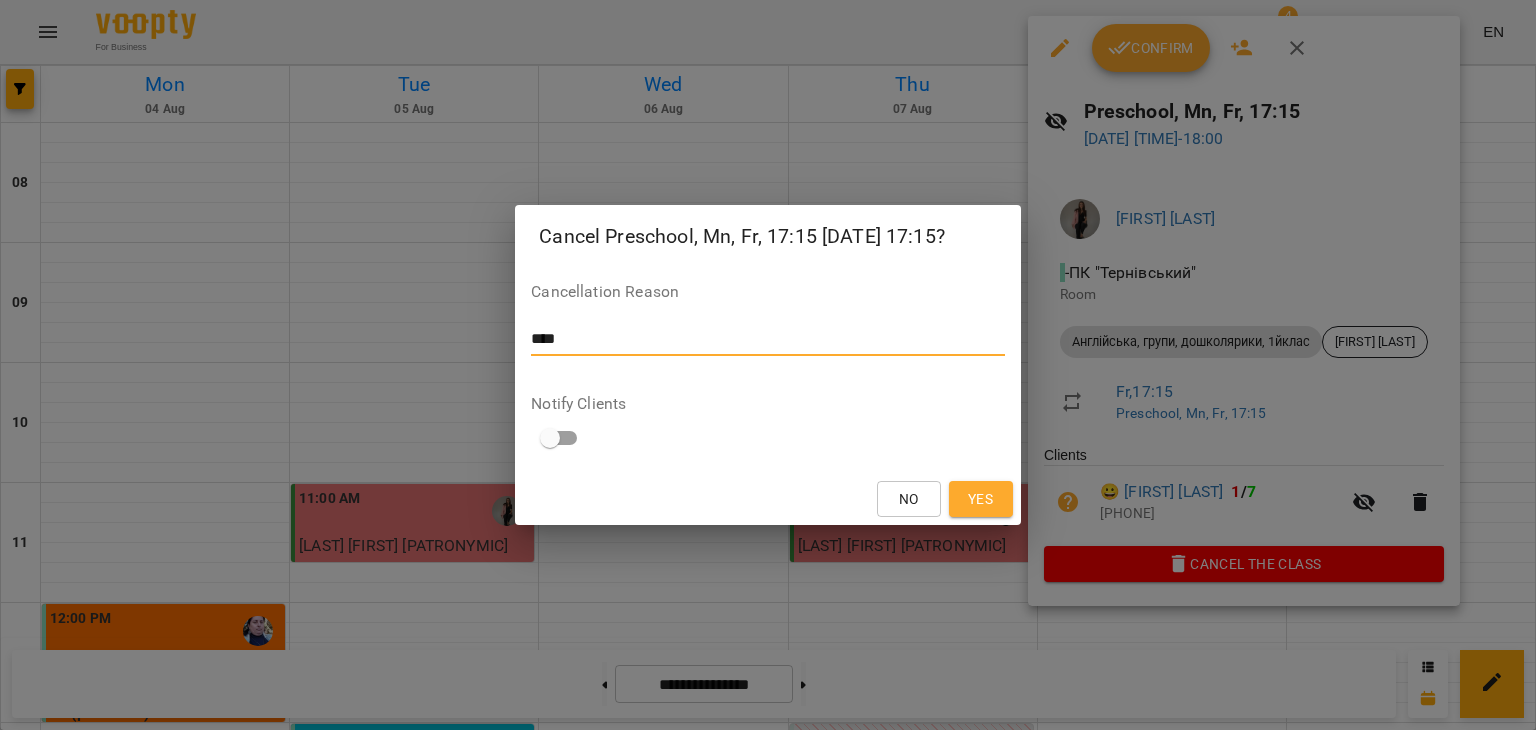 type on "****" 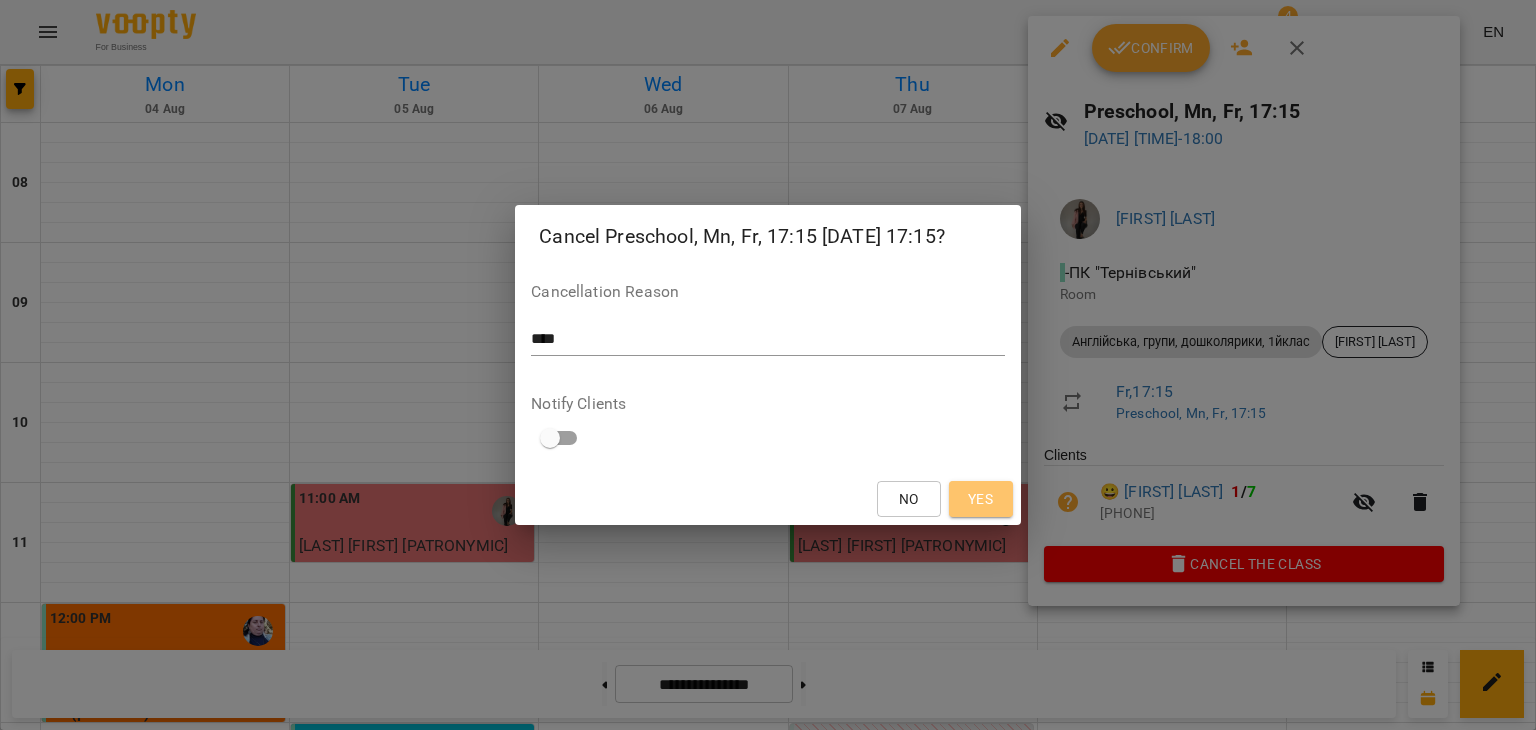 click on "Yes" at bounding box center (981, 499) 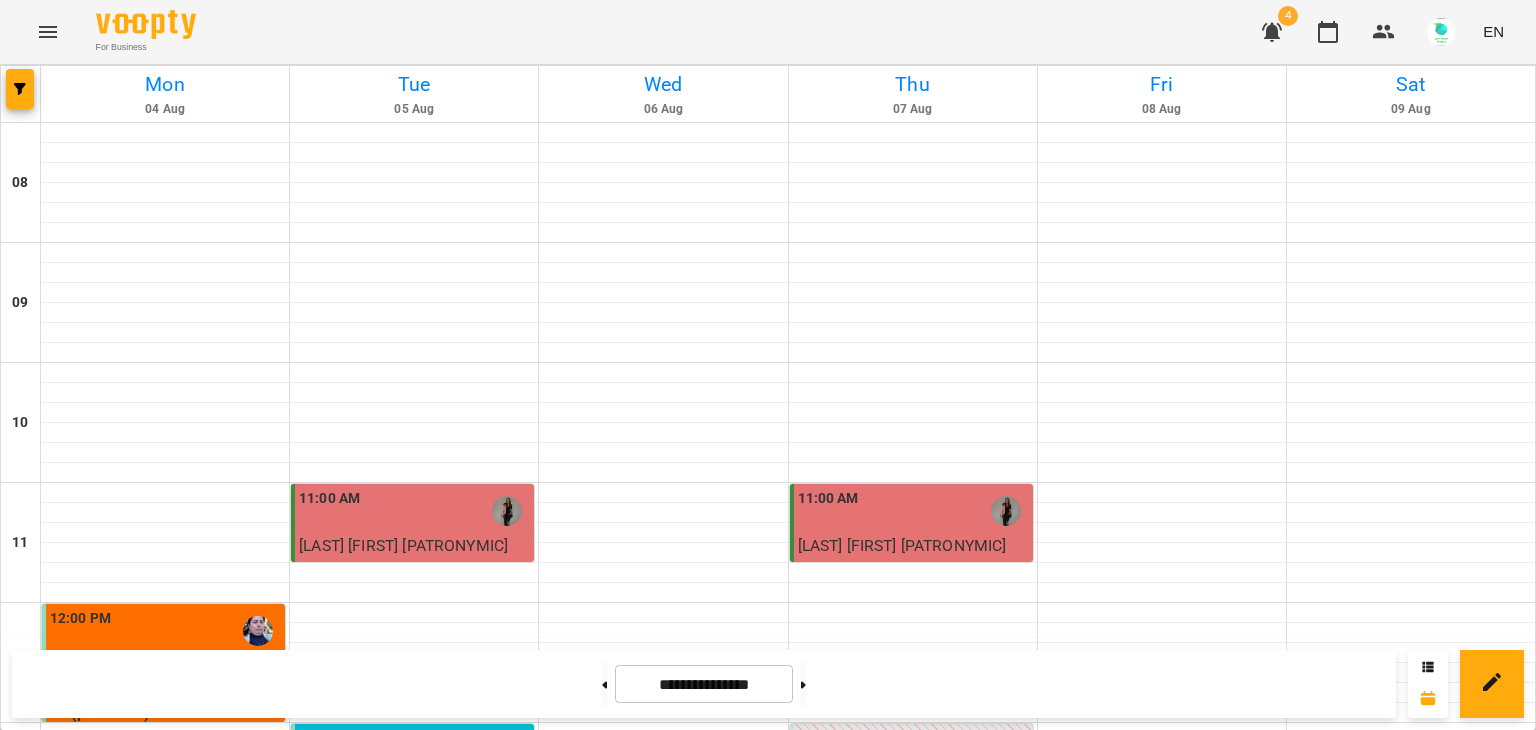 scroll, scrollTop: 642, scrollLeft: 0, axis: vertical 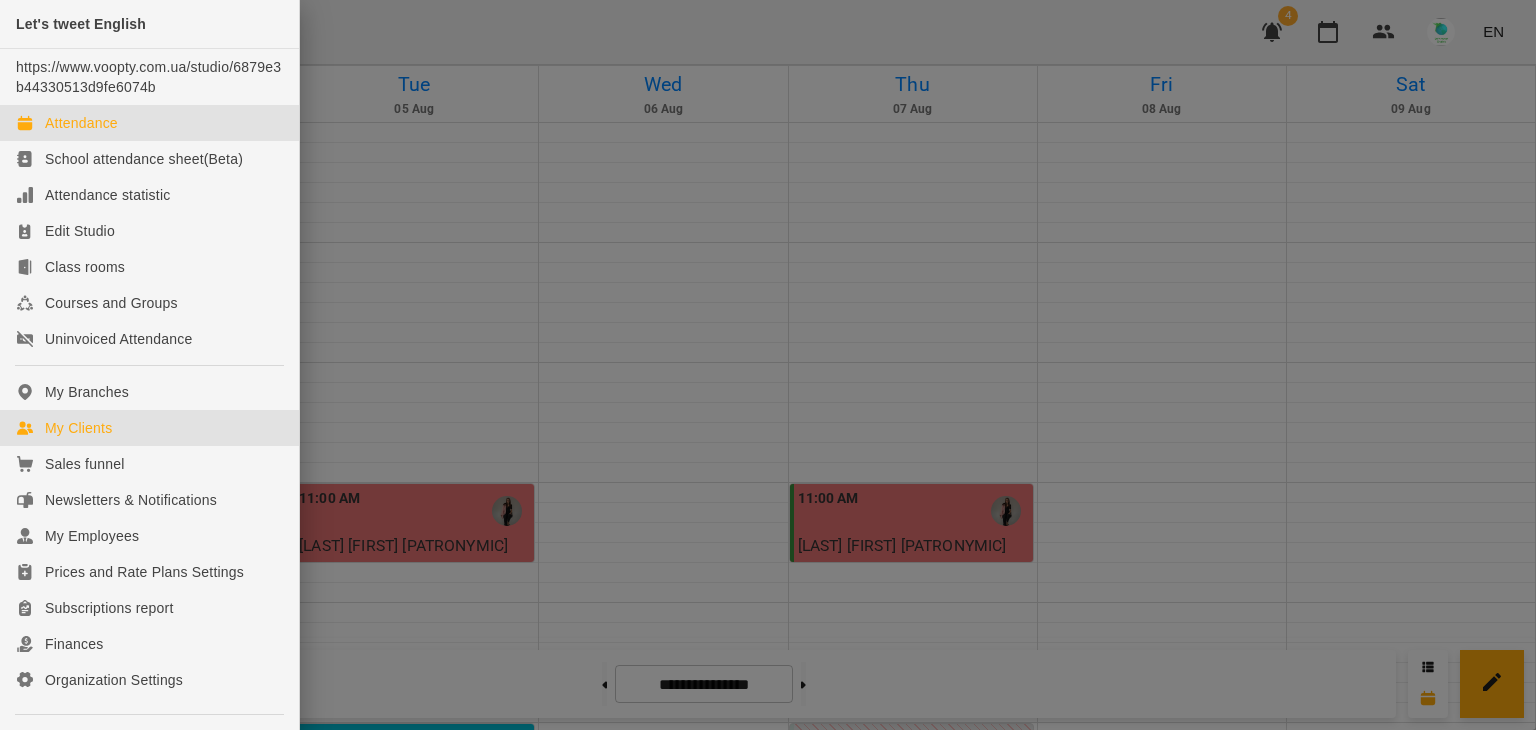 click on "My Clients" at bounding box center [78, 428] 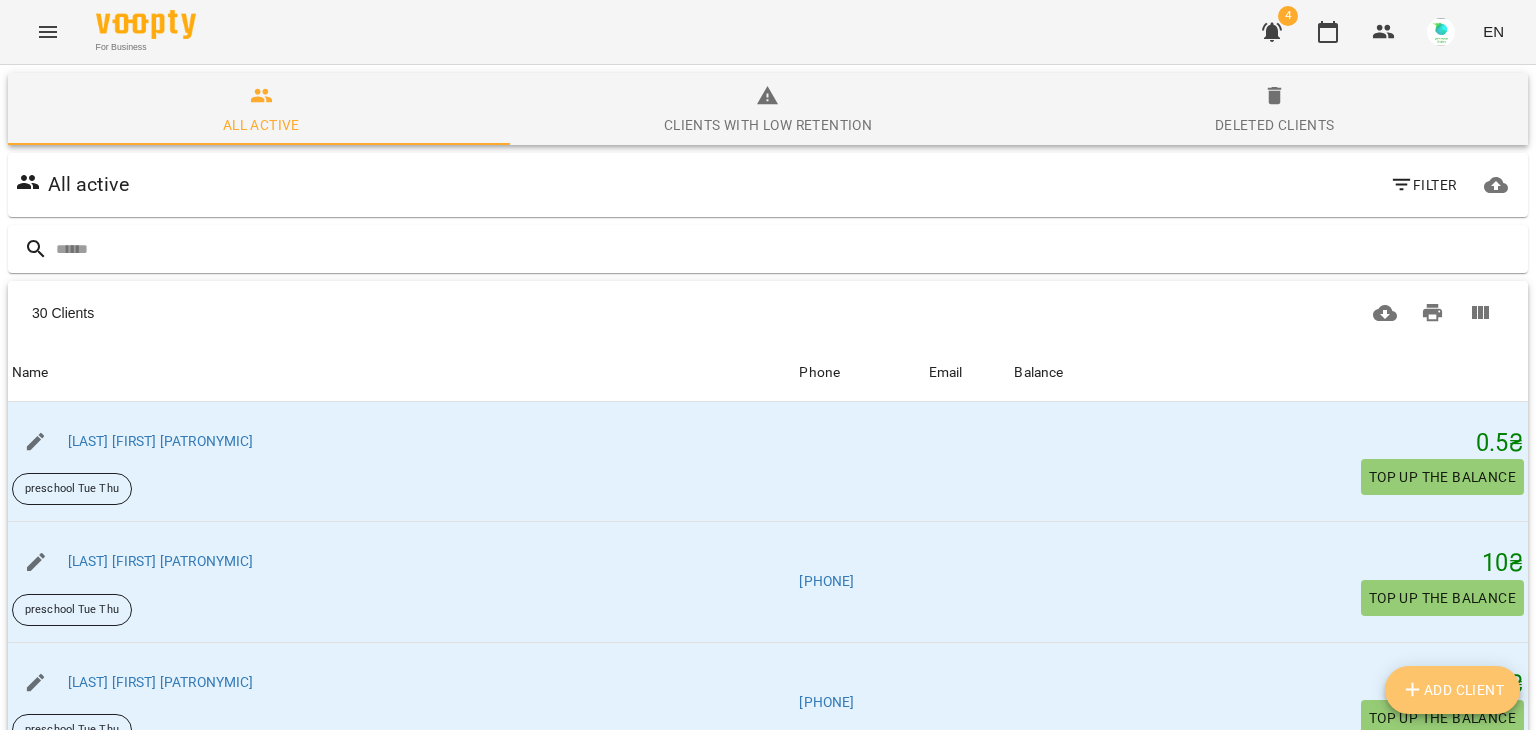 click on "Add Client" at bounding box center (1453, 690) 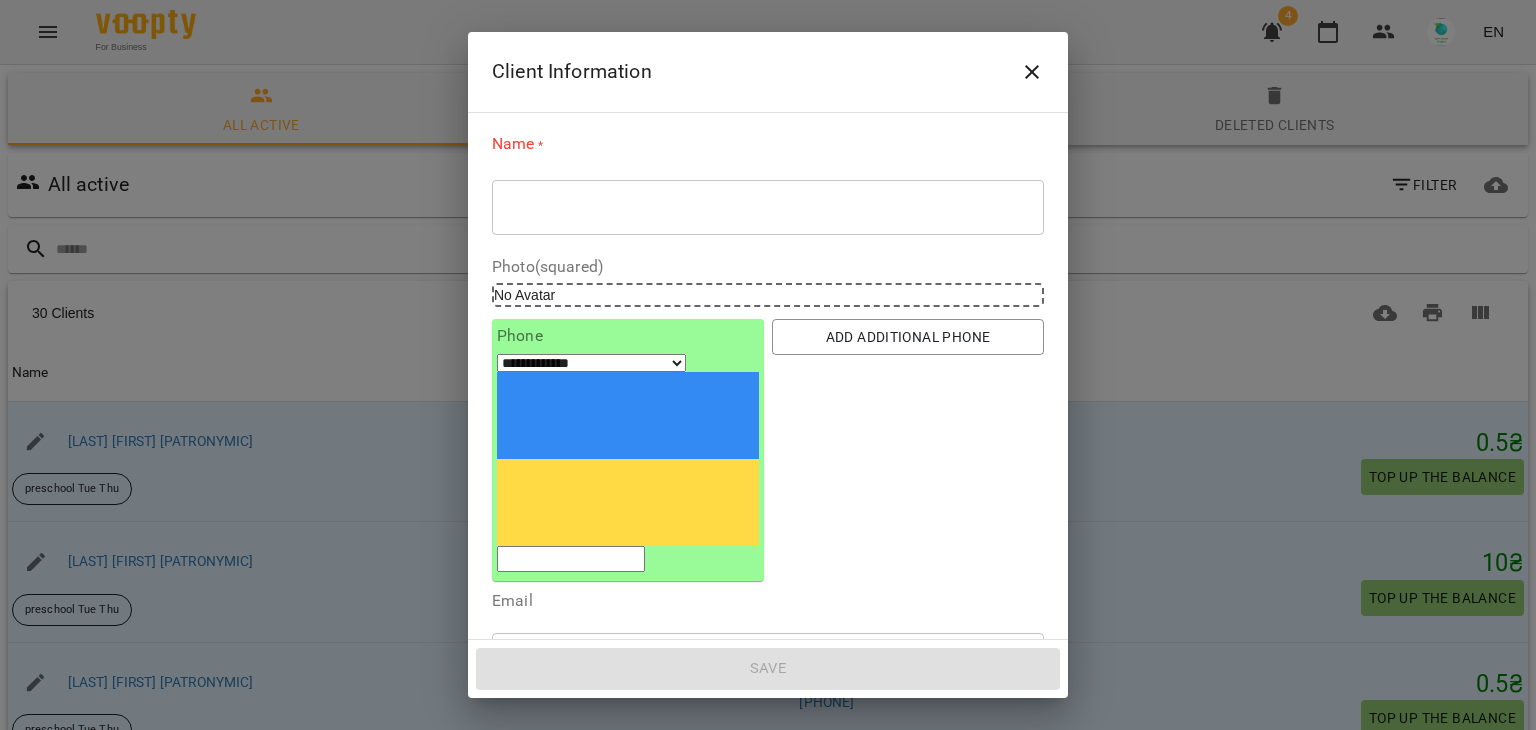 click on "* ​" at bounding box center [768, 207] 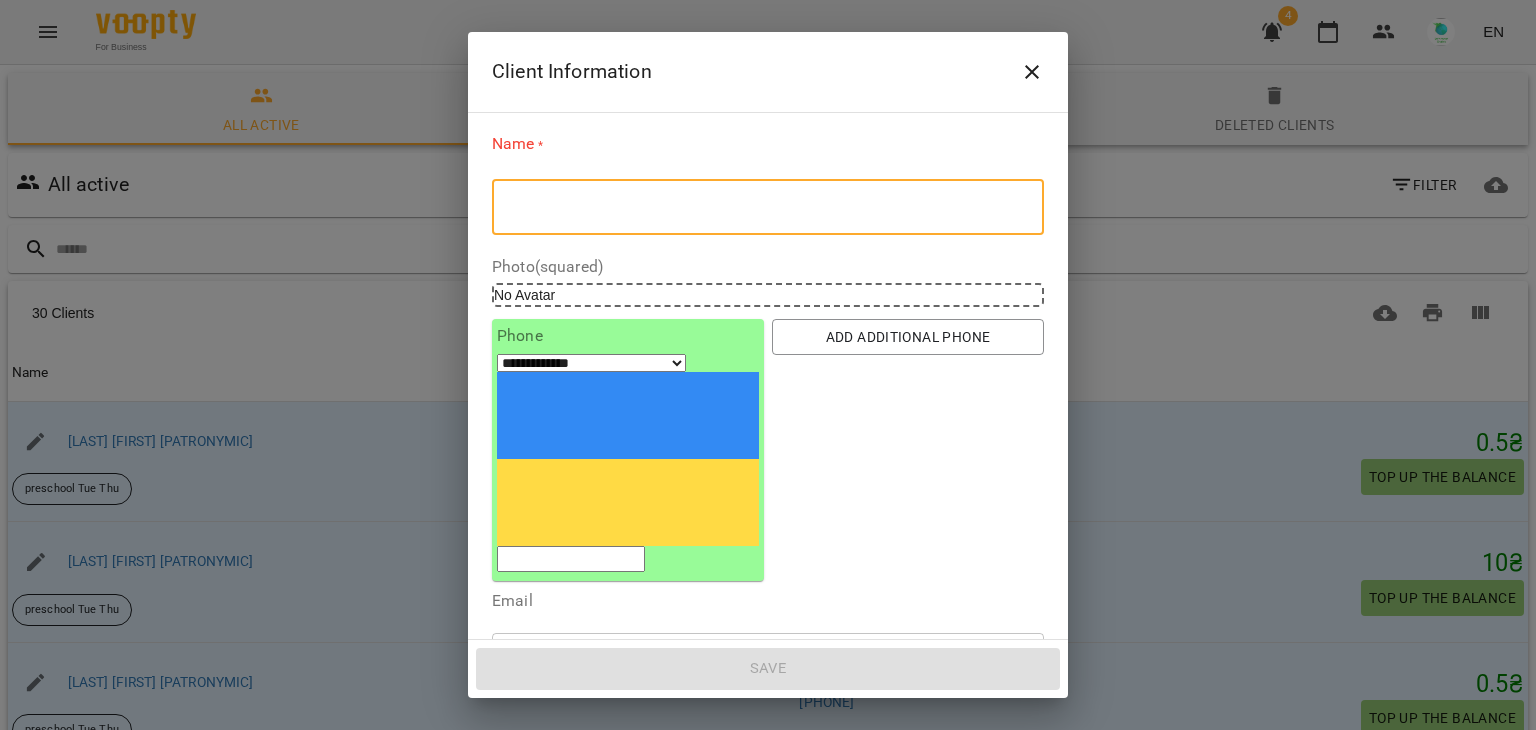 paste on "**********" 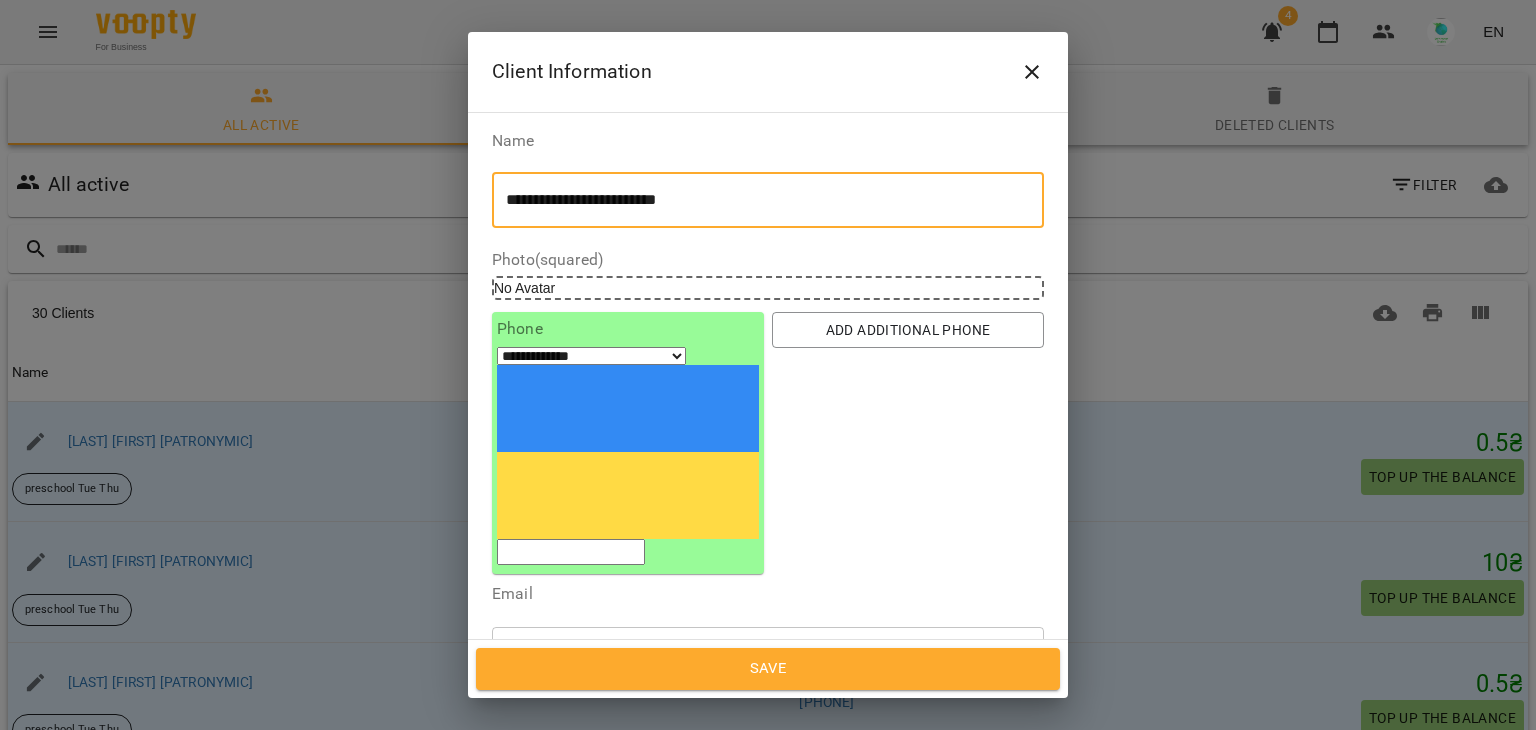 type on "**********" 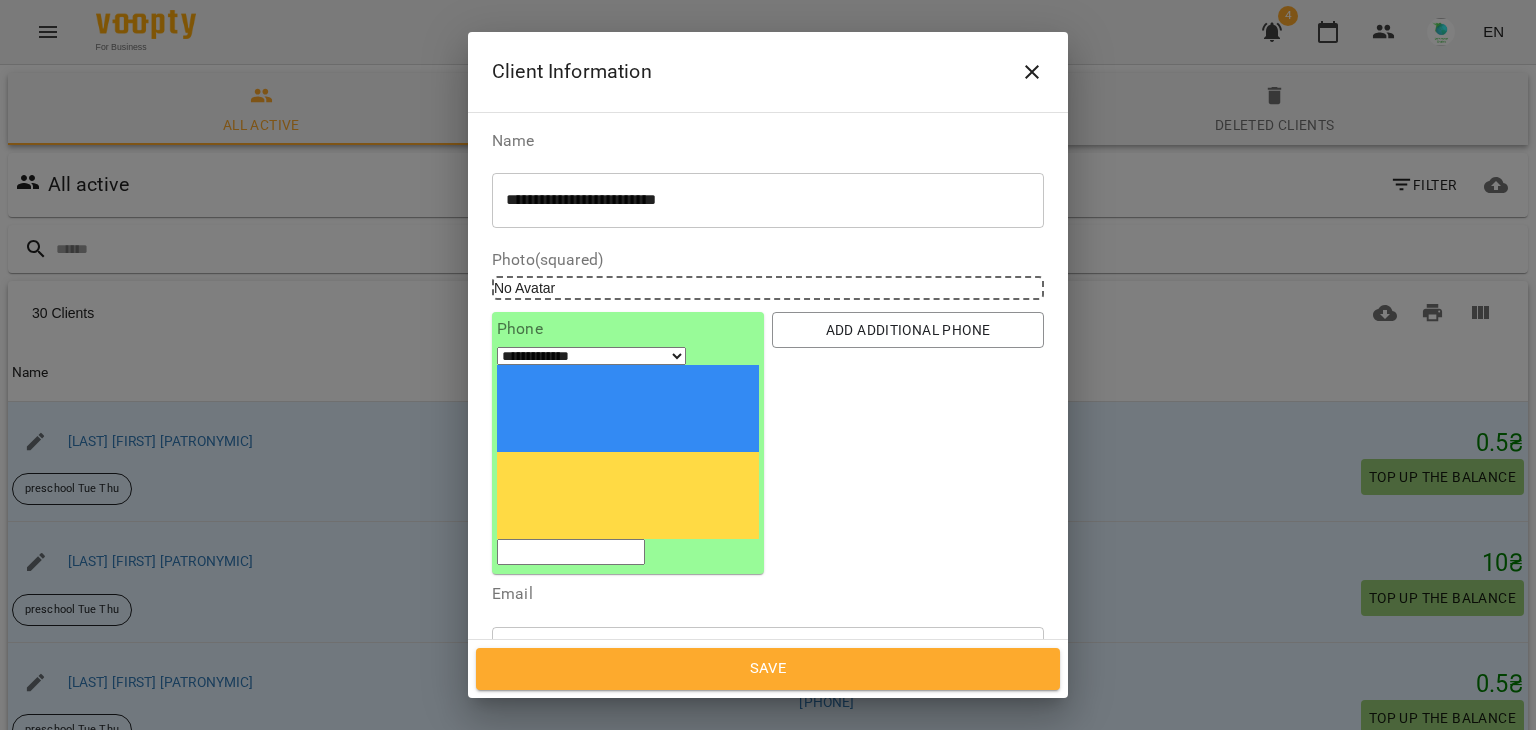 click on "Birthday" at bounding box center [768, 797] 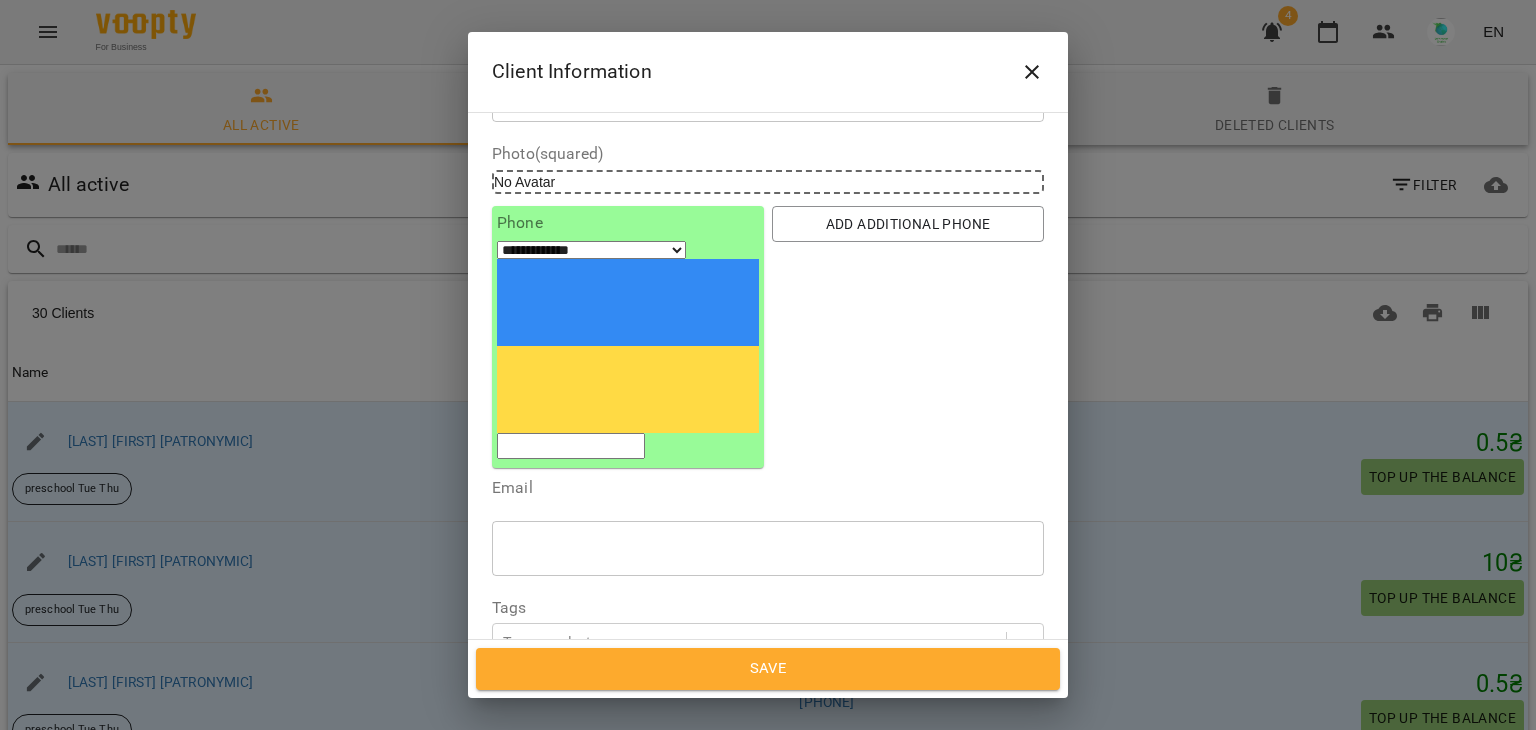 scroll, scrollTop: 162, scrollLeft: 0, axis: vertical 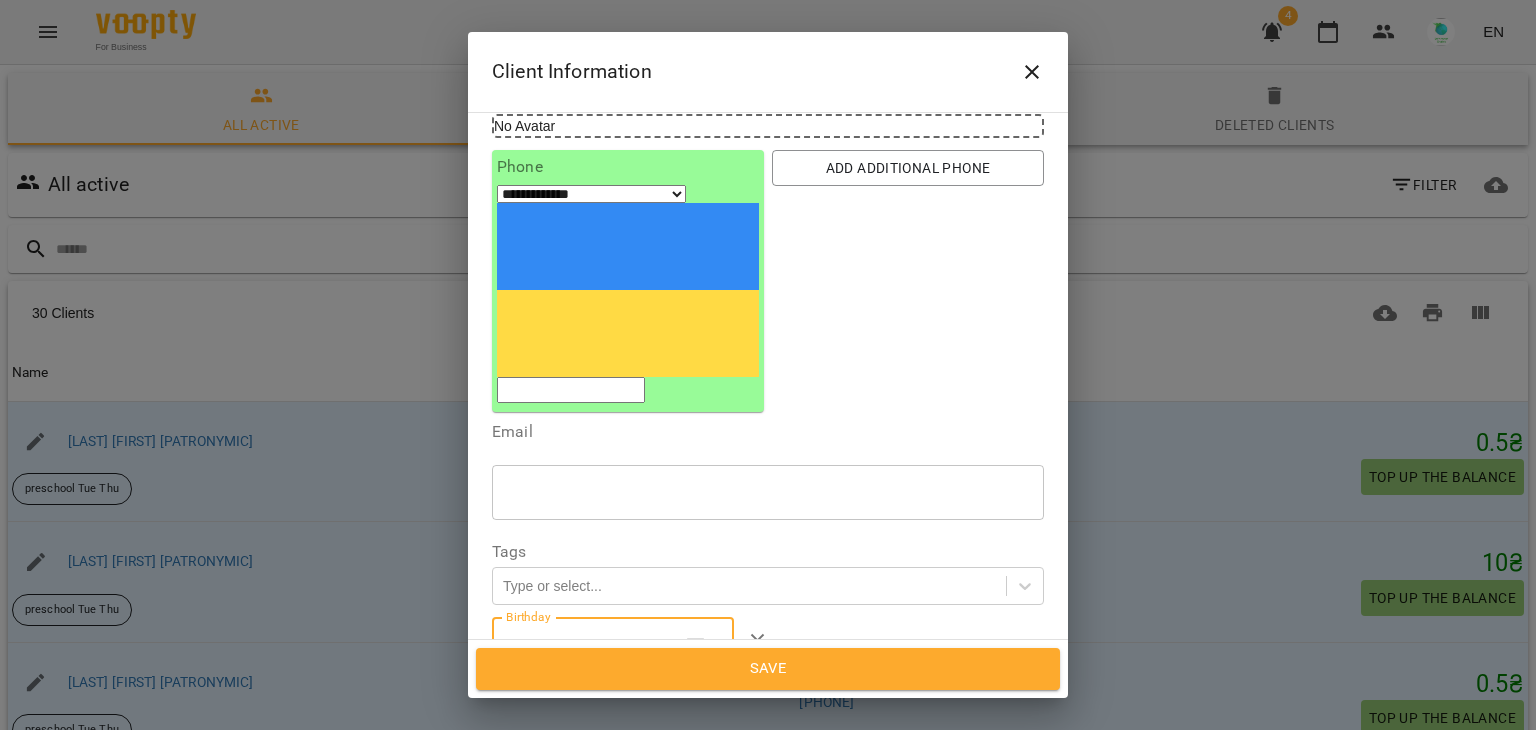 drag, startPoint x: 522, startPoint y: 471, endPoint x: 503, endPoint y: 470, distance: 19.026299 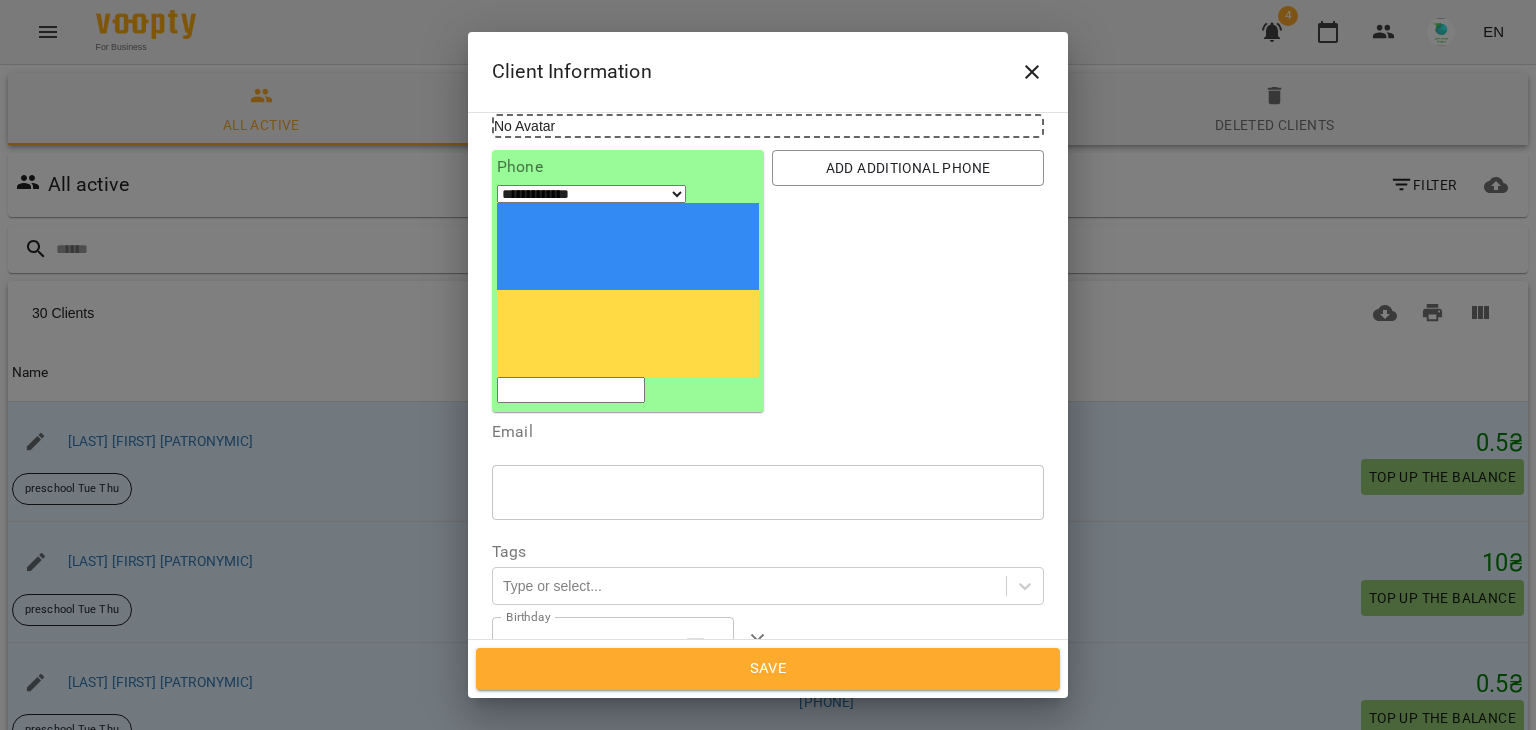 click at bounding box center (768, 752) 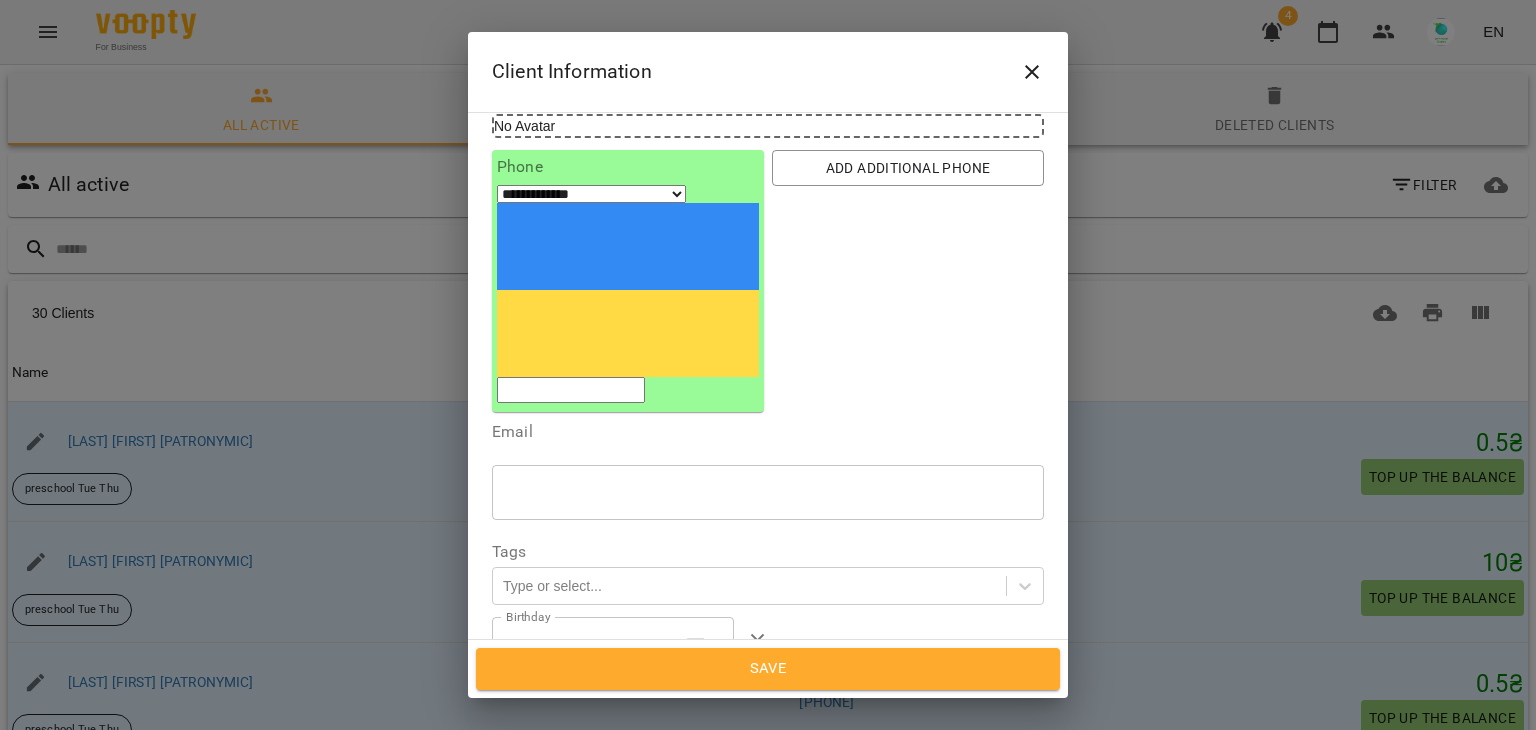 type on "*" 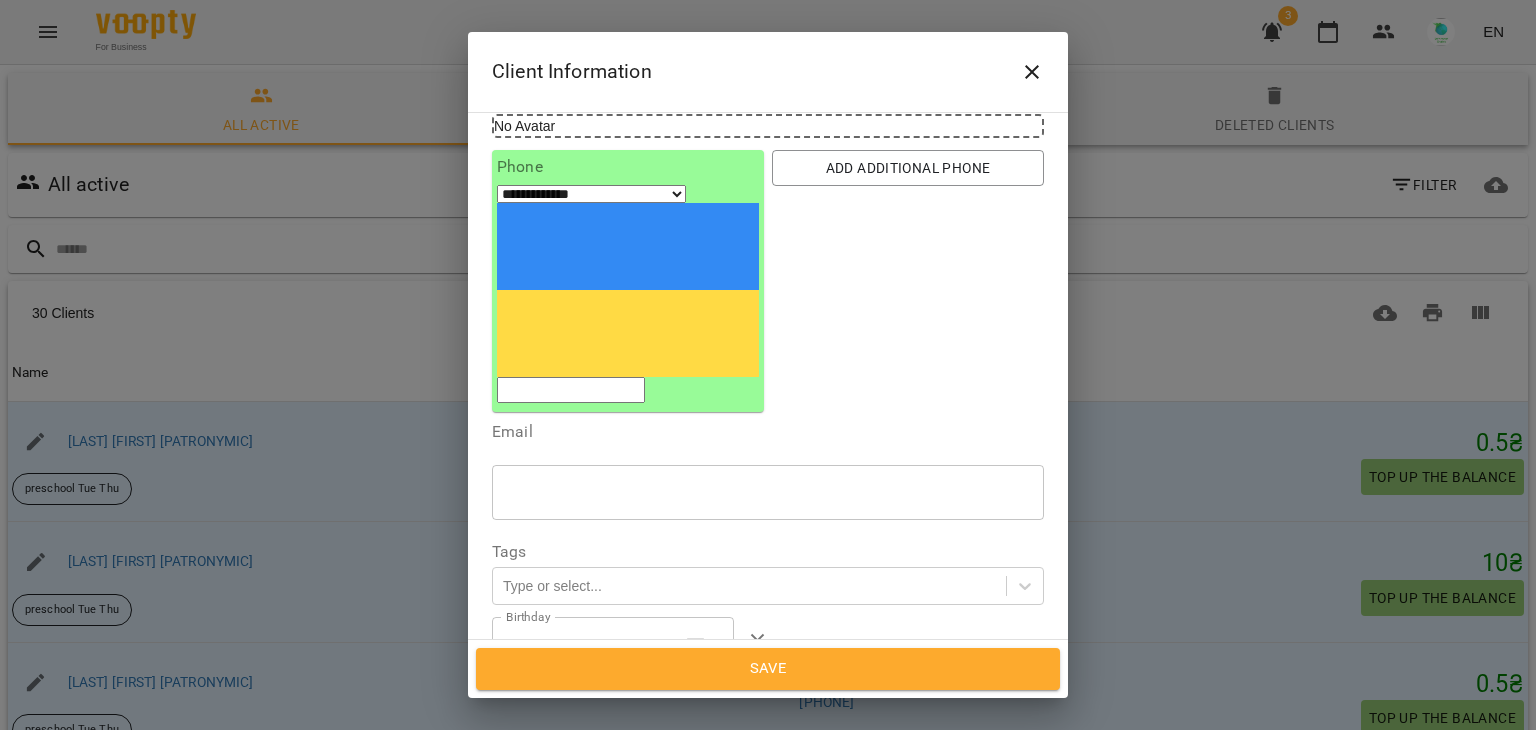 scroll, scrollTop: 0, scrollLeft: 0, axis: both 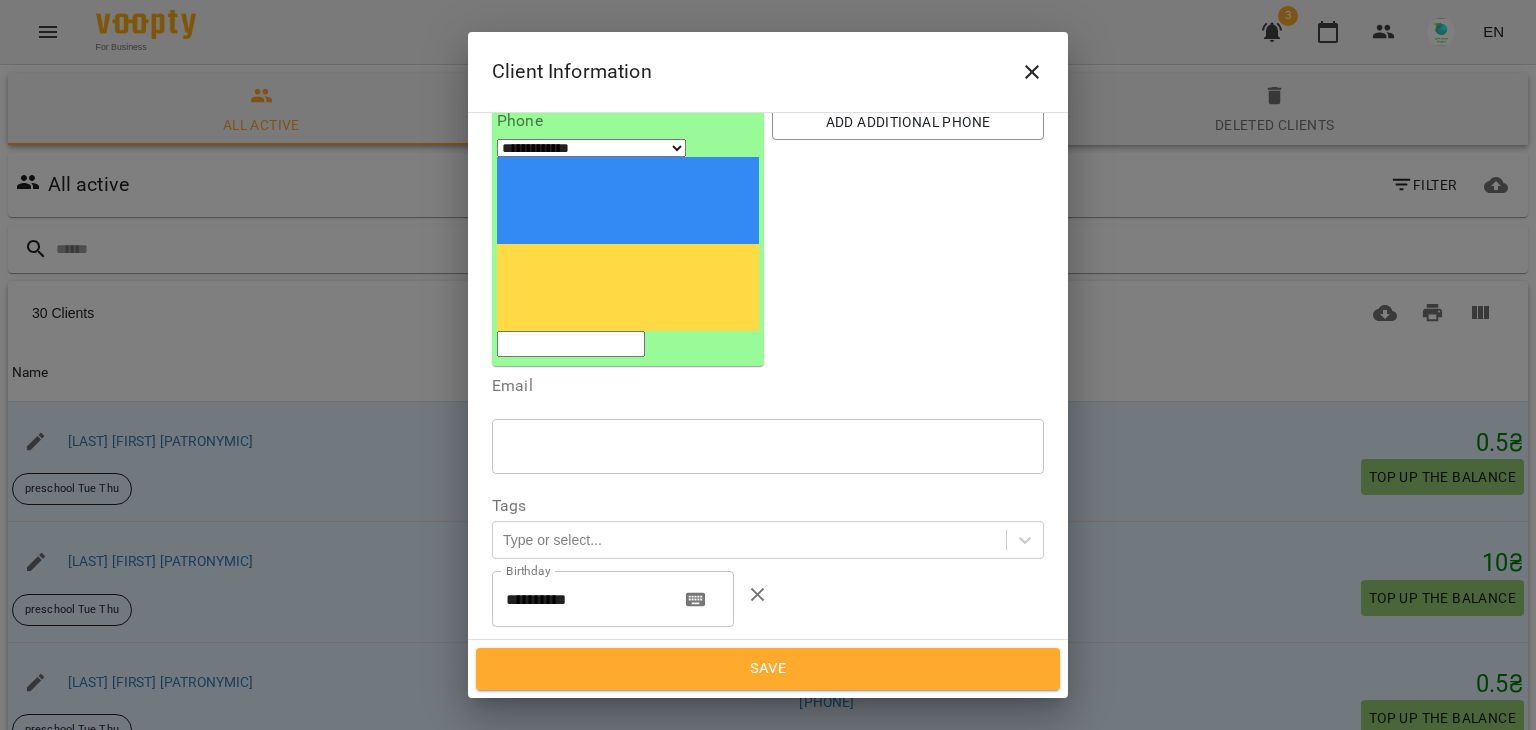 click on "**********" at bounding box center [760, 753] 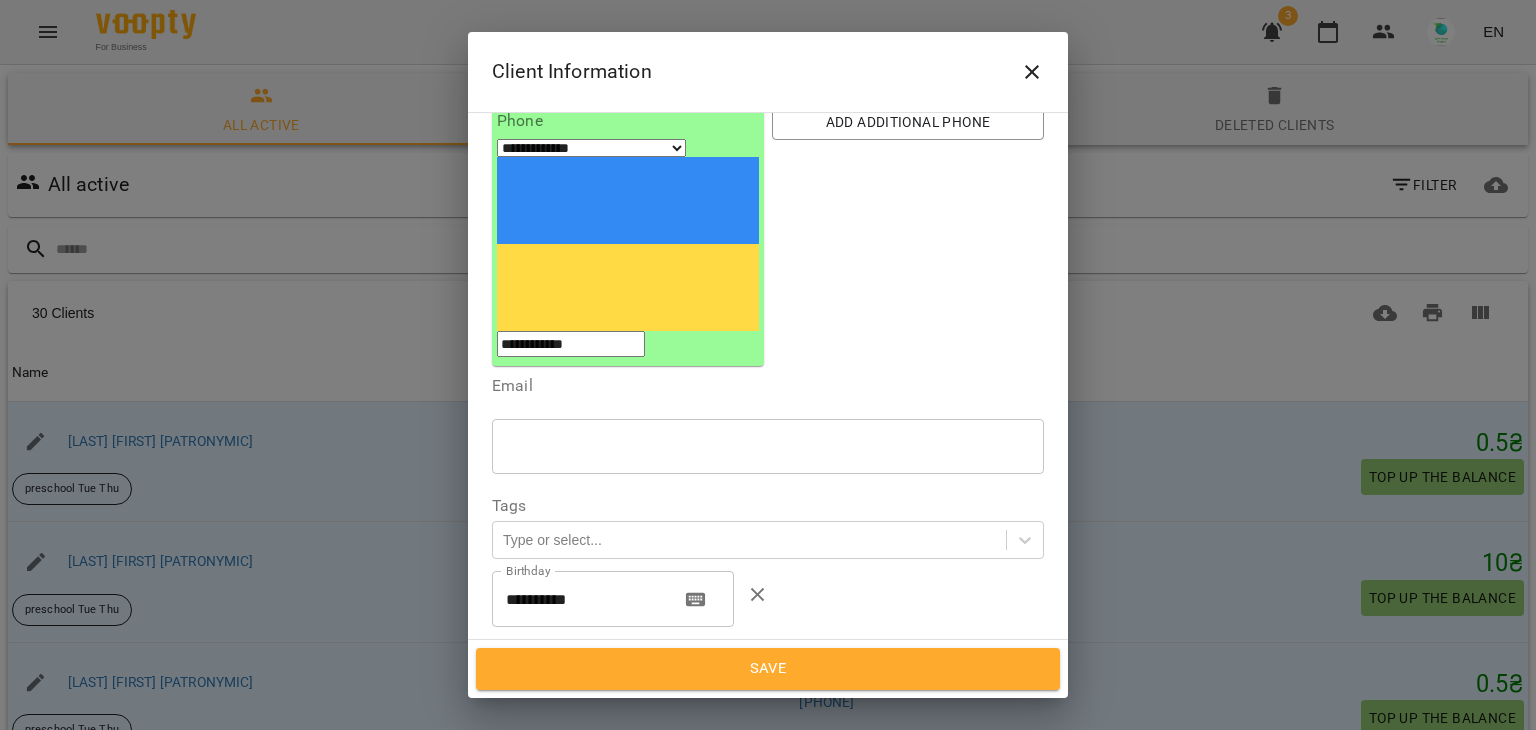 type on "**********" 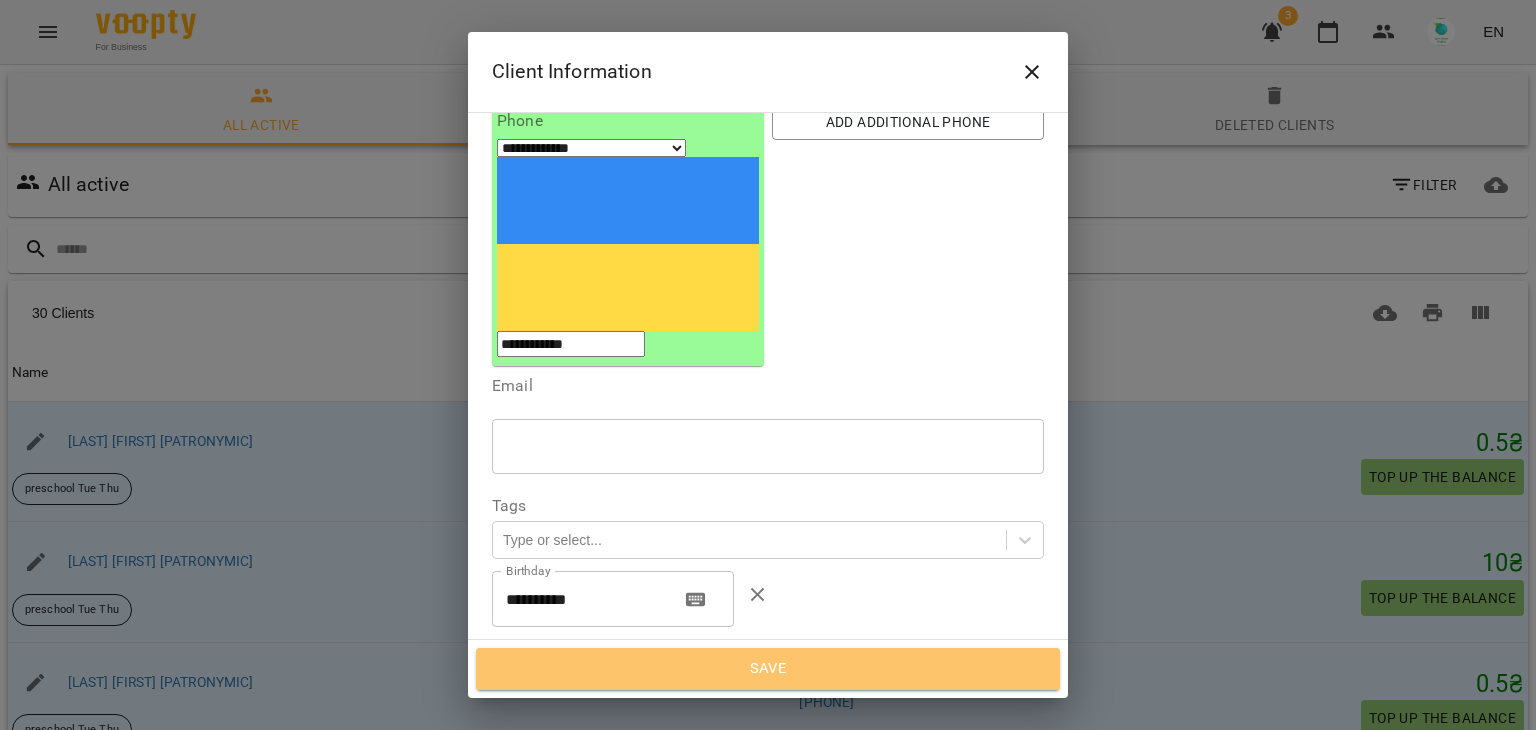 click on "Save" at bounding box center (768, 669) 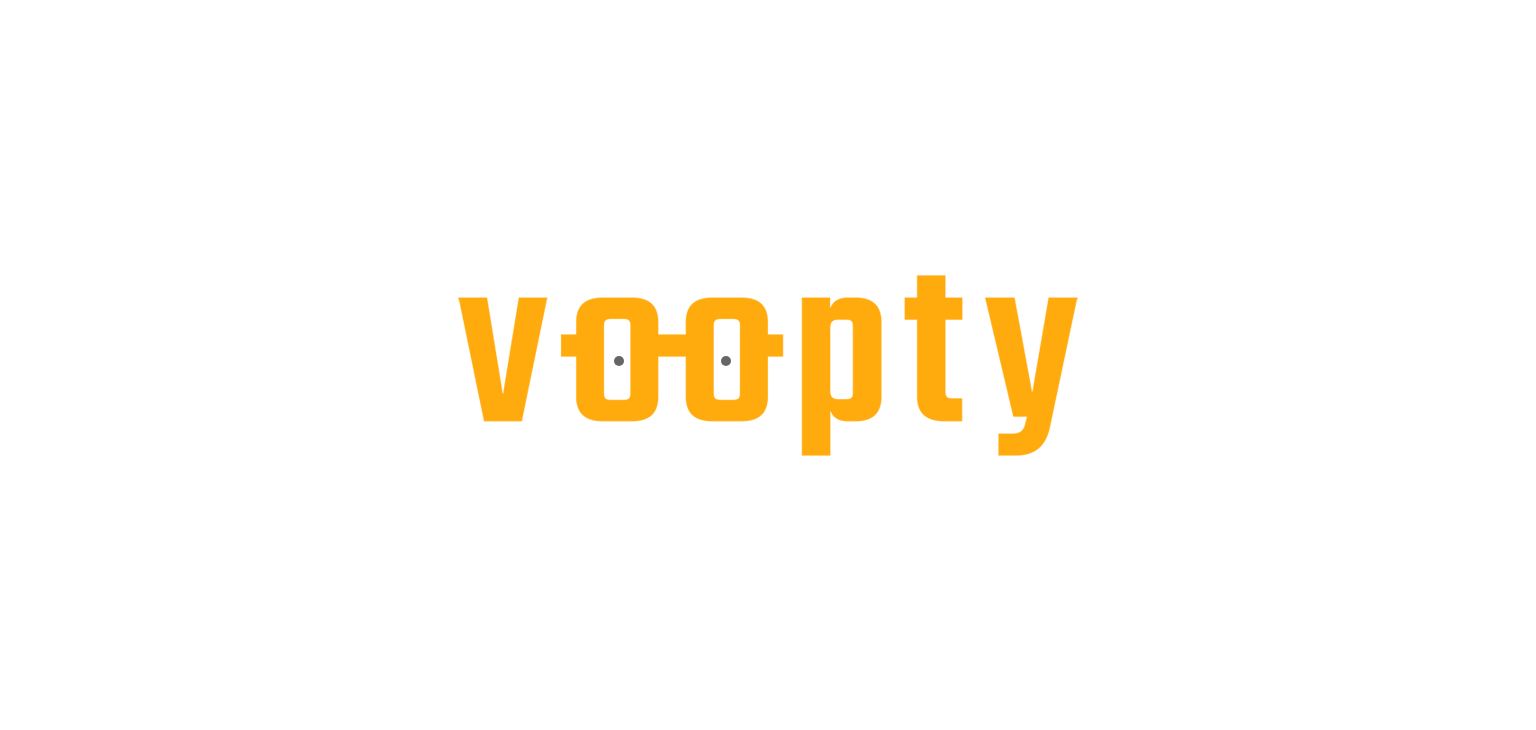 scroll, scrollTop: 0, scrollLeft: 0, axis: both 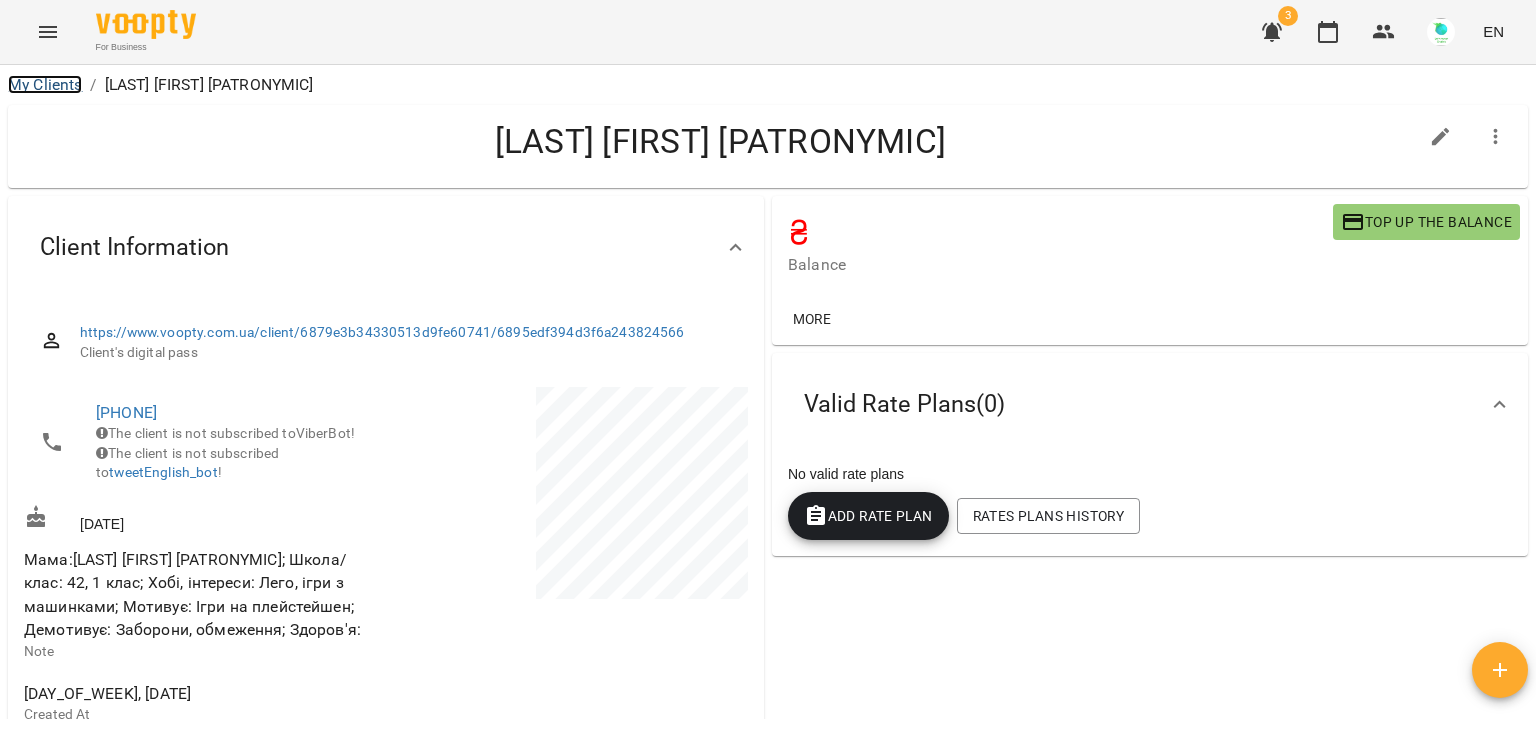 click on "My Clients" at bounding box center [45, 84] 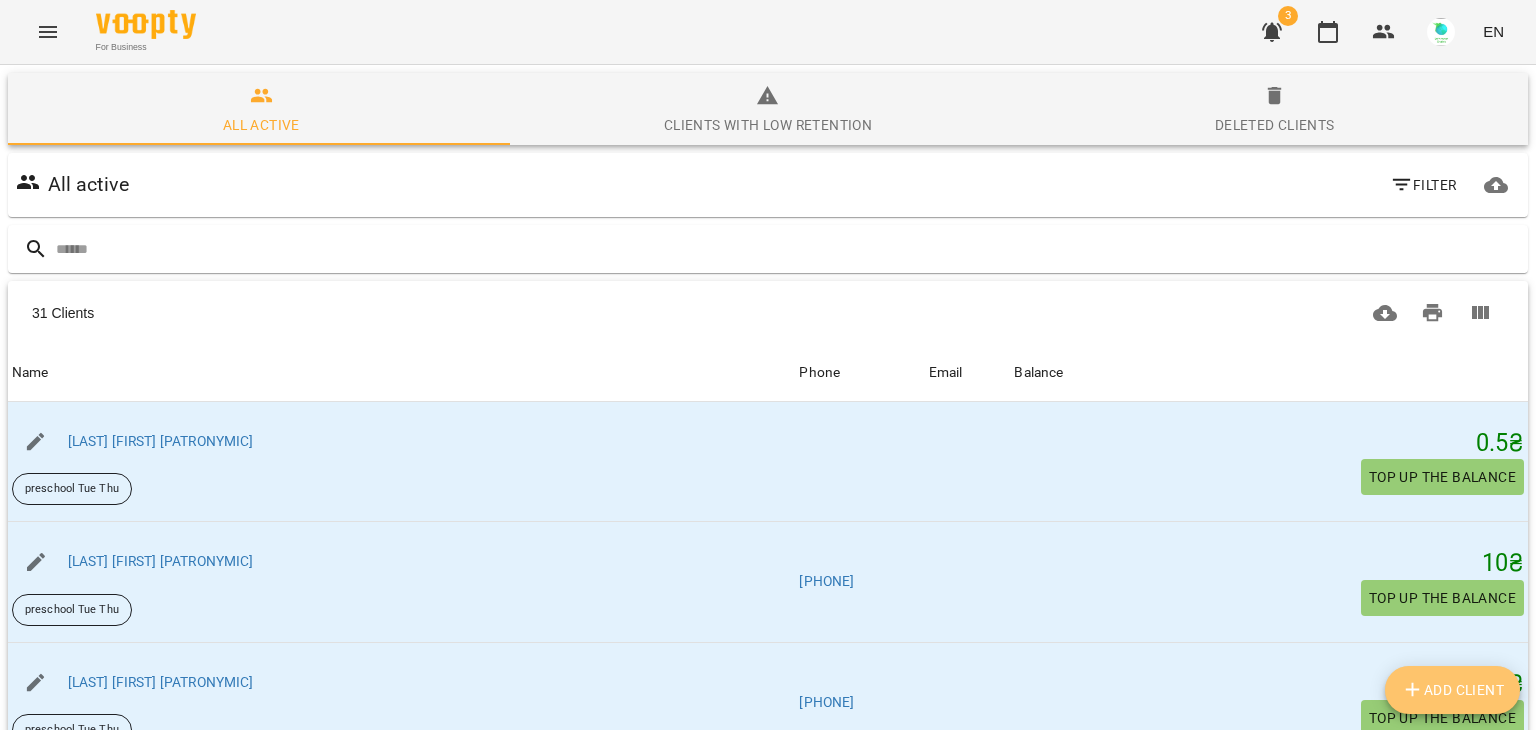 click on "Add Client" at bounding box center (1453, 690) 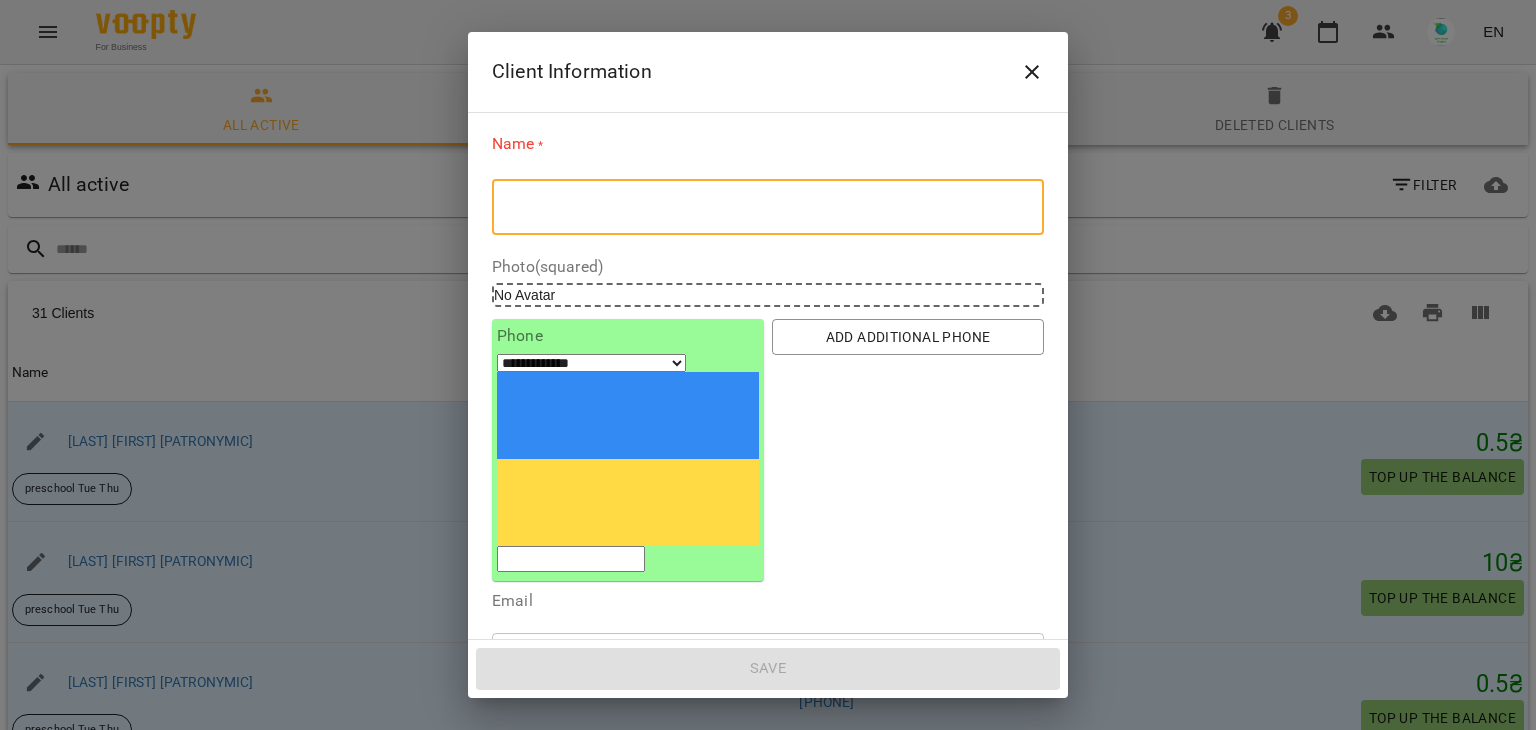 paste on "**********" 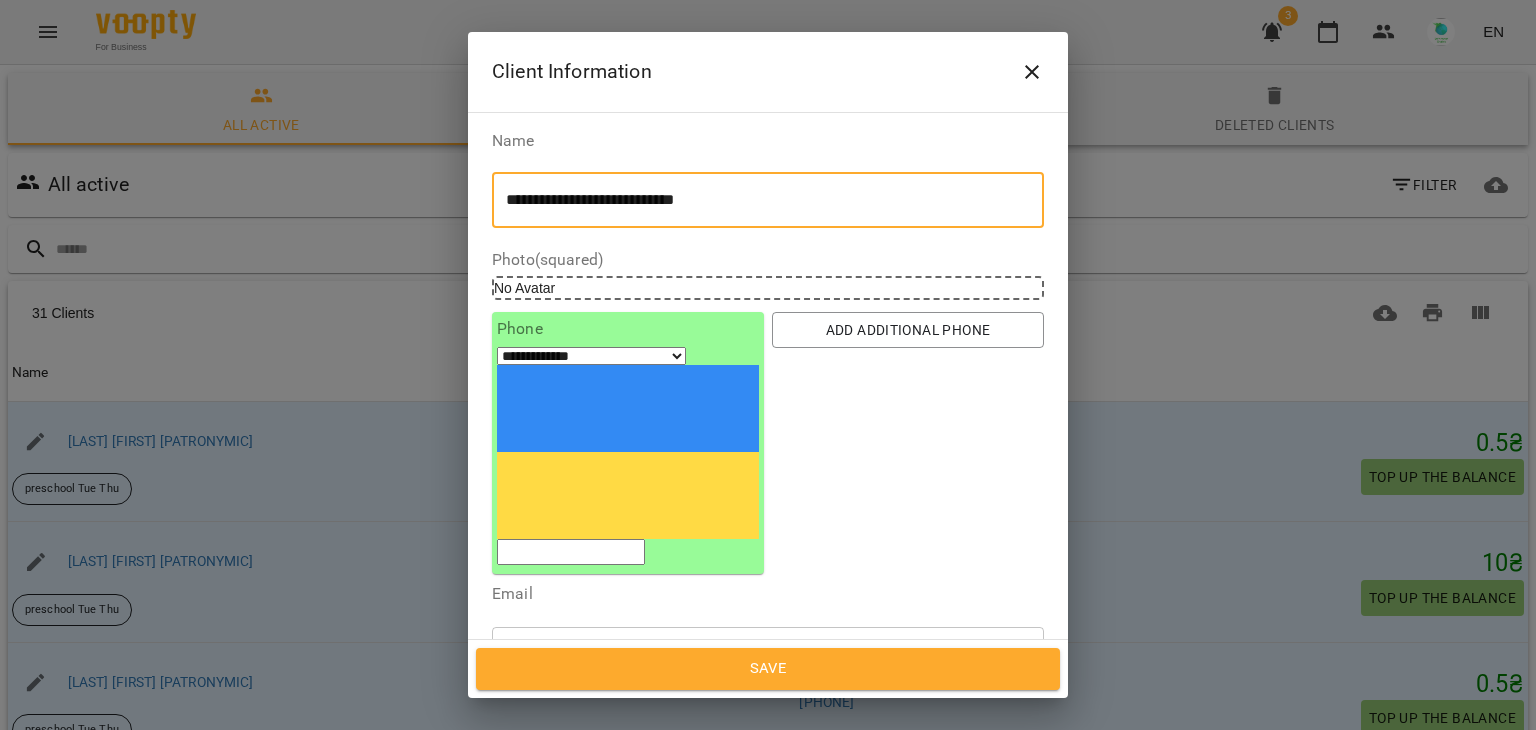 type on "**********" 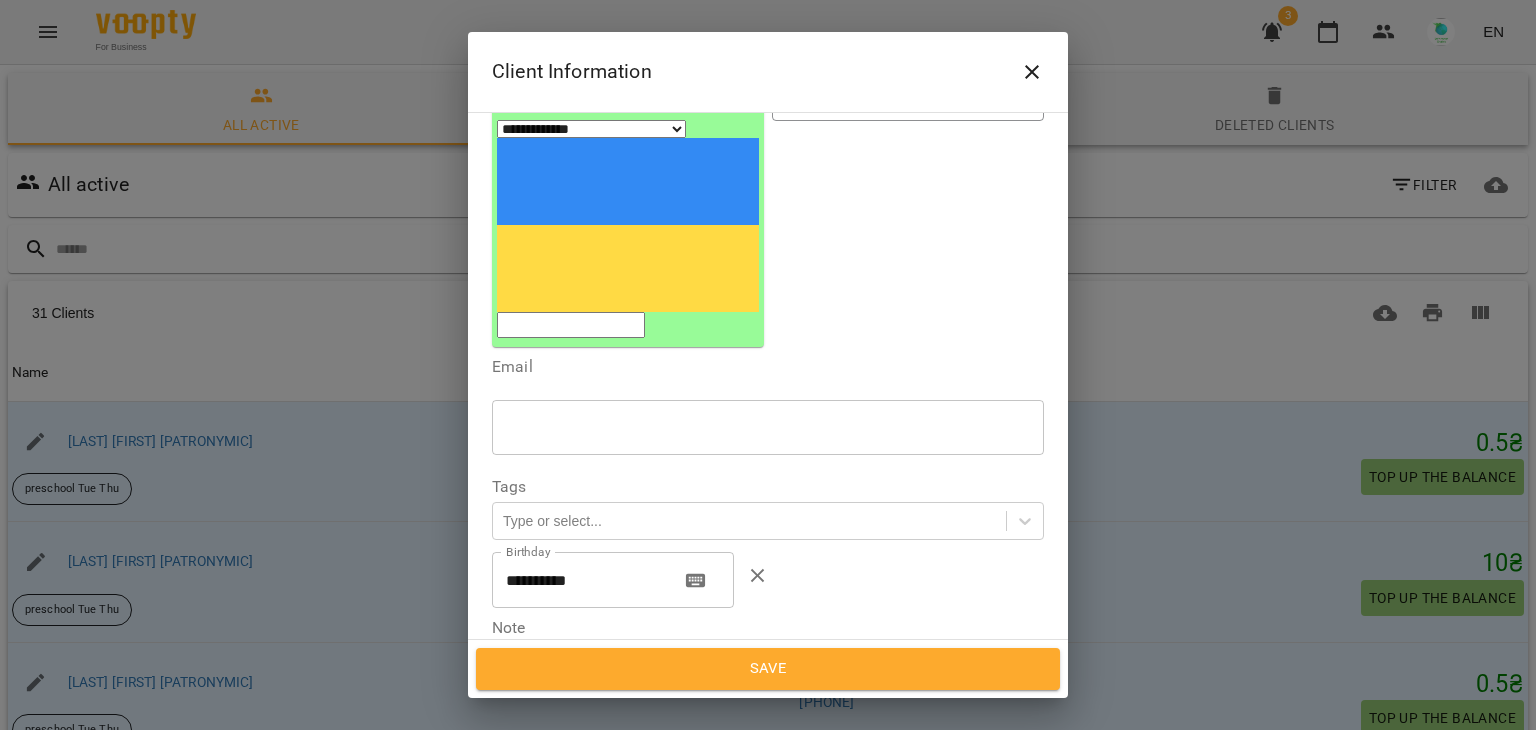 scroll, scrollTop: 234, scrollLeft: 0, axis: vertical 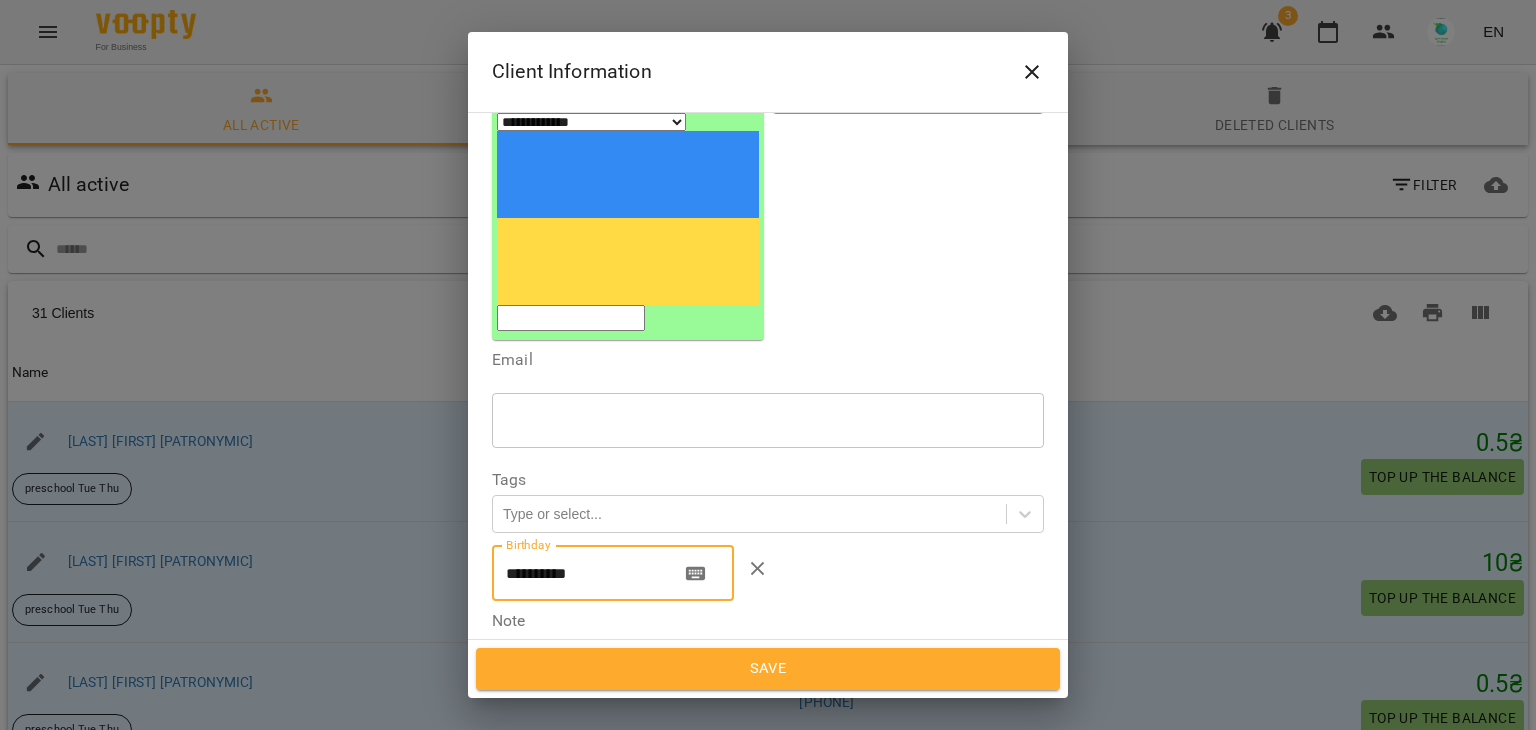 drag, startPoint x: 520, startPoint y: 409, endPoint x: 503, endPoint y: 405, distance: 17.464249 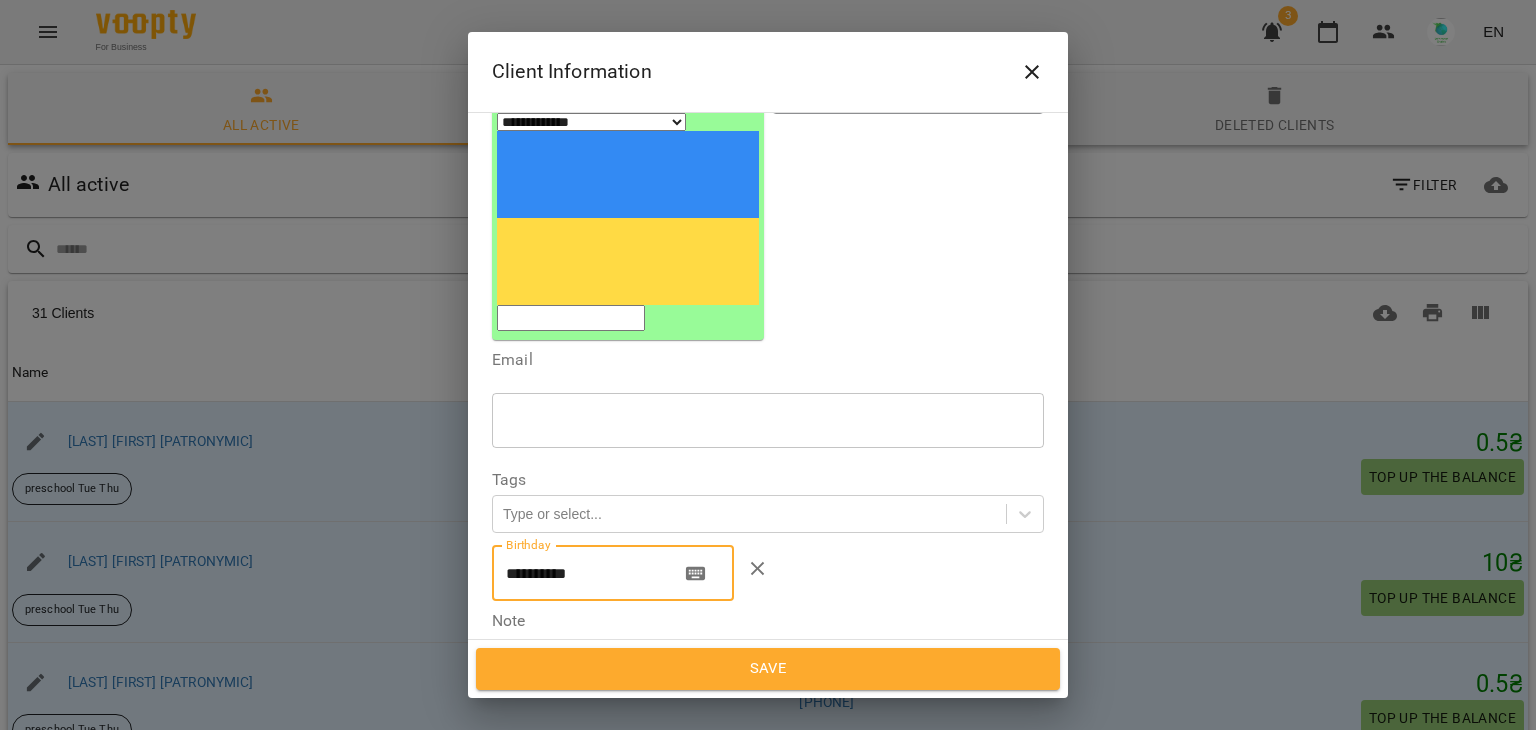 click on "**********" at bounding box center [578, 573] 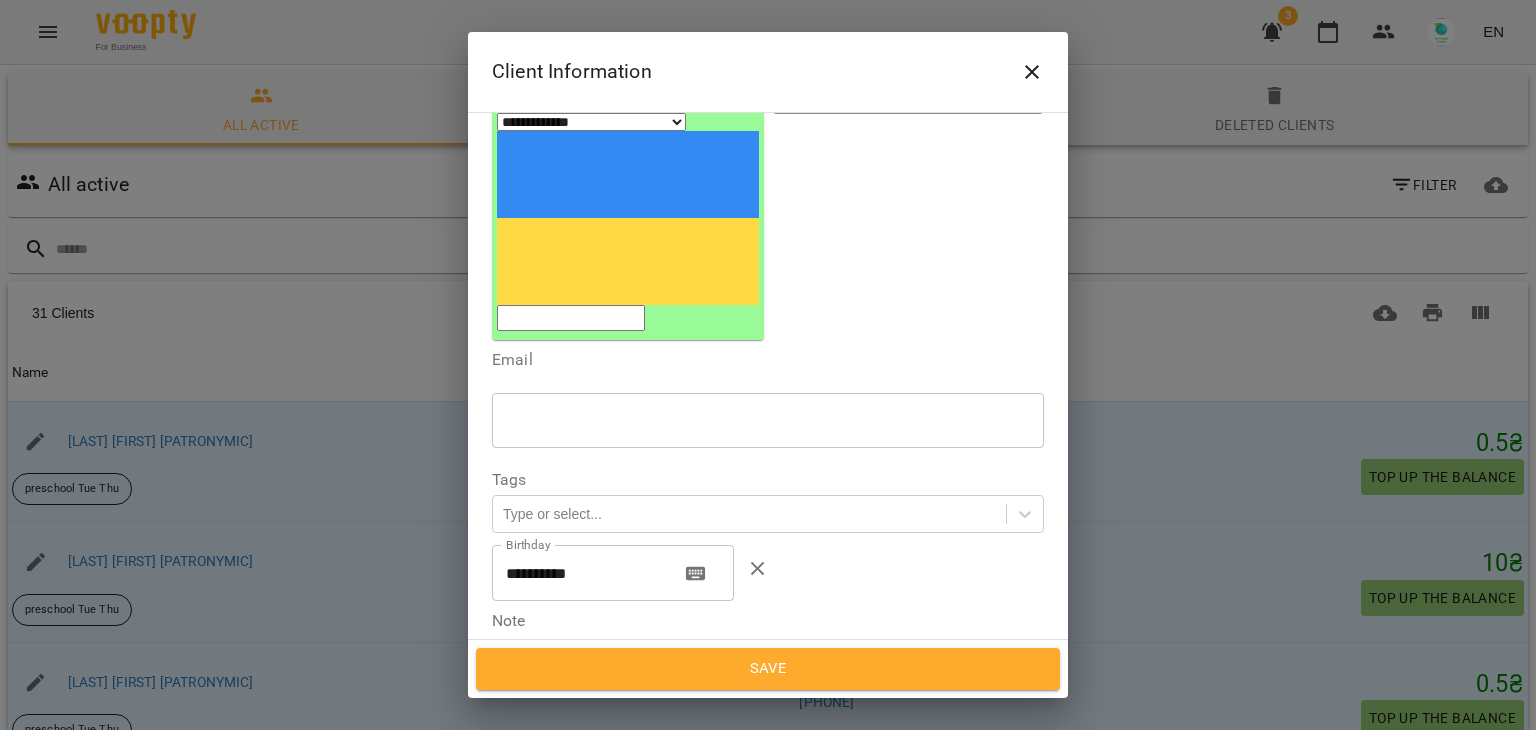 click at bounding box center (768, 680) 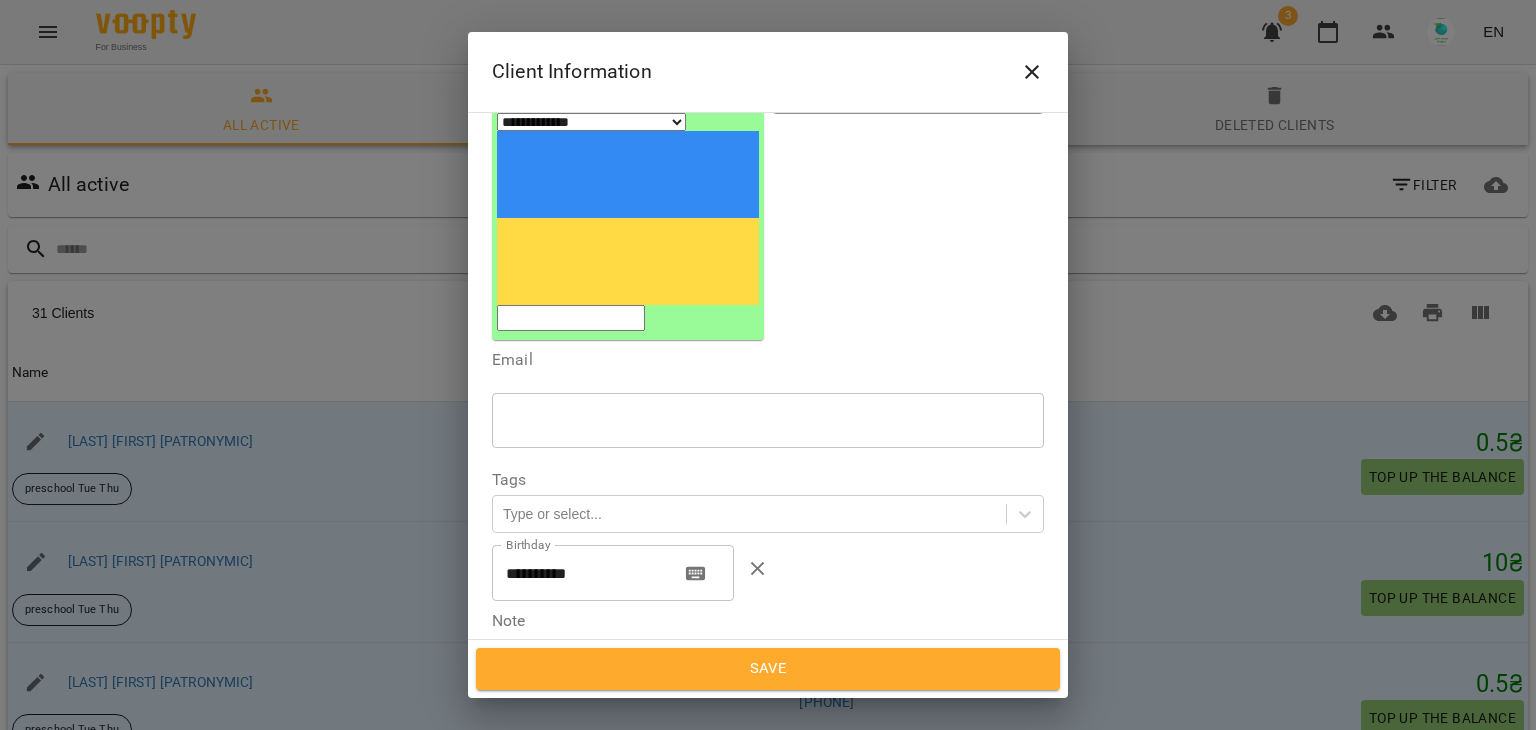scroll, scrollTop: 0, scrollLeft: 0, axis: both 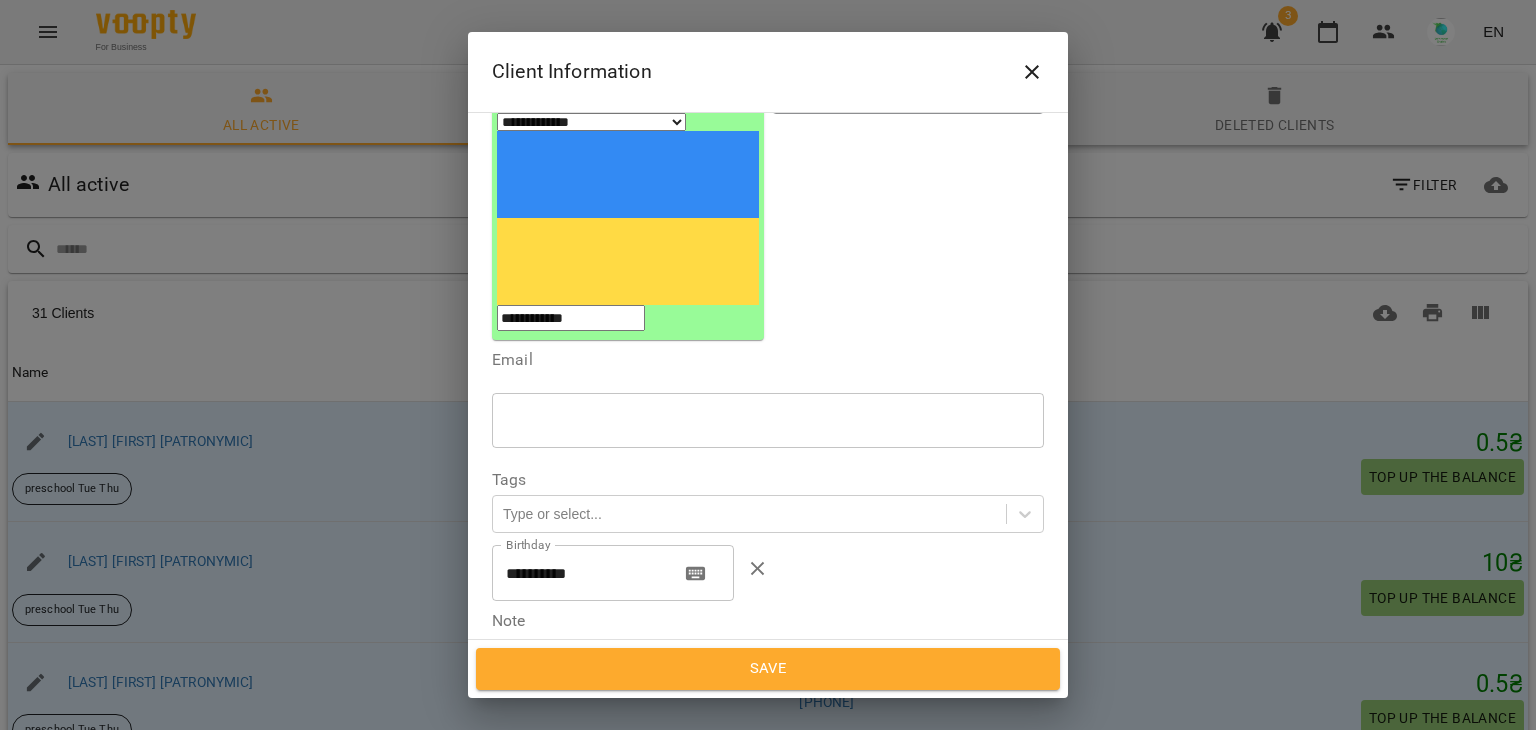 type on "**********" 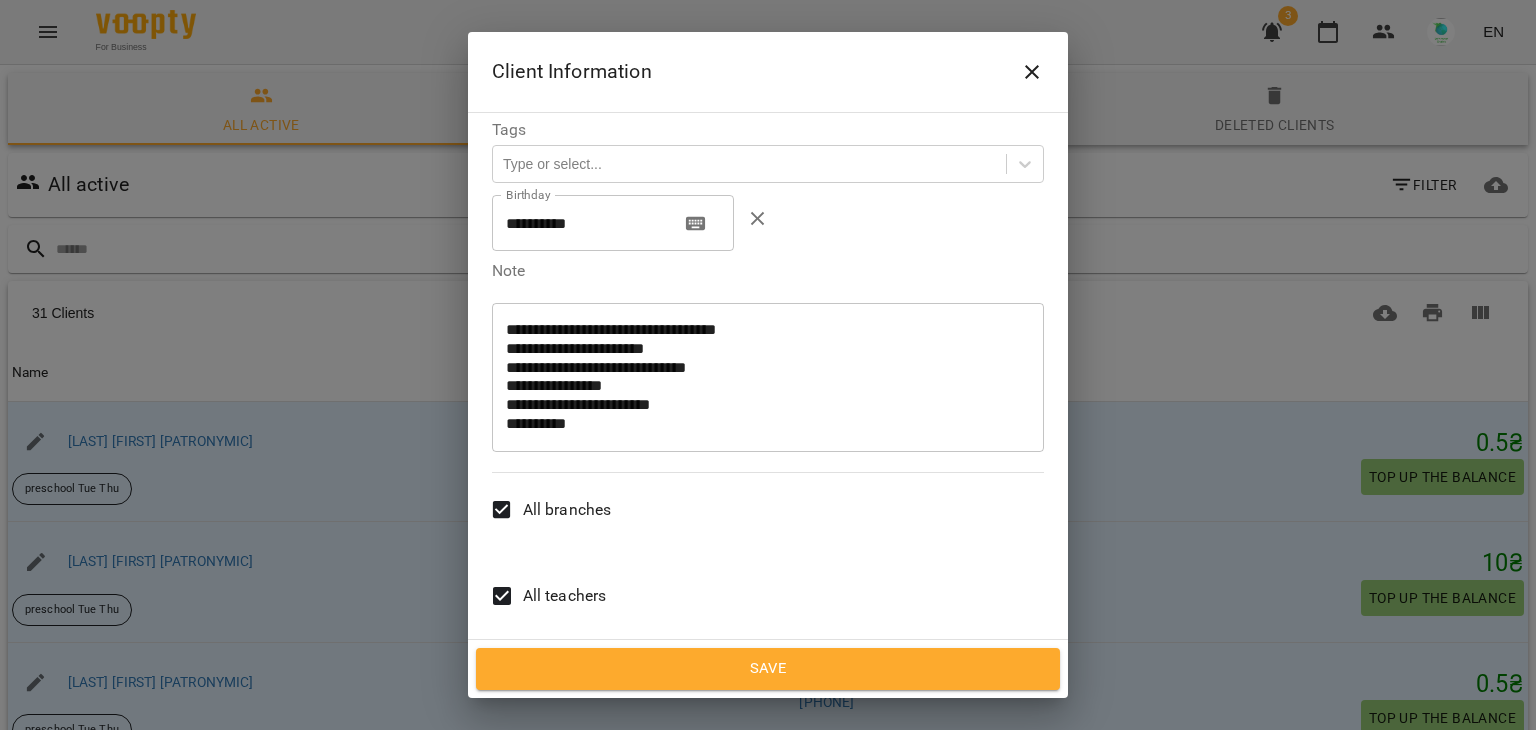 scroll, scrollTop: 593, scrollLeft: 0, axis: vertical 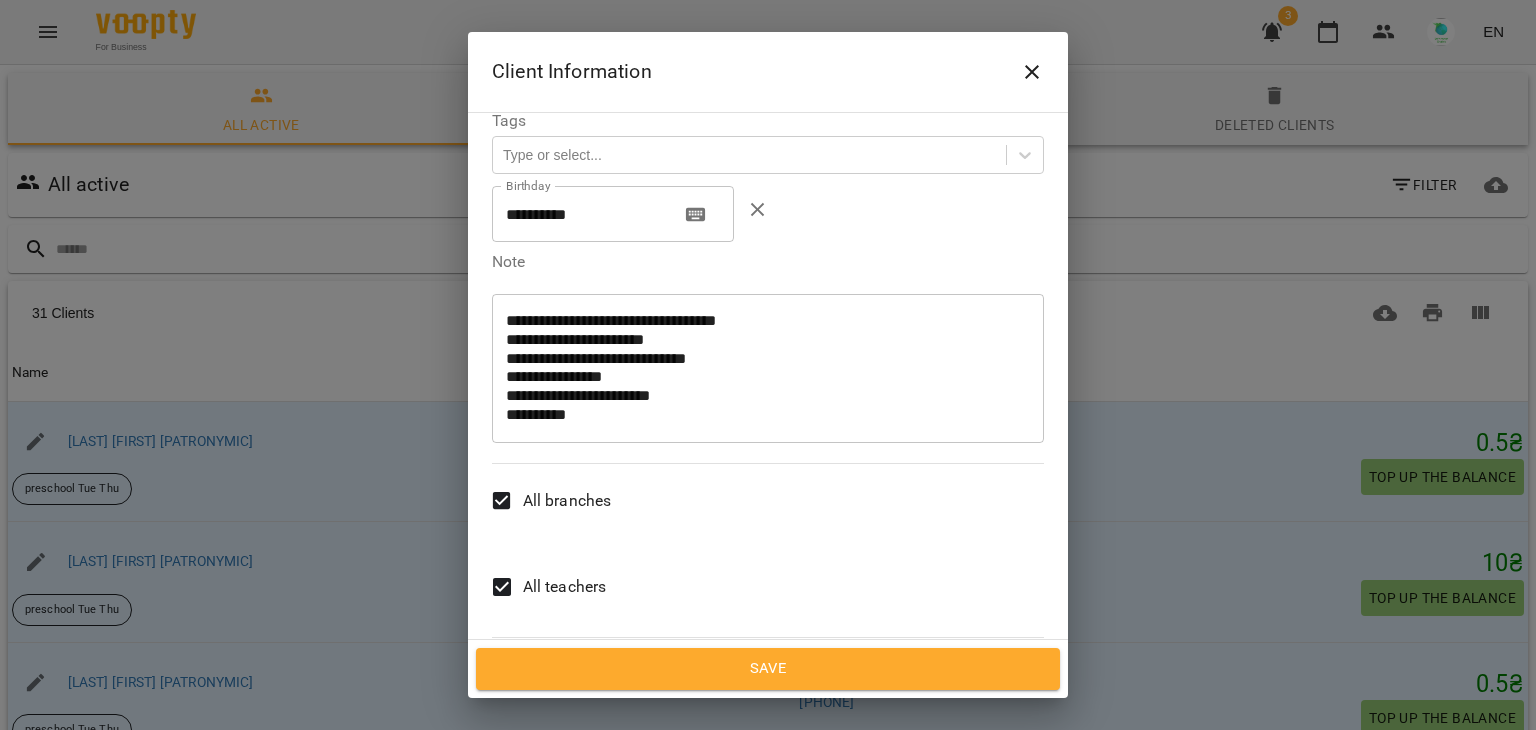click on "All teachers" at bounding box center [565, 587] 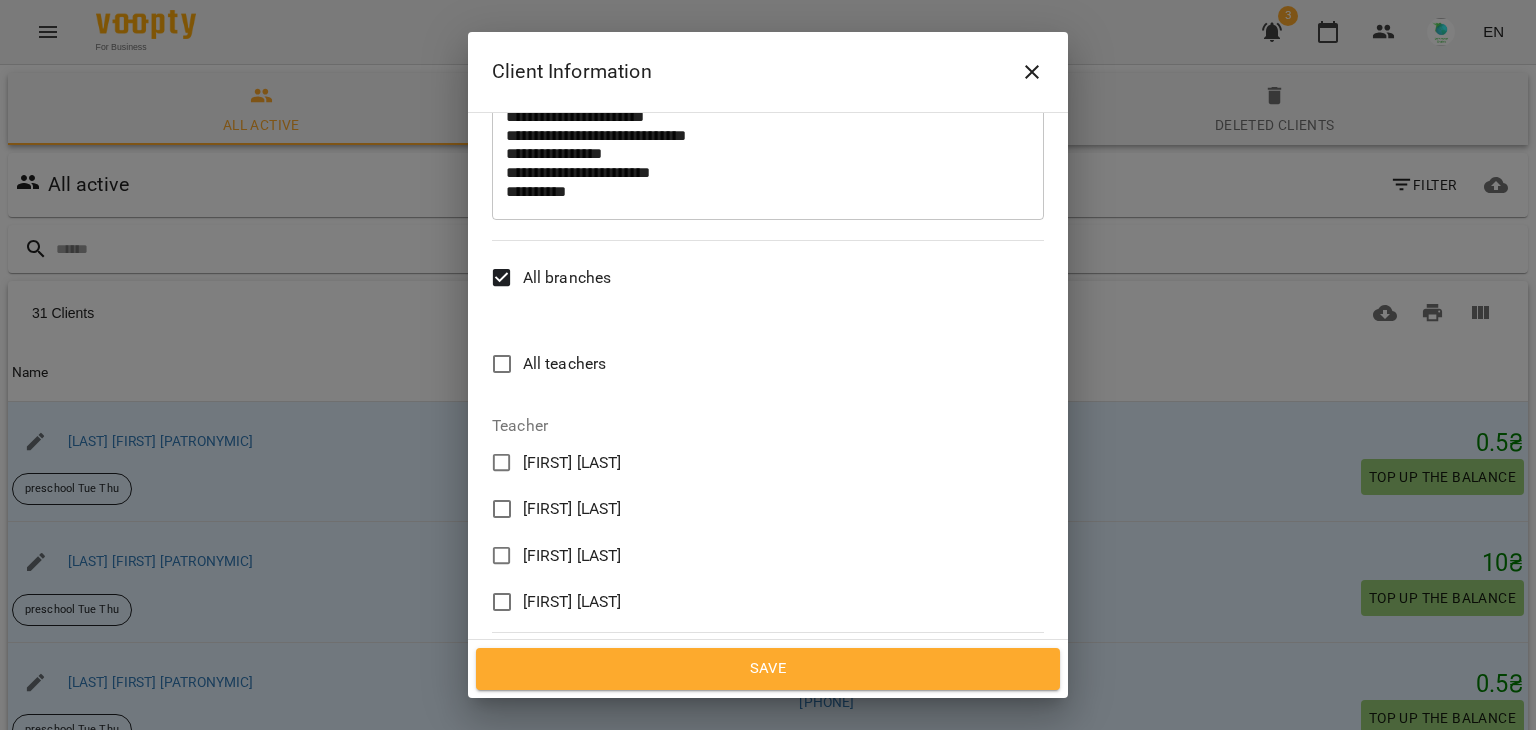 scroll, scrollTop: 820, scrollLeft: 0, axis: vertical 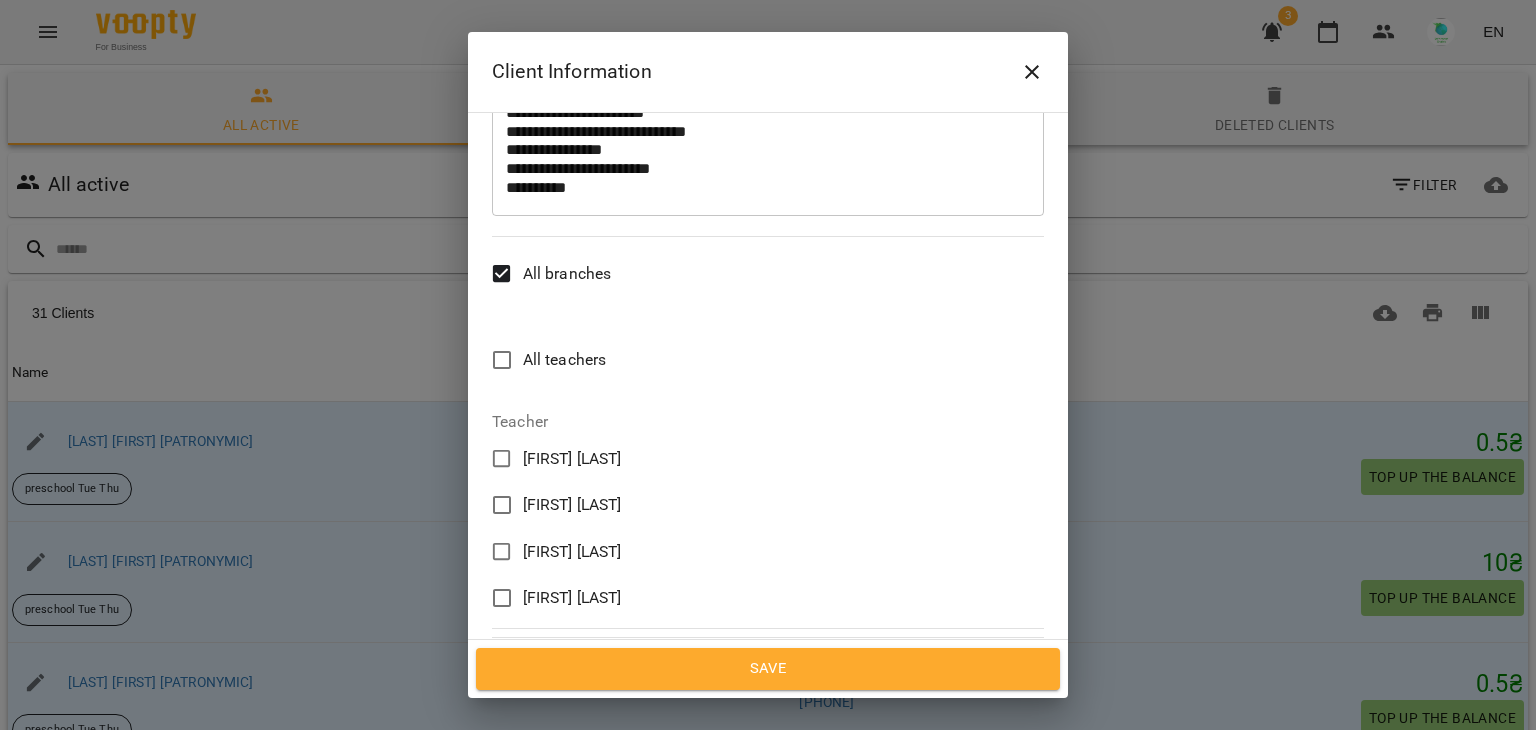 click on "[FIRST] [LAST]" at bounding box center [572, 552] 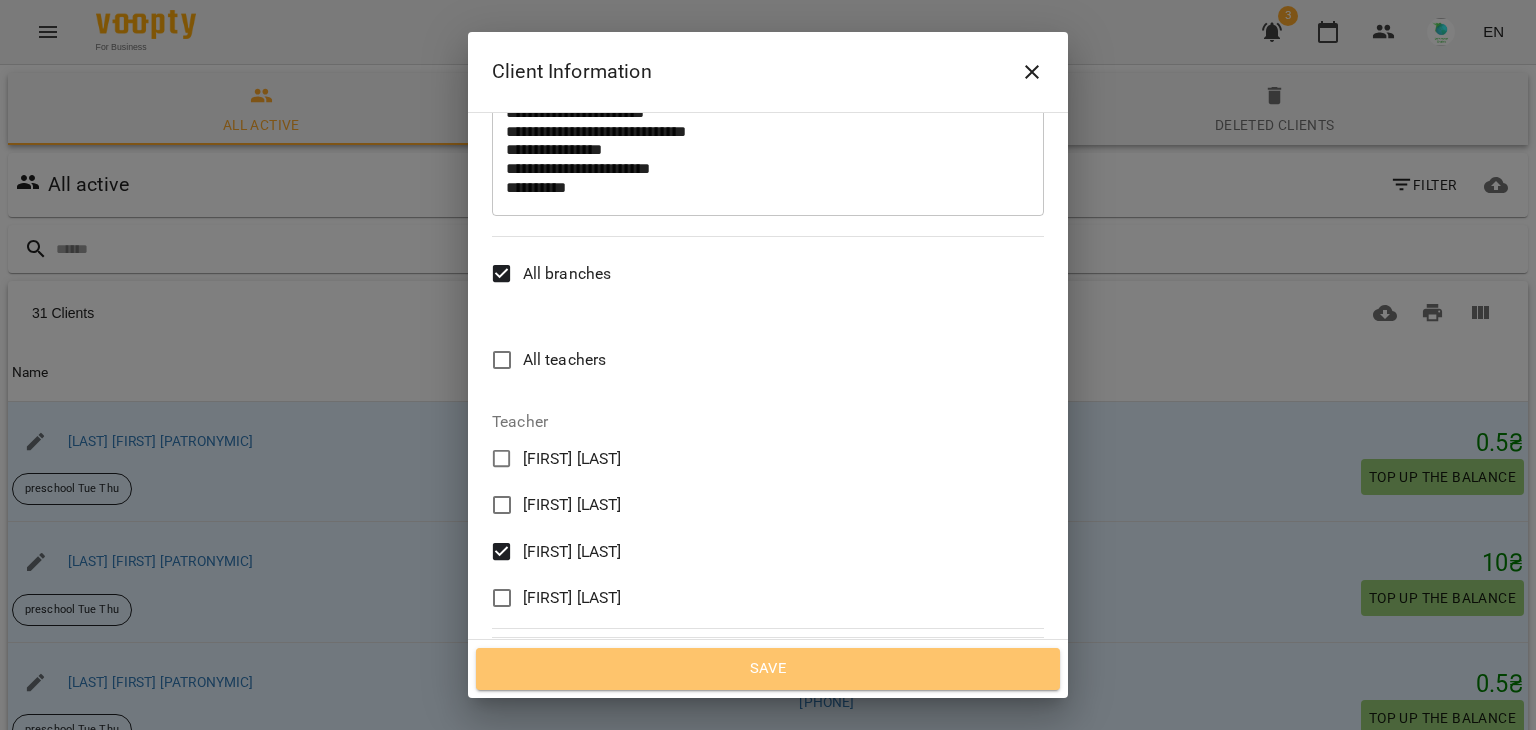 click on "Save" at bounding box center [768, 669] 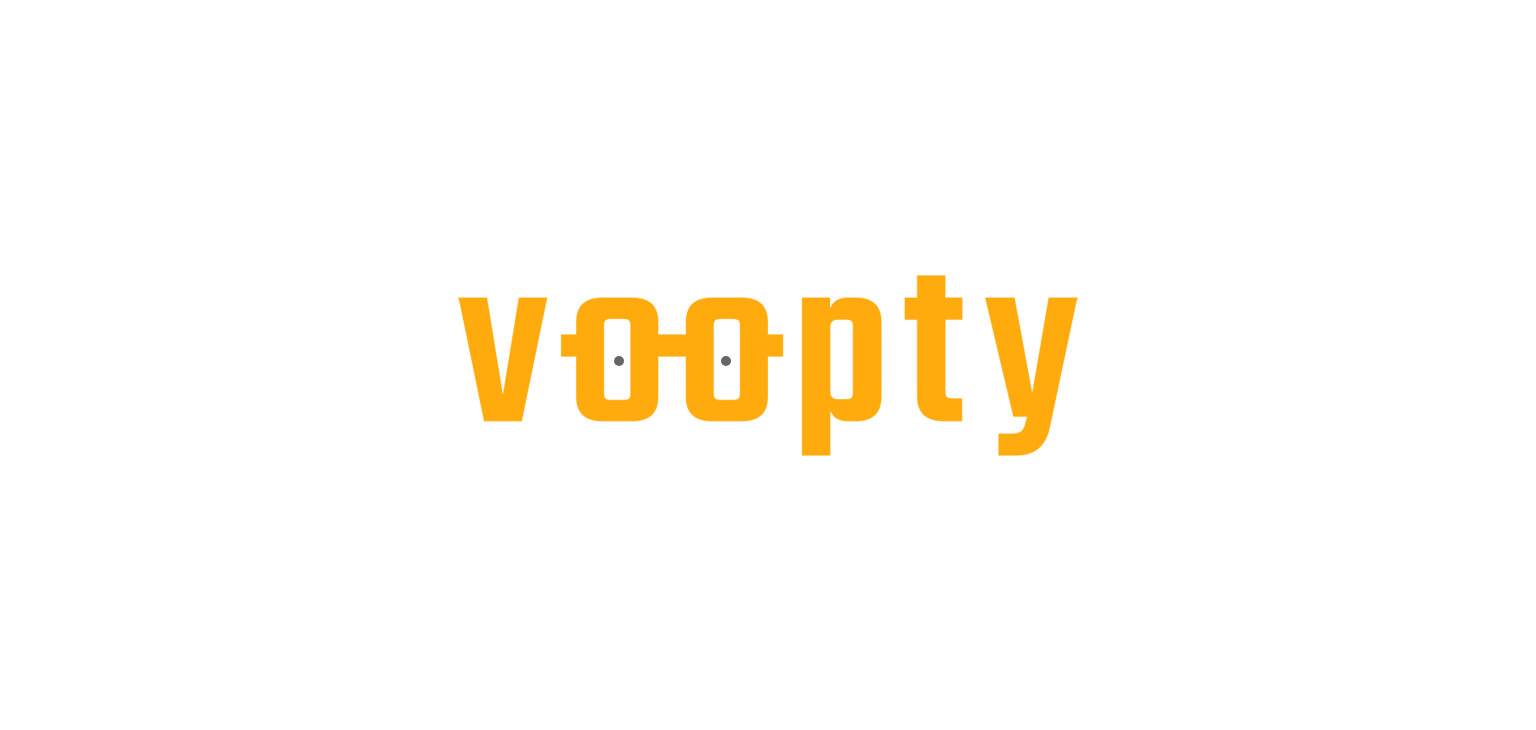 scroll, scrollTop: 0, scrollLeft: 0, axis: both 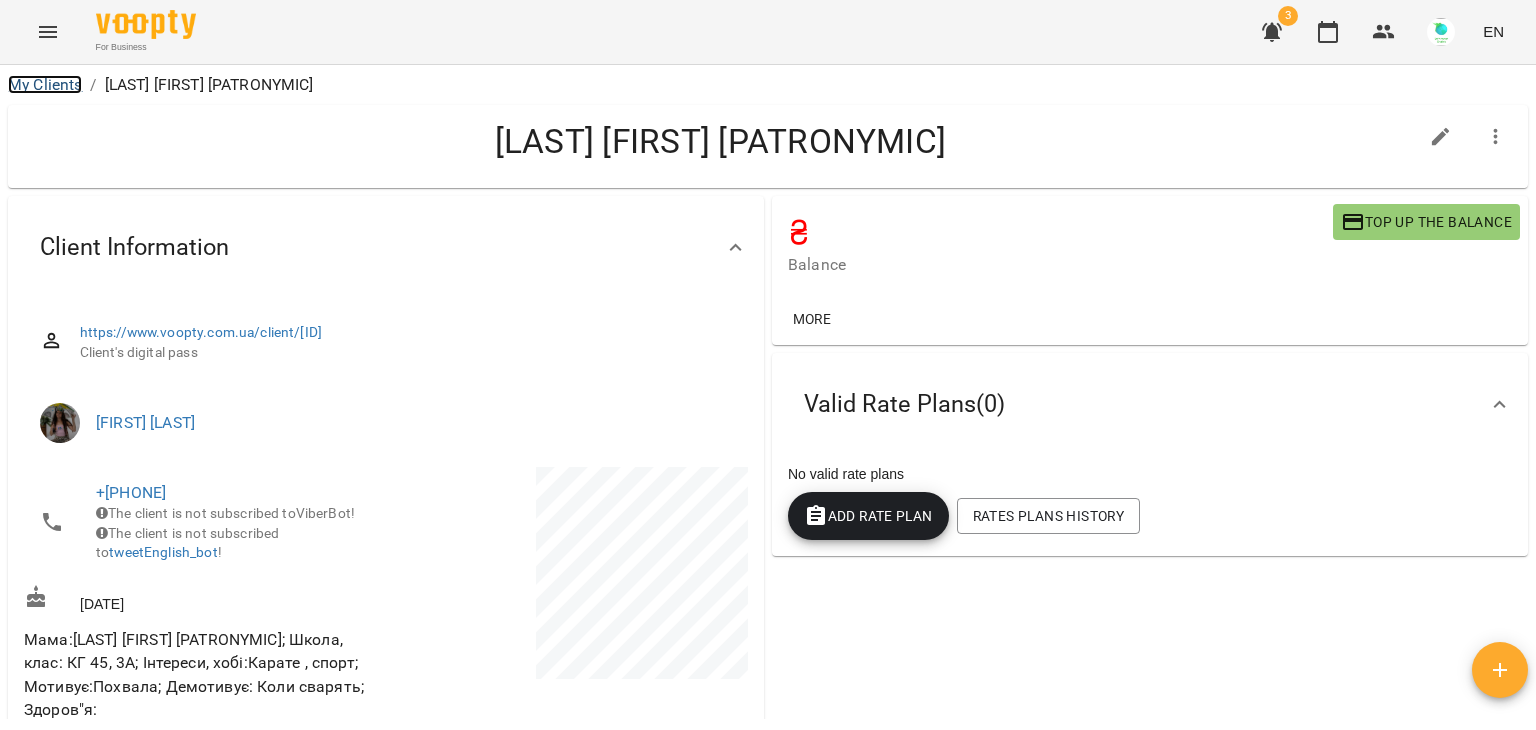 click on "My Clients" at bounding box center (45, 84) 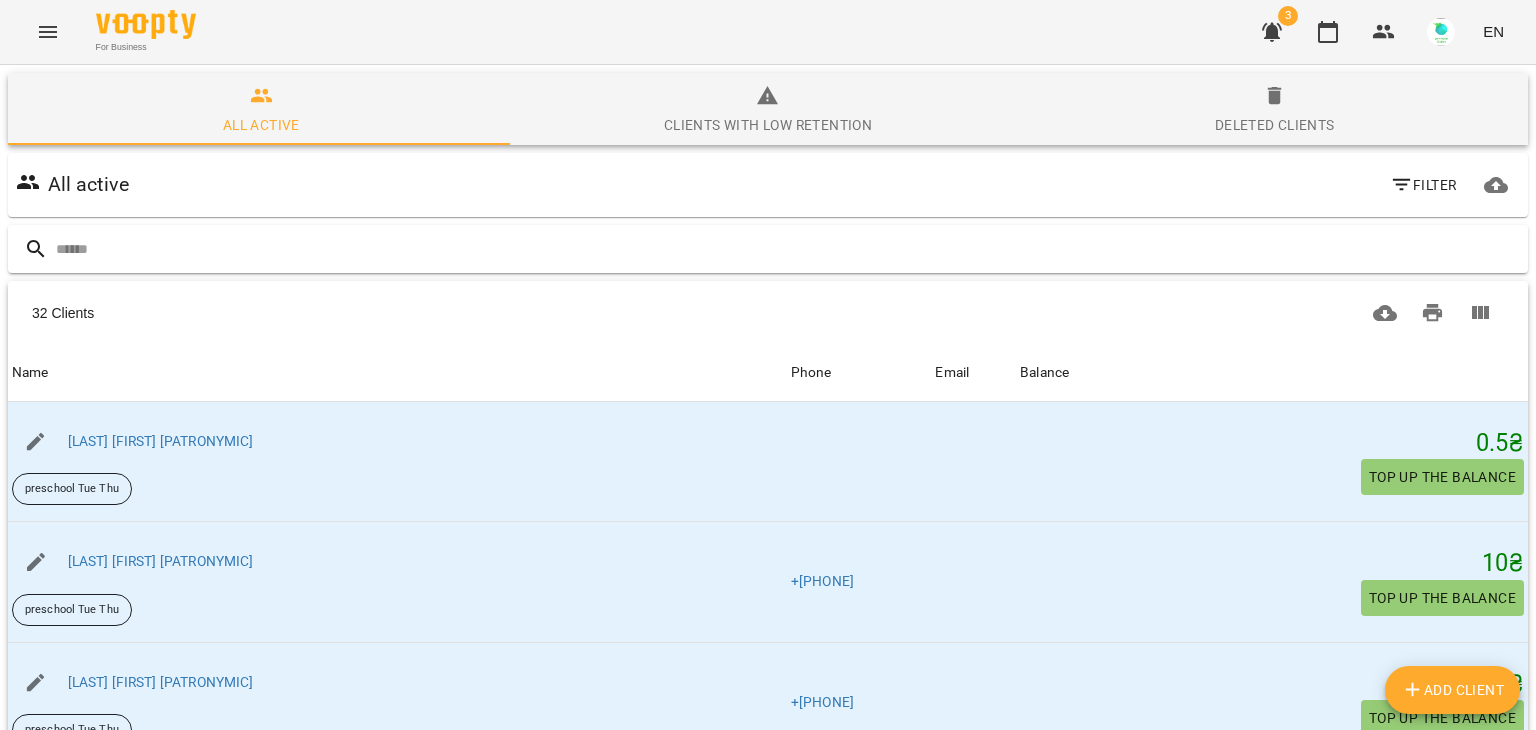 click at bounding box center [788, 249] 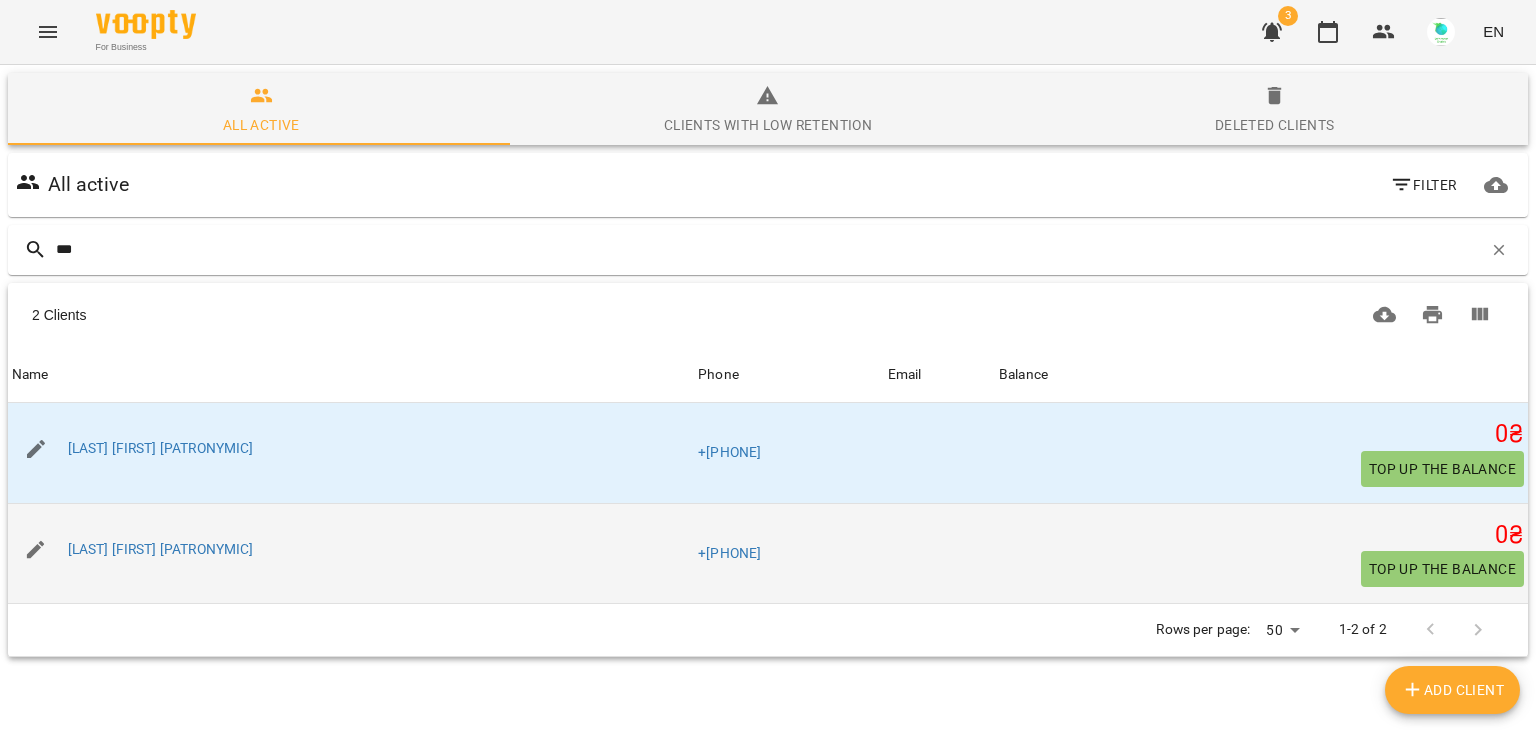 type on "***" 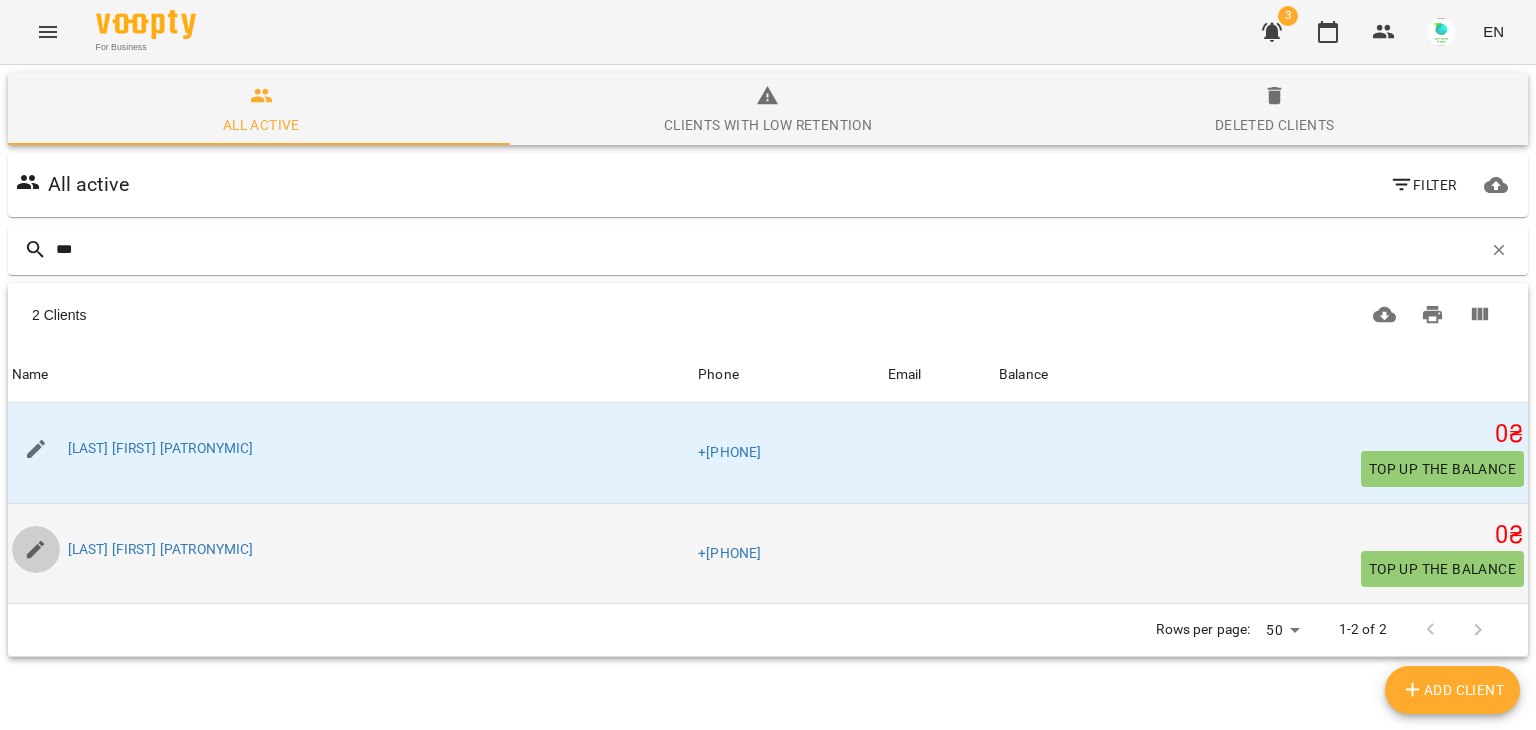 click 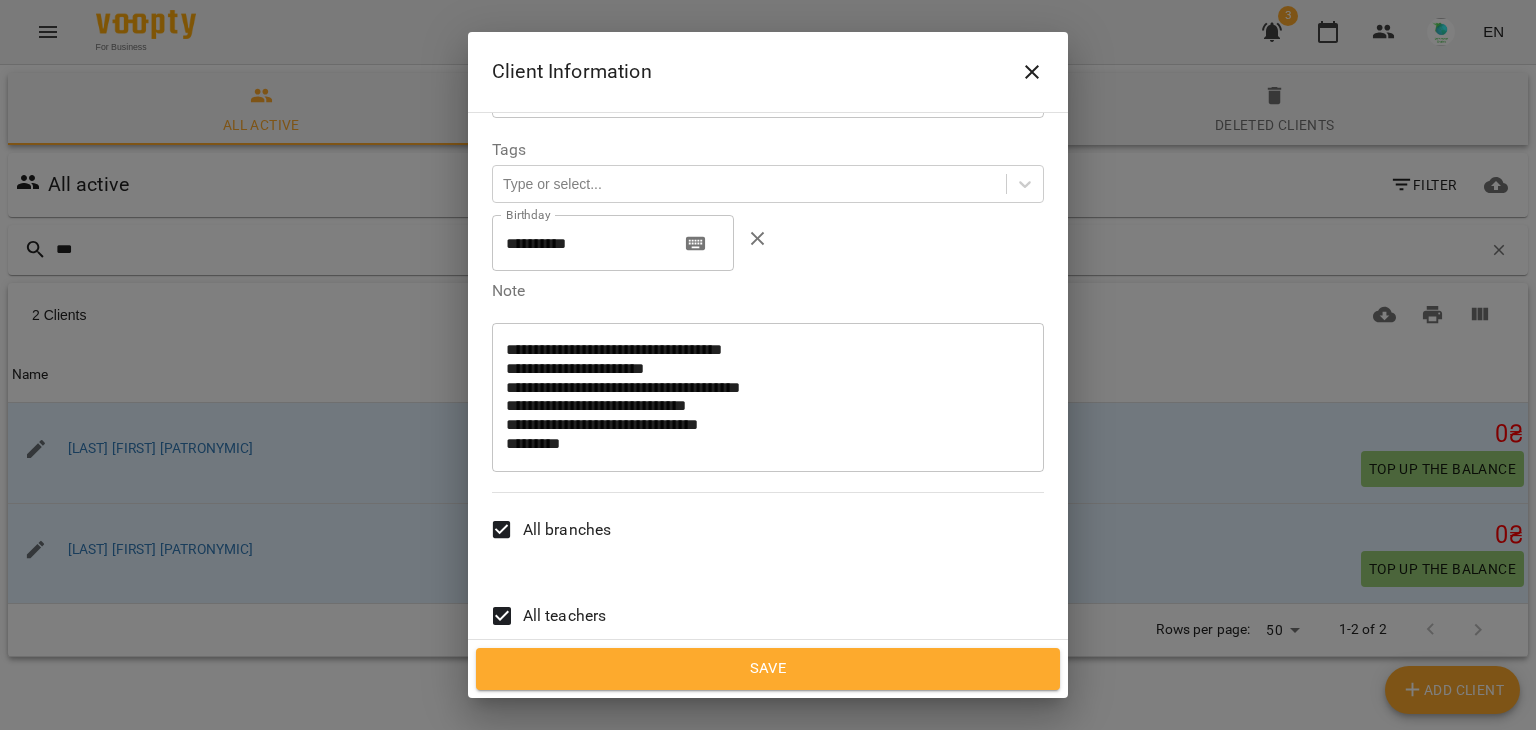 scroll, scrollTop: 565, scrollLeft: 0, axis: vertical 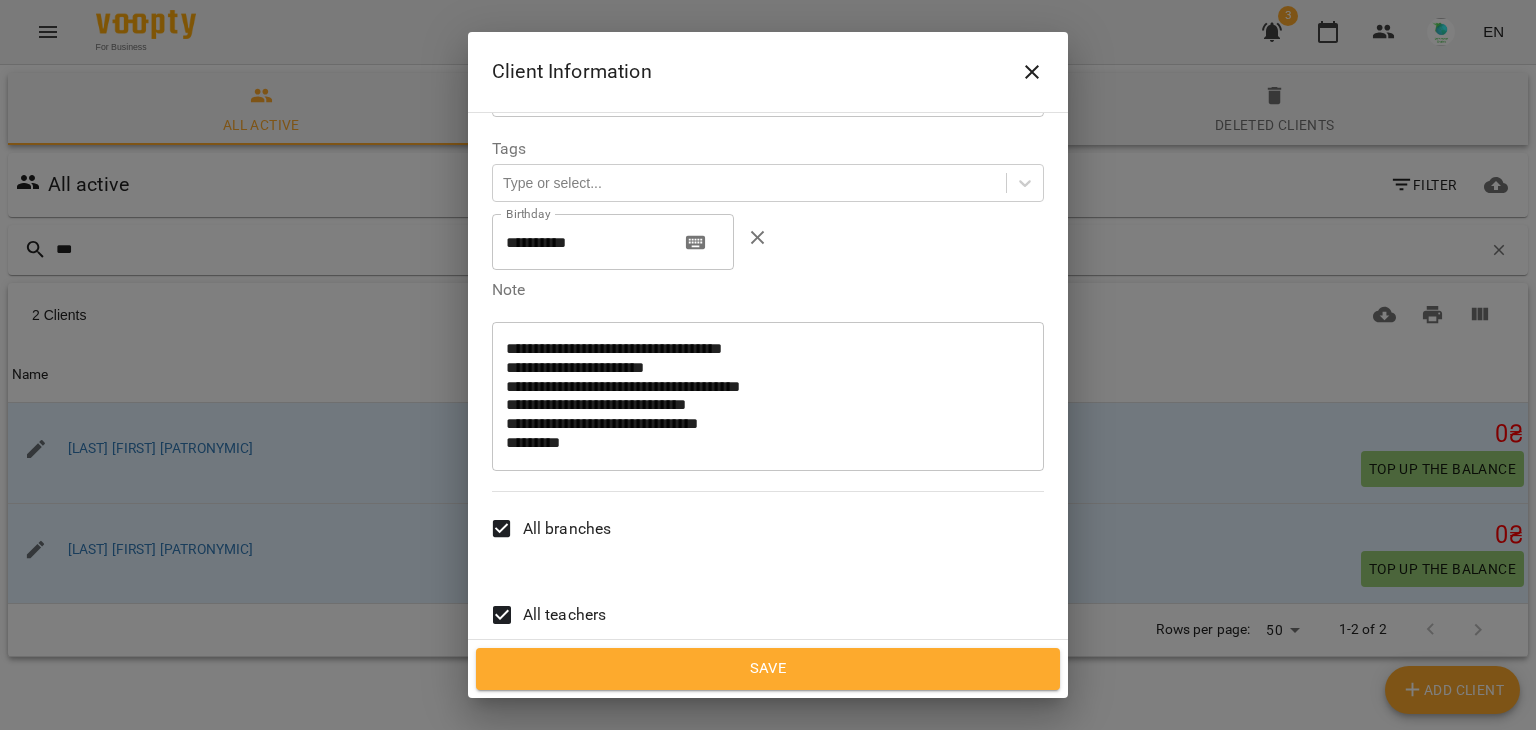 click on "All teachers" at bounding box center (565, 615) 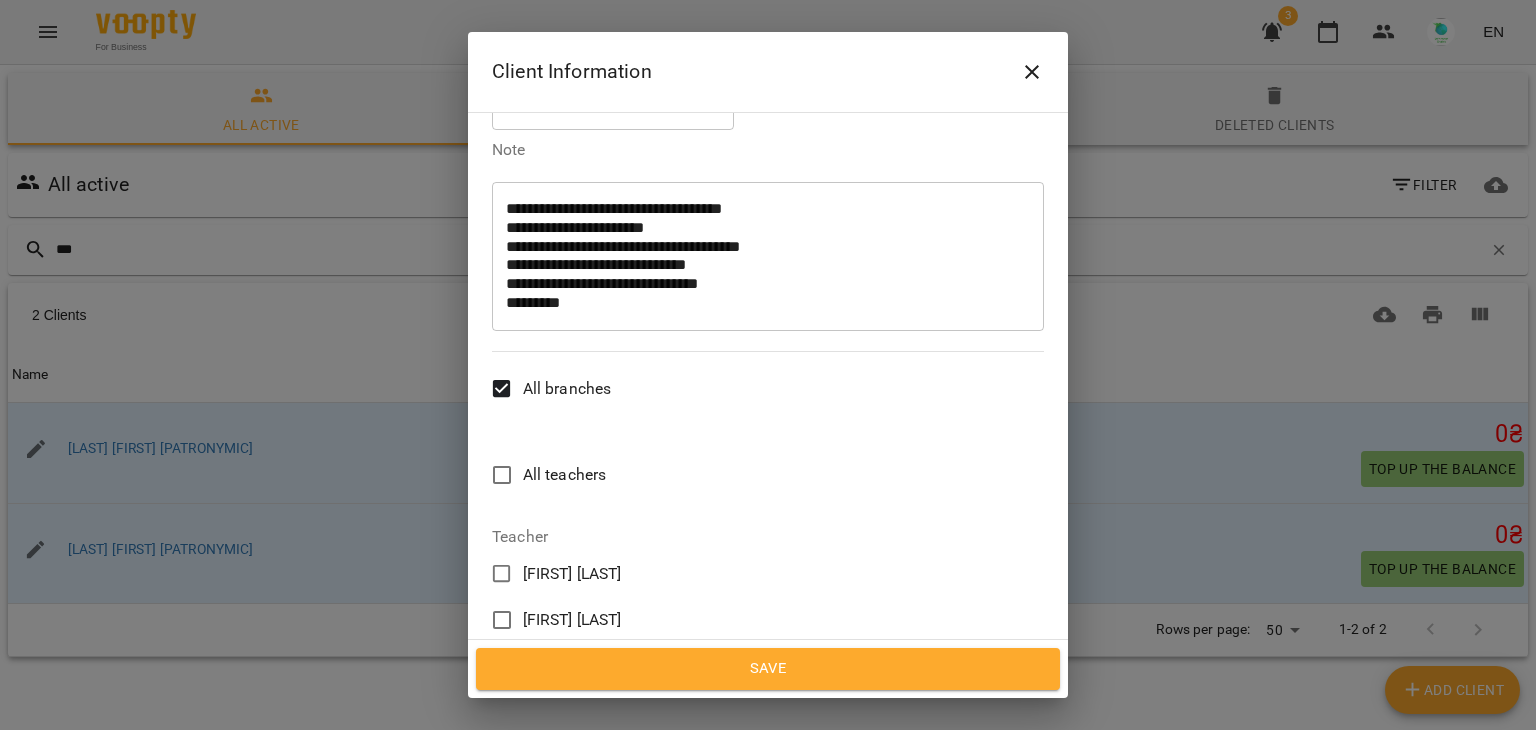 scroll, scrollTop: 756, scrollLeft: 0, axis: vertical 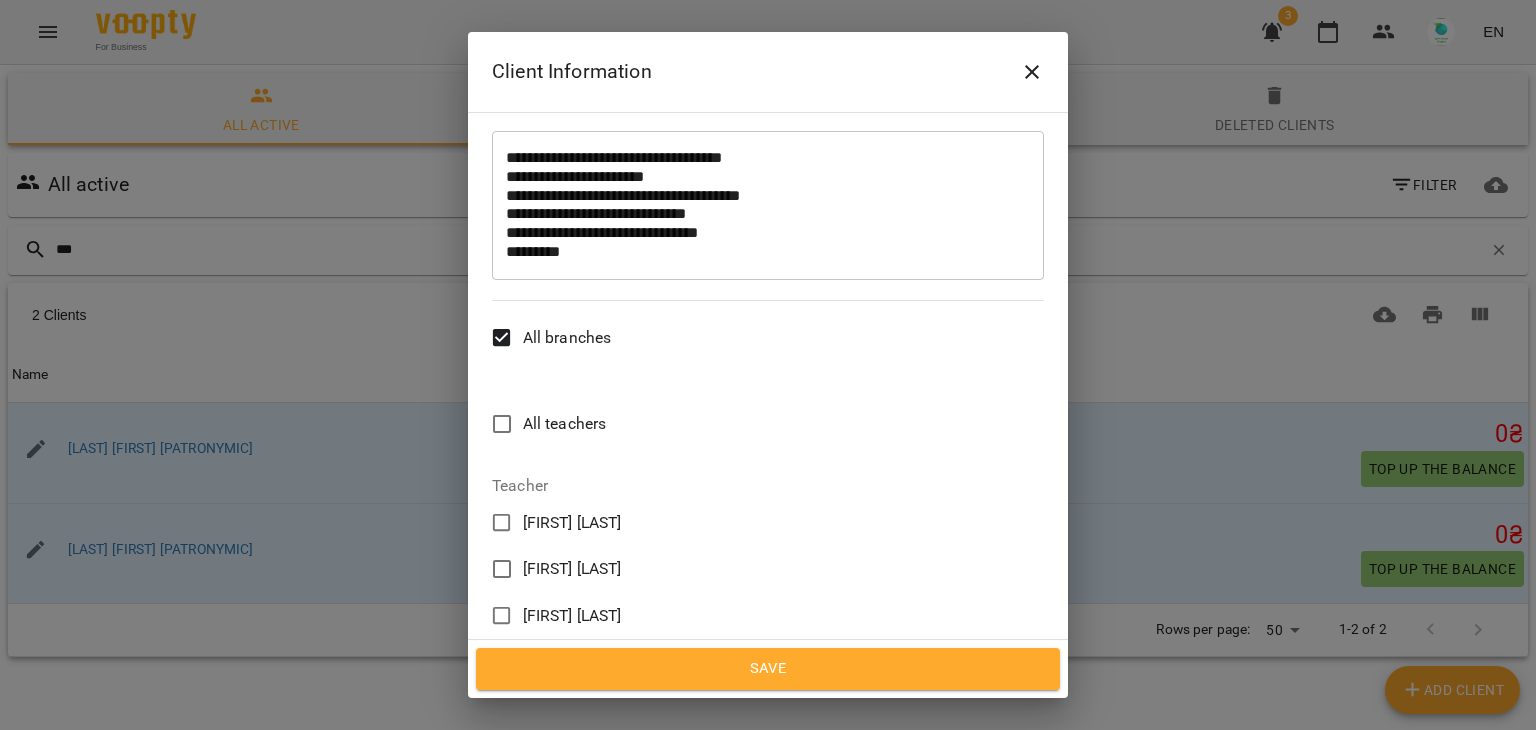 click on "[FIRST] [LAST]" at bounding box center [572, 616] 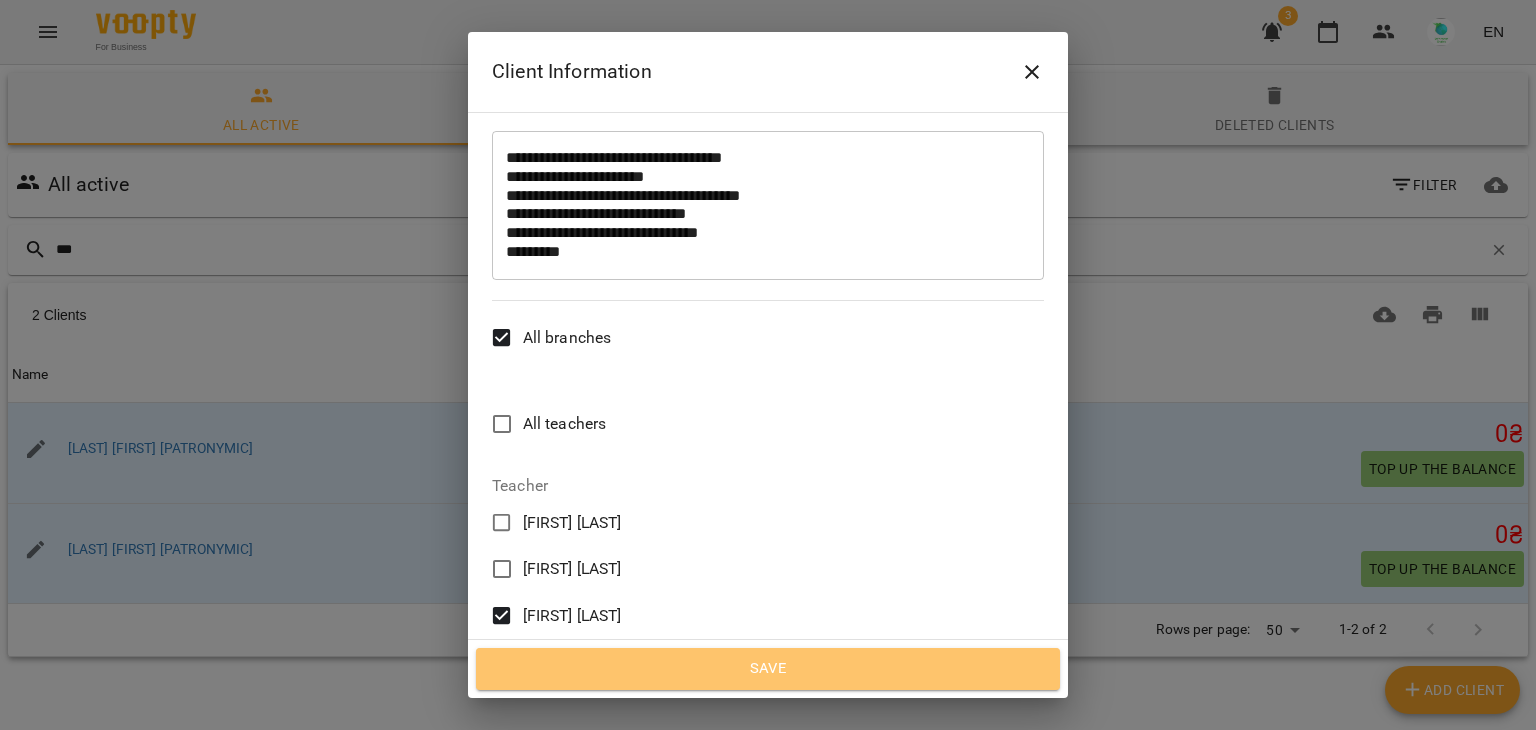 click on "Save" at bounding box center [768, 669] 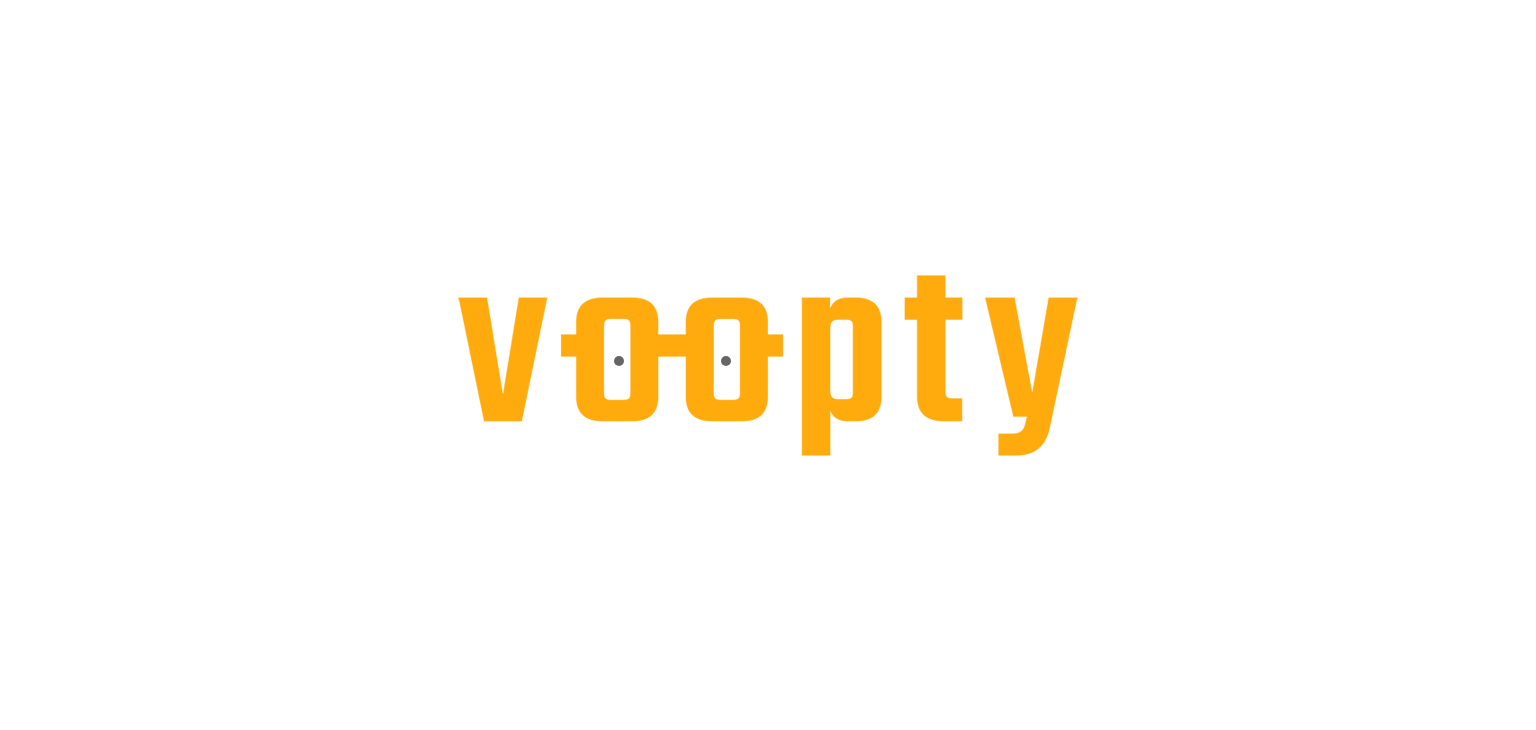 scroll, scrollTop: 0, scrollLeft: 0, axis: both 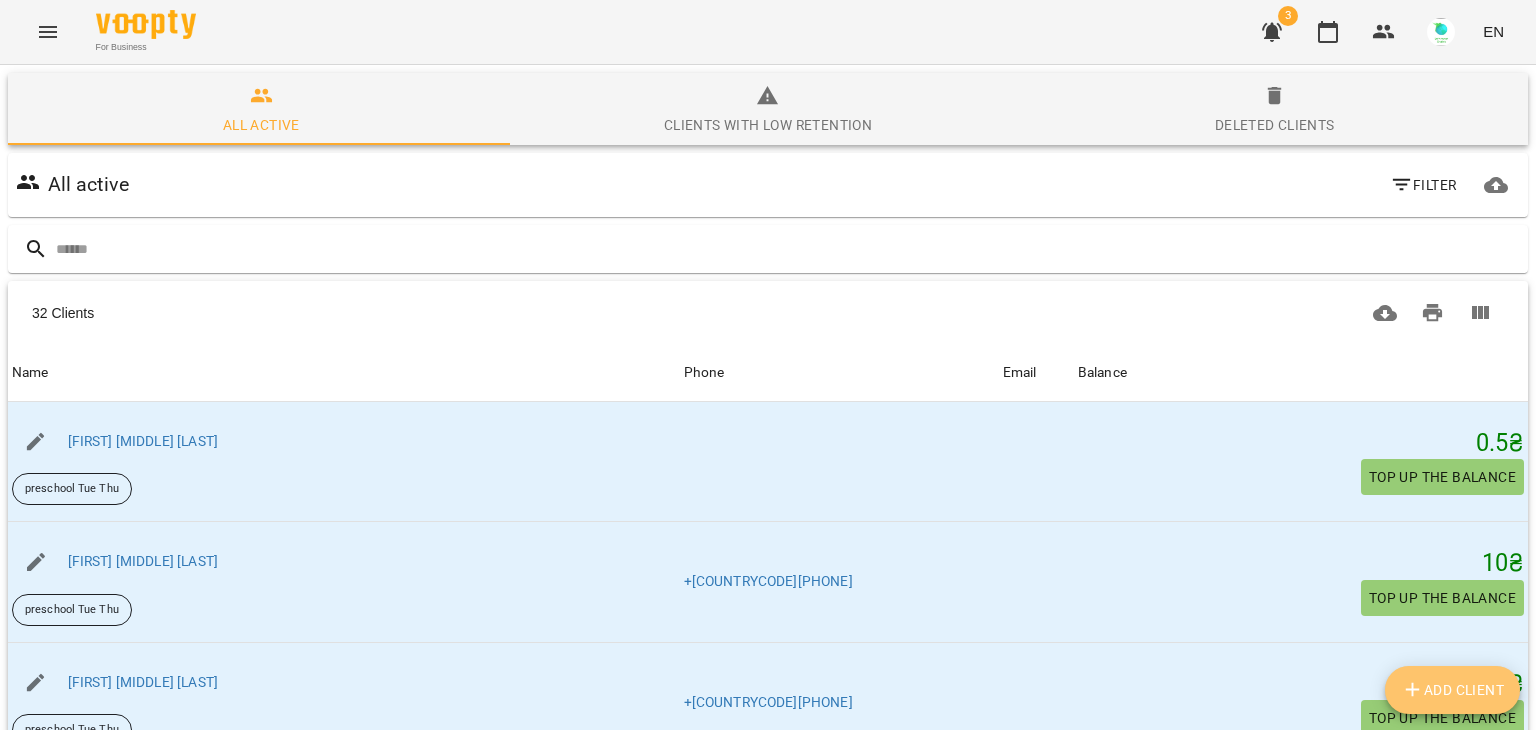 click 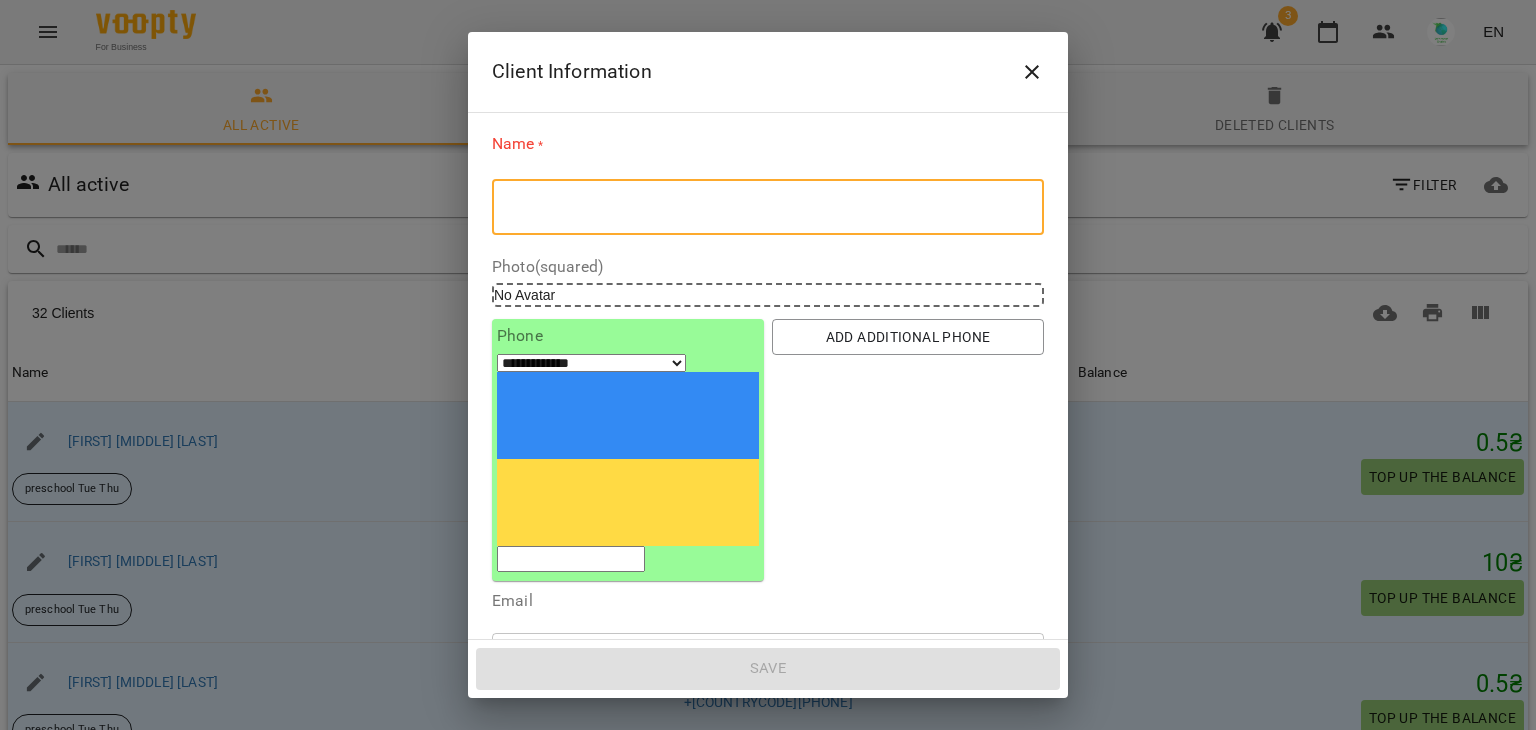 paste on "**********" 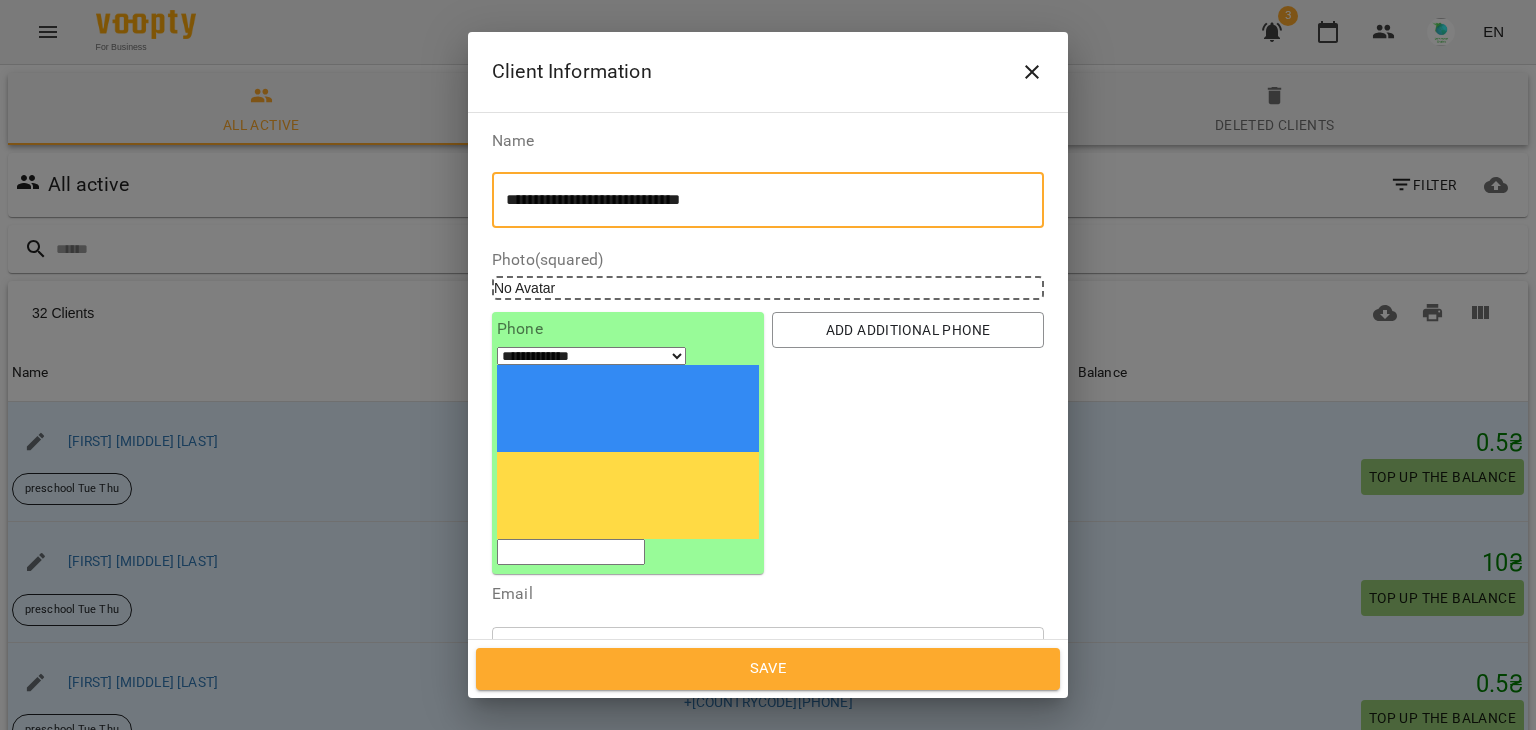 type on "**********" 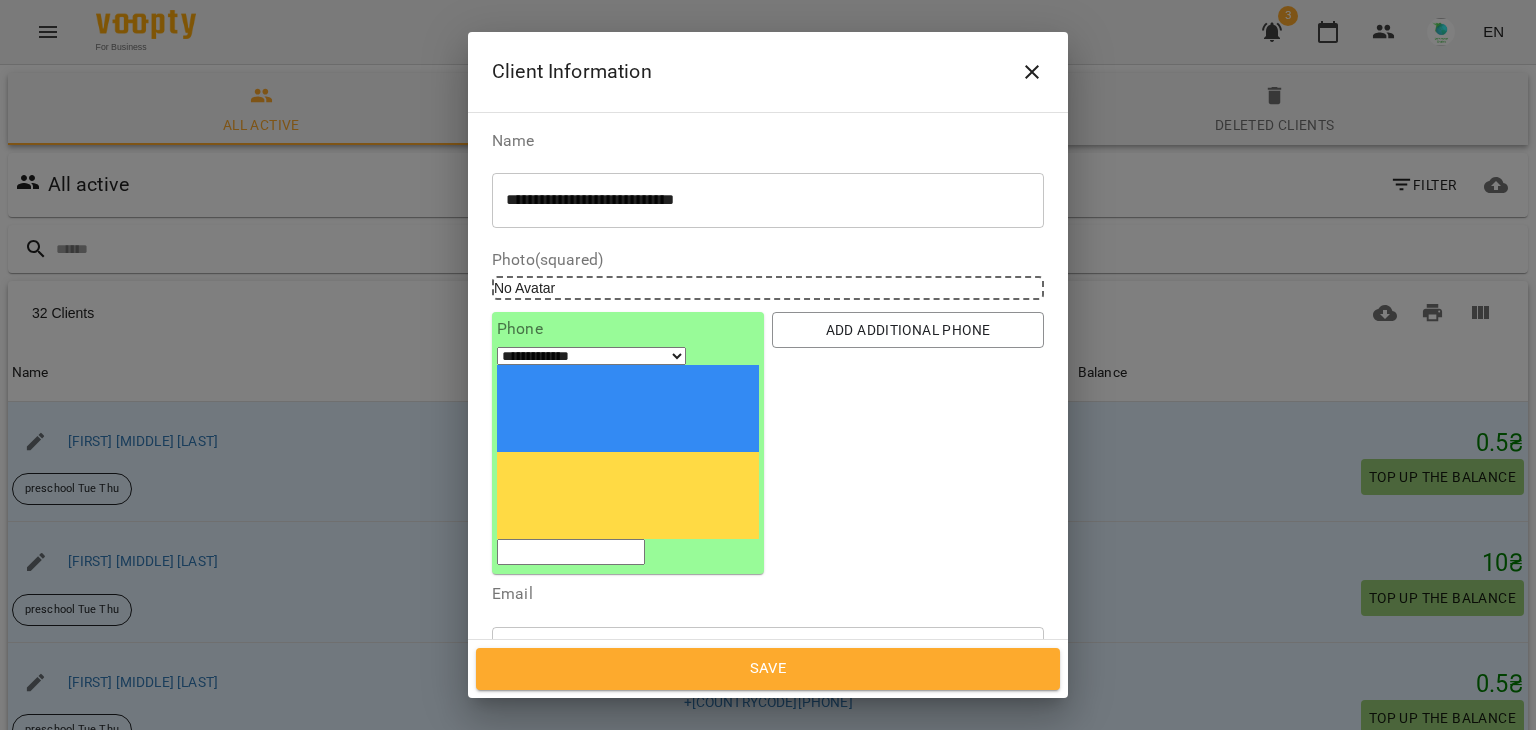 click on "Birthday" at bounding box center [768, 797] 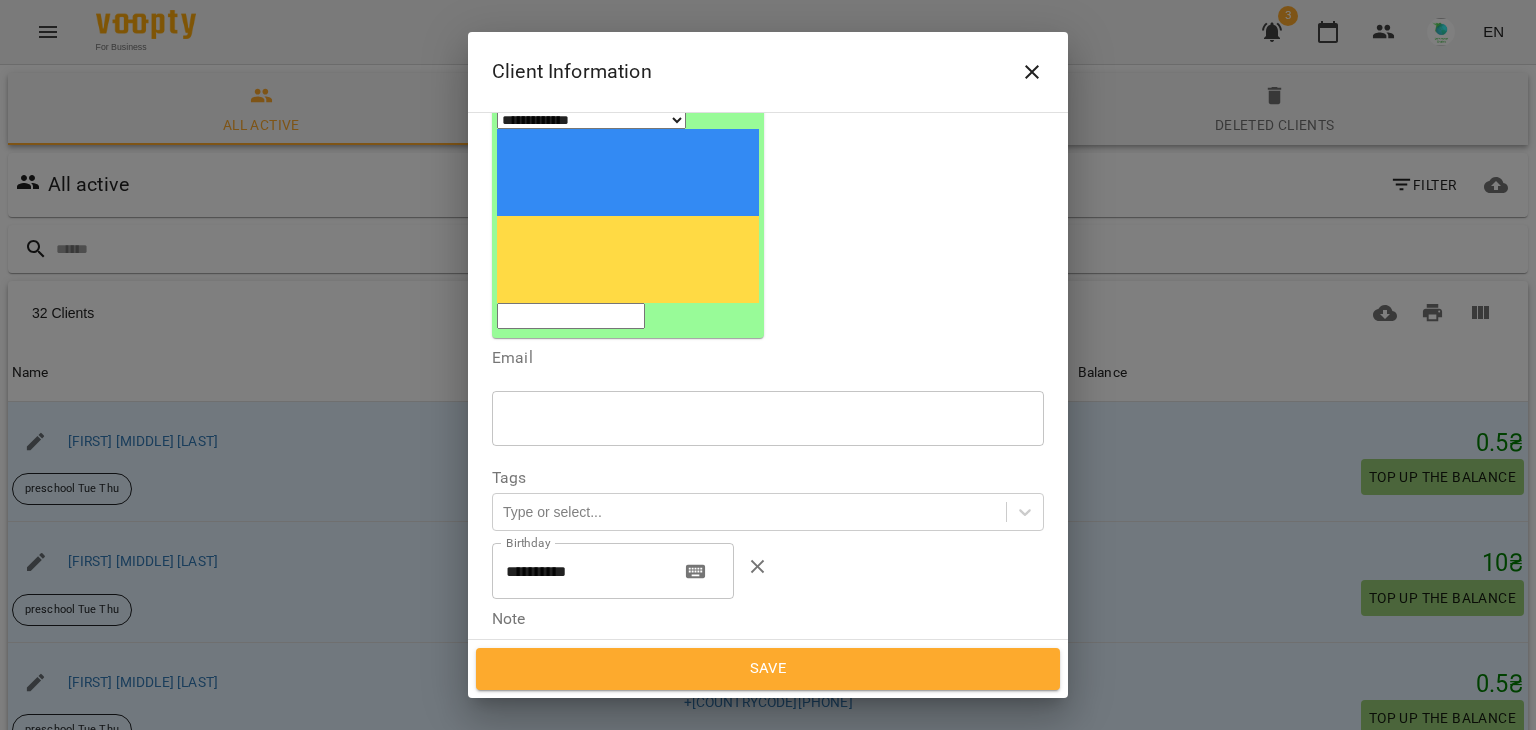 scroll, scrollTop: 248, scrollLeft: 0, axis: vertical 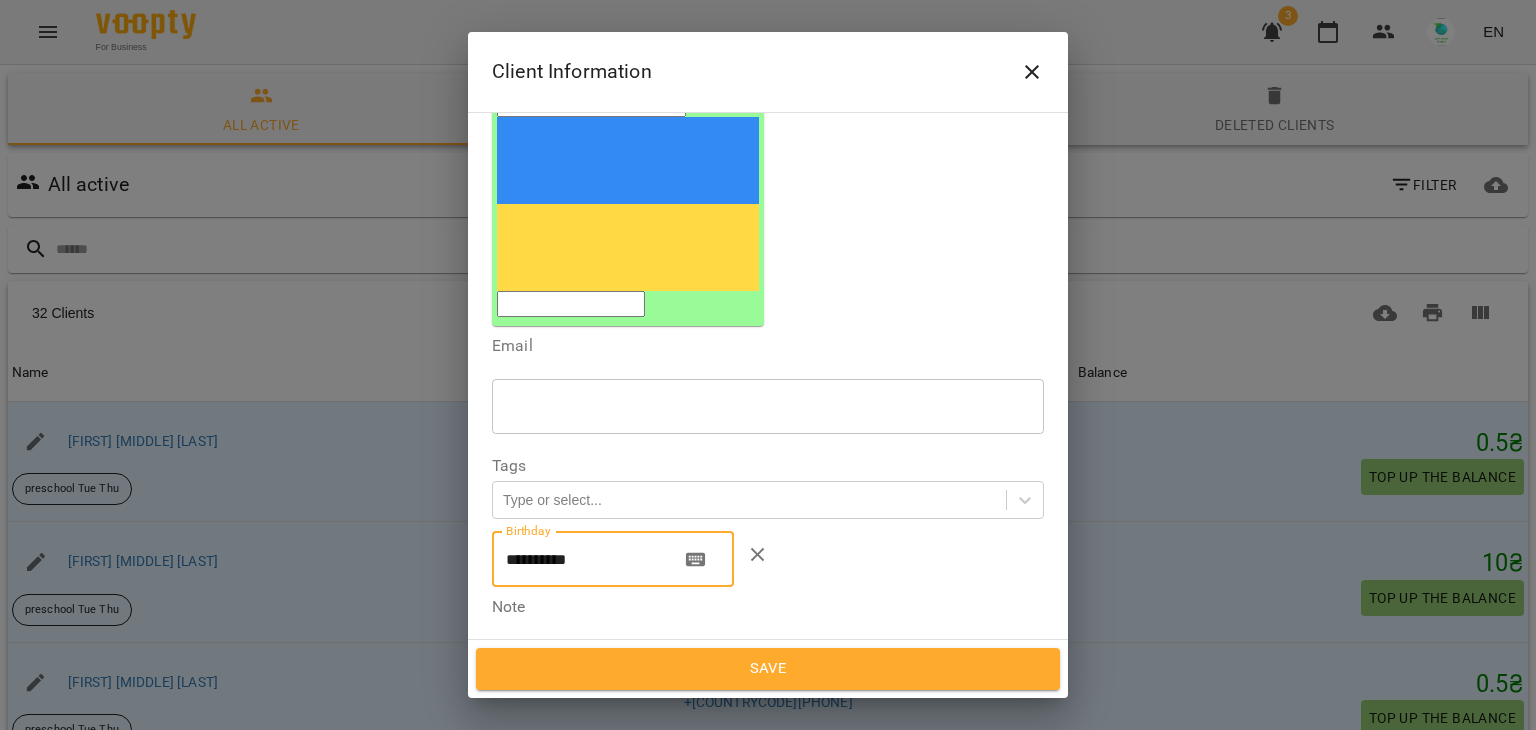drag, startPoint x: 544, startPoint y: 388, endPoint x: 527, endPoint y: 388, distance: 17 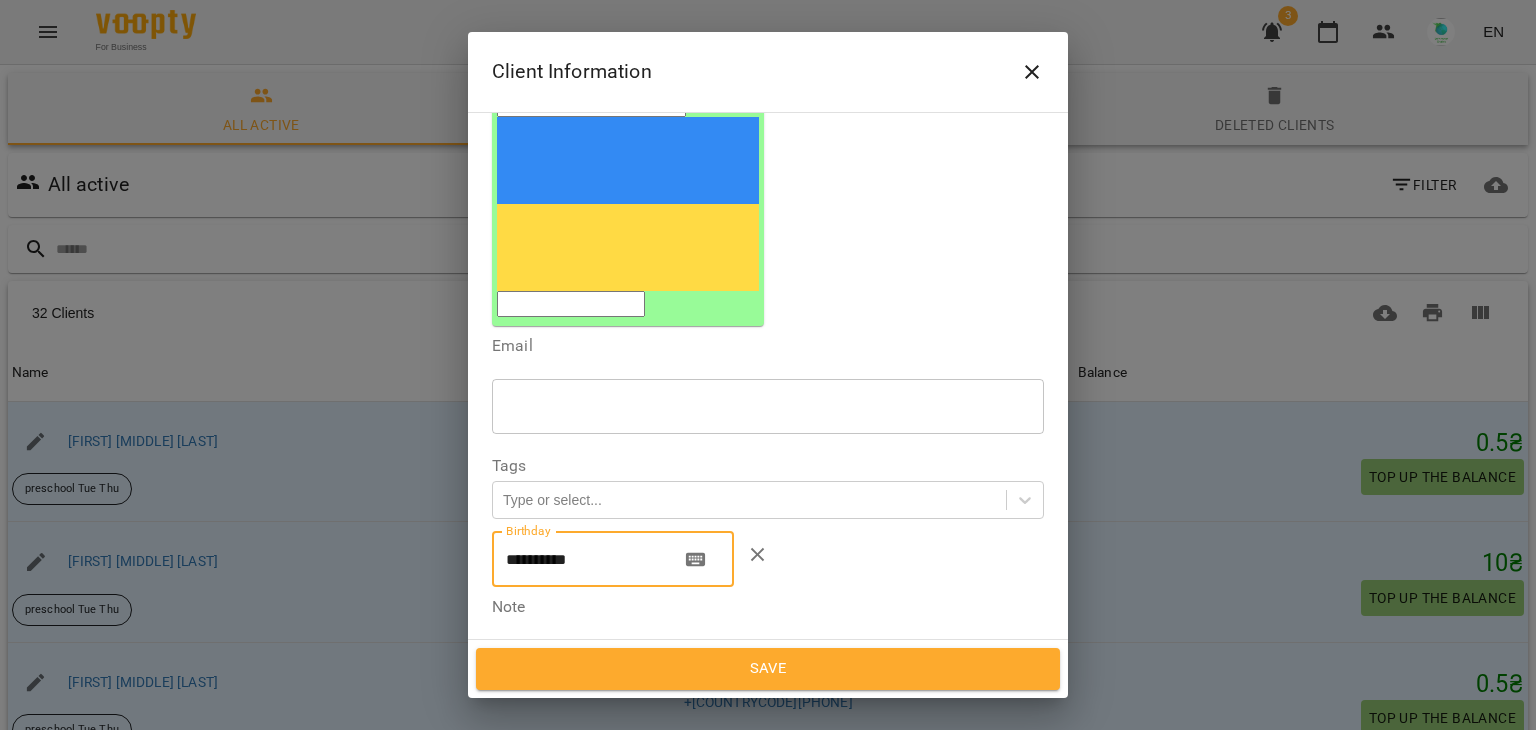 drag, startPoint x: 598, startPoint y: 387, endPoint x: 569, endPoint y: 385, distance: 29.068884 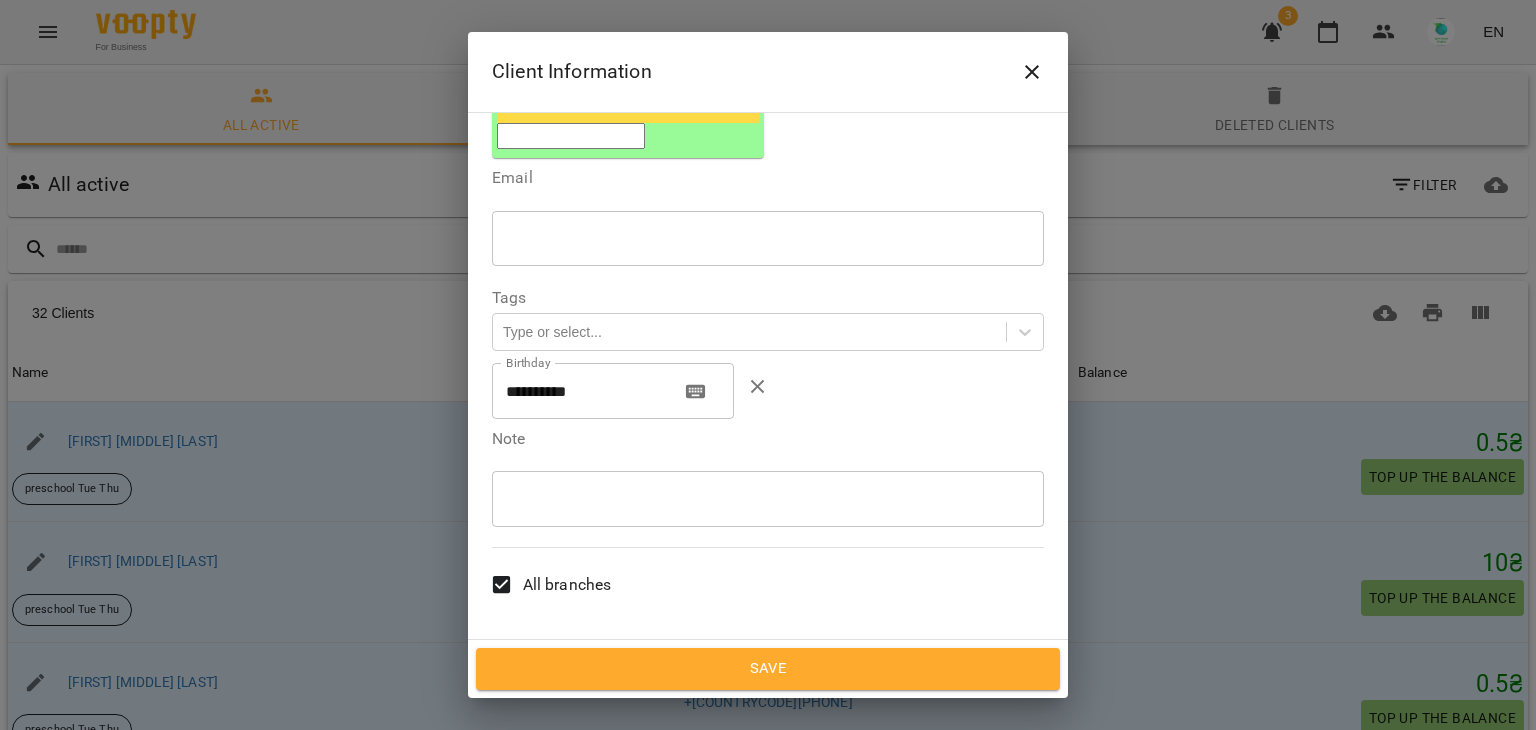 scroll, scrollTop: 419, scrollLeft: 0, axis: vertical 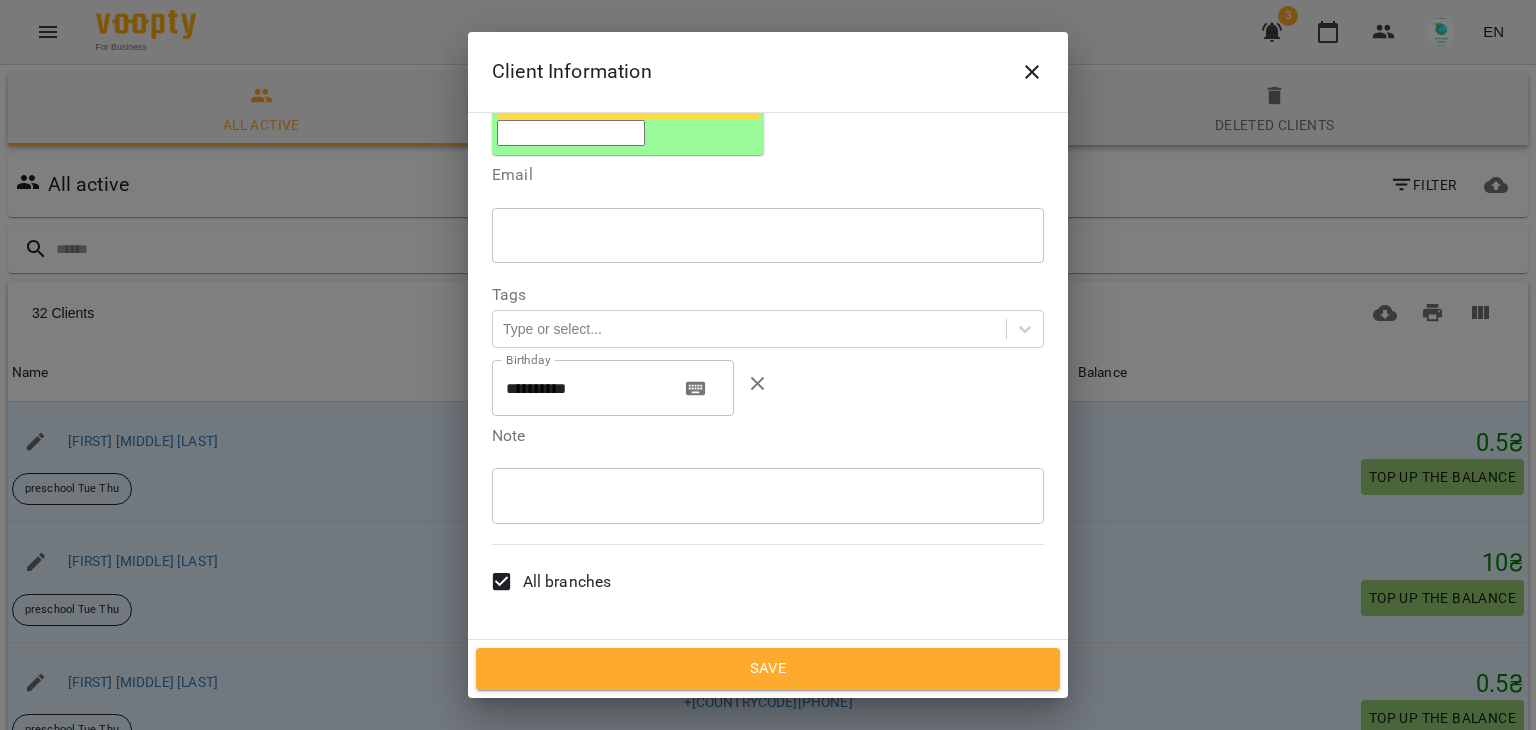click on "* ​" at bounding box center [768, 496] 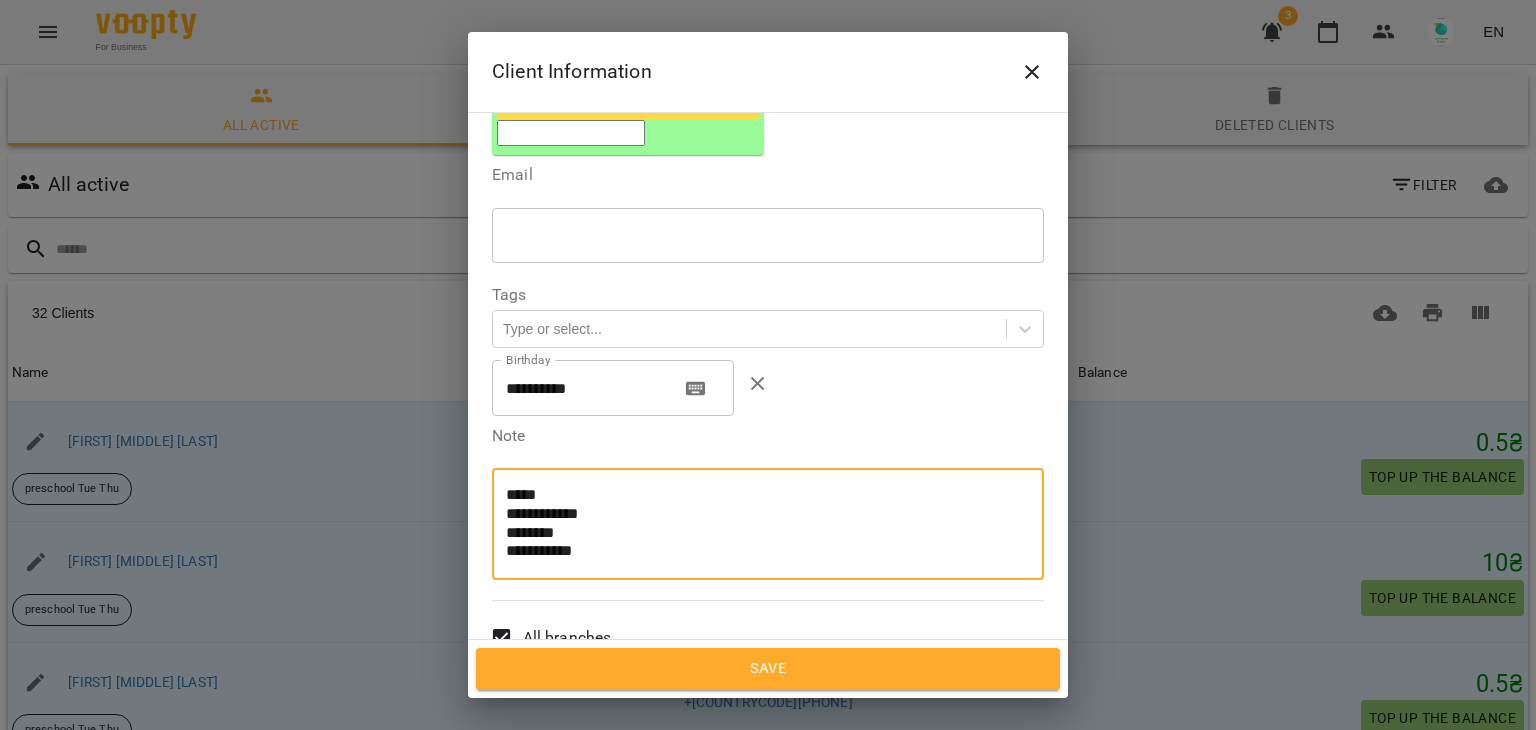 scroll, scrollTop: 0, scrollLeft: 0, axis: both 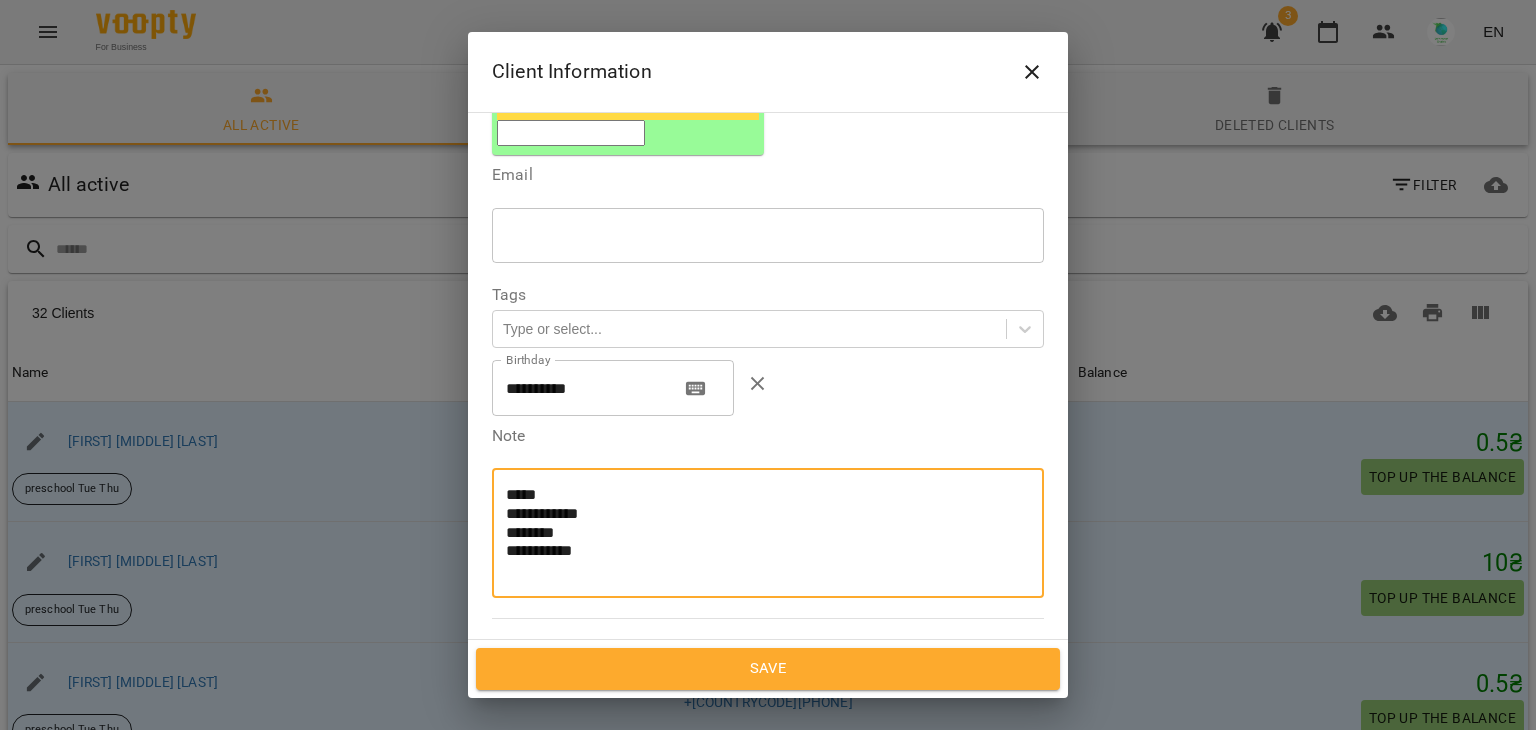 click on "**********" at bounding box center [760, 532] 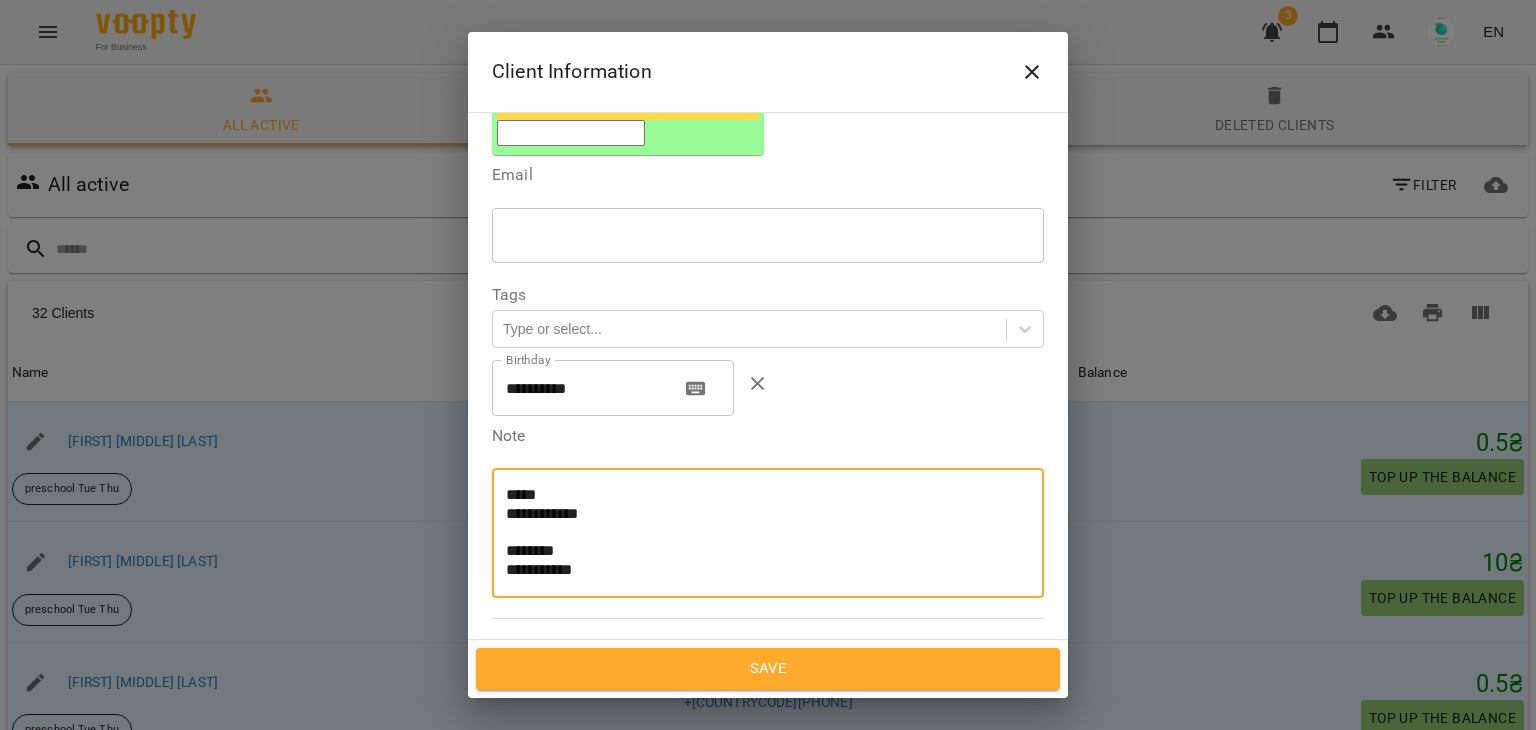 scroll, scrollTop: 0, scrollLeft: 0, axis: both 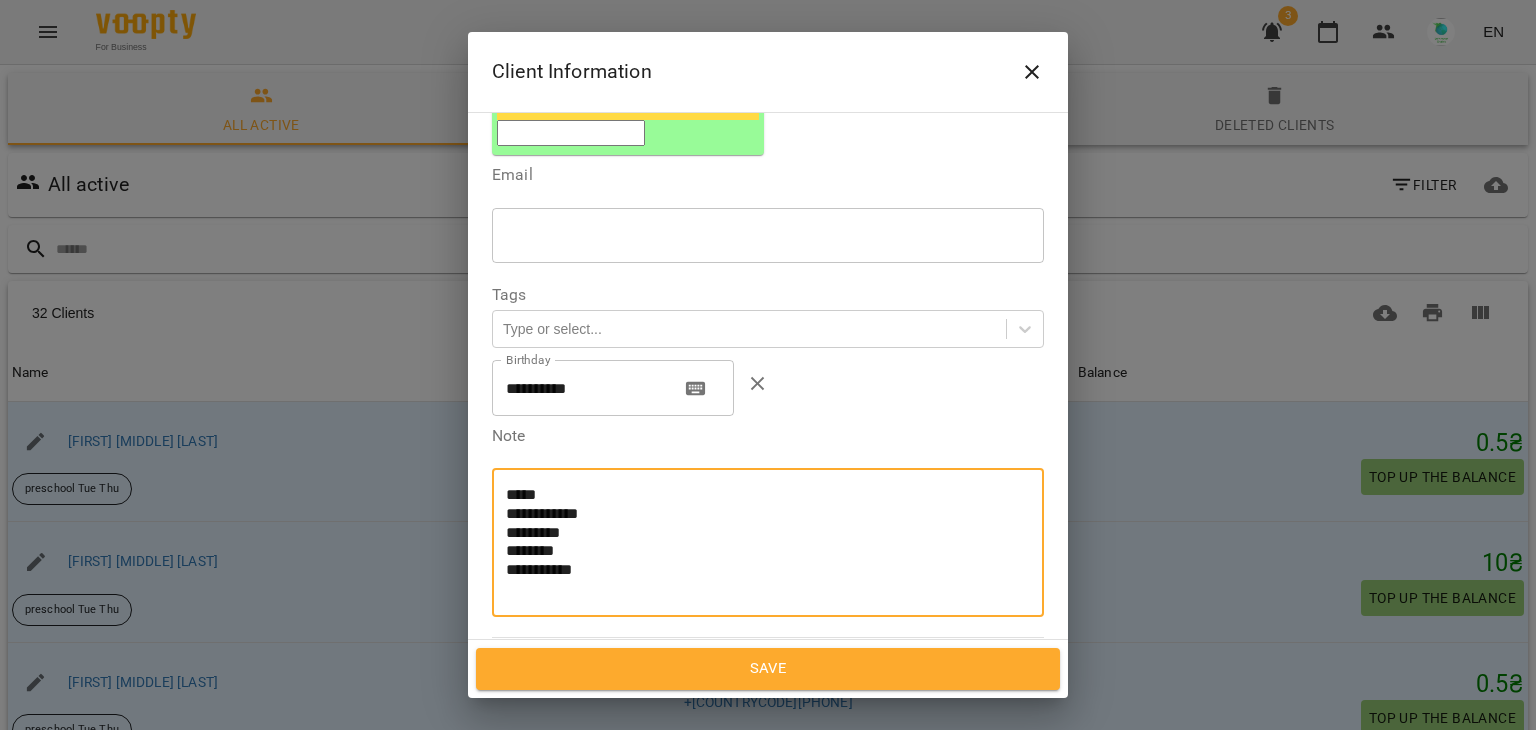 click on "**********" at bounding box center [760, 542] 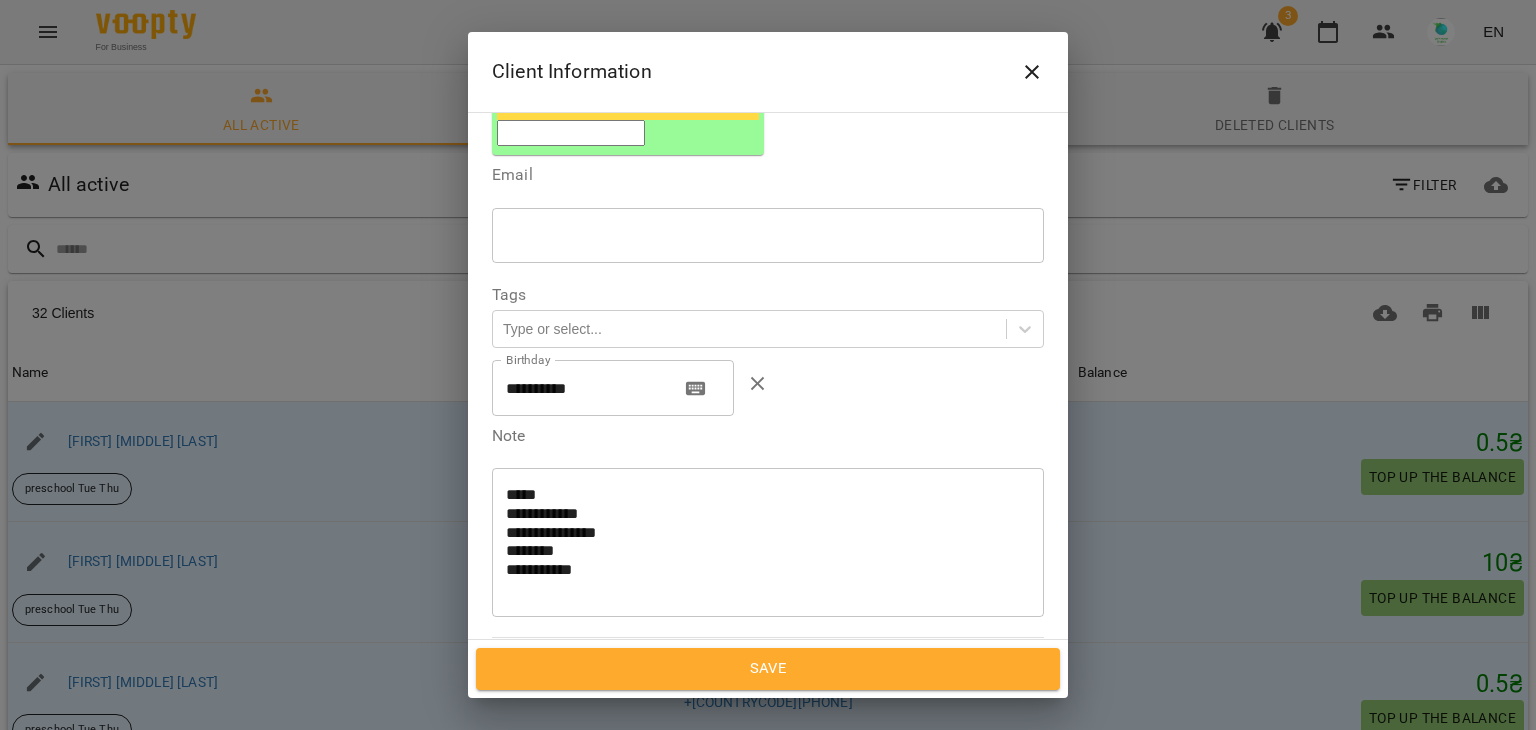 click on "**********" at bounding box center [768, 542] 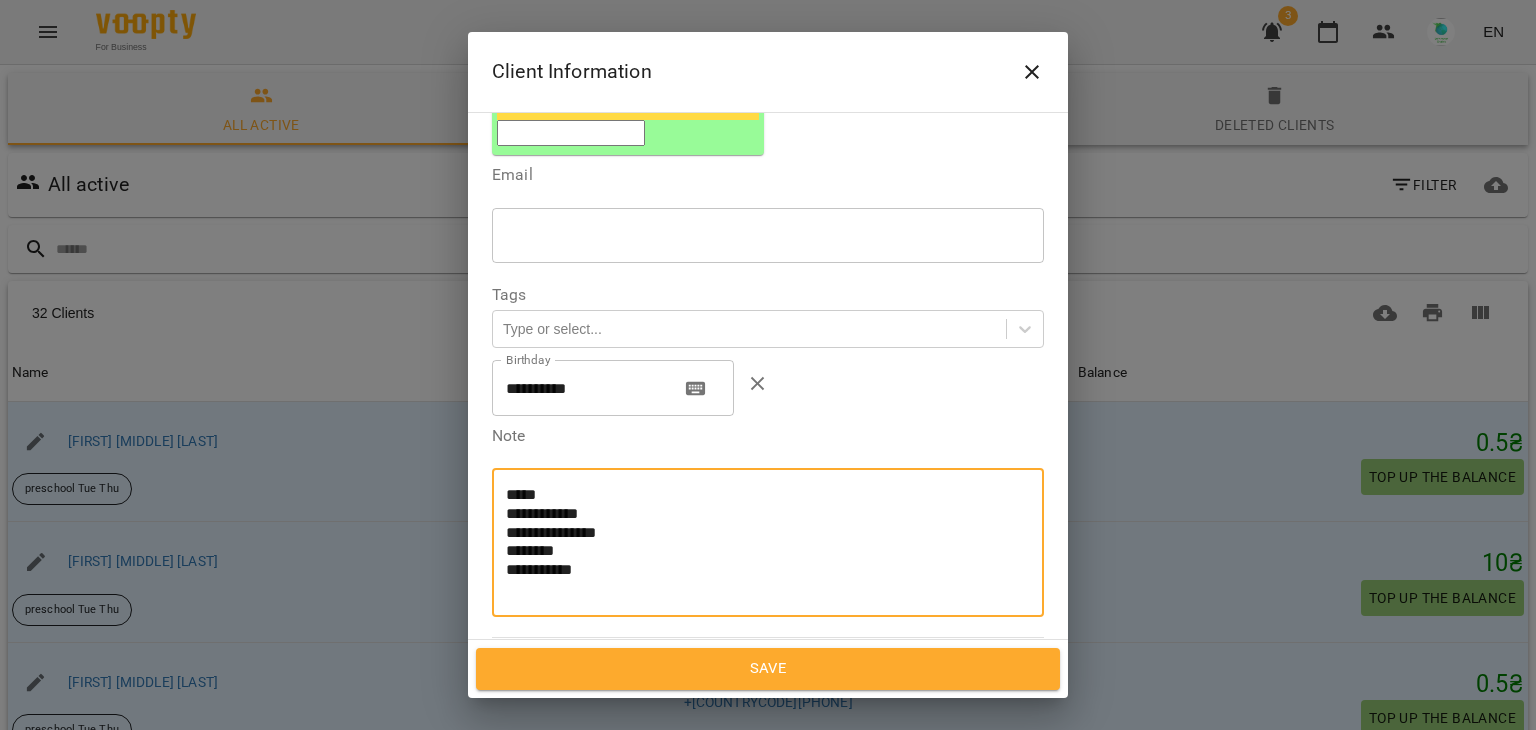 click on "**********" at bounding box center (760, 542) 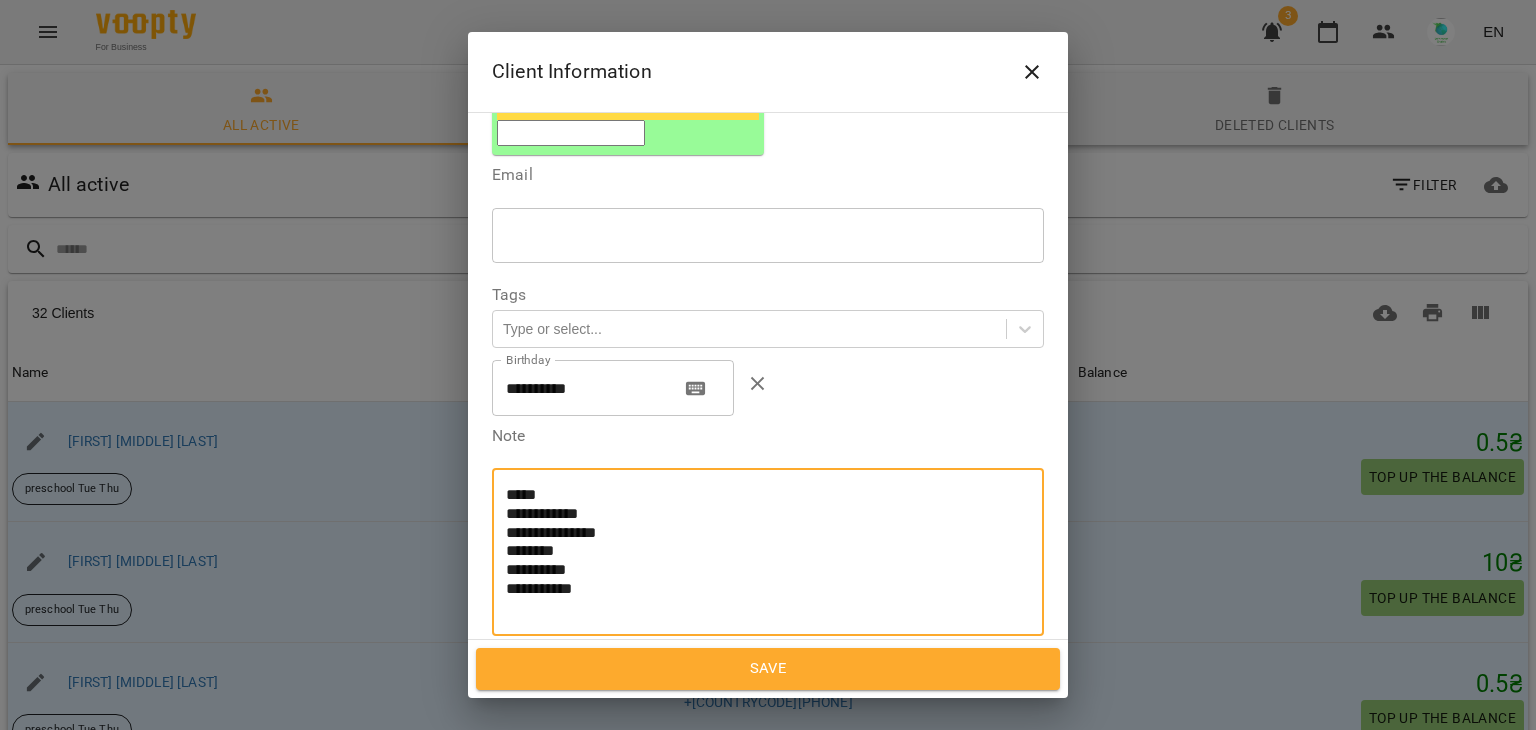click on "**********" at bounding box center (760, 551) 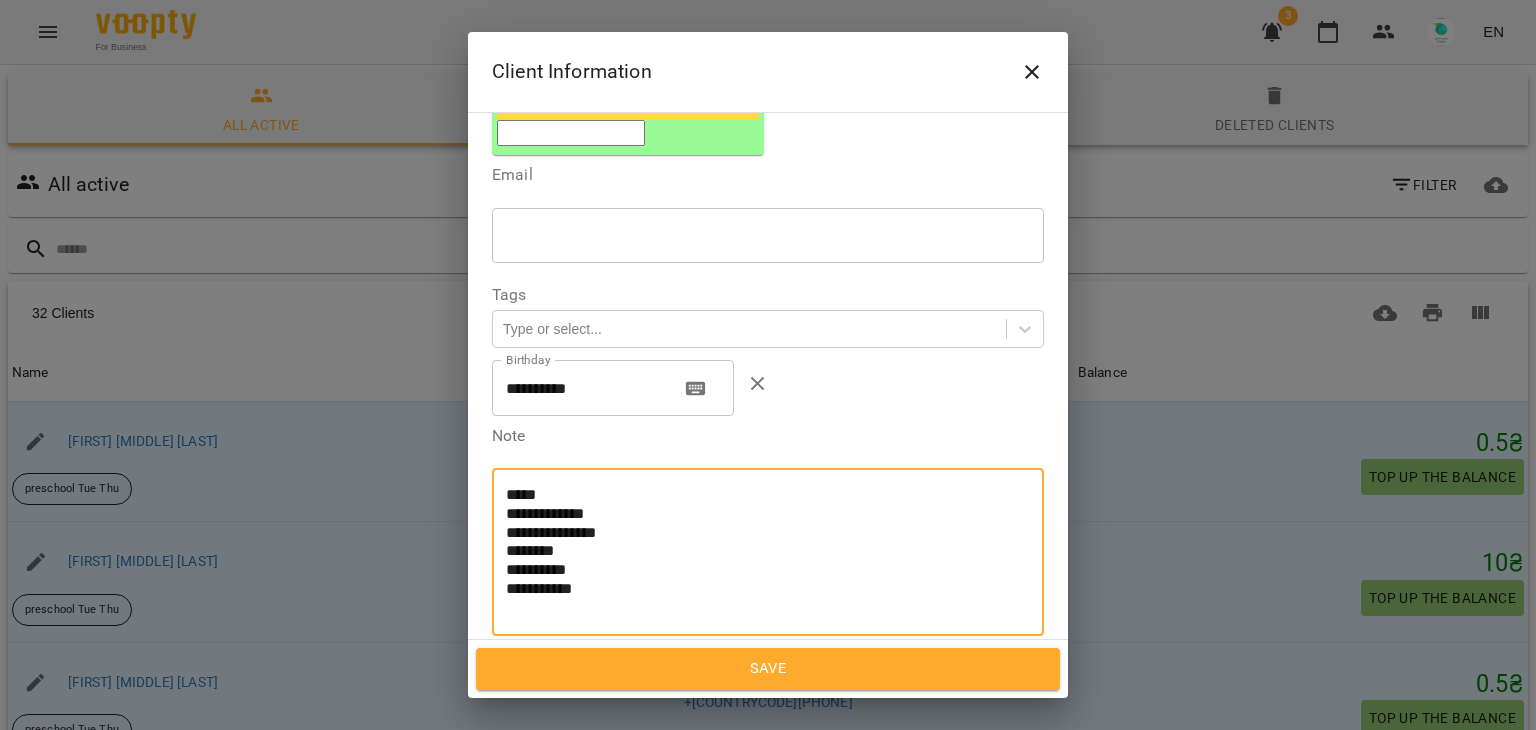 paste on "*******" 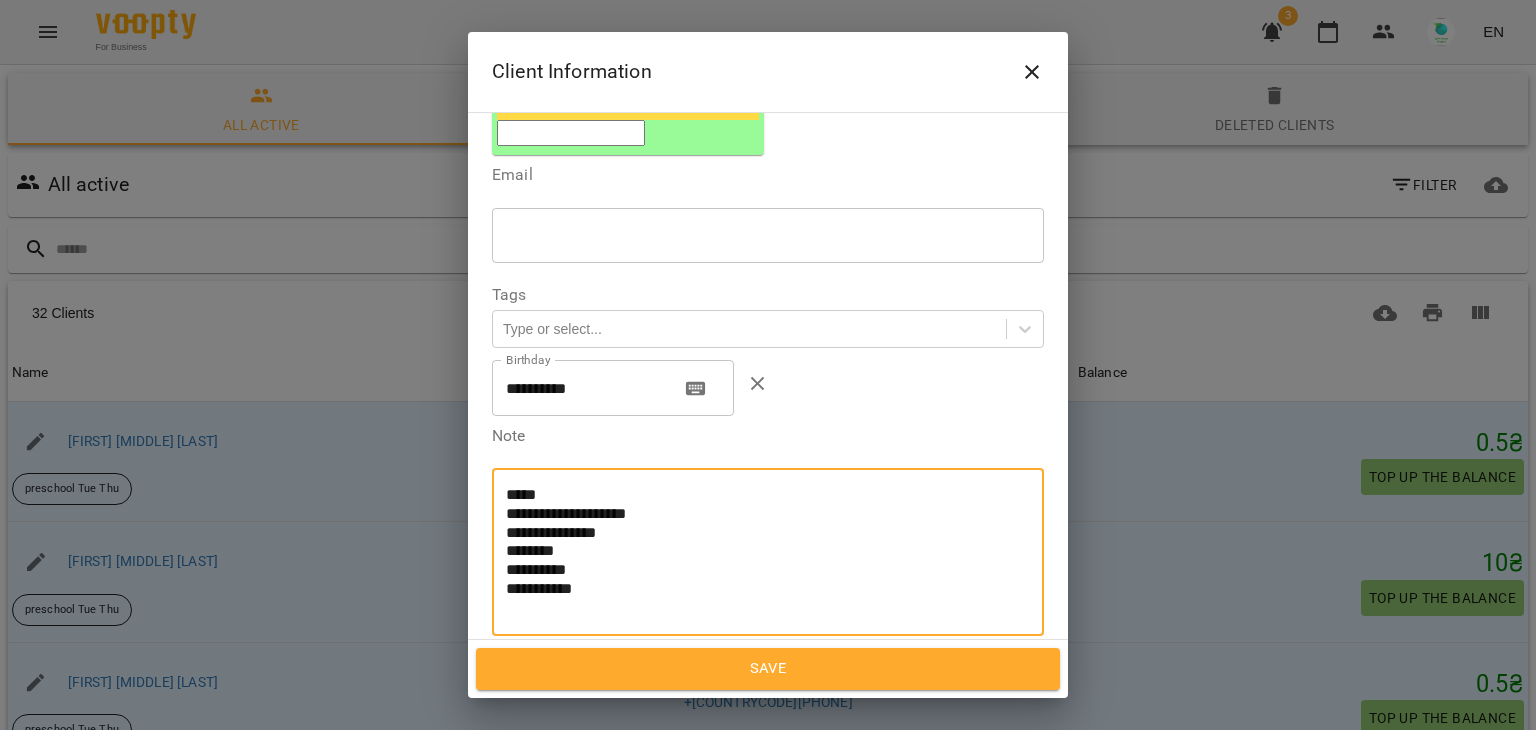 click on "**********" at bounding box center (760, 551) 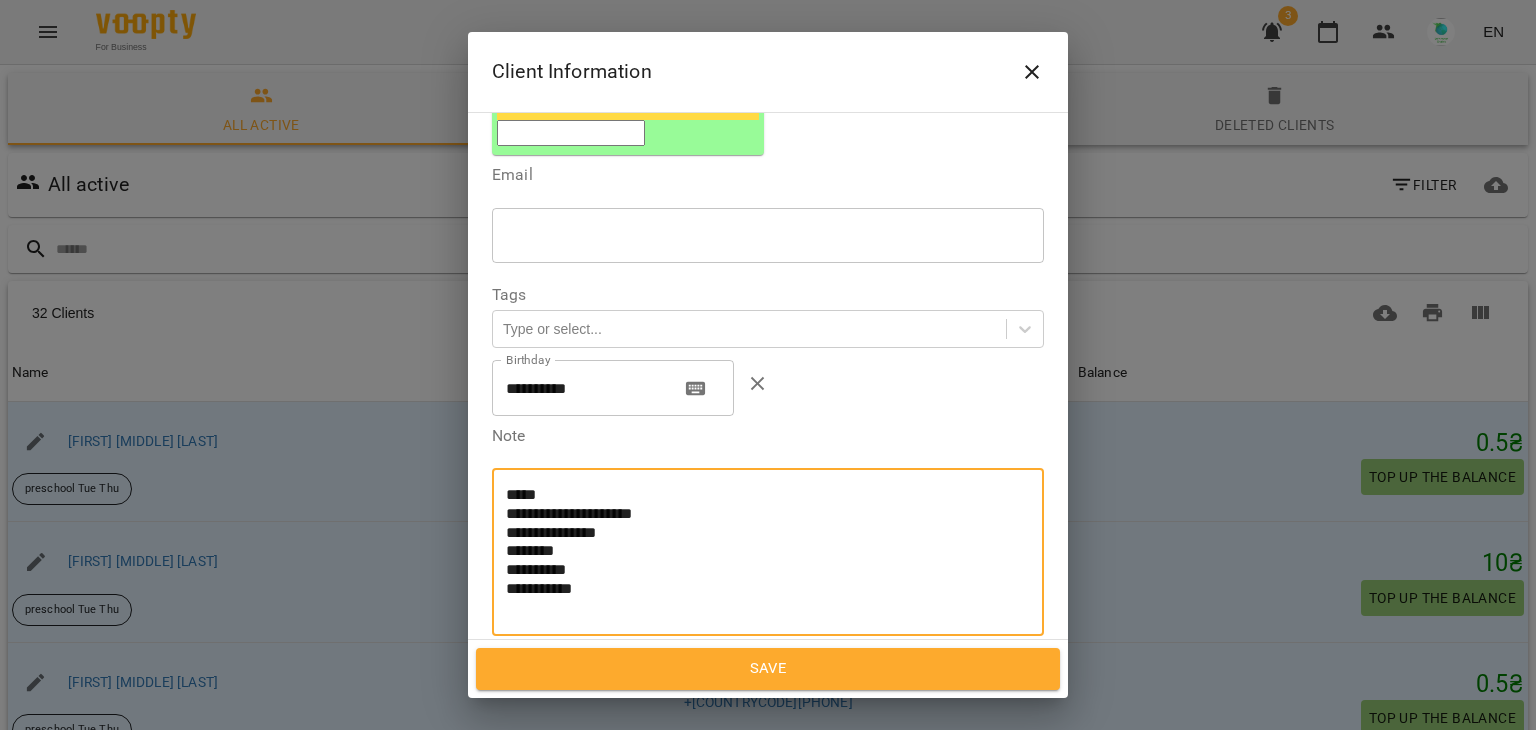 click on "**********" at bounding box center [760, 551] 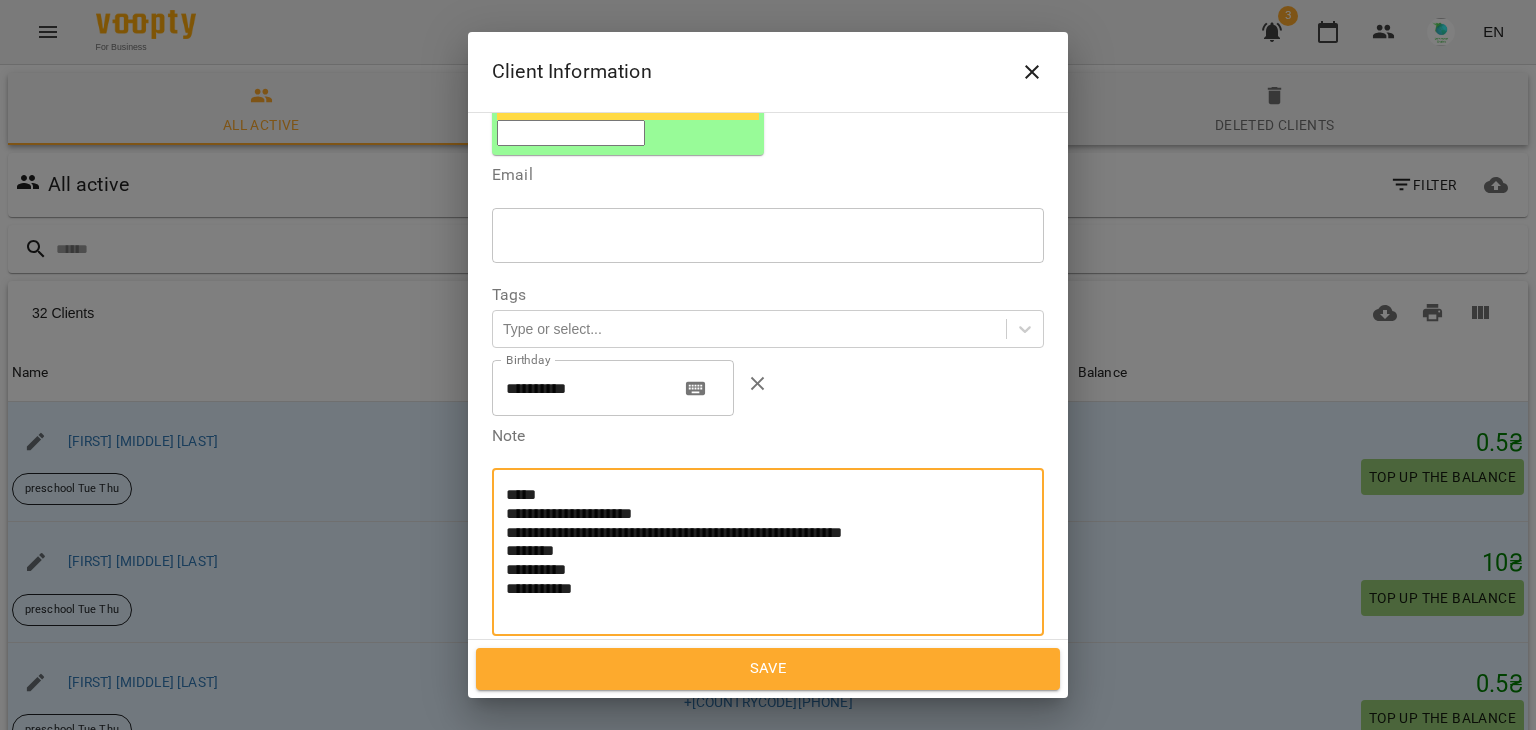 paste on "**********" 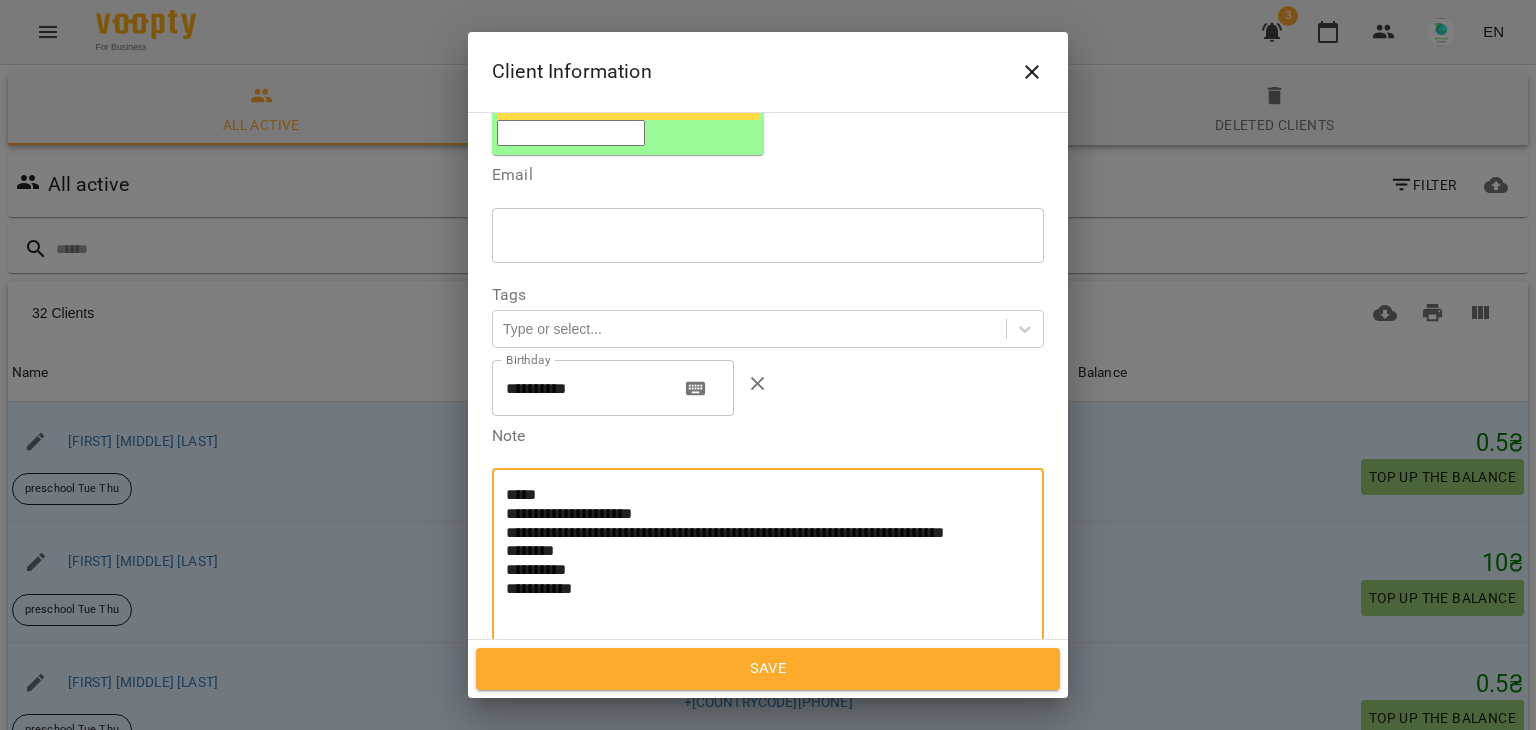 click on "**********" at bounding box center [760, 560] 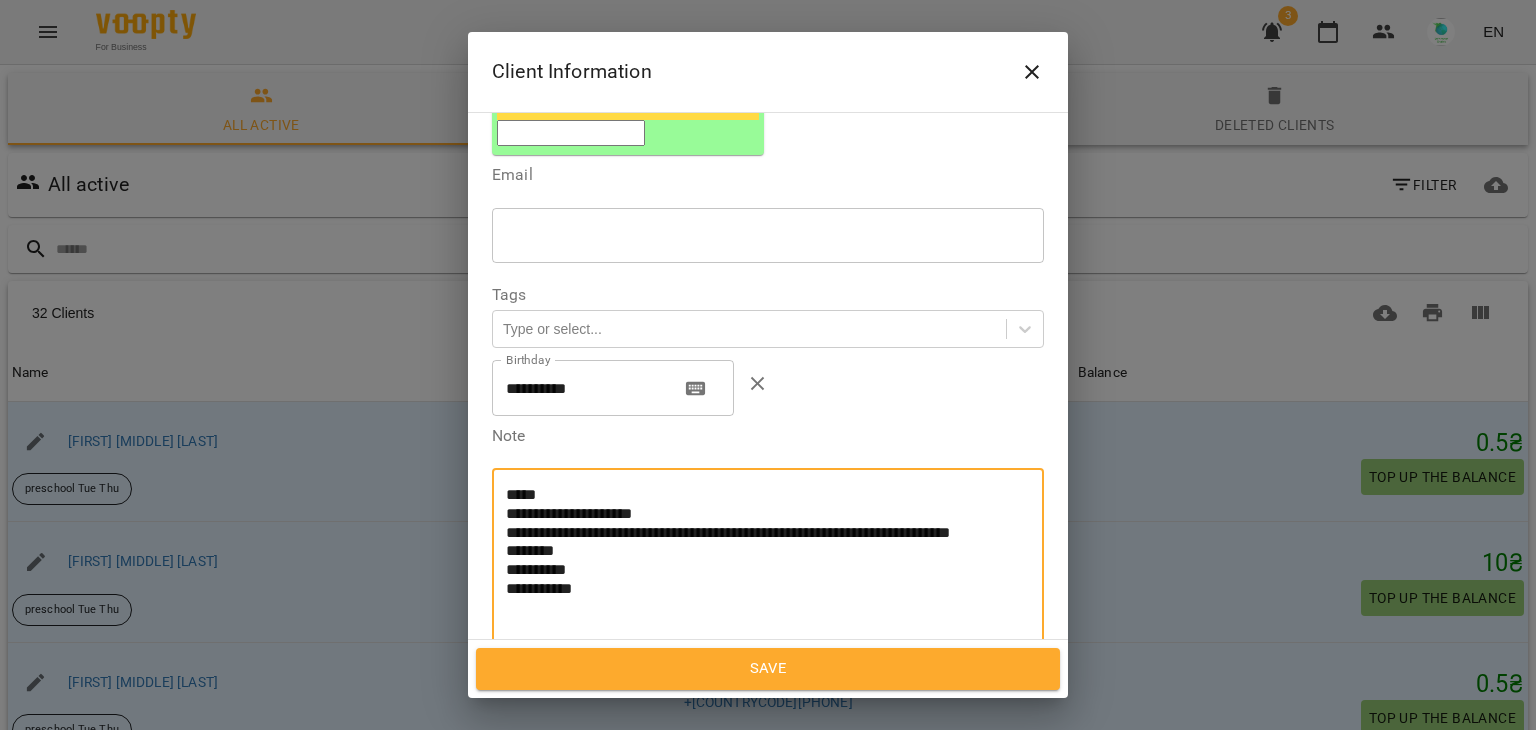 click on "**********" at bounding box center [760, 560] 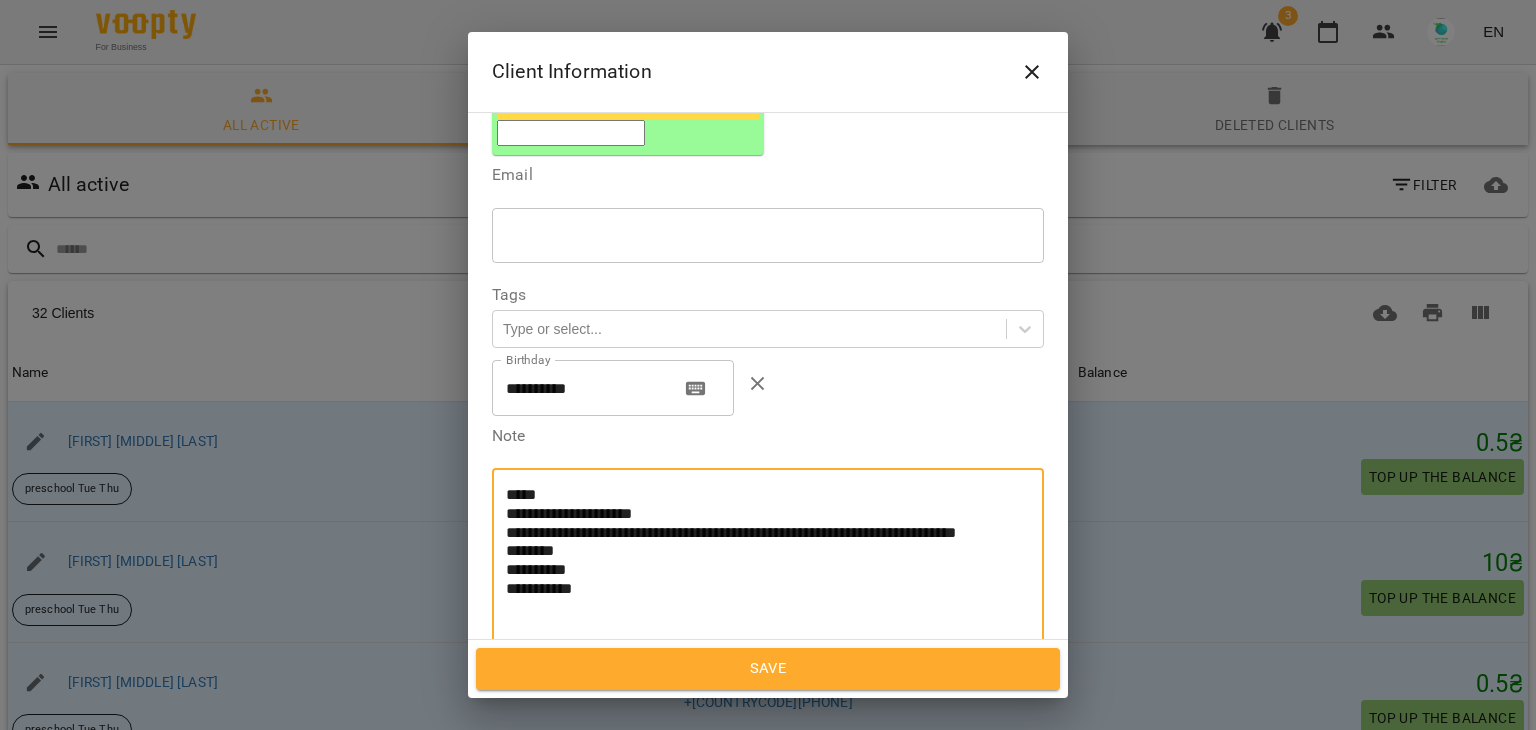 click on "**********" at bounding box center [760, 560] 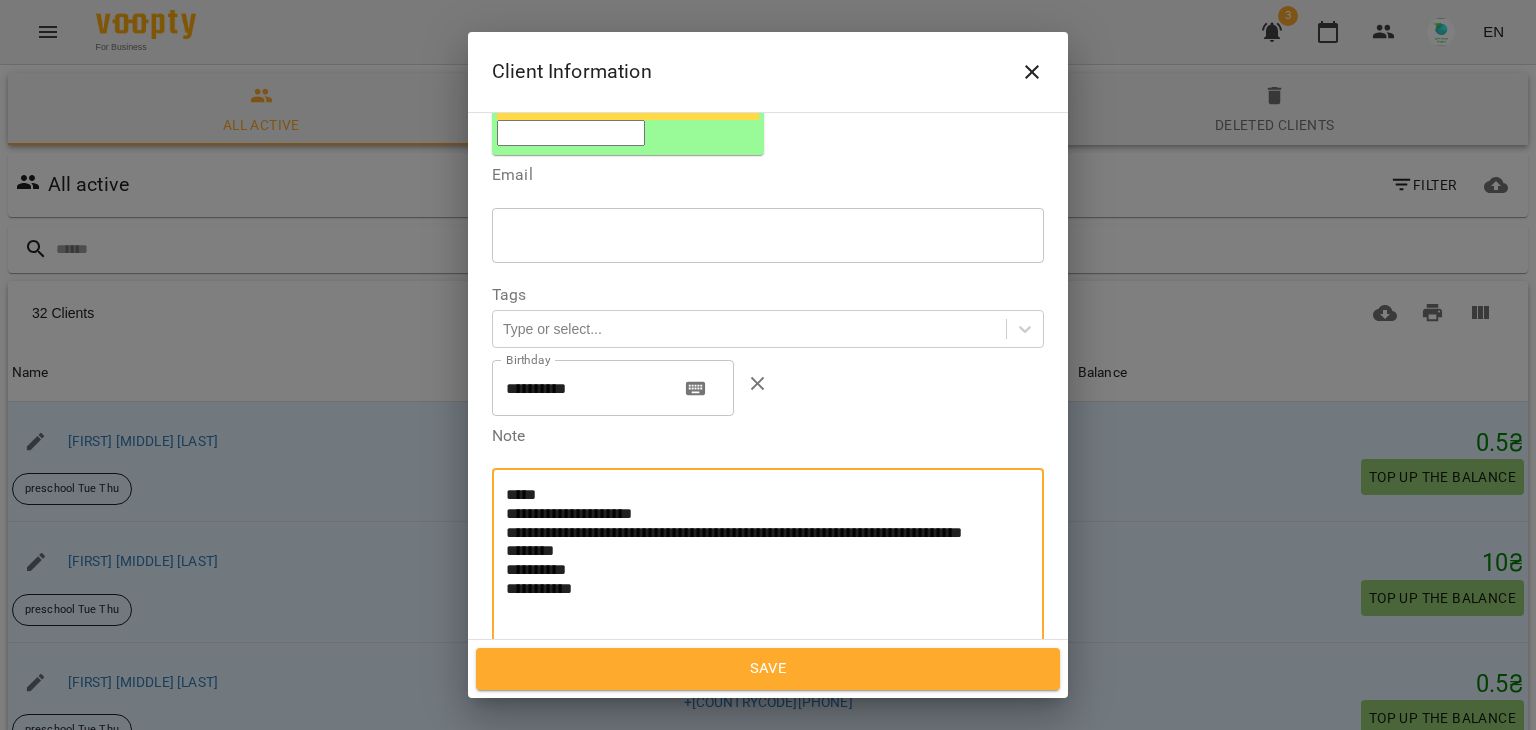 click on "**********" at bounding box center (760, 560) 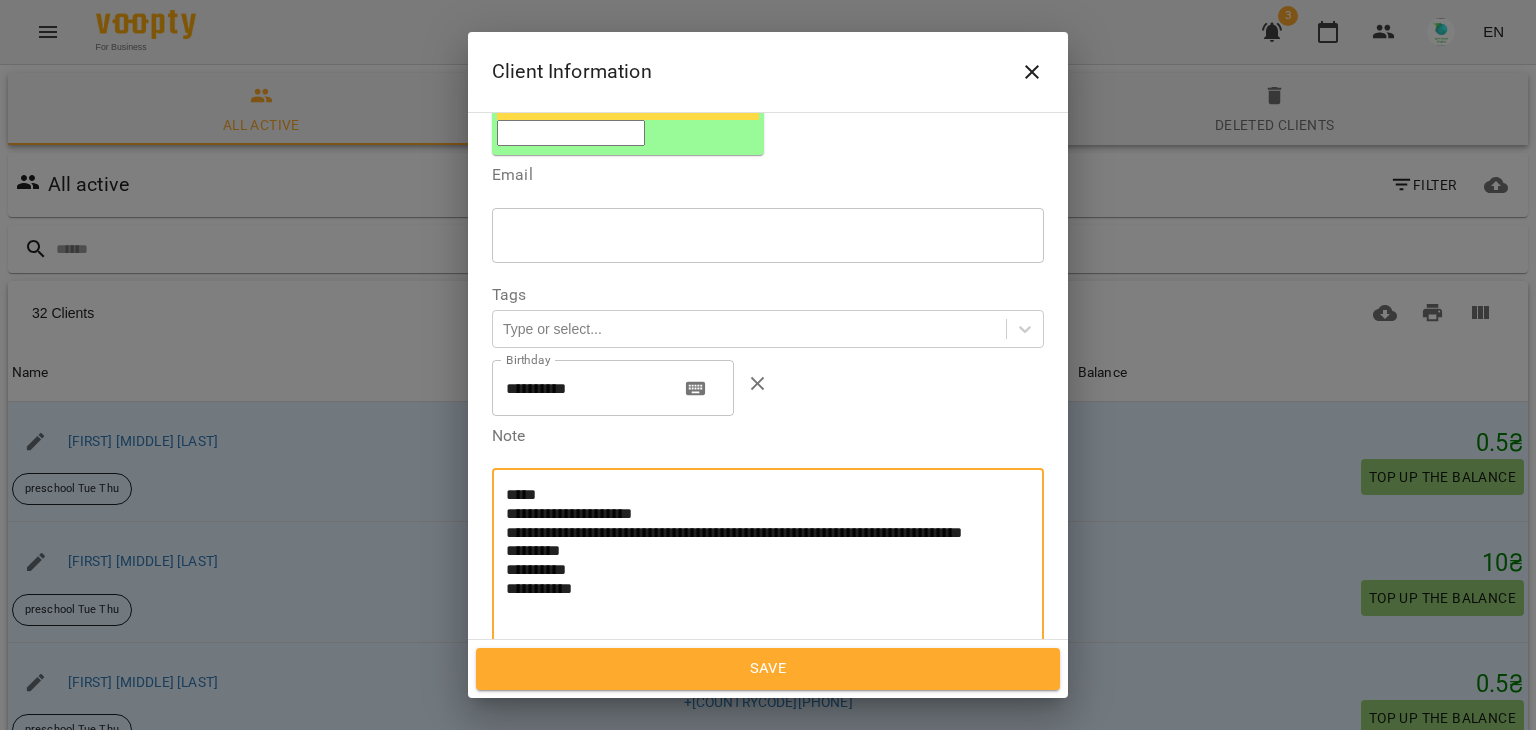 paste on "********" 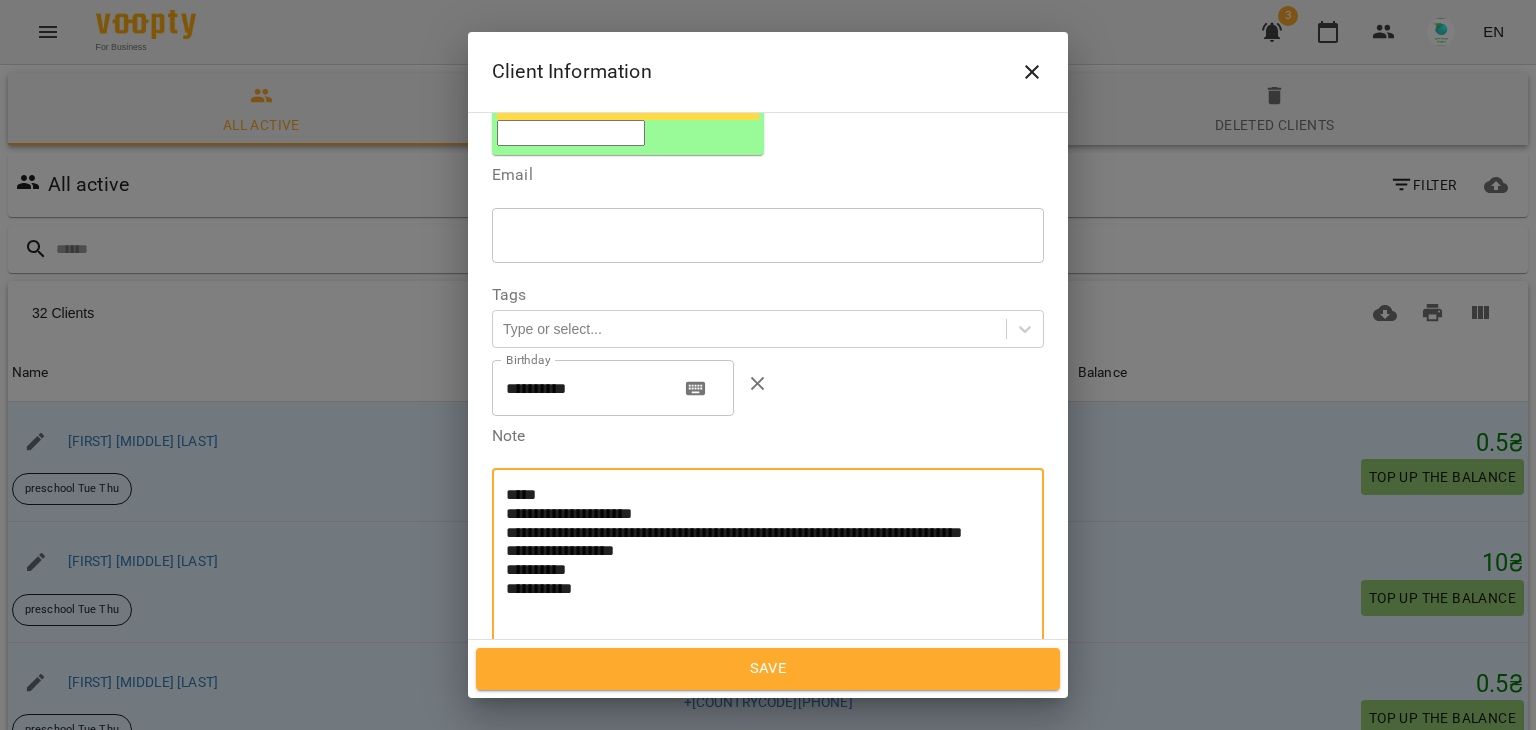 click on "**********" at bounding box center [760, 560] 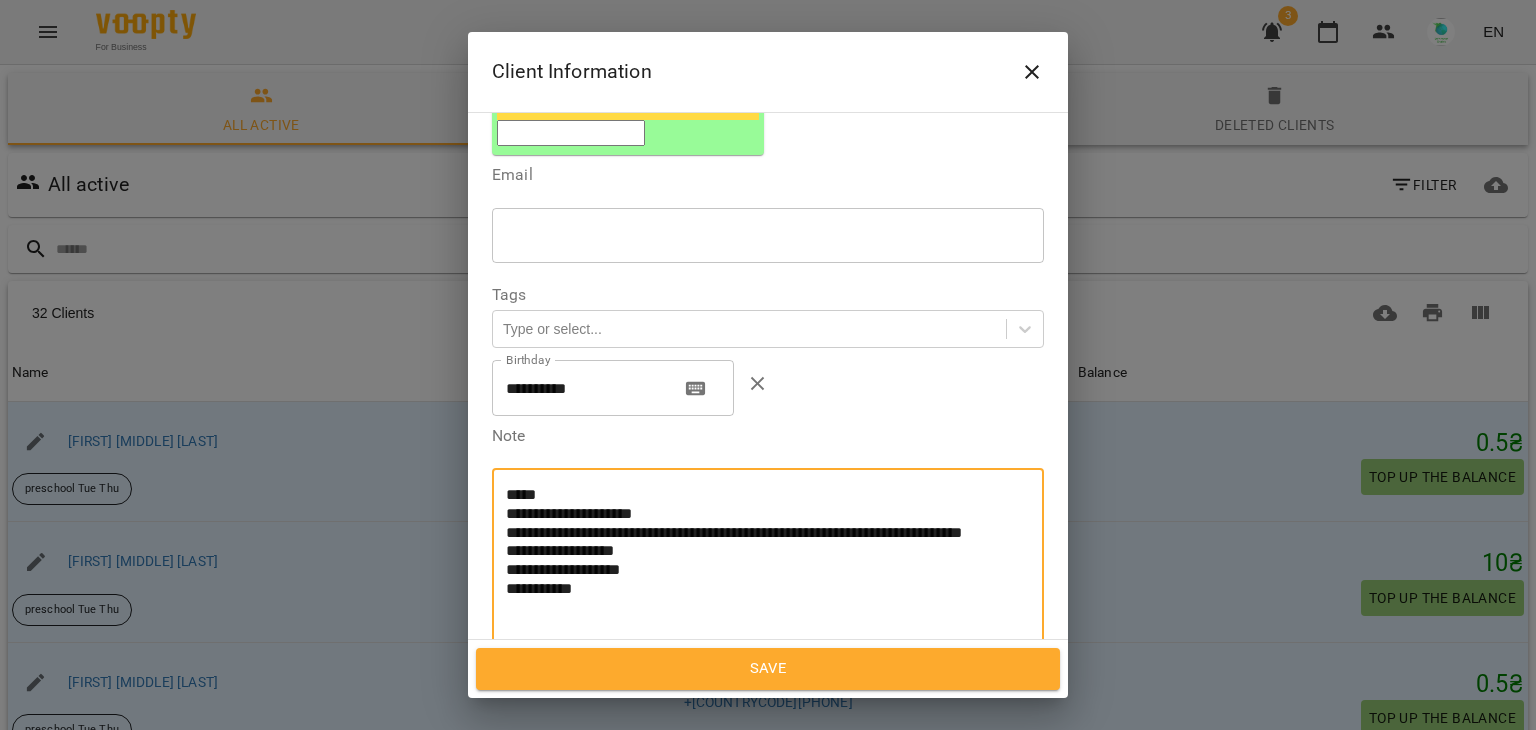 click on "**********" at bounding box center (760, 560) 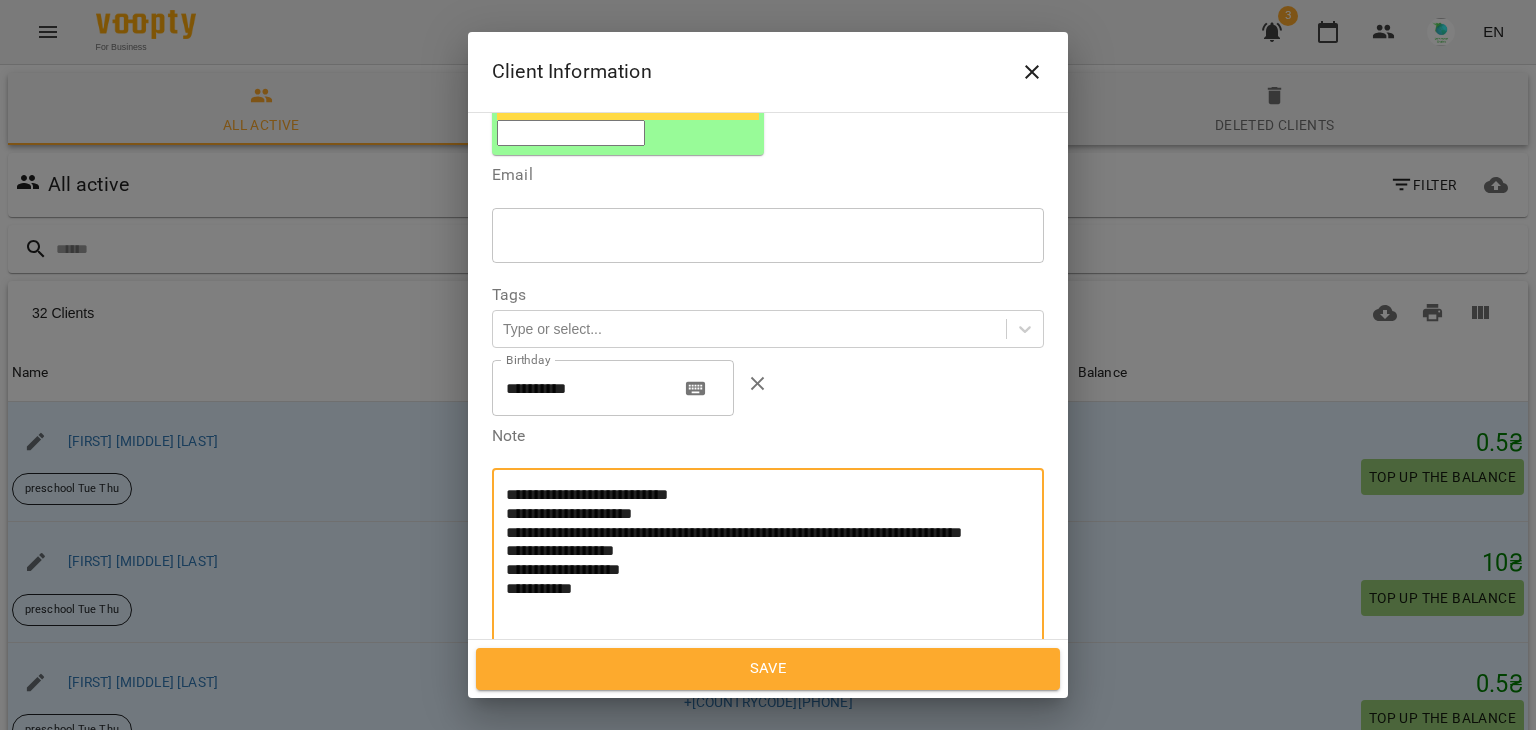 click on "**********" at bounding box center (760, 560) 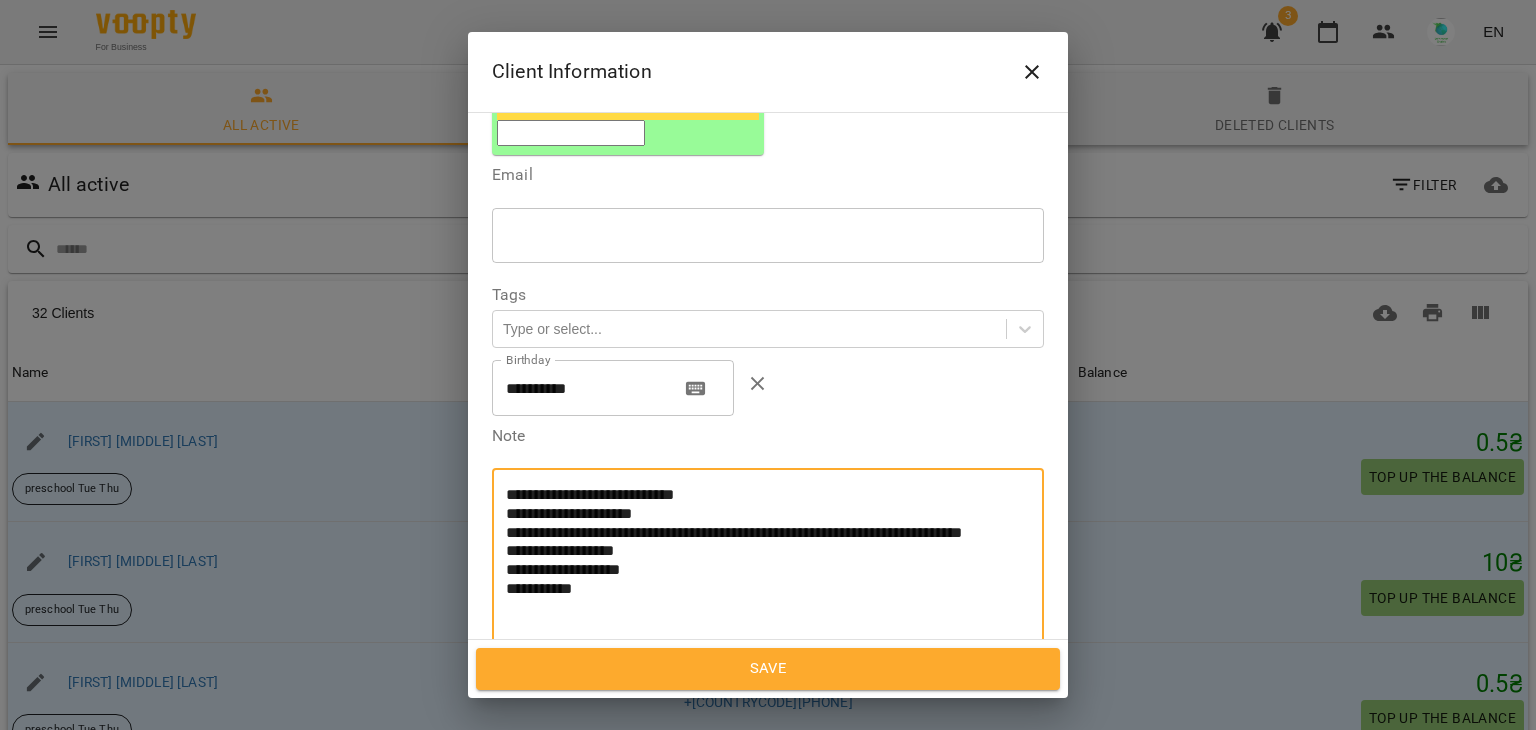 click on "**********" at bounding box center [760, 560] 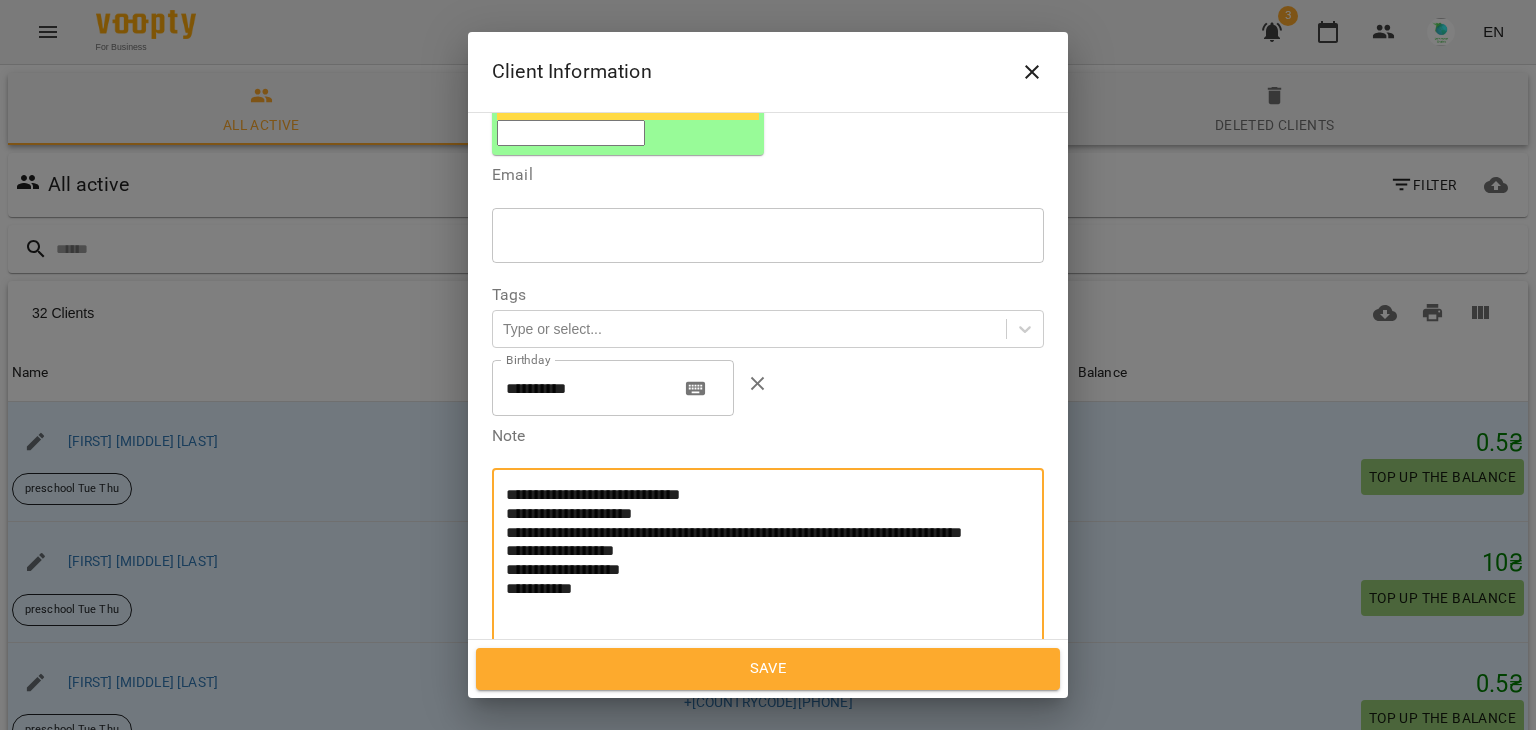 type on "**********" 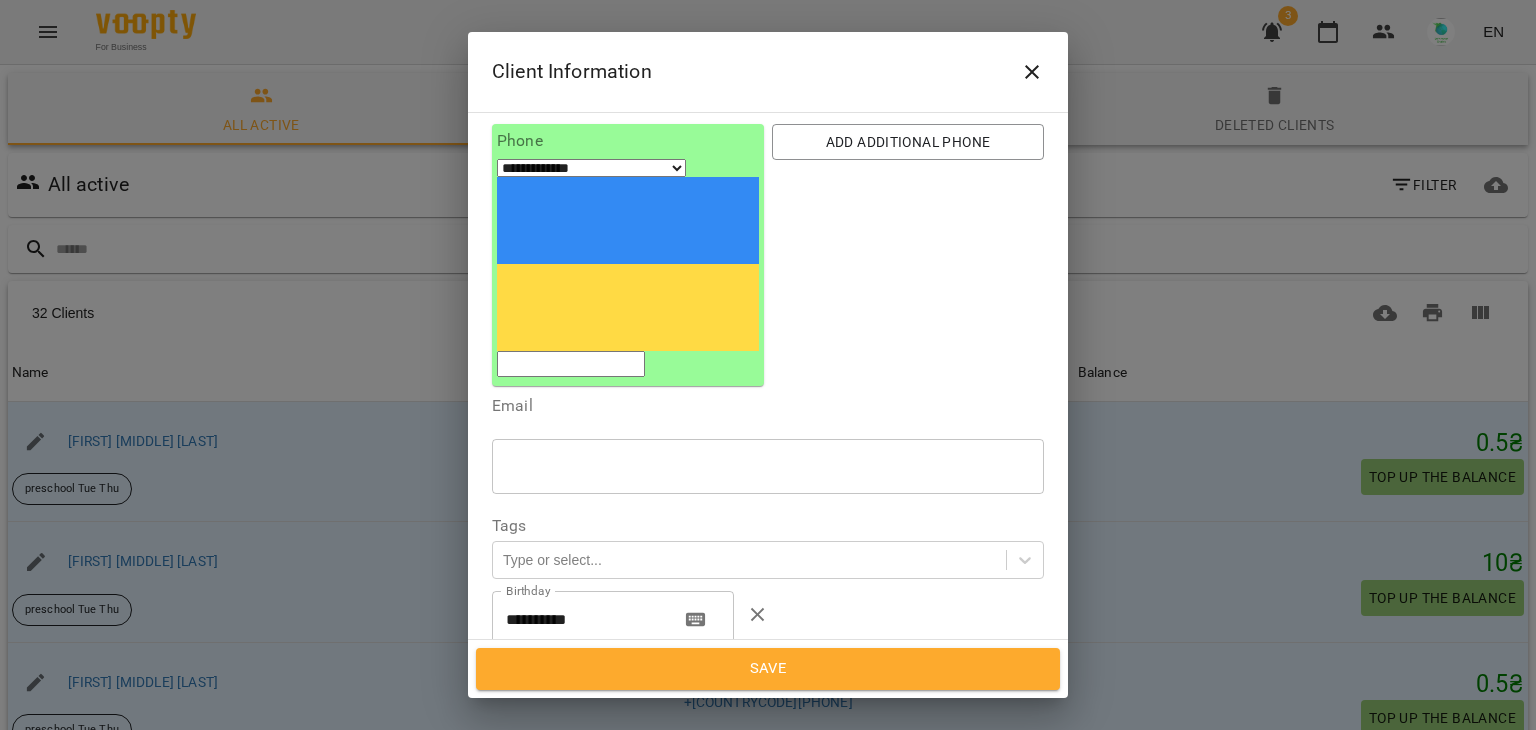 scroll, scrollTop: 184, scrollLeft: 0, axis: vertical 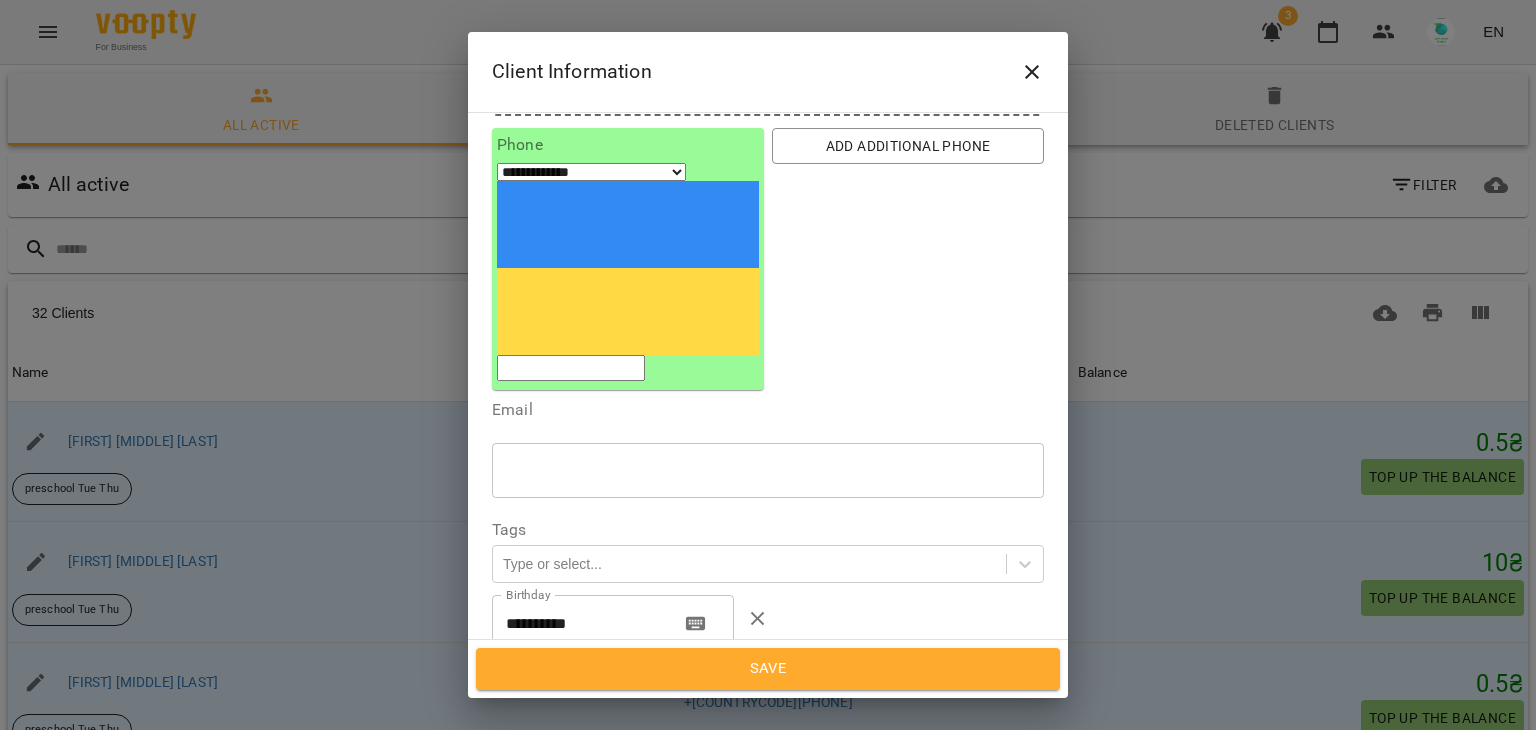 paste on "**********" 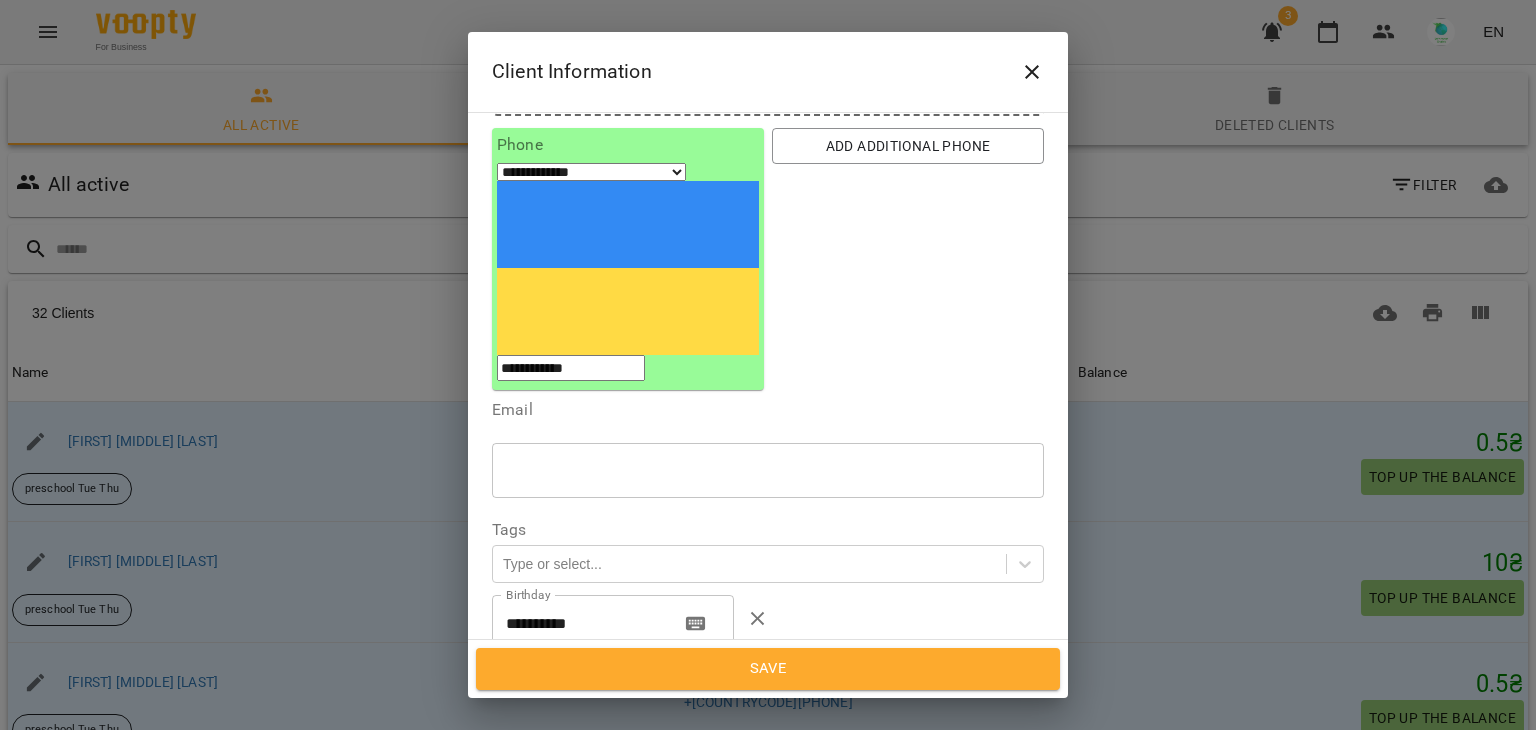 type on "**********" 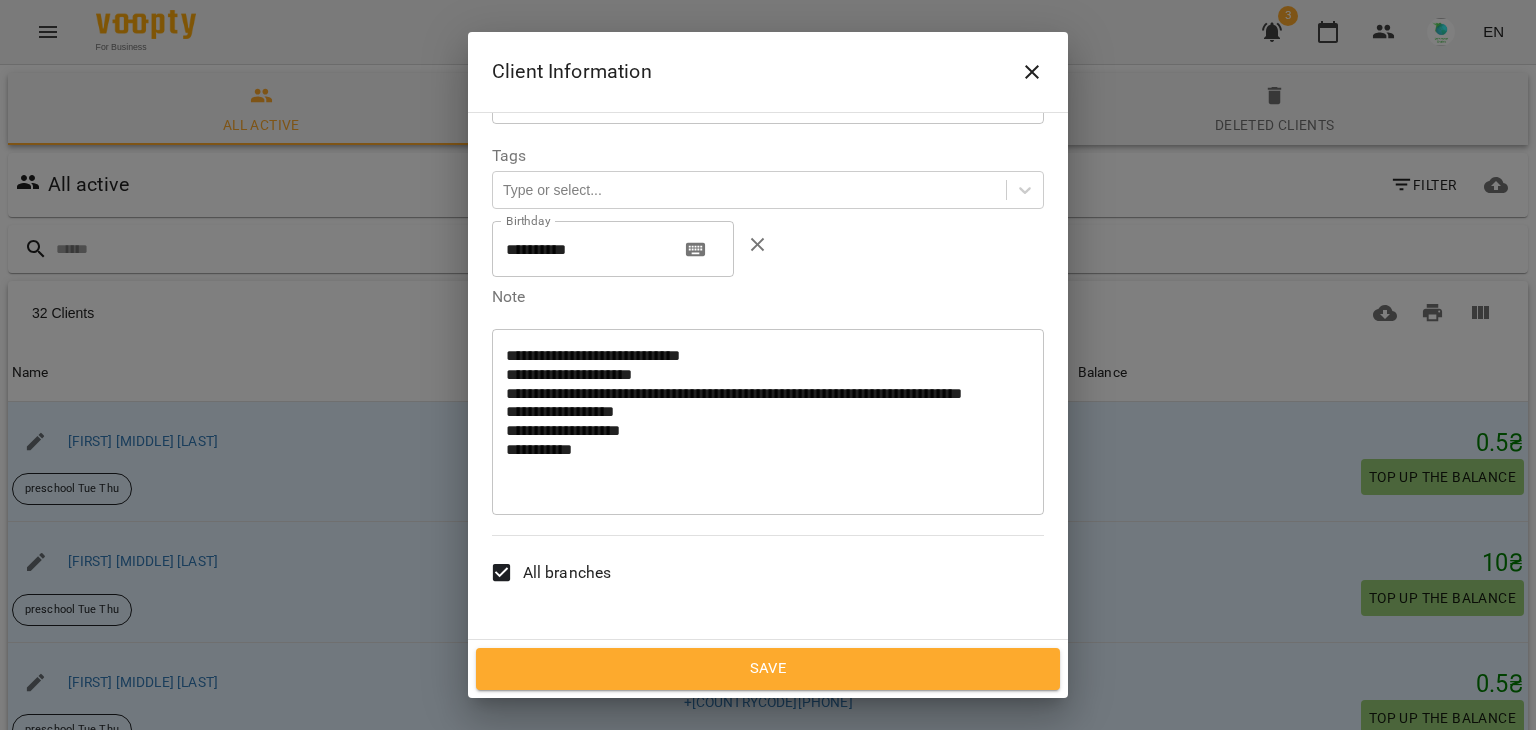 scroll, scrollTop: 631, scrollLeft: 0, axis: vertical 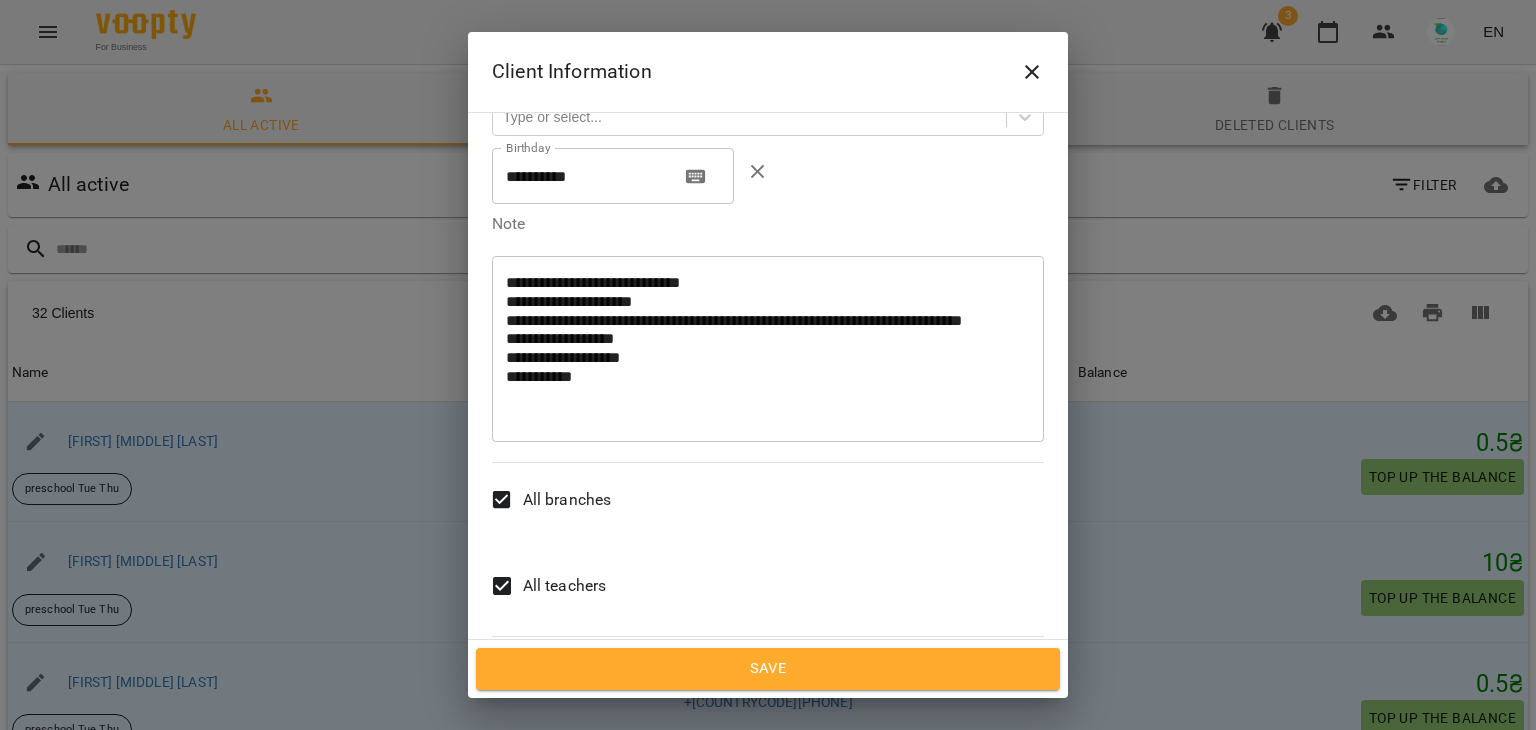 click on "All teachers" at bounding box center [565, 586] 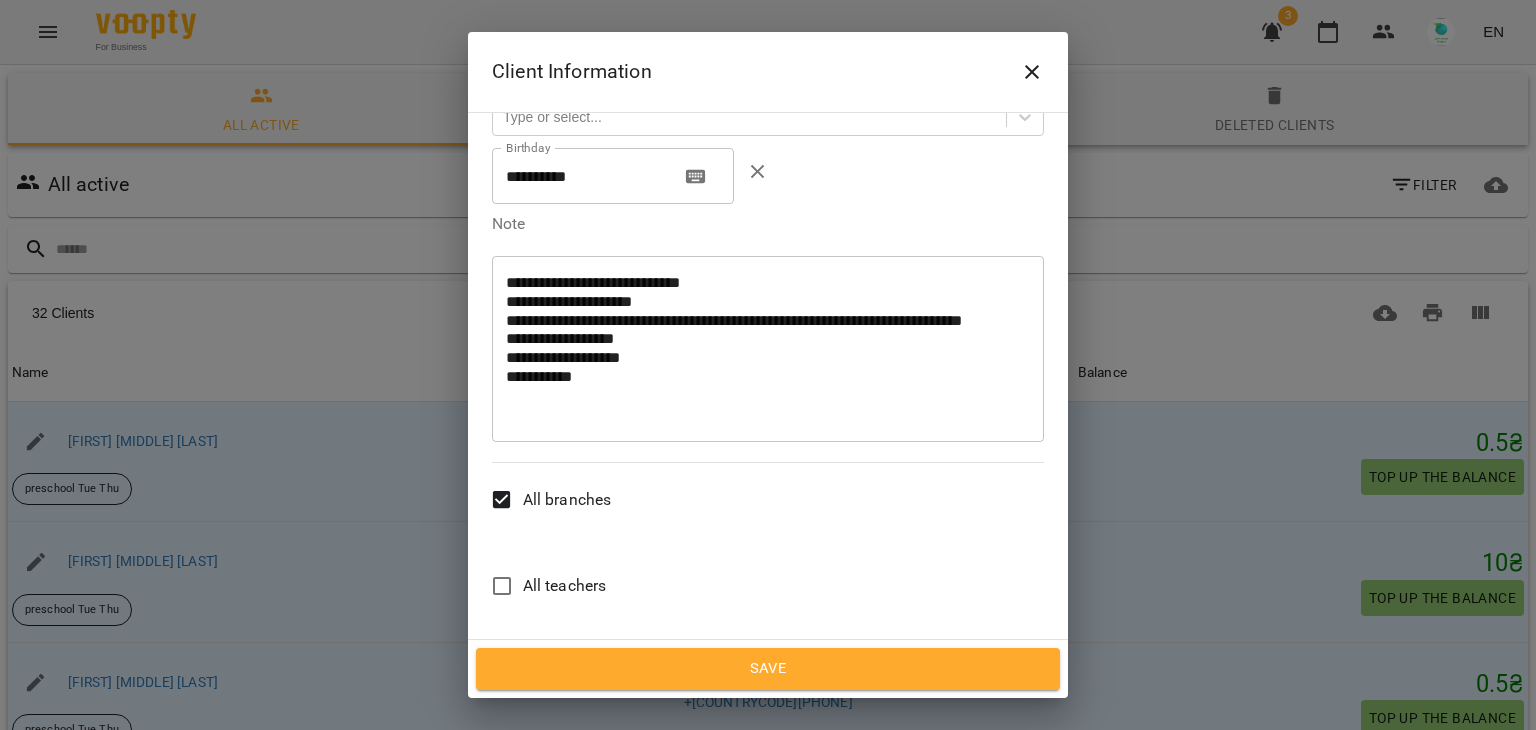 click on "[FIRST] [LAST]" at bounding box center [572, 778] 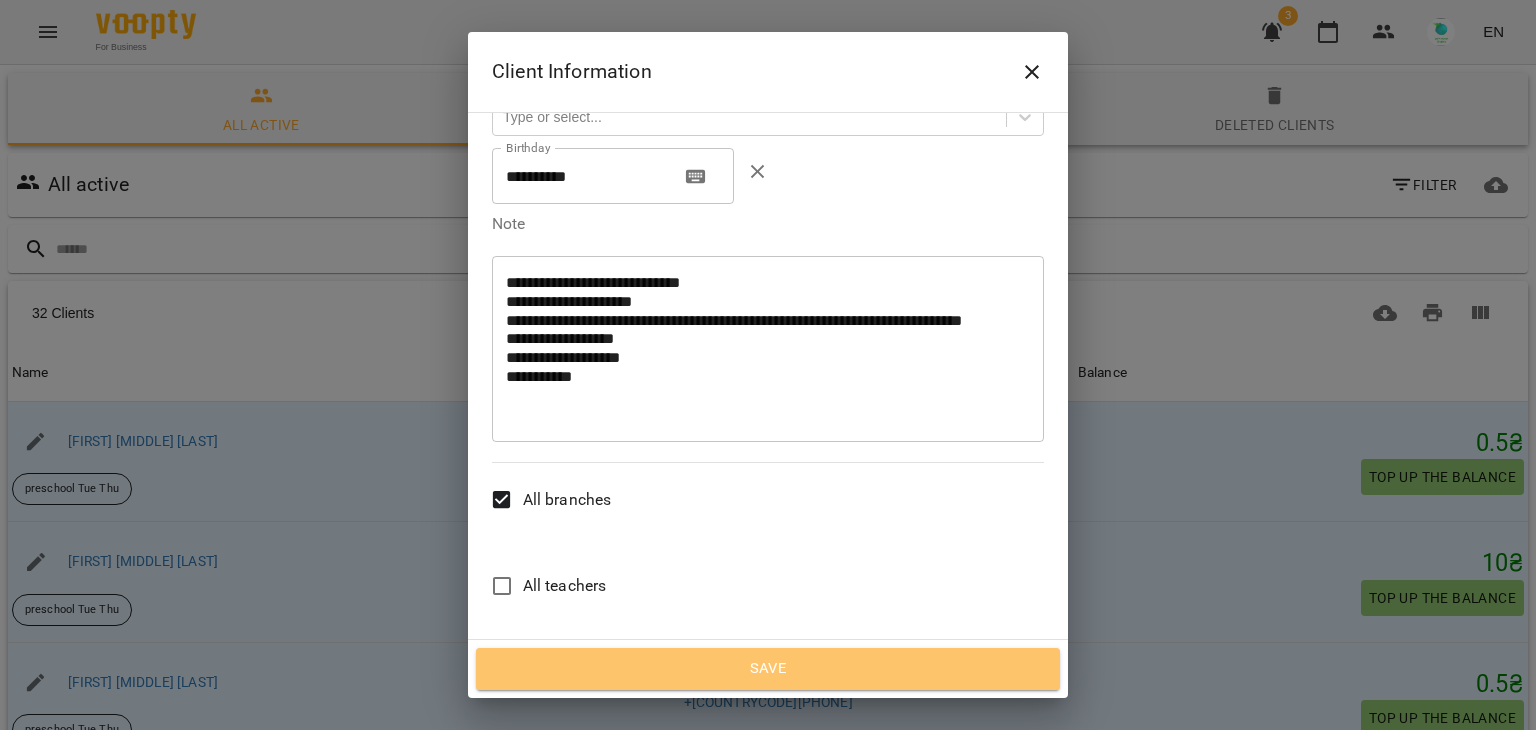 click on "Save" at bounding box center [768, 669] 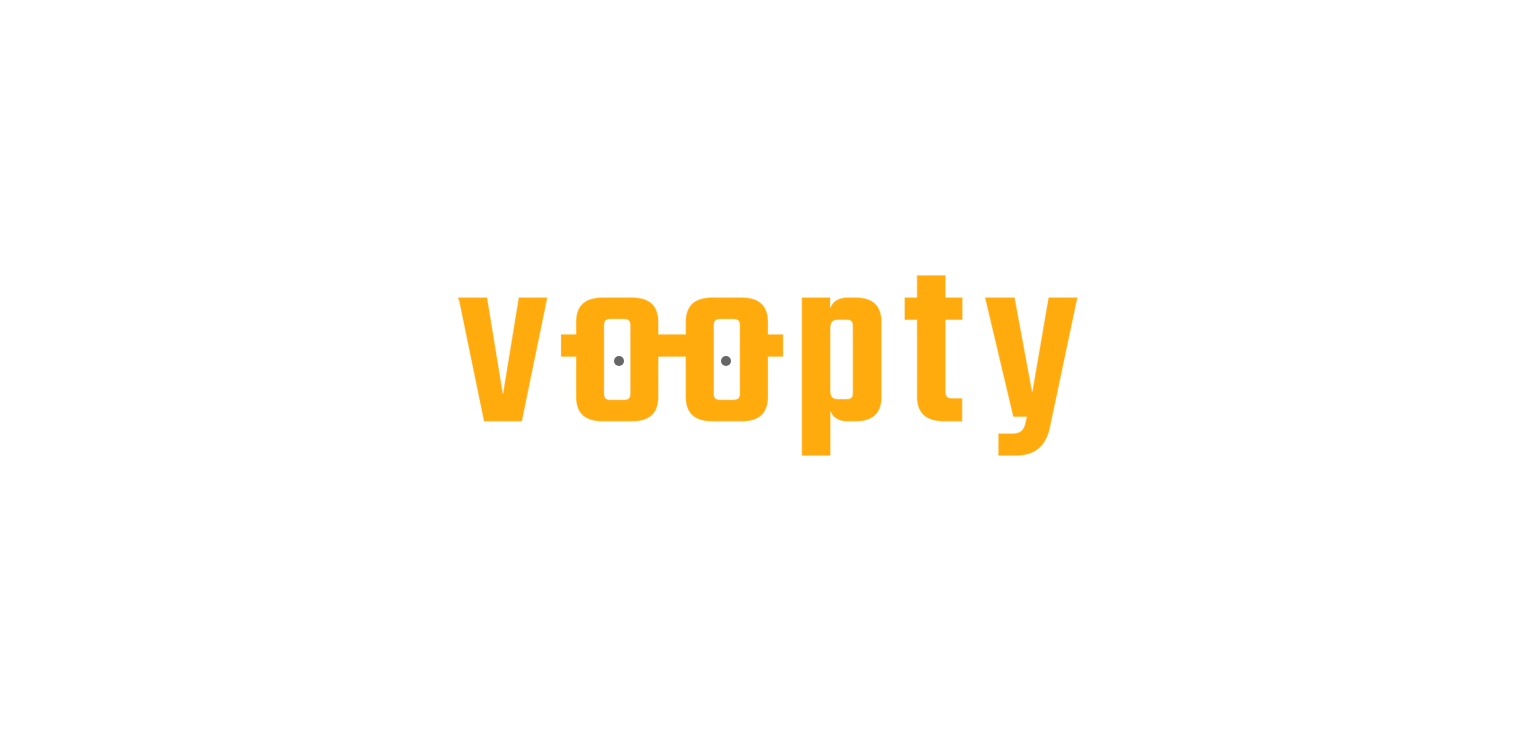 scroll, scrollTop: 0, scrollLeft: 0, axis: both 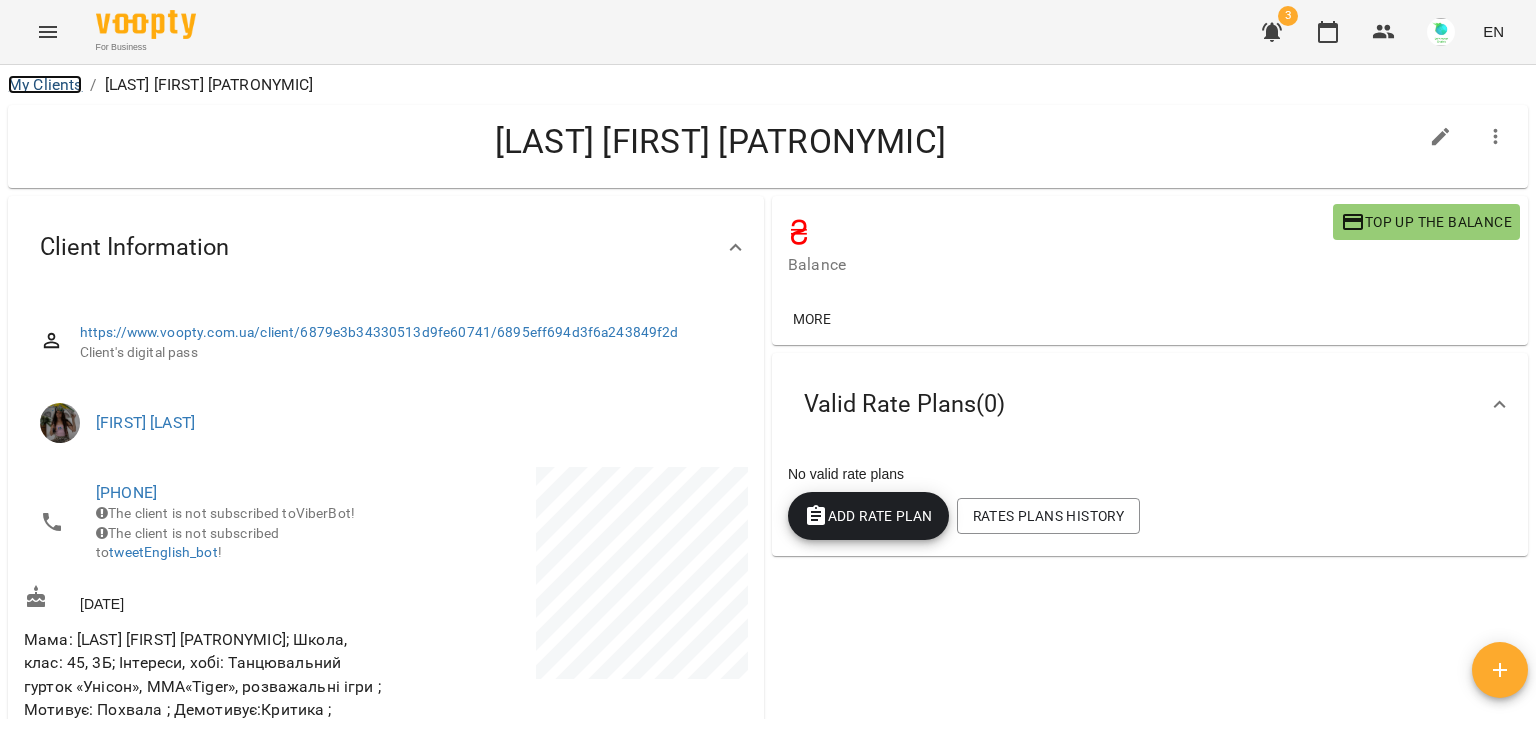click on "My Clients" at bounding box center (45, 84) 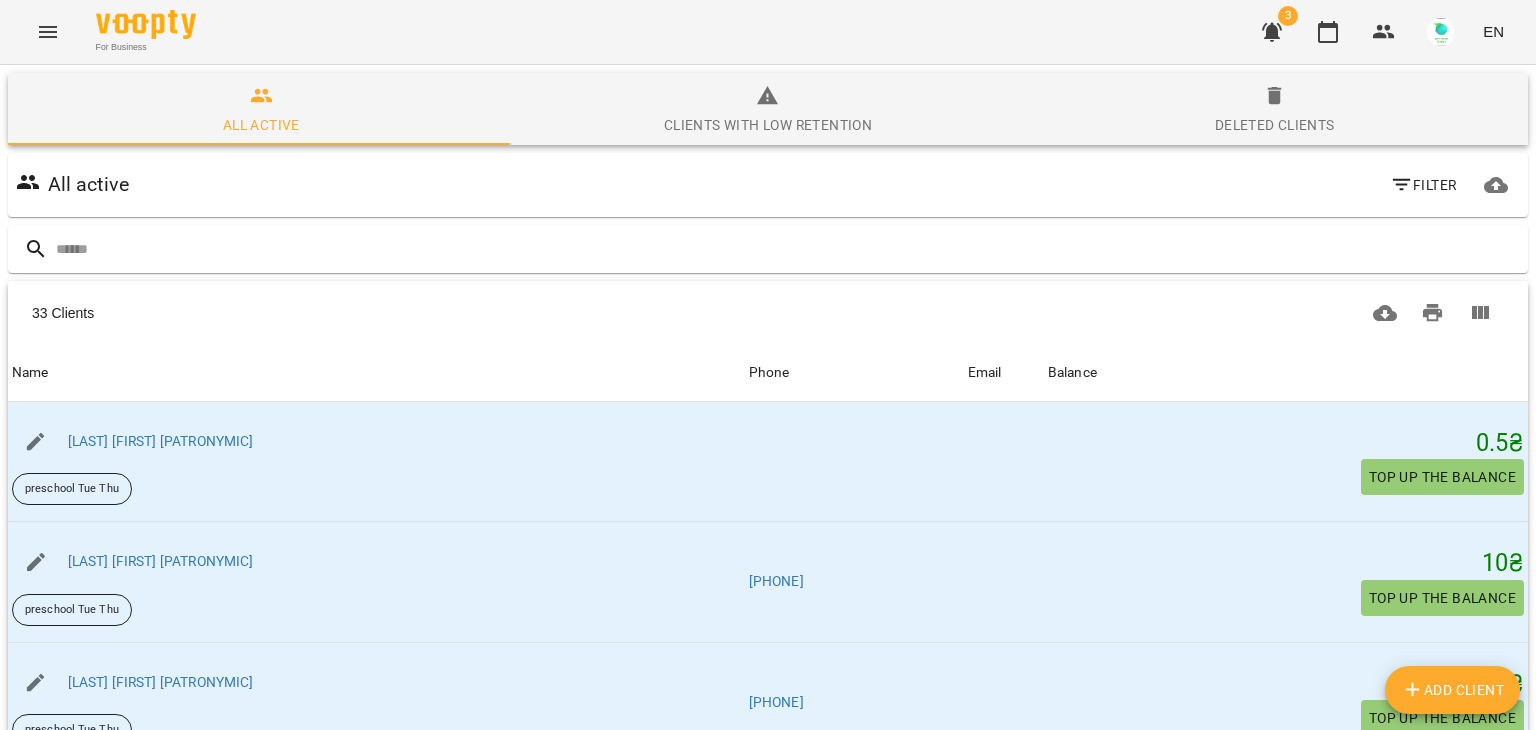 click on "Add Client" at bounding box center [1453, 690] 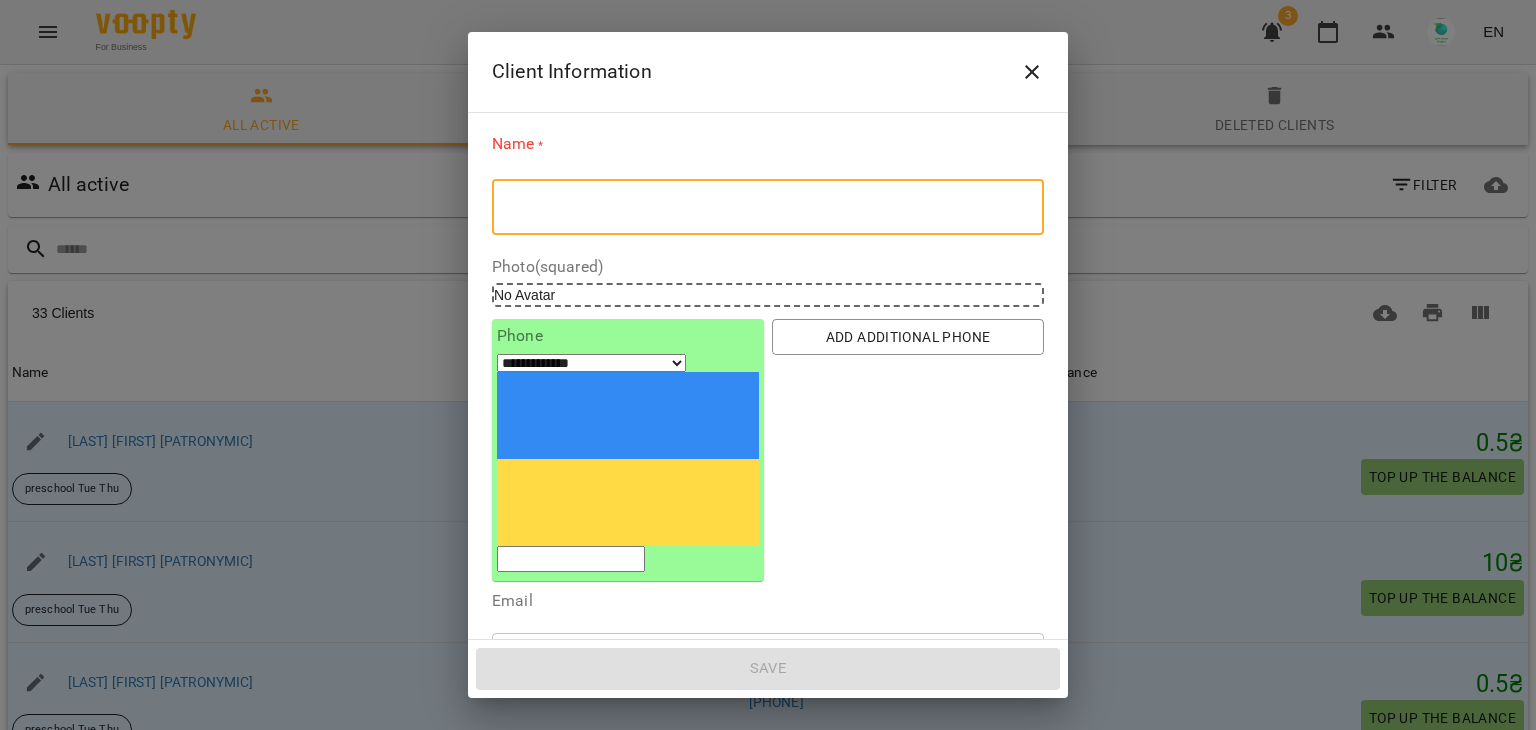 drag, startPoint x: 644, startPoint y: 218, endPoint x: 545, endPoint y: 210, distance: 99.32271 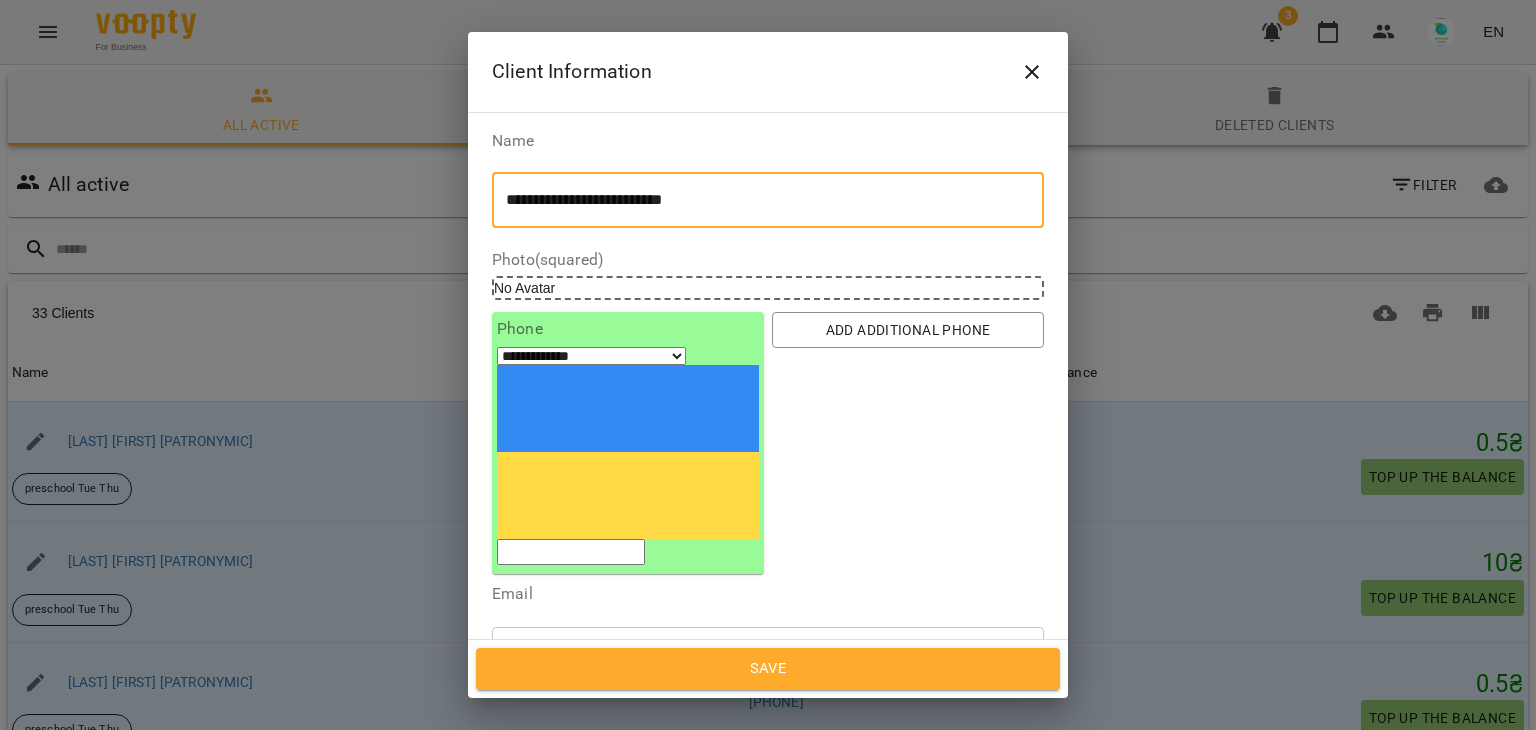 type on "**********" 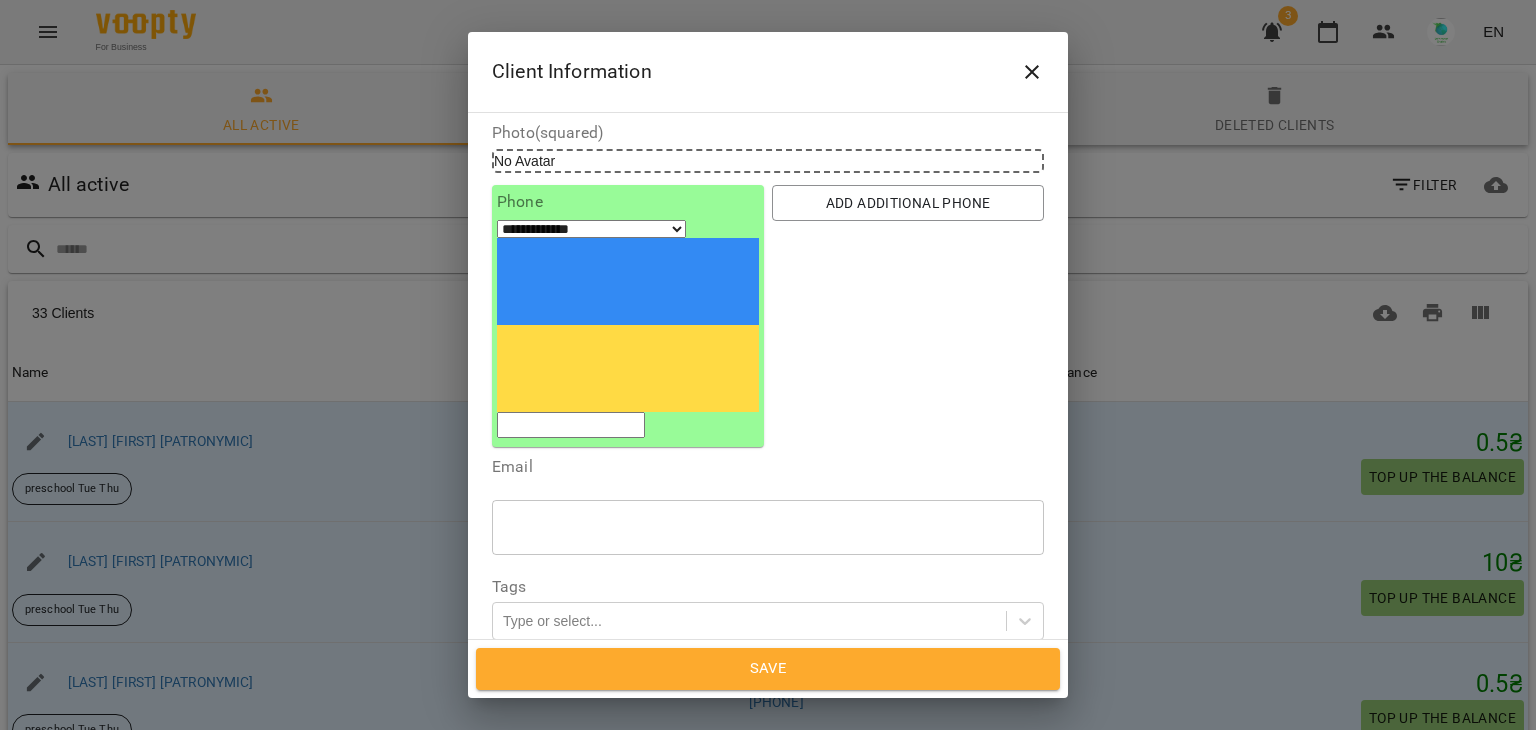 scroll, scrollTop: 147, scrollLeft: 0, axis: vertical 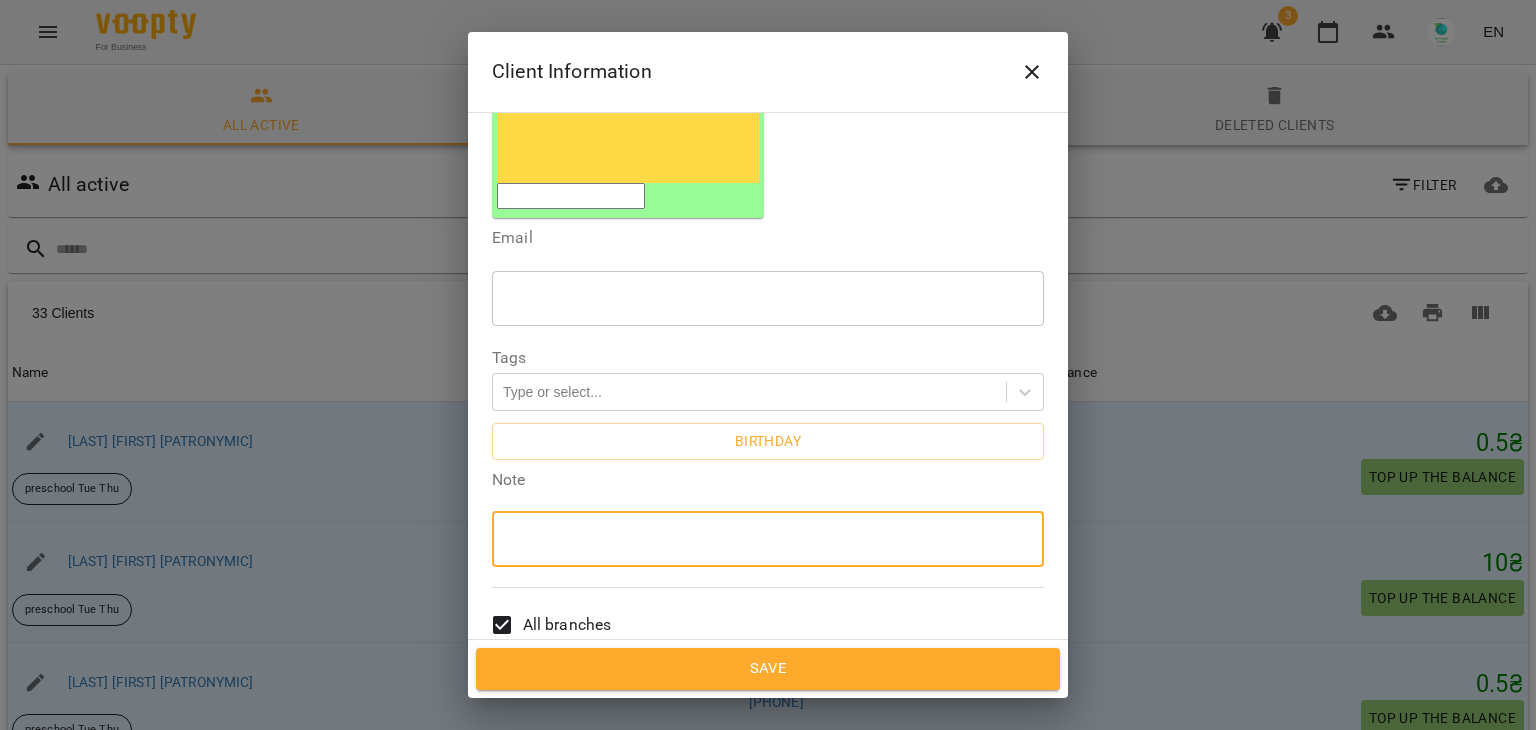 click at bounding box center [768, 539] 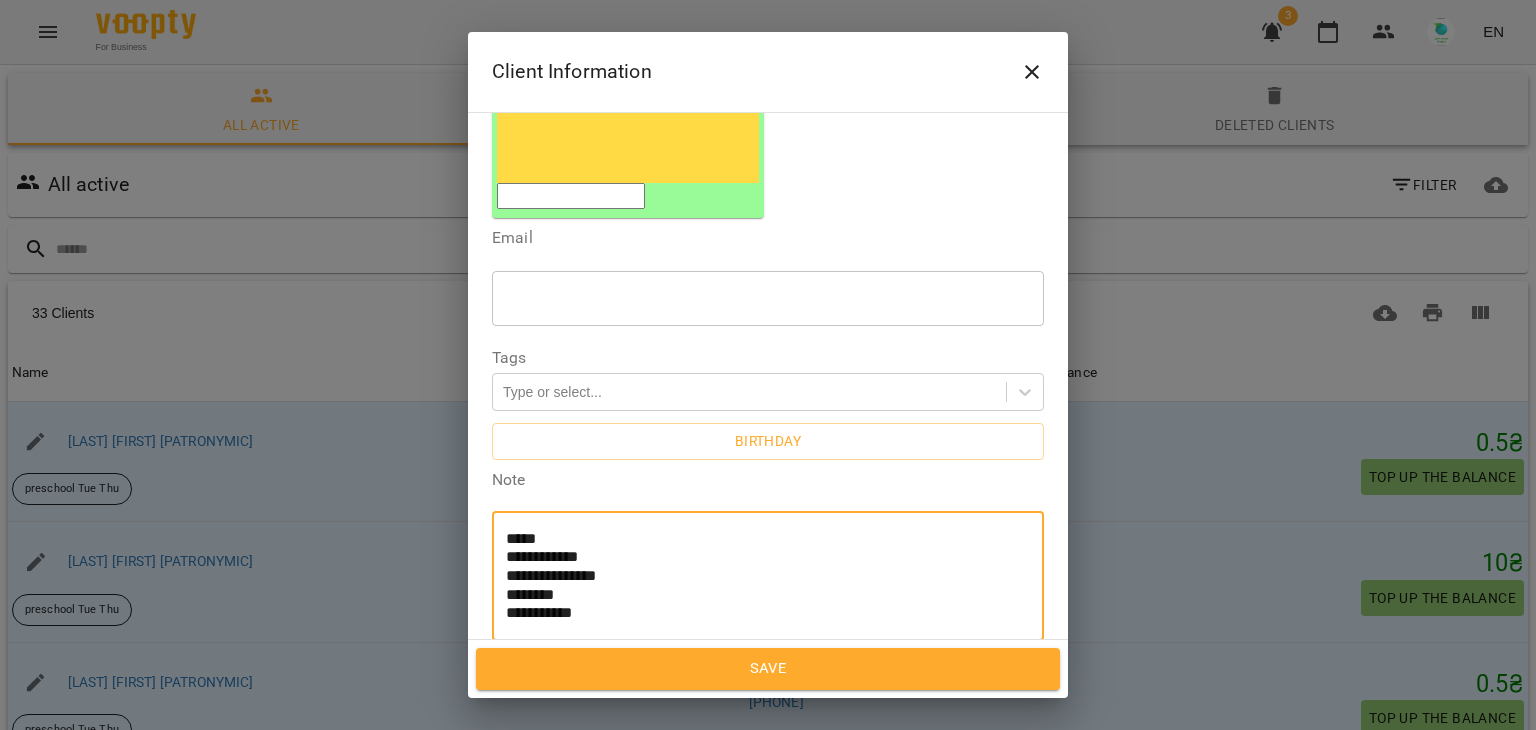 scroll, scrollTop: 0, scrollLeft: 0, axis: both 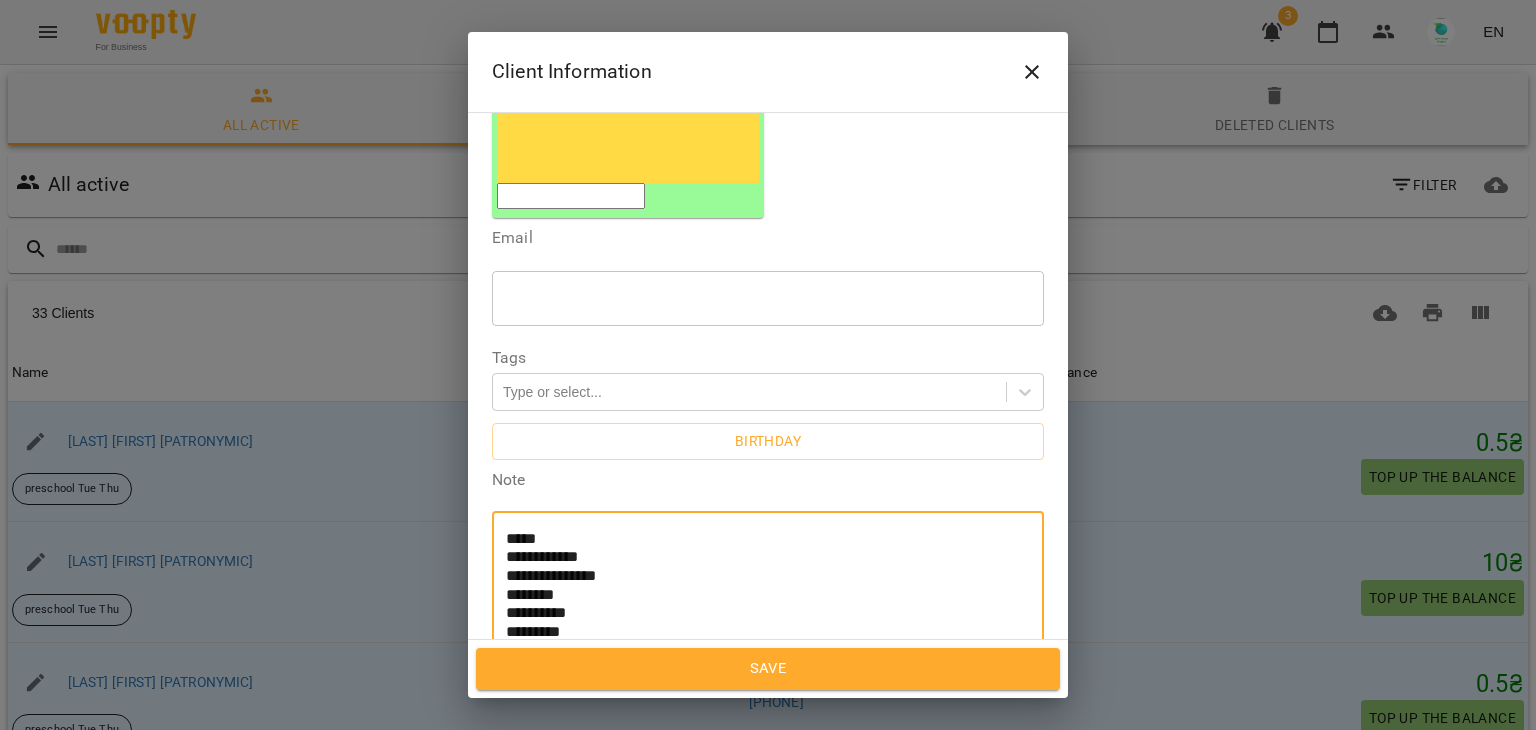 click on "**********" at bounding box center [760, 586] 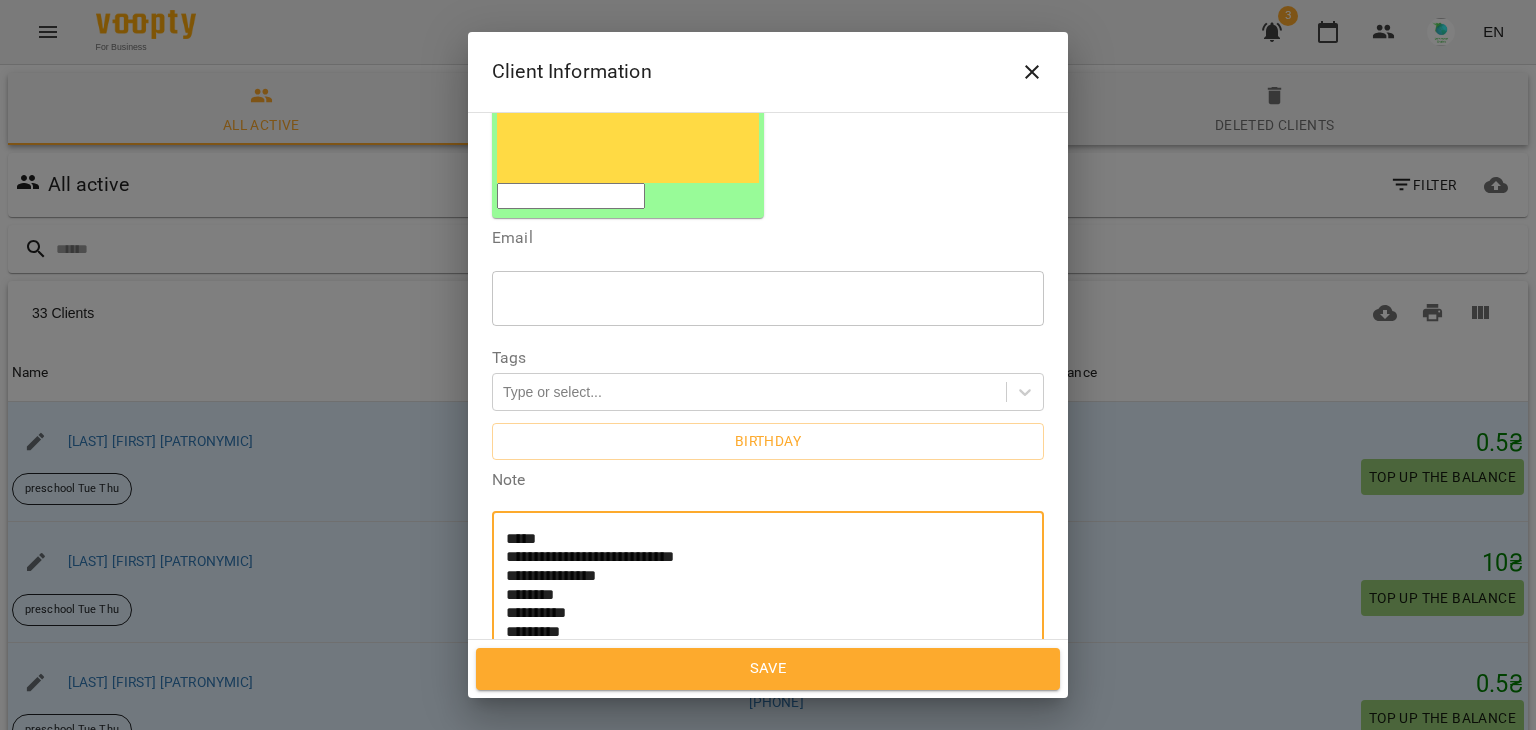 click on "**********" at bounding box center (760, 586) 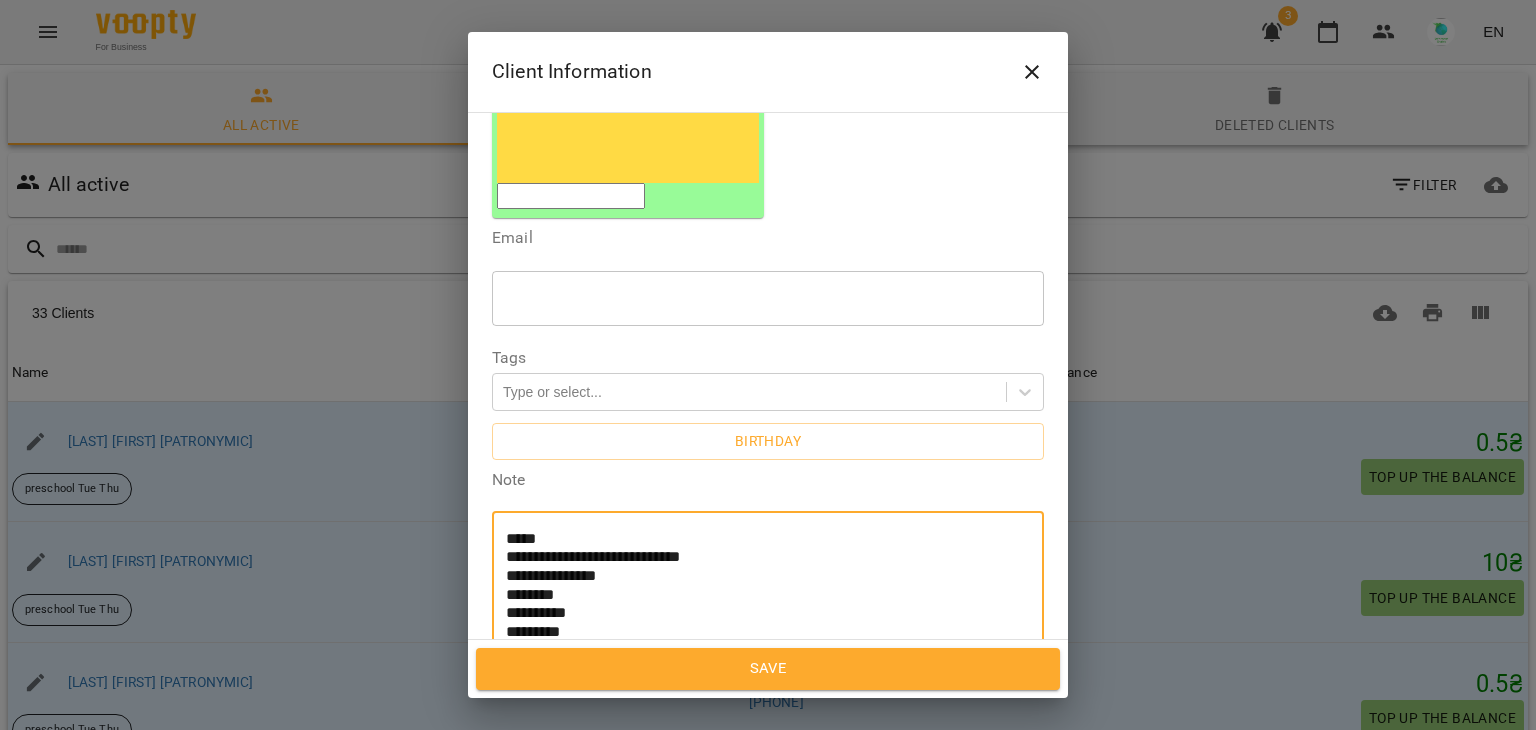 click on "**********" at bounding box center [760, 586] 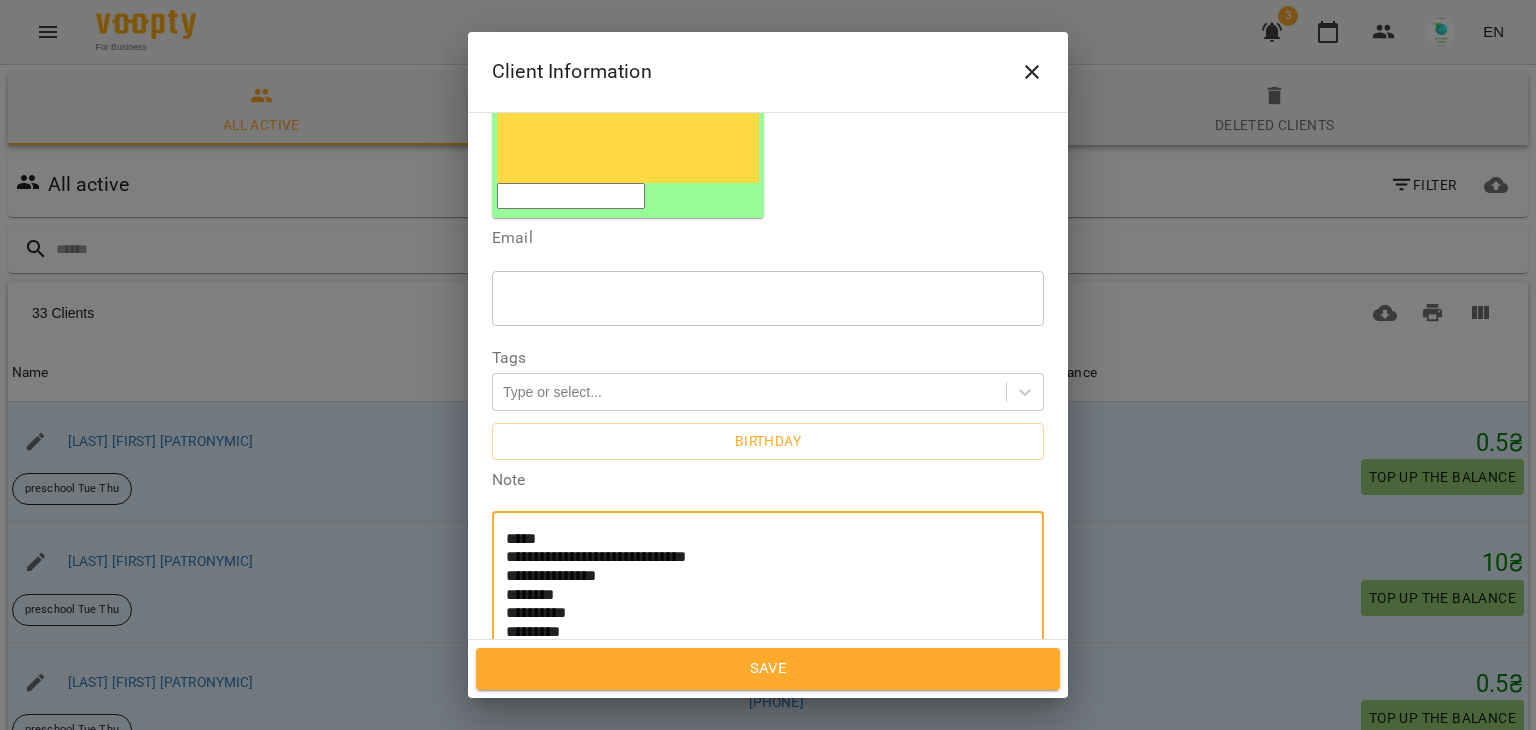 click on "**********" at bounding box center [760, 586] 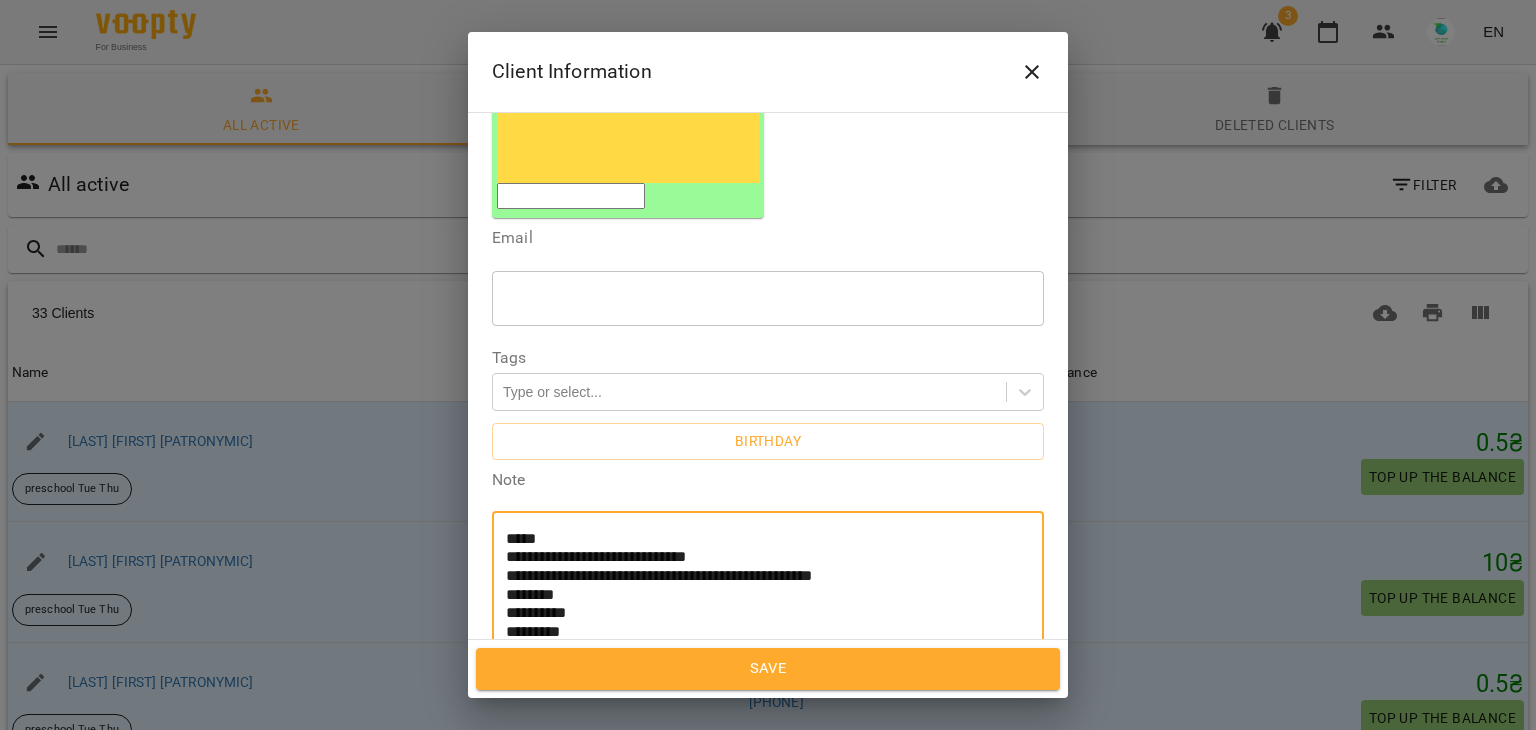 paste on "**********" 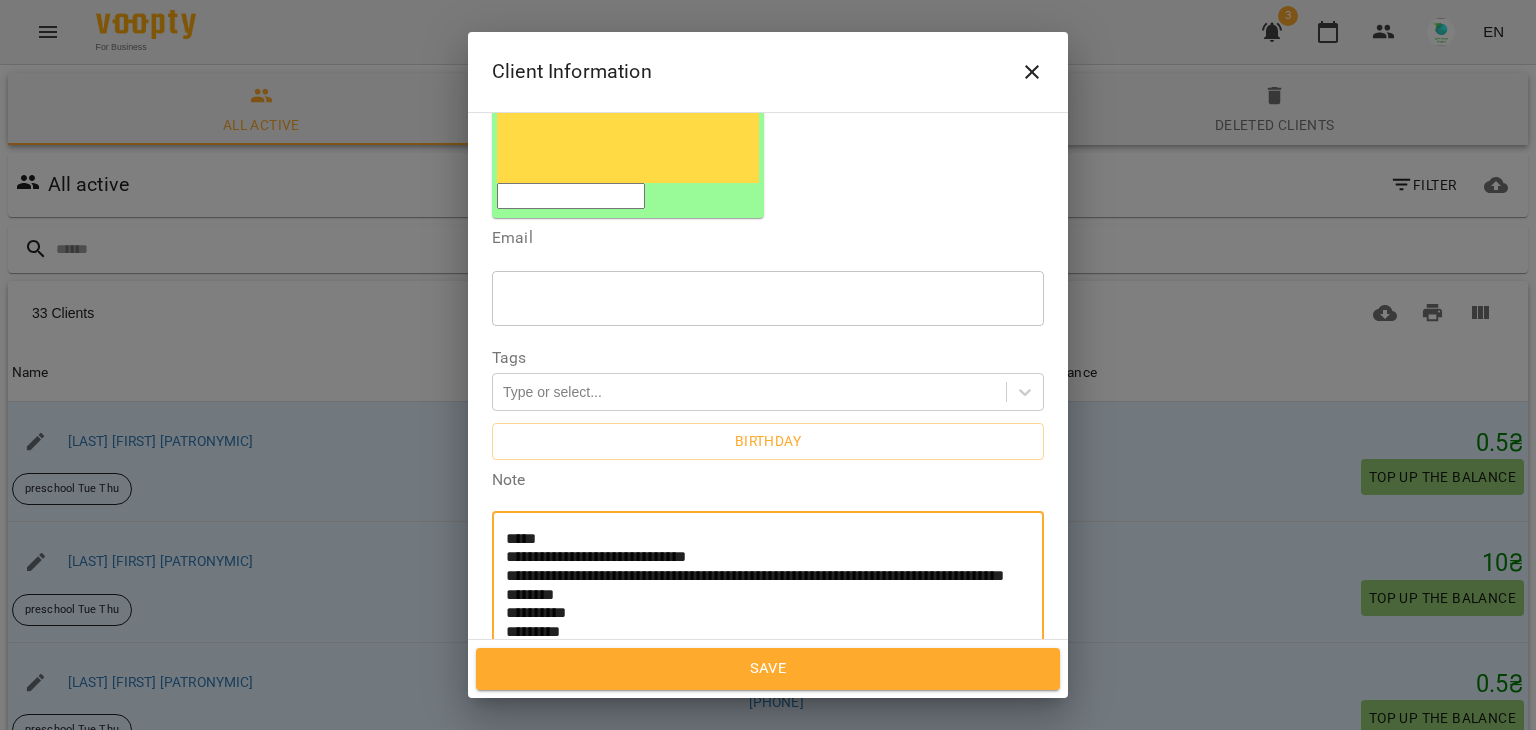click on "**********" at bounding box center (760, 595) 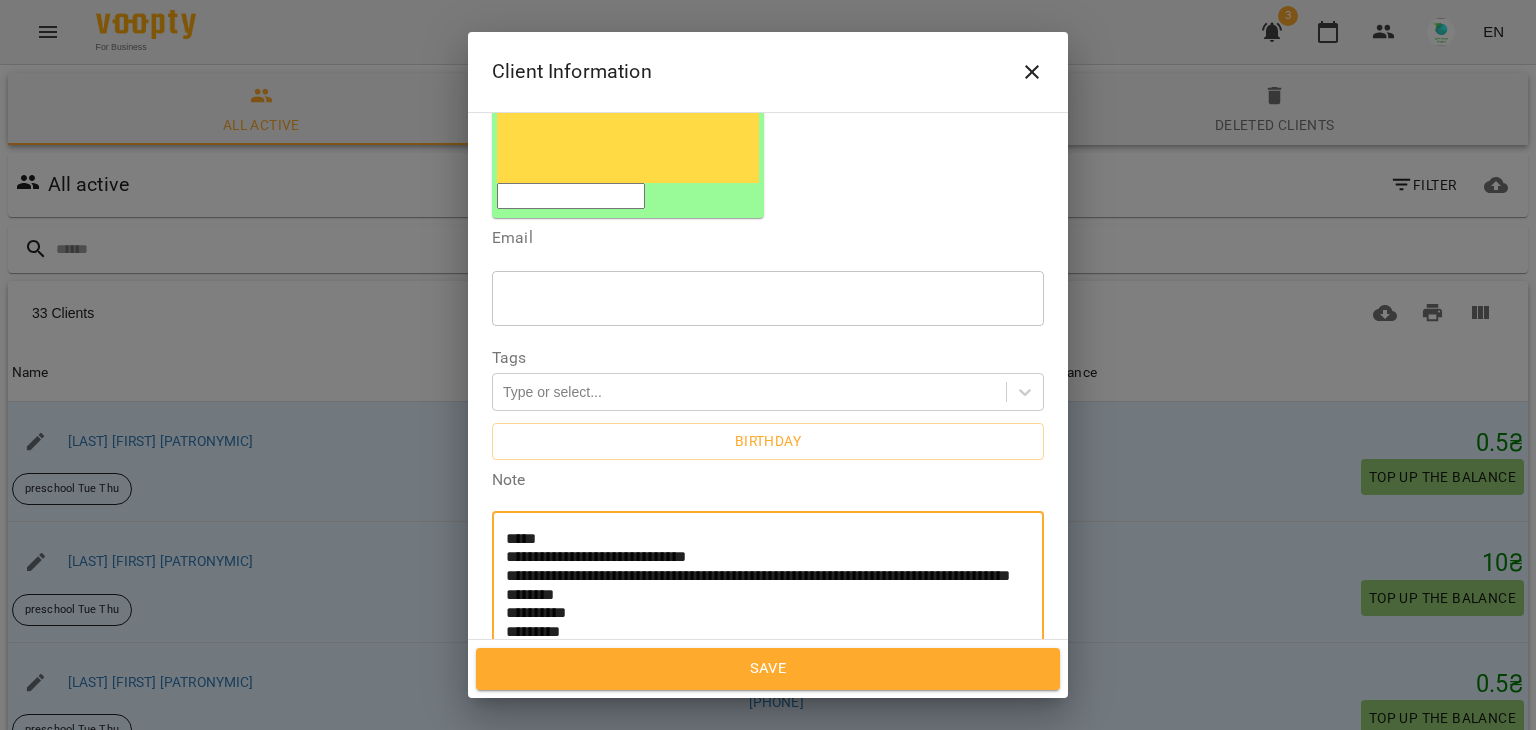 click on "**********" at bounding box center (760, 595) 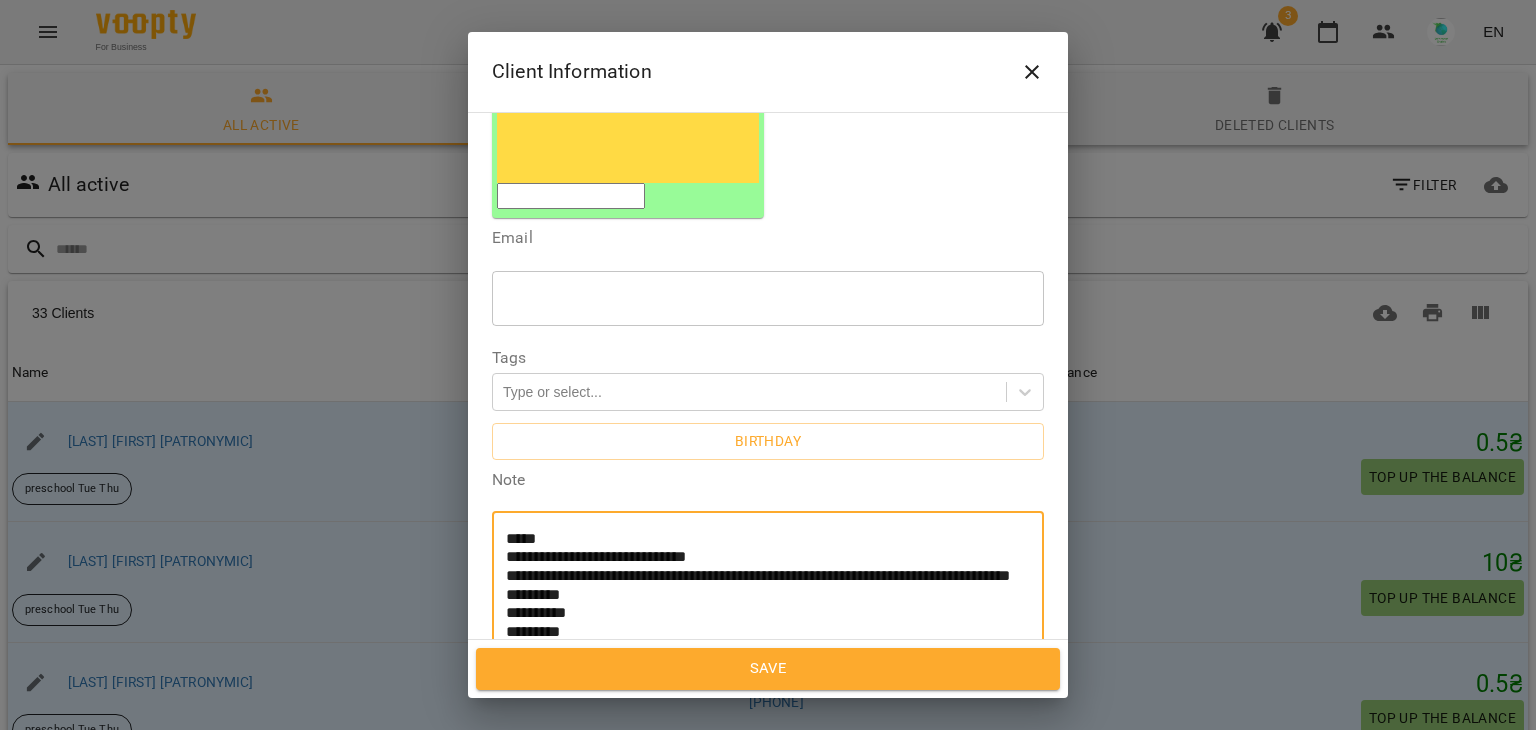 paste on "**********" 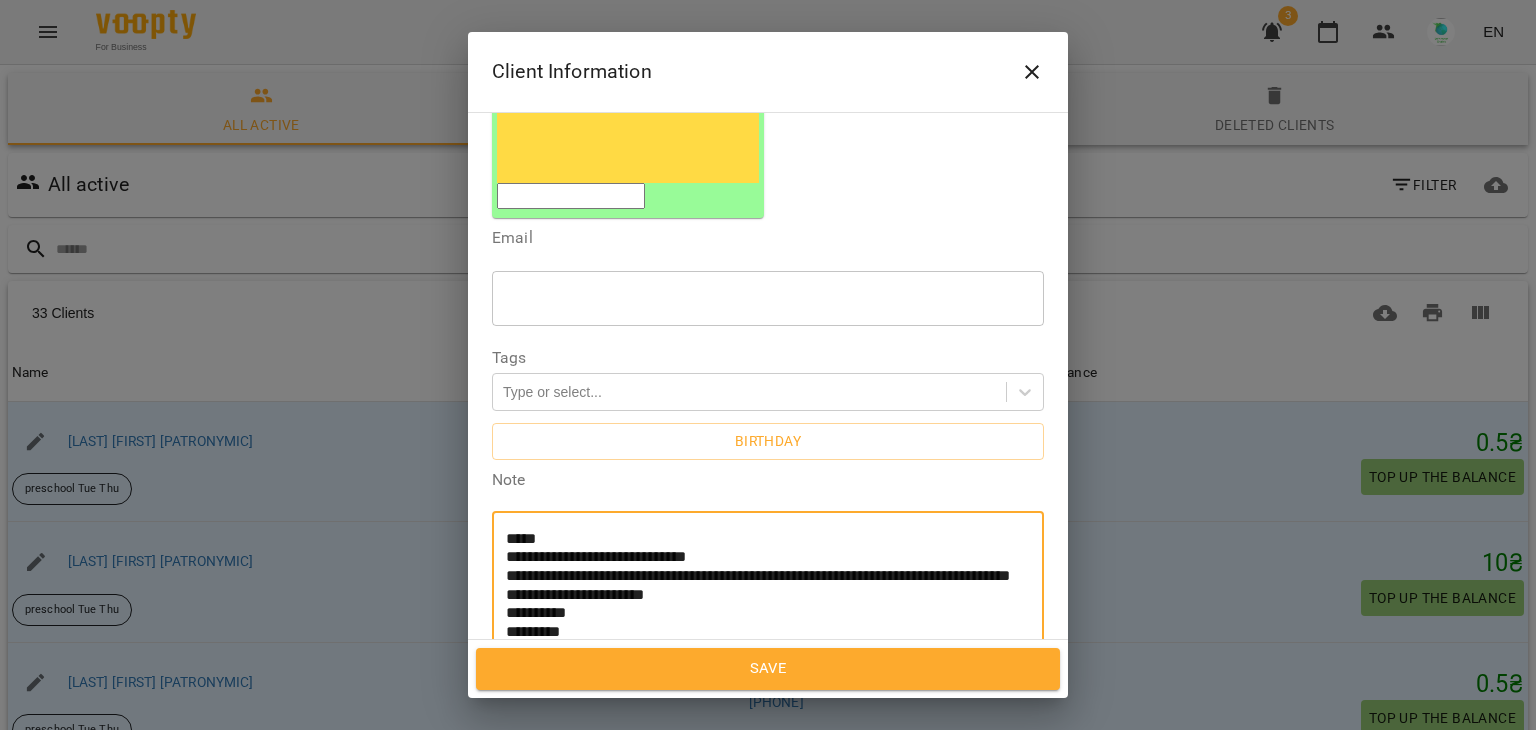 click on "**********" at bounding box center [760, 595] 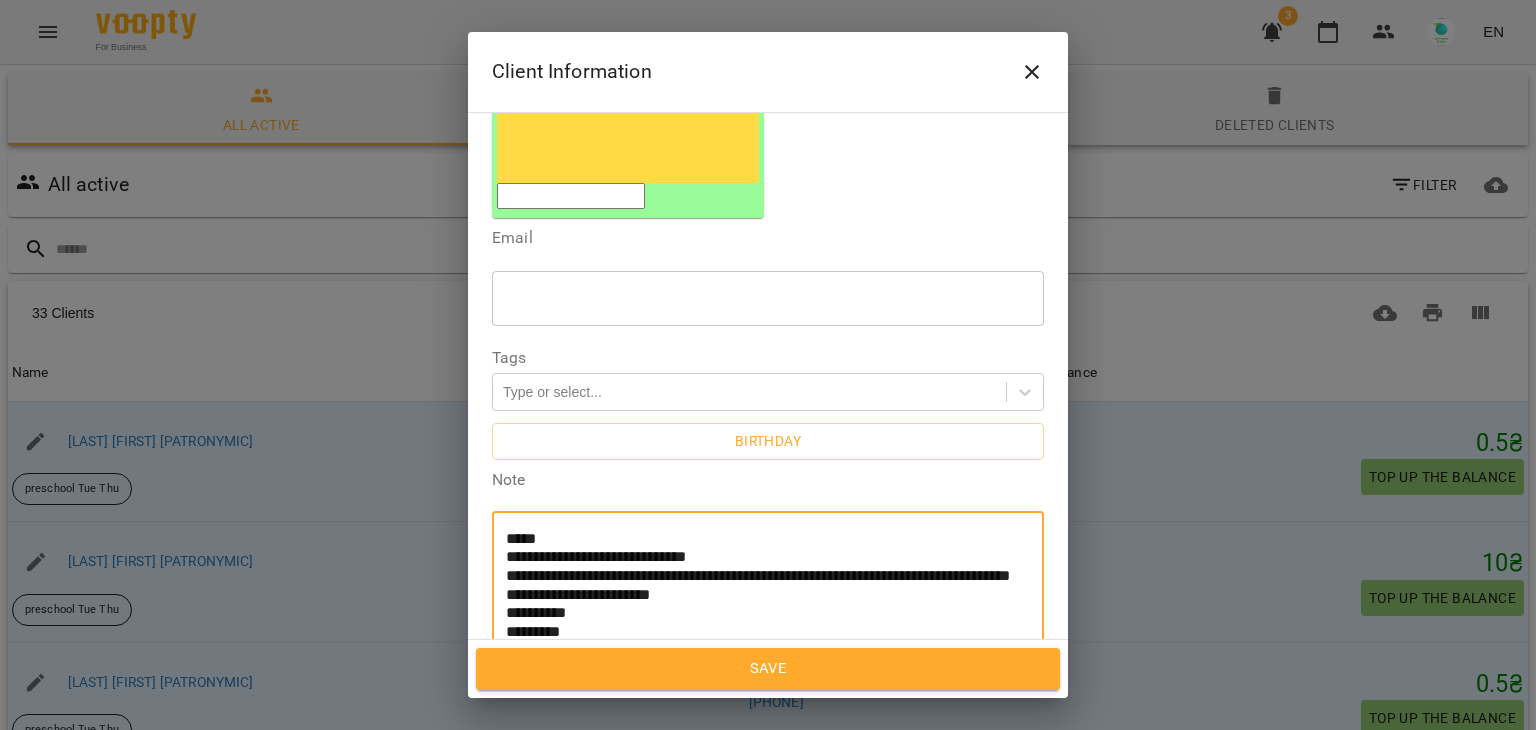 click on "**********" at bounding box center [760, 595] 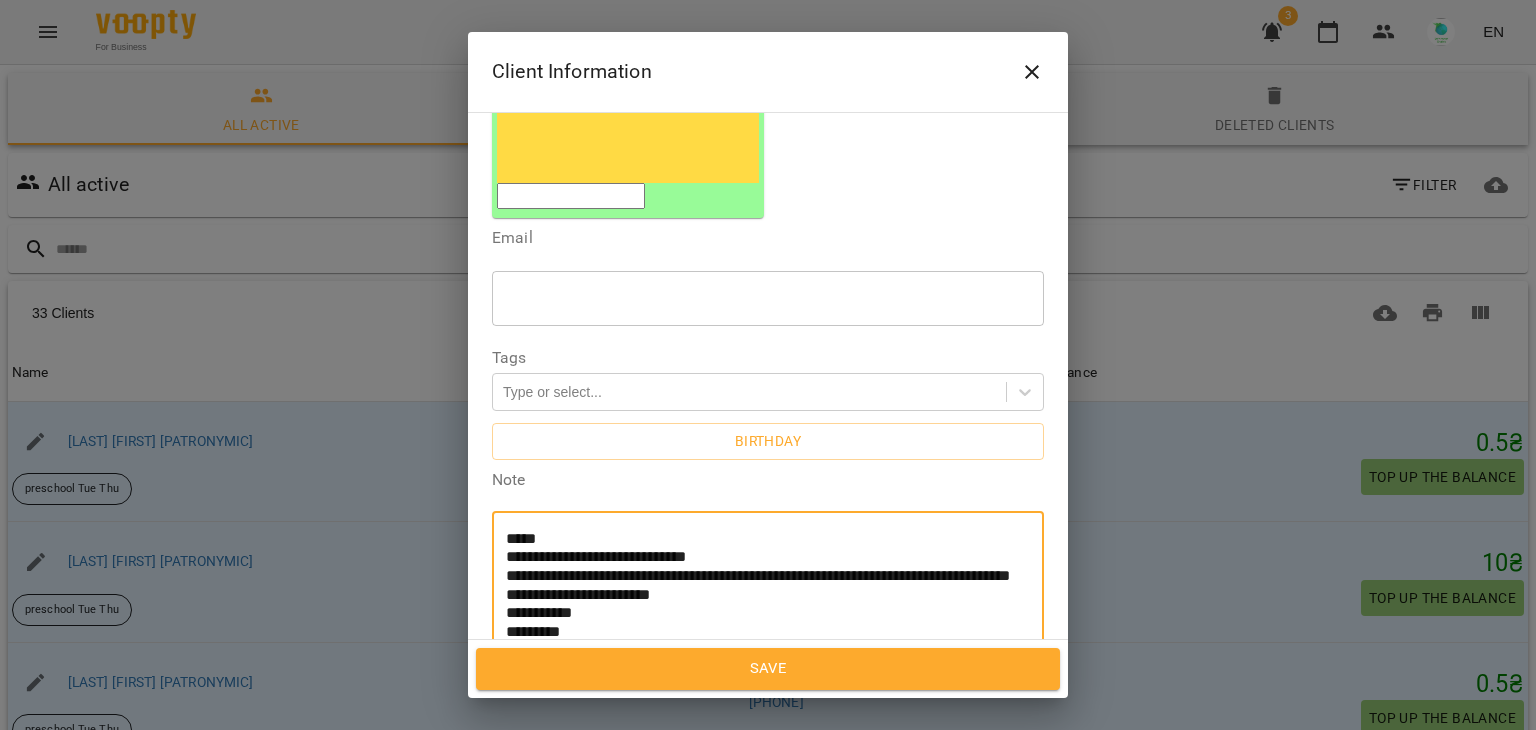paste on "**********" 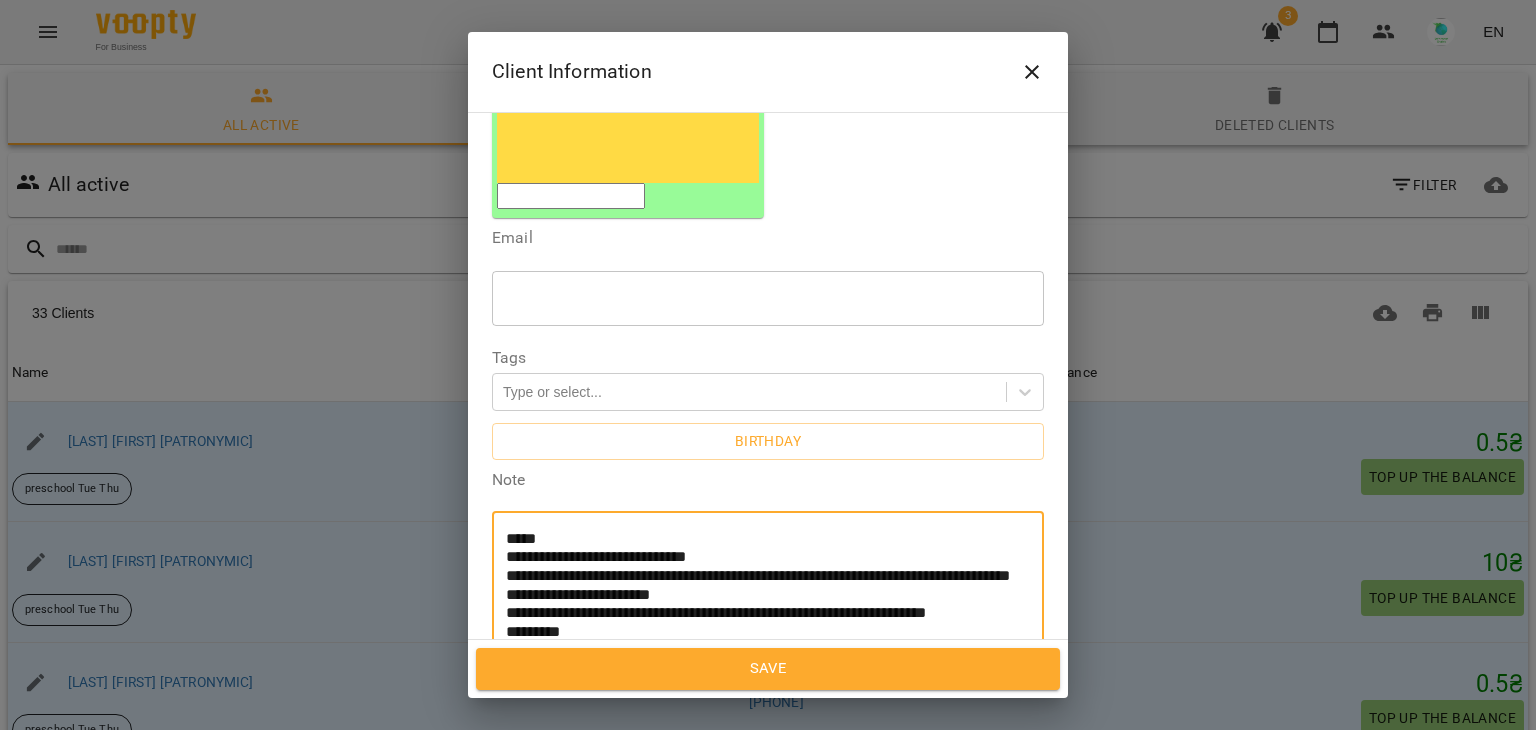 click on "**********" at bounding box center [760, 604] 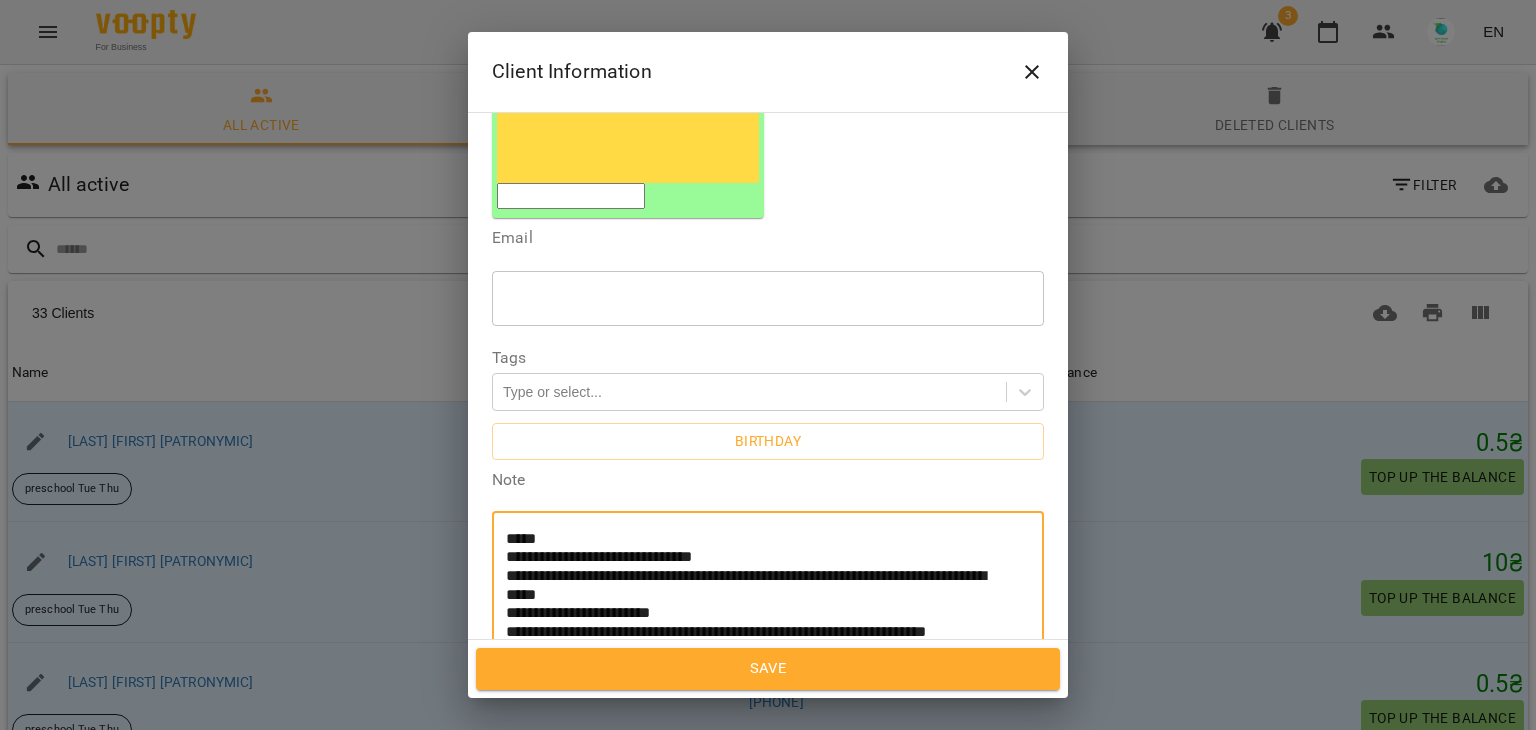 click on "**********" at bounding box center (760, 604) 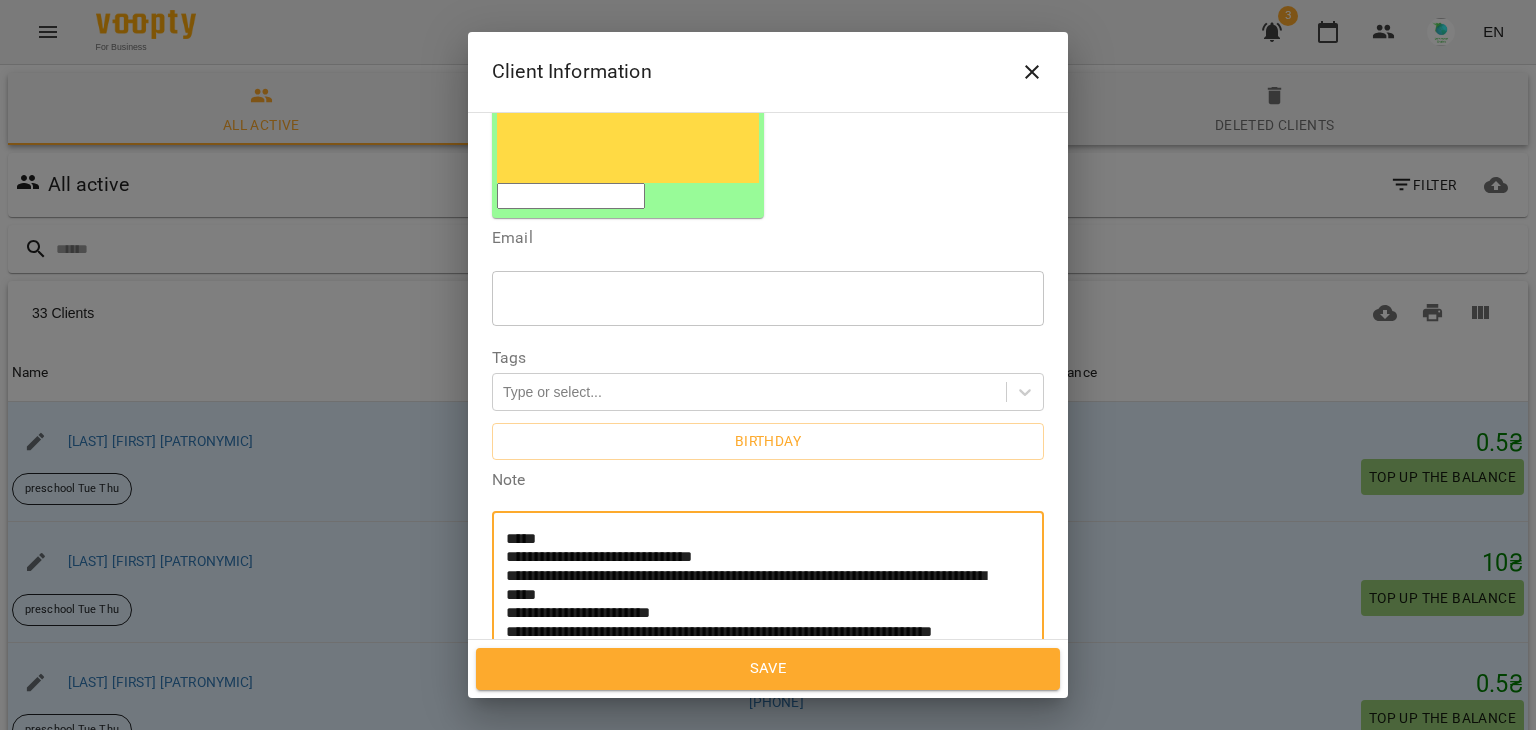 paste on "**********" 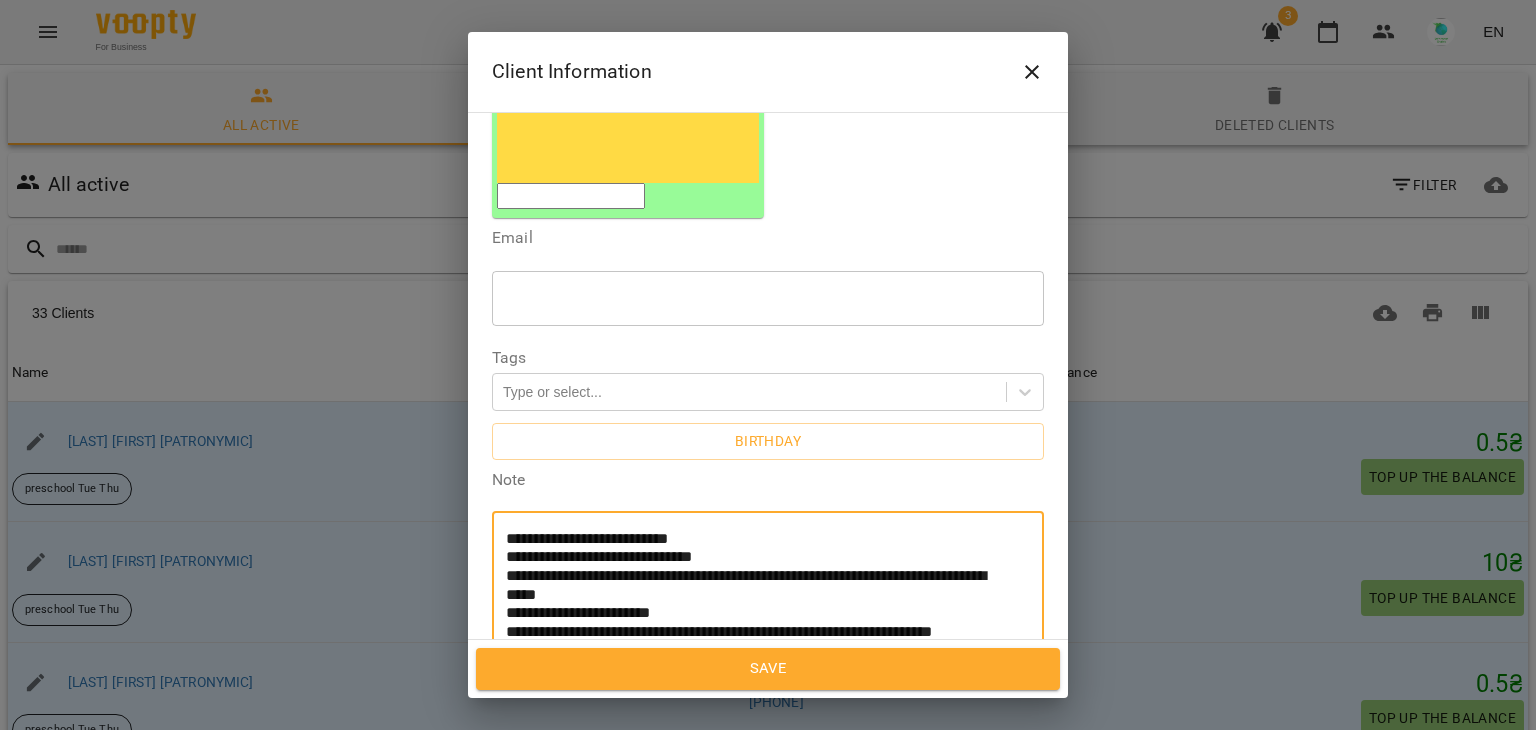 click on "**********" at bounding box center [760, 604] 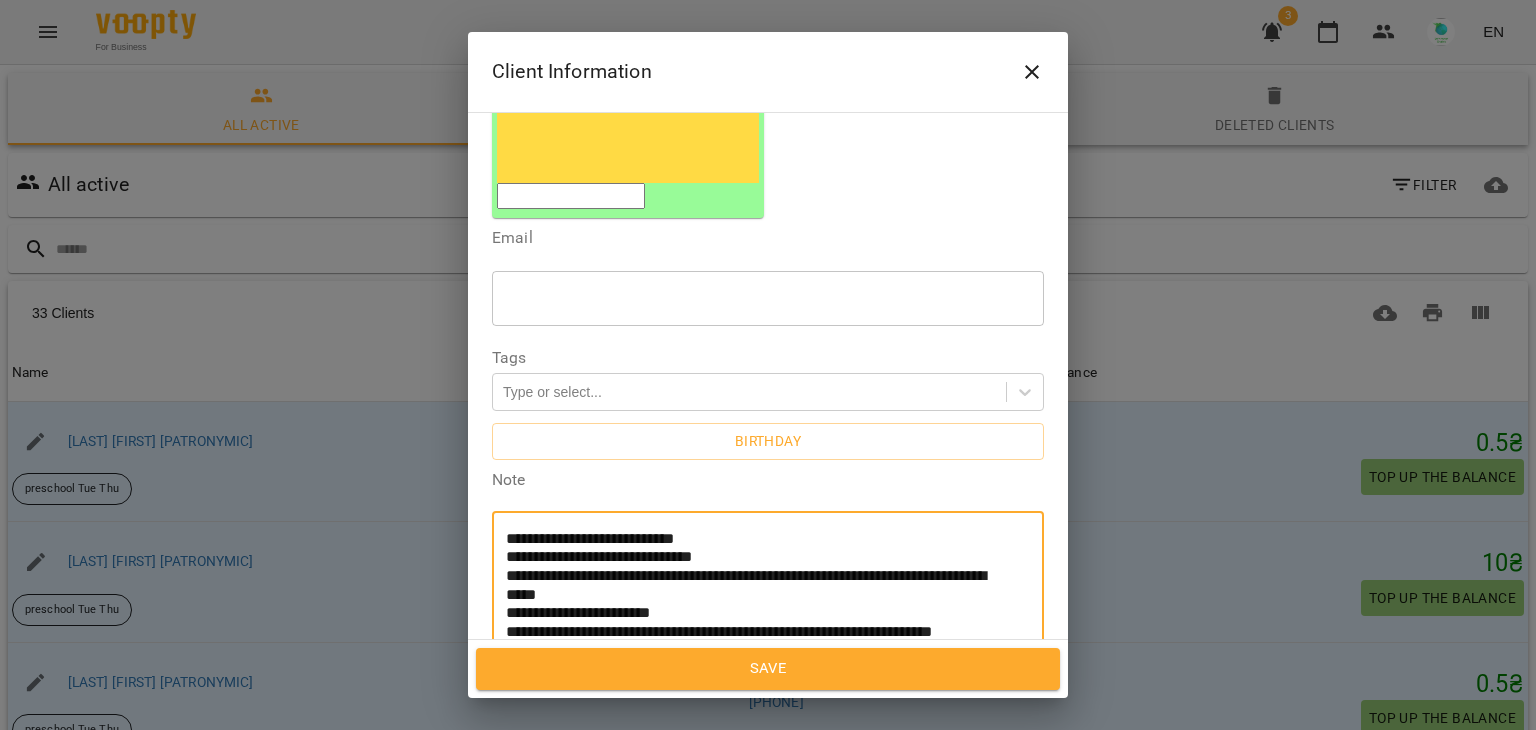 type on "**********" 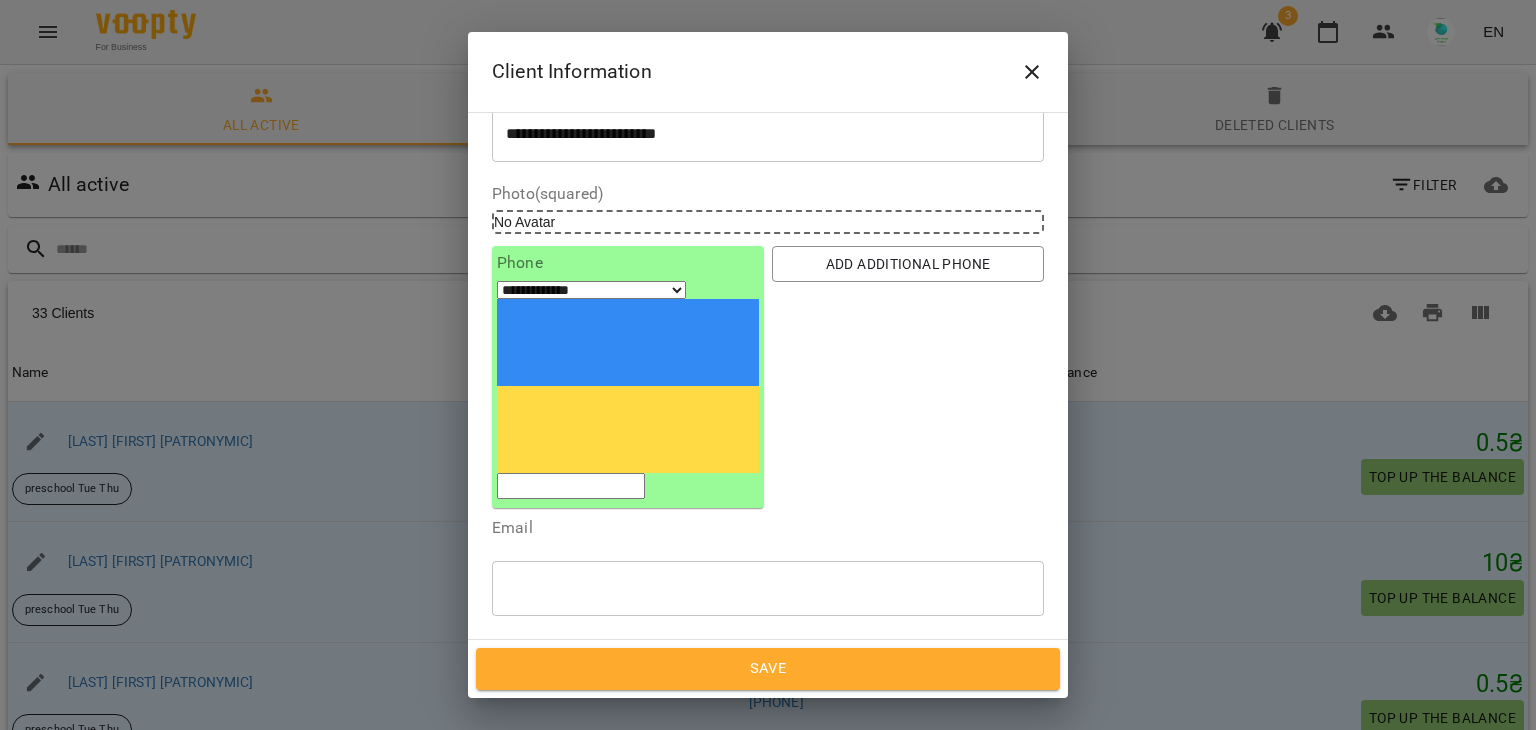 scroll, scrollTop: 70, scrollLeft: 0, axis: vertical 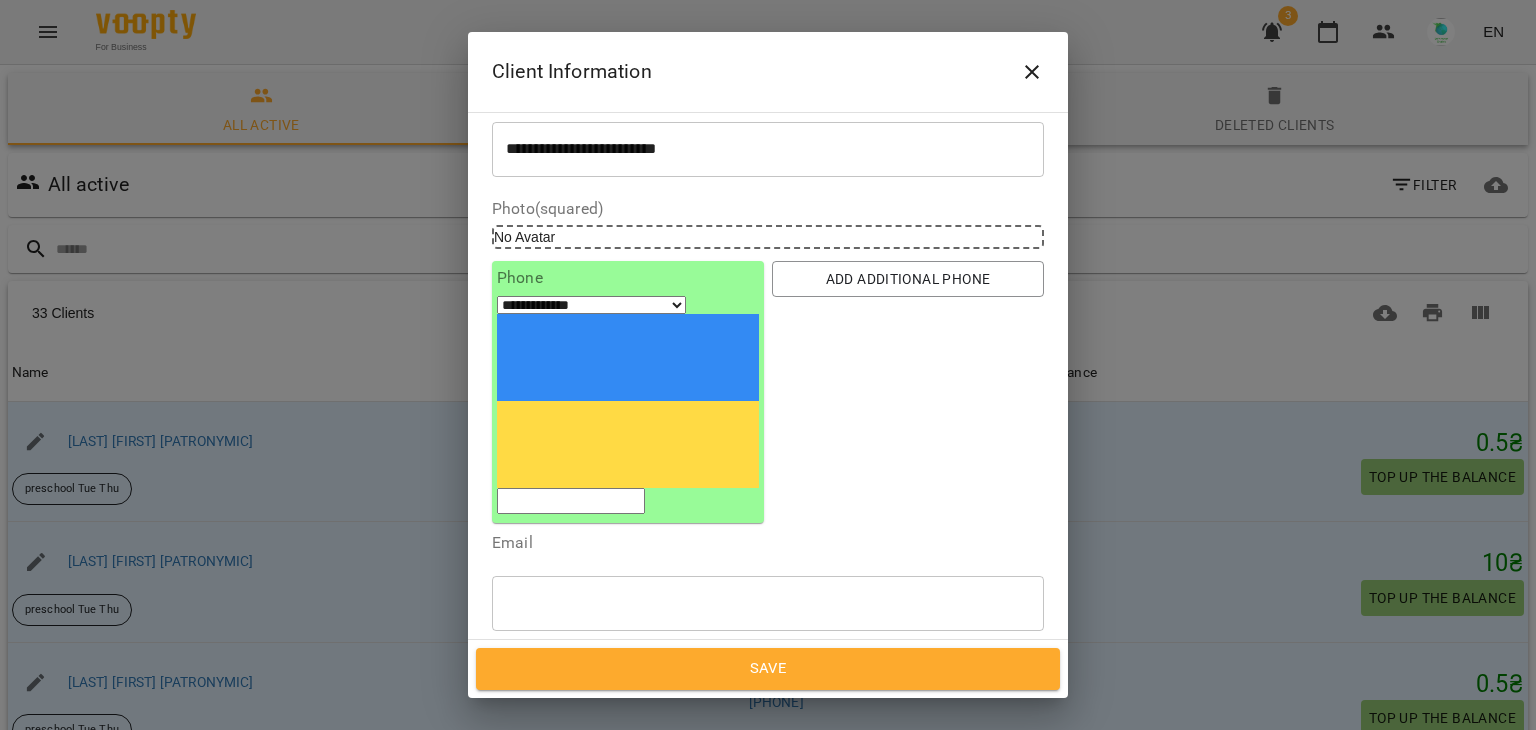 drag, startPoint x: 1046, startPoint y: 186, endPoint x: 1040, endPoint y: 220, distance: 34.525352 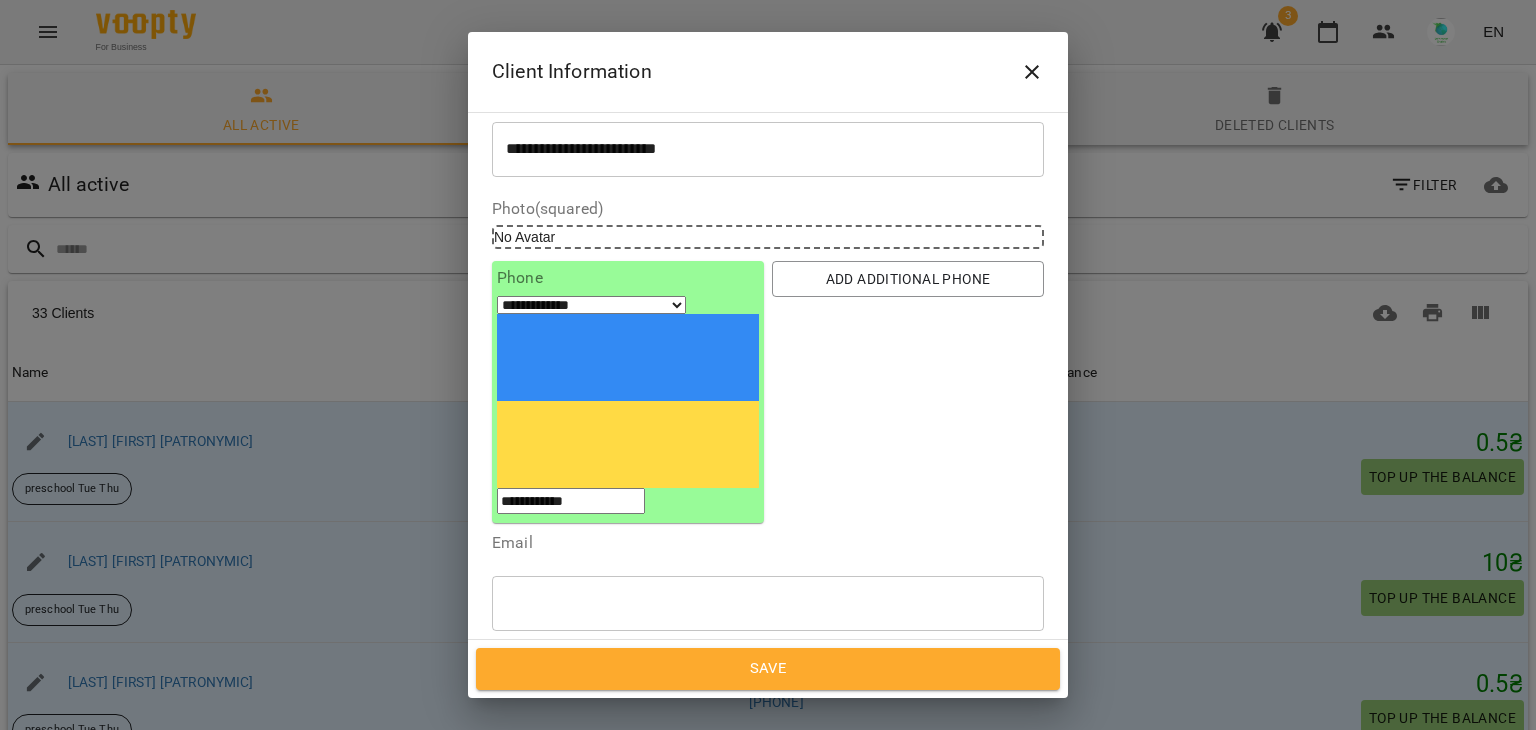 type on "**********" 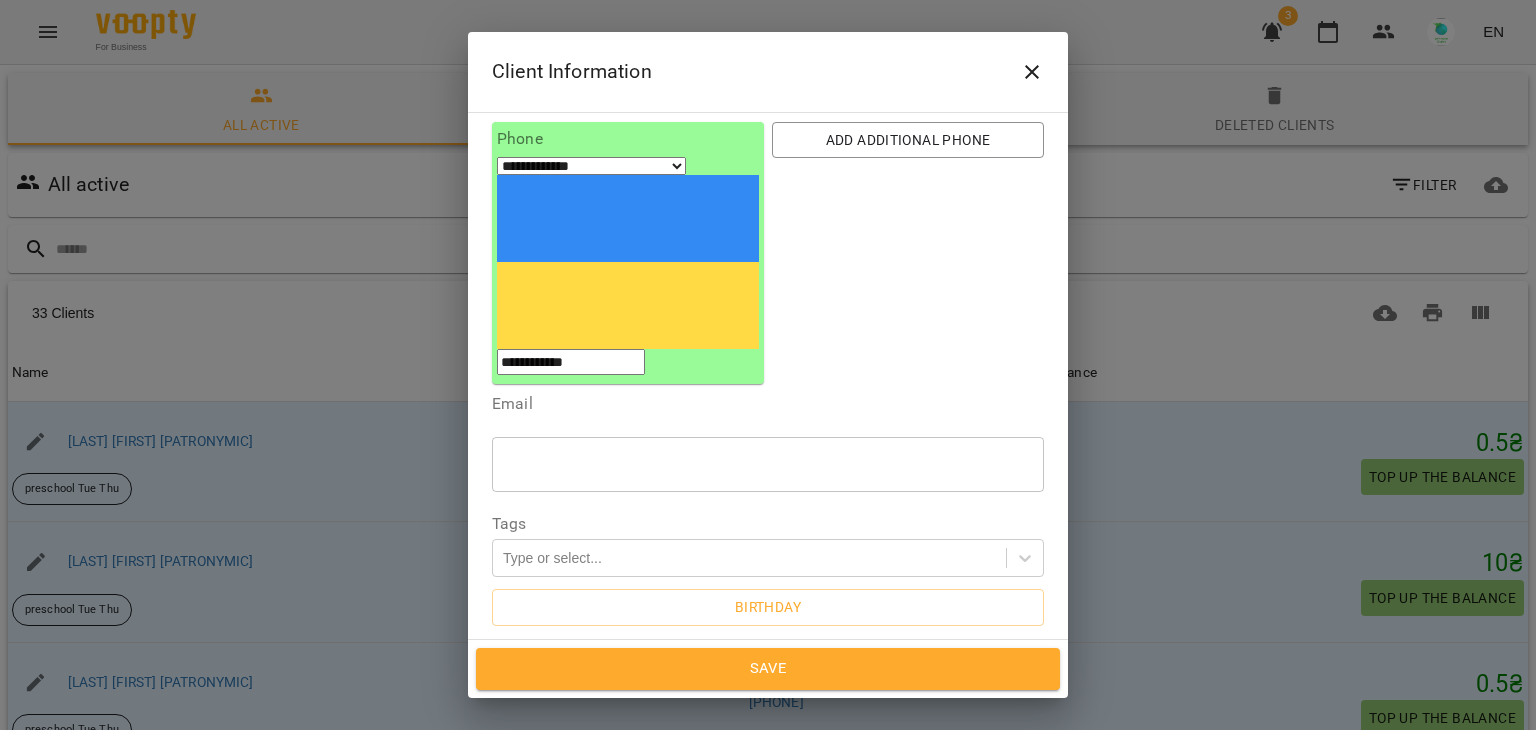 scroll, scrollTop: 192, scrollLeft: 0, axis: vertical 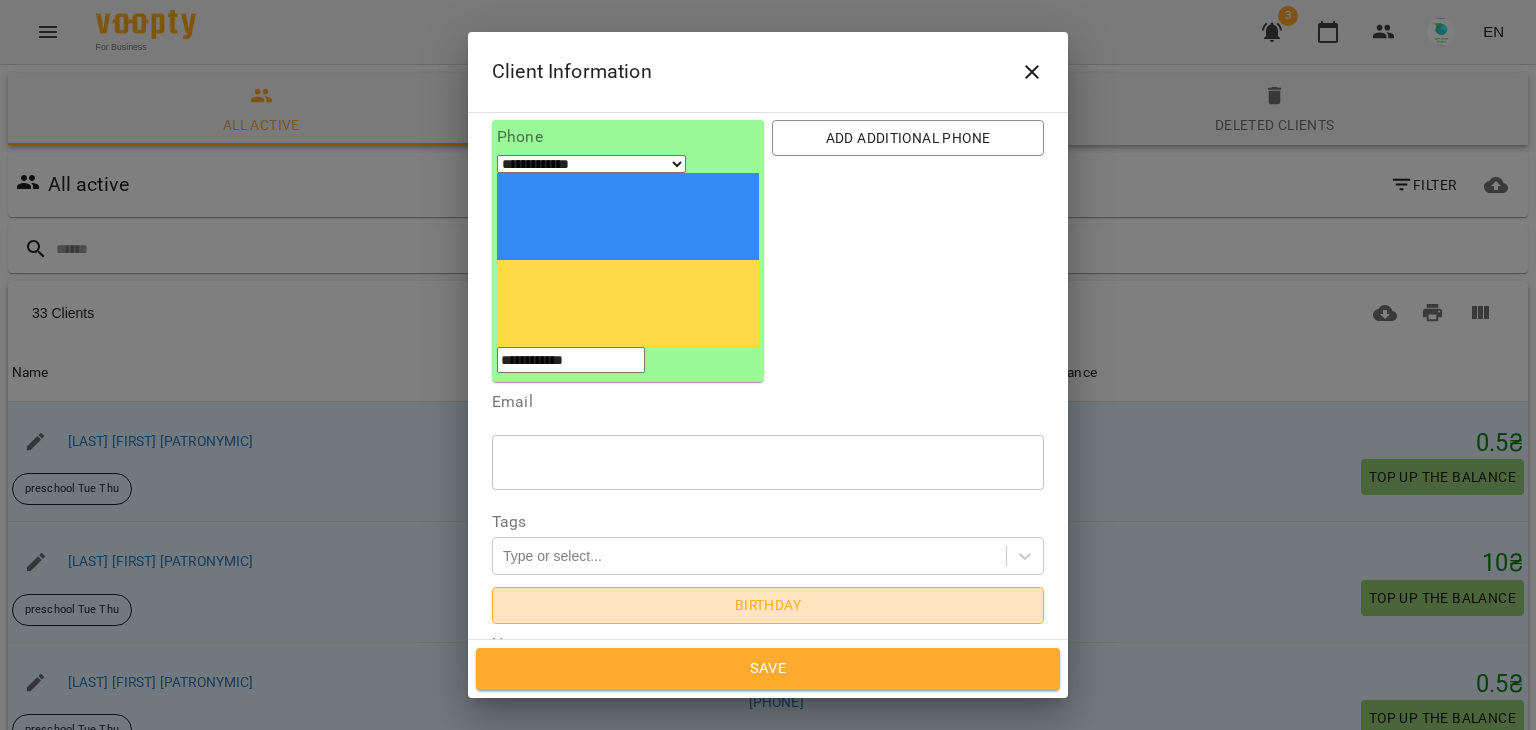 click on "Birthday" at bounding box center [768, 605] 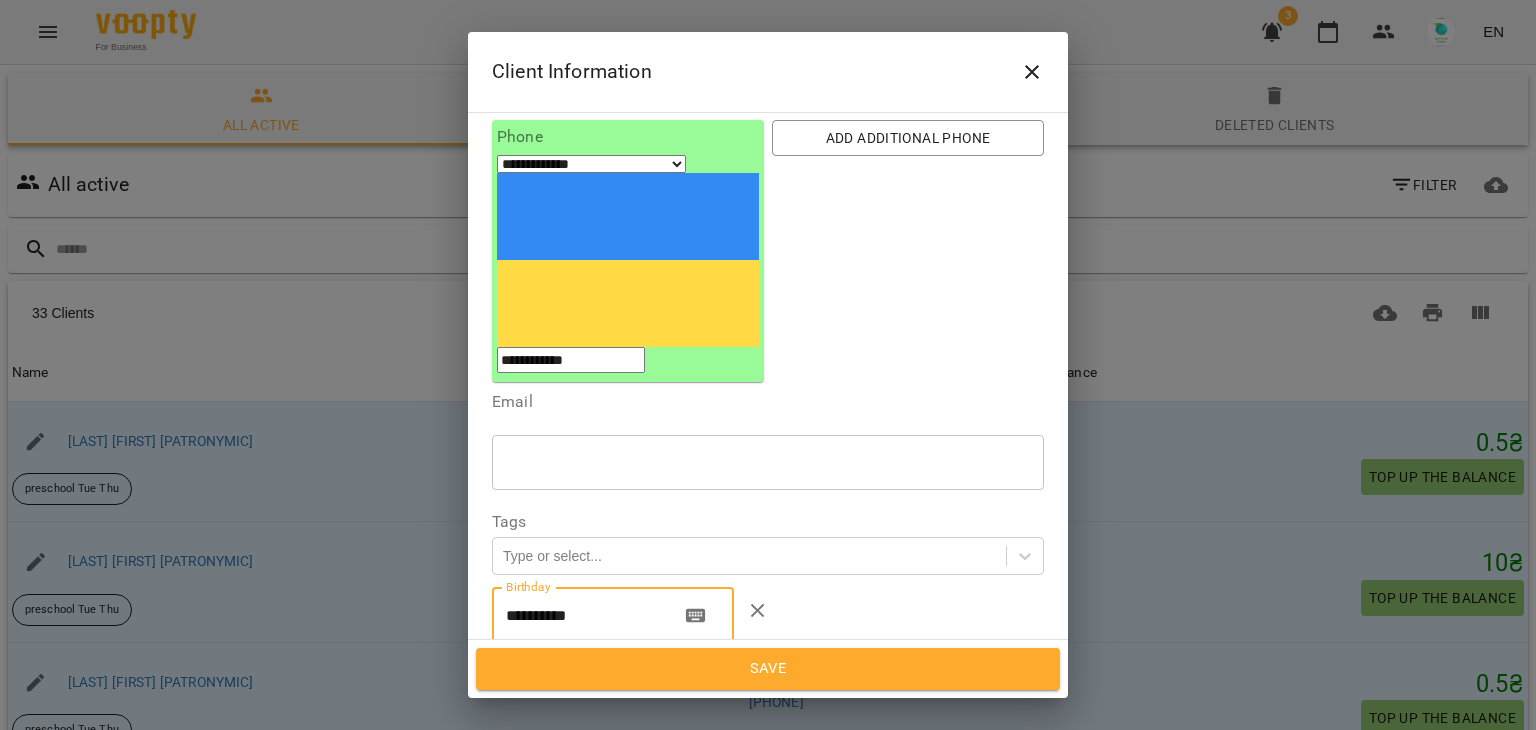 drag, startPoint x: 508, startPoint y: 440, endPoint x: 488, endPoint y: 437, distance: 20.22375 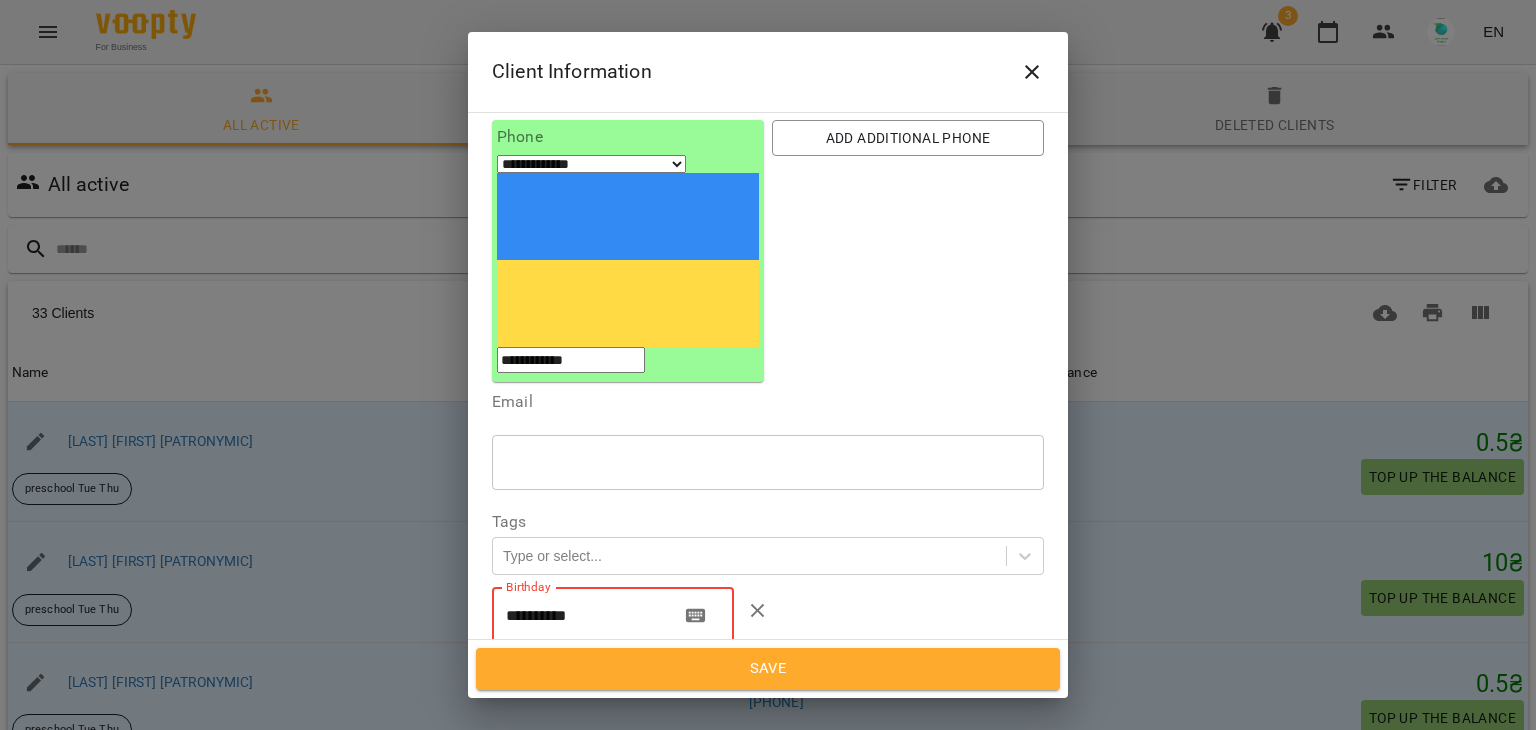 click on "**********" at bounding box center (578, 615) 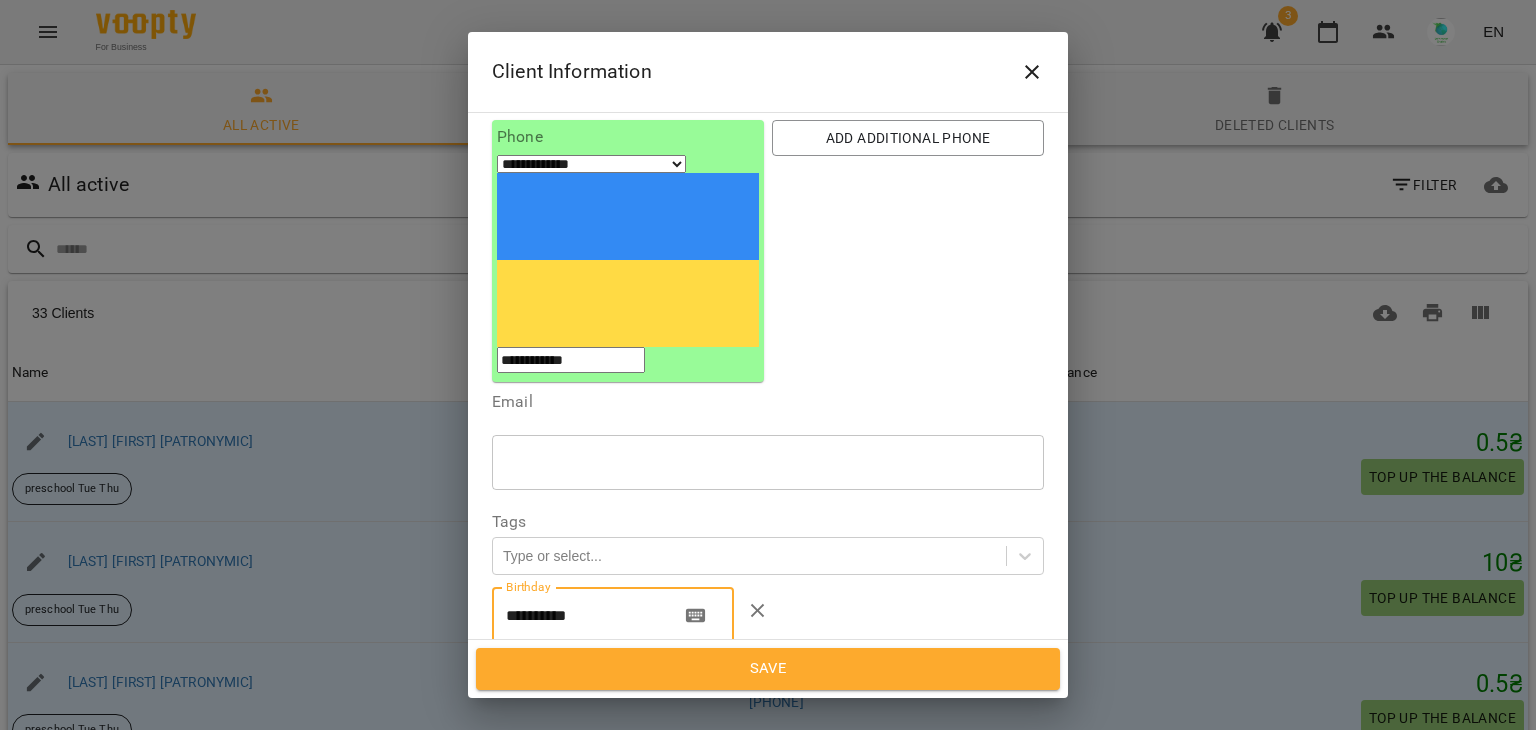 type on "**********" 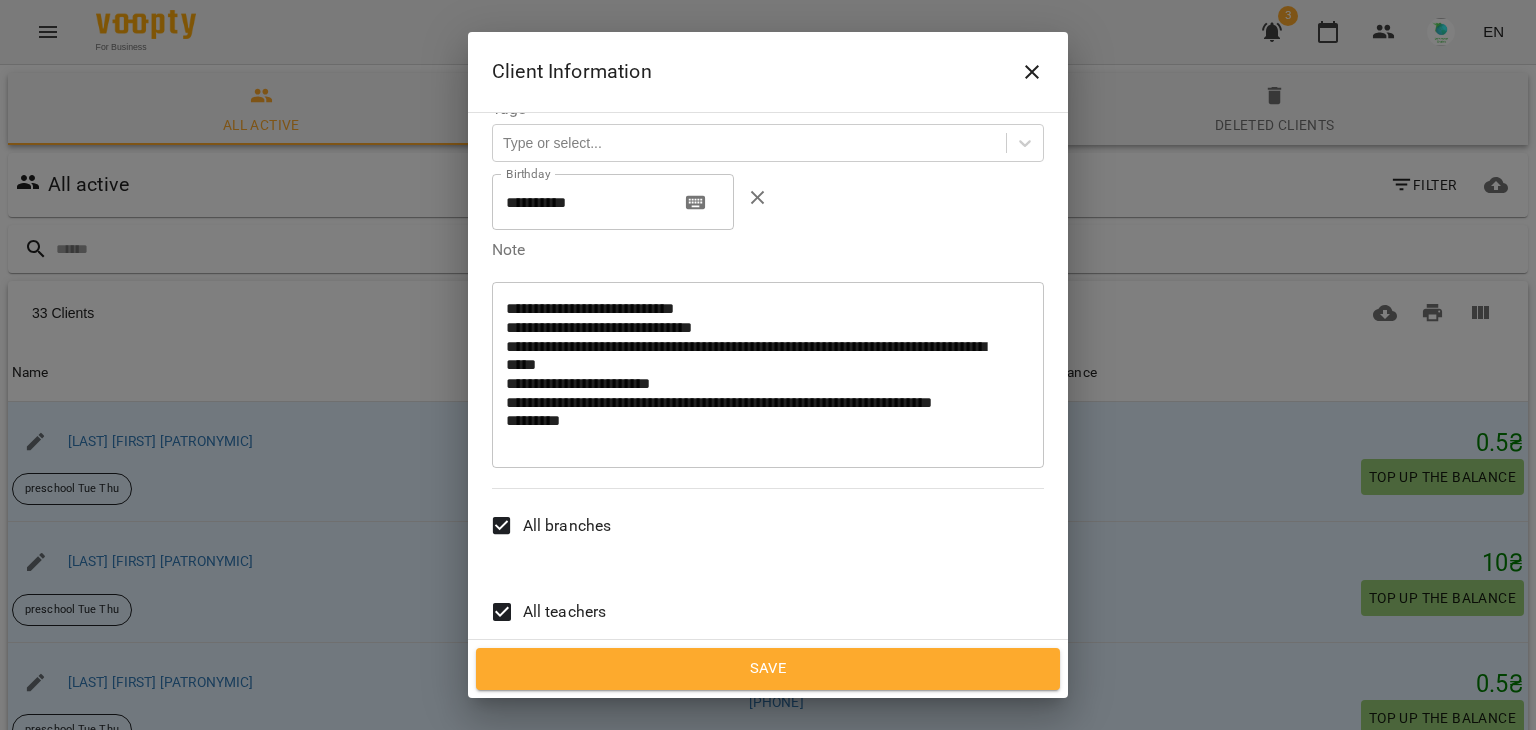 scroll, scrollTop: 631, scrollLeft: 0, axis: vertical 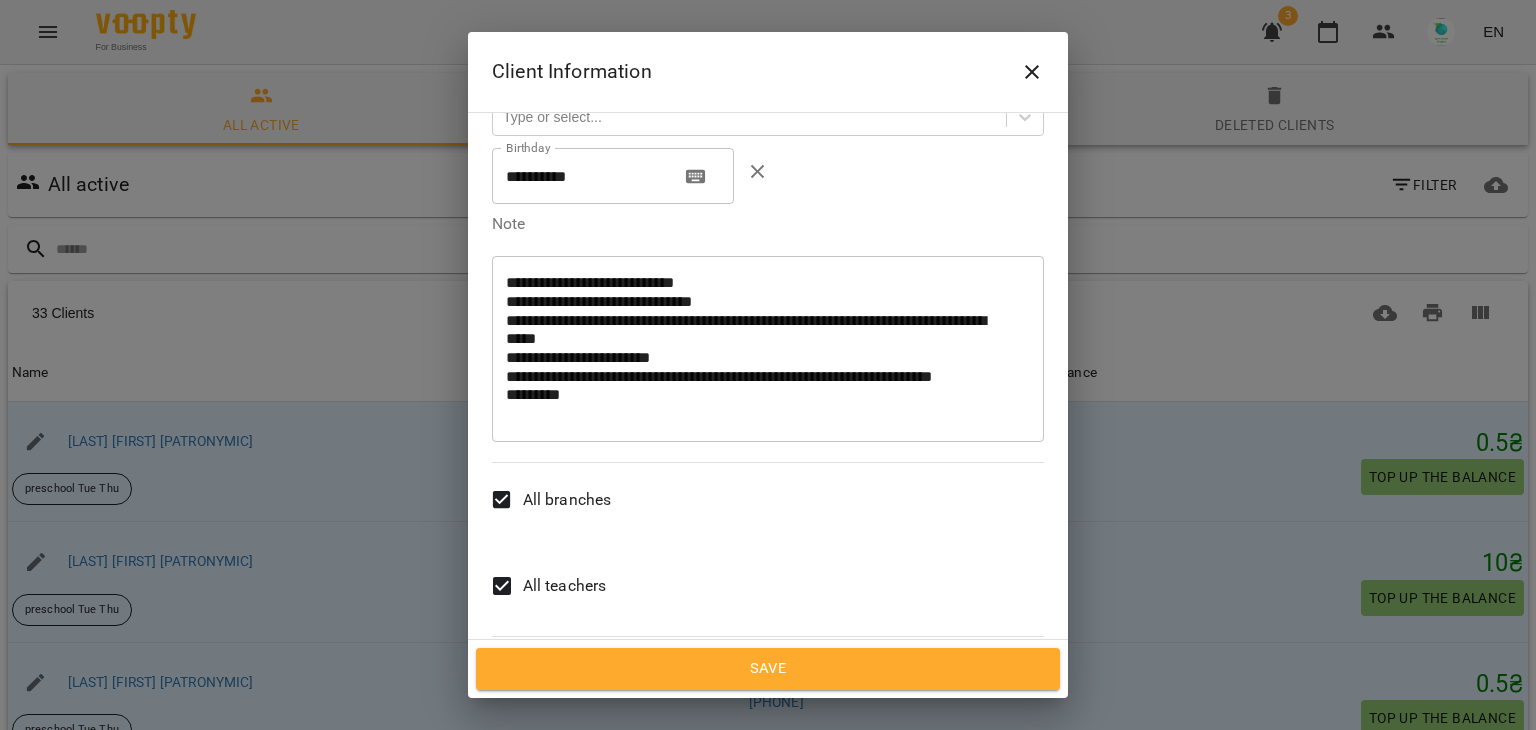 click on "All teachers" at bounding box center [565, 586] 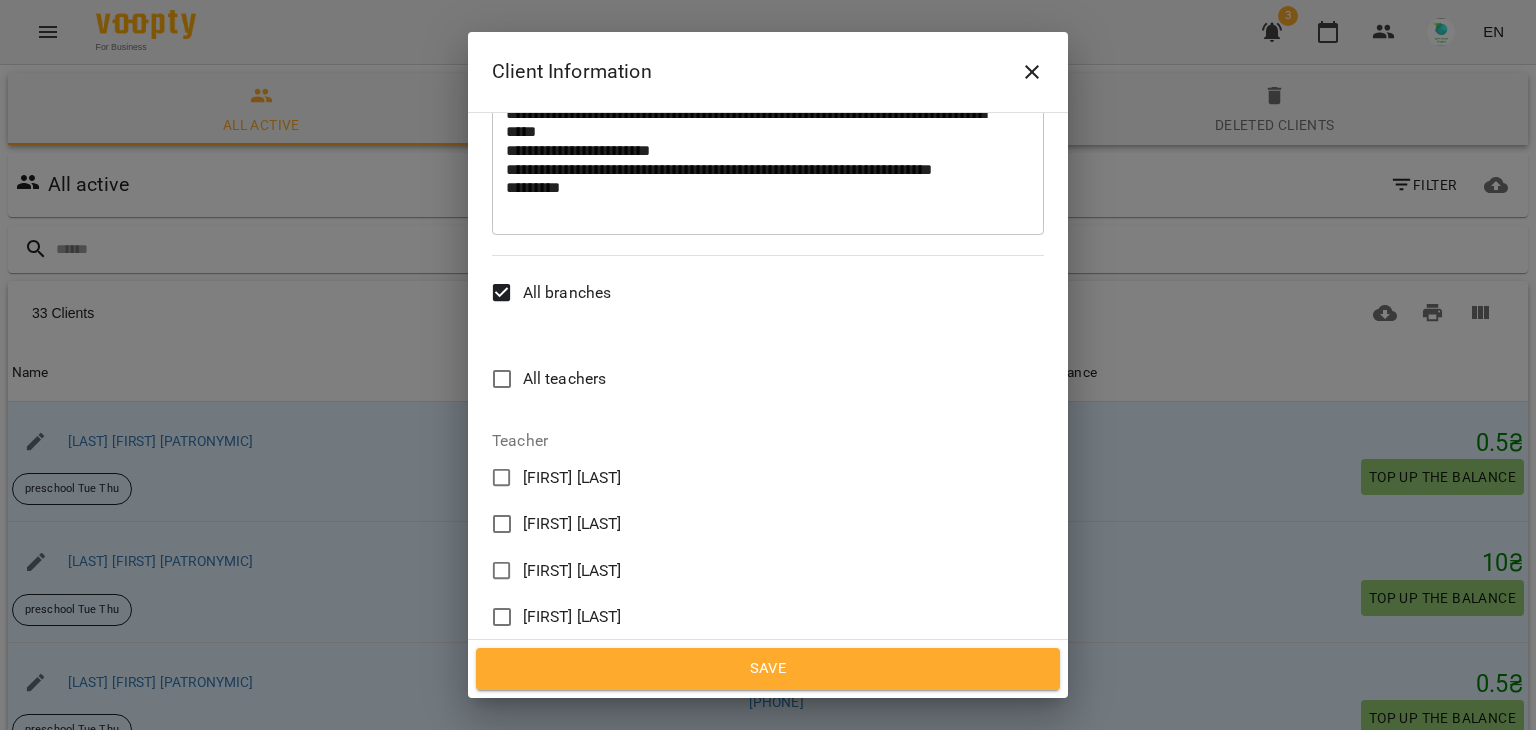 scroll, scrollTop: 842, scrollLeft: 0, axis: vertical 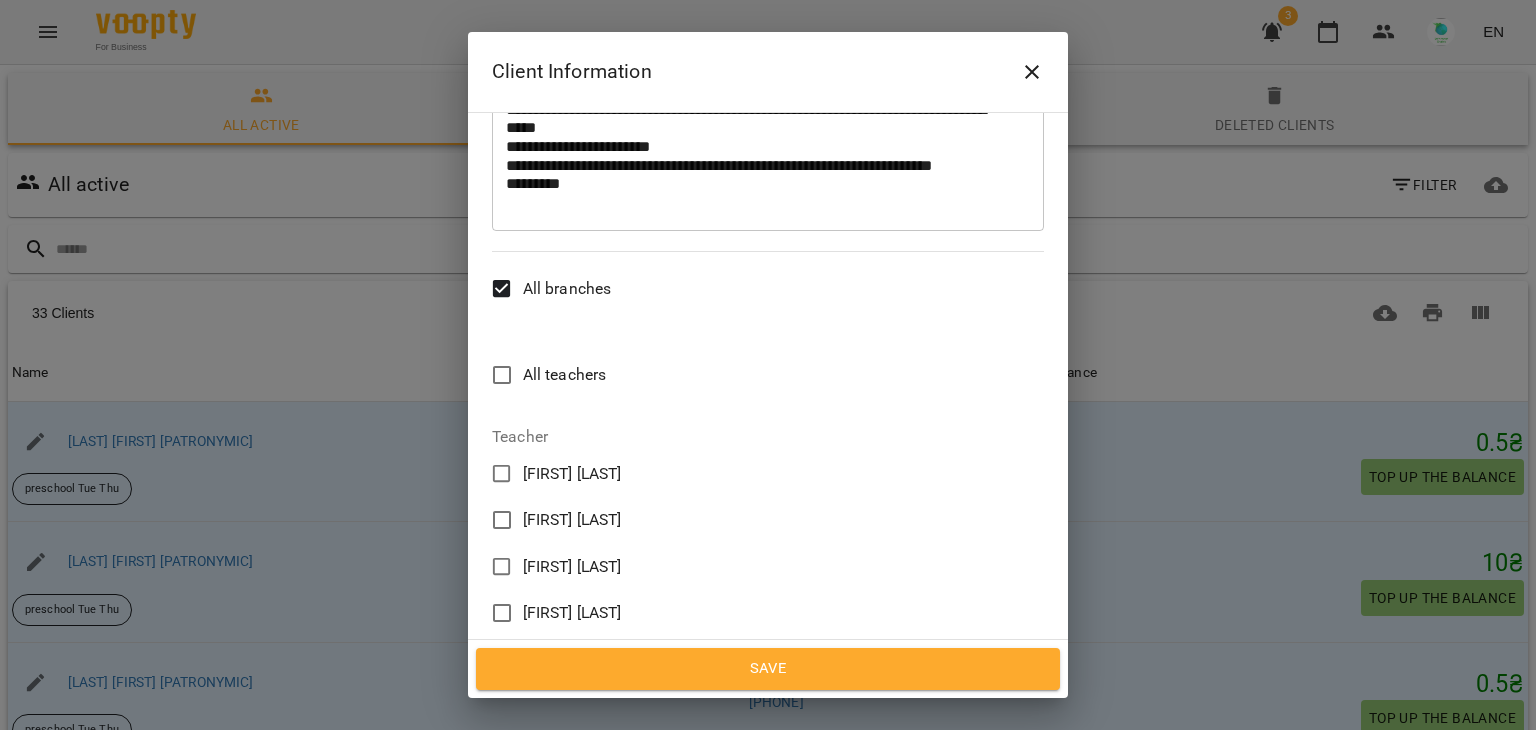 click on "[FIRST] [LAST]" at bounding box center (572, 567) 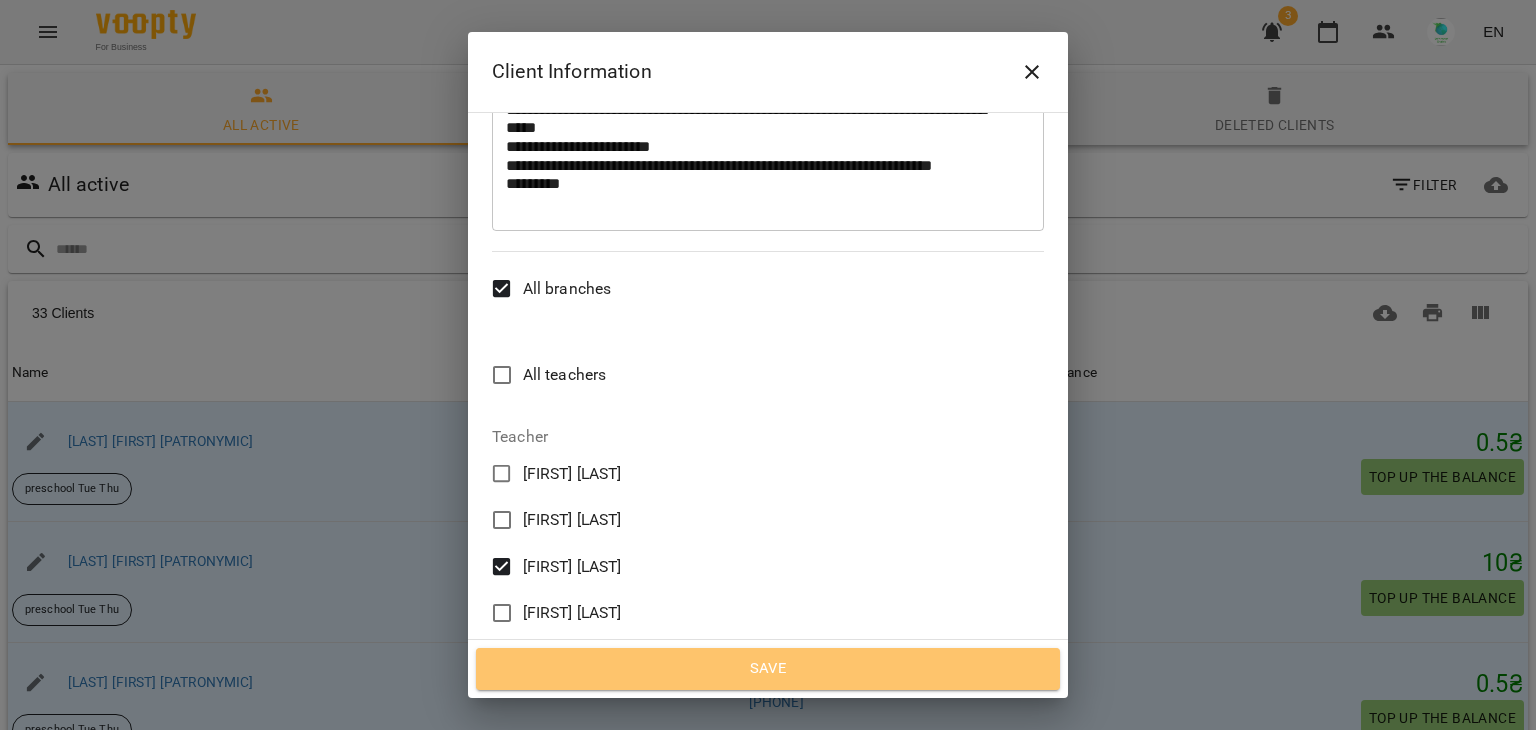 click on "Save" at bounding box center (768, 669) 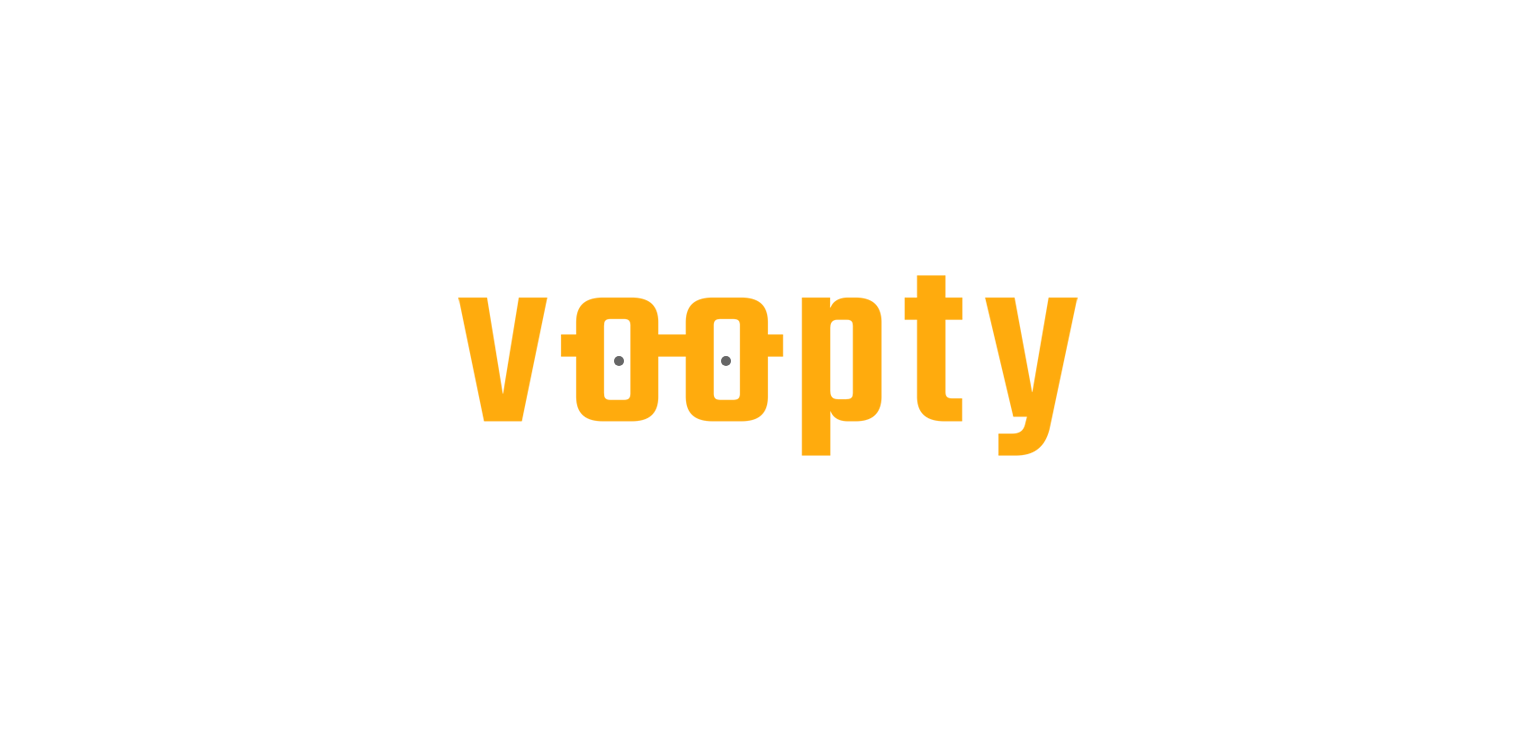 scroll, scrollTop: 0, scrollLeft: 0, axis: both 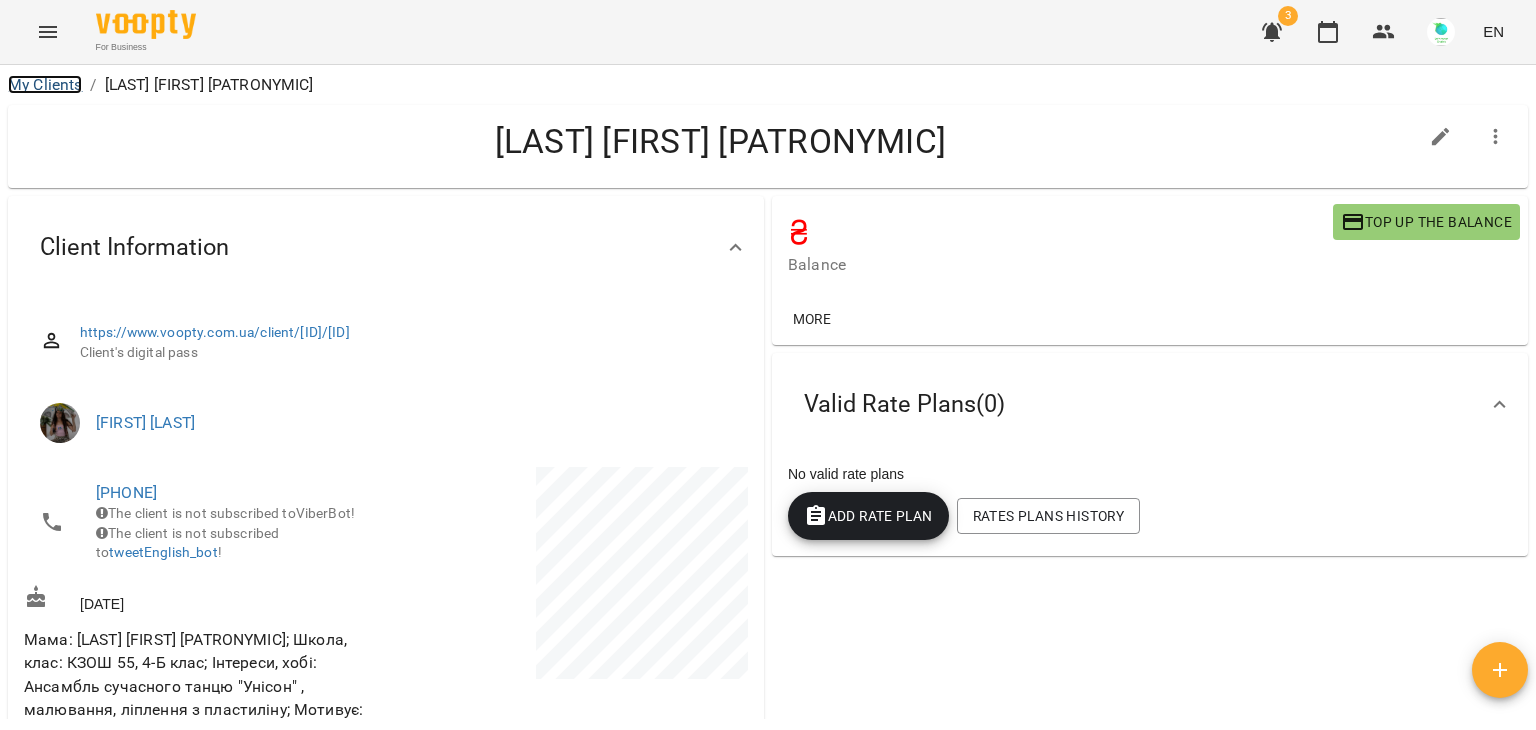 click on "My Clients" at bounding box center [45, 84] 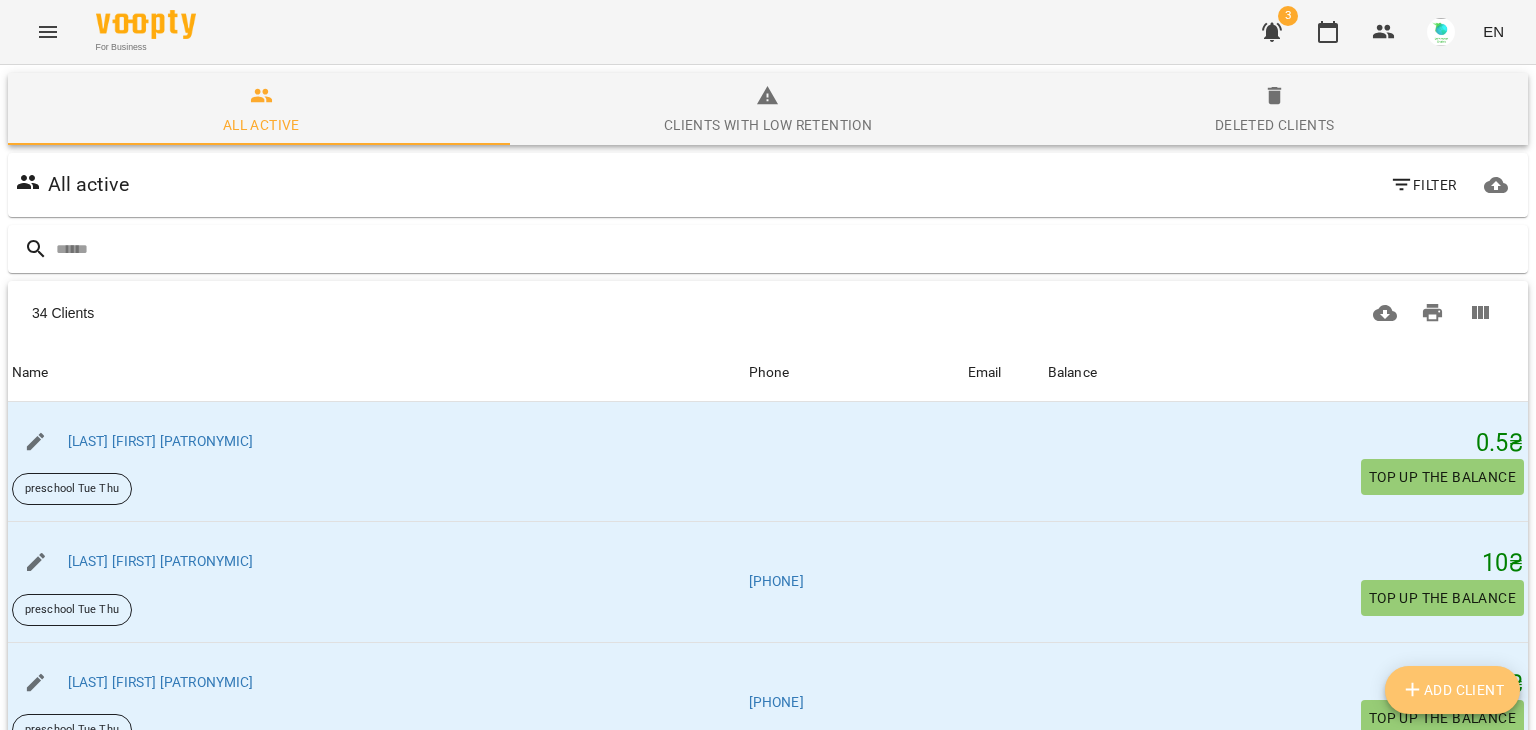 click on "Add Client" at bounding box center (1453, 690) 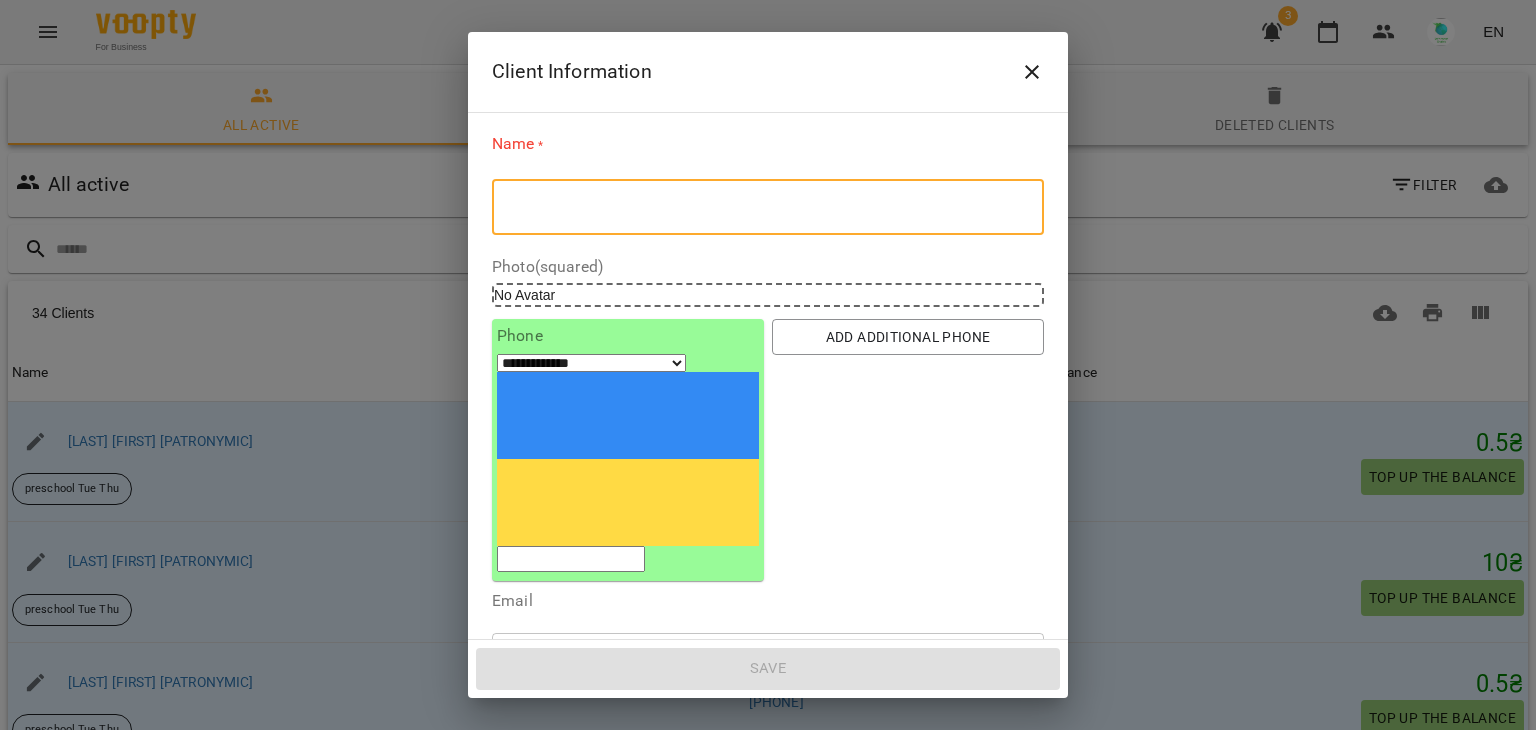 paste on "**********" 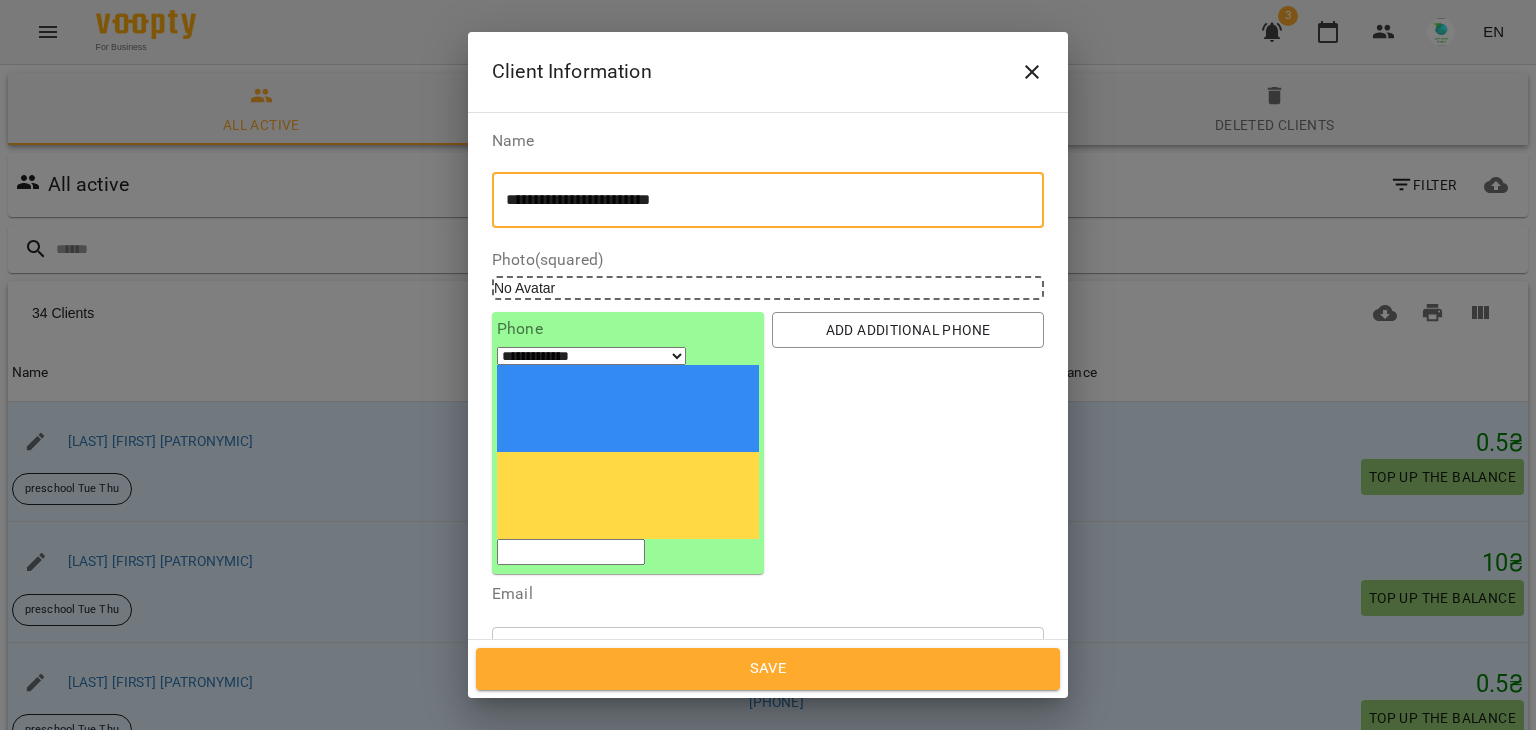 type on "**********" 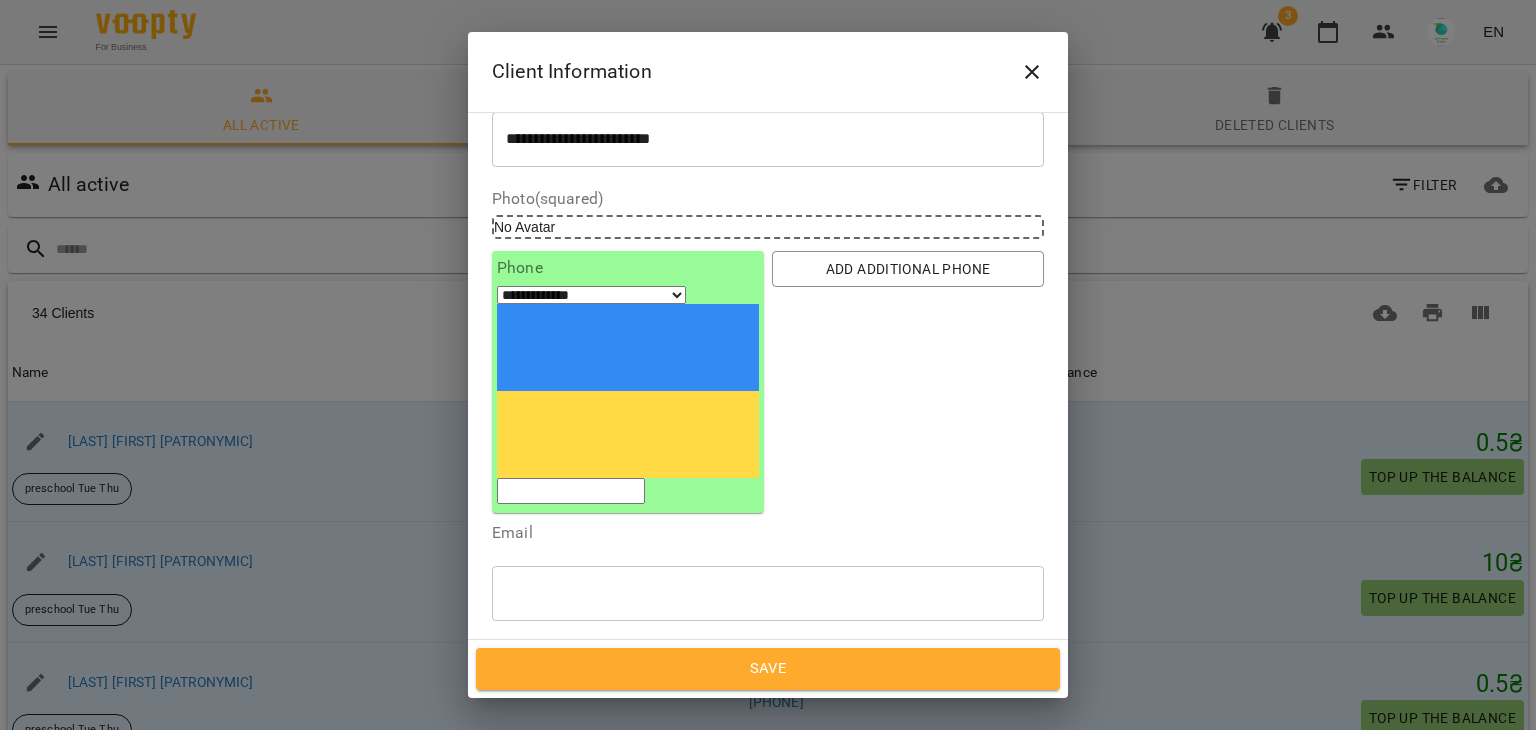 scroll, scrollTop: 63, scrollLeft: 0, axis: vertical 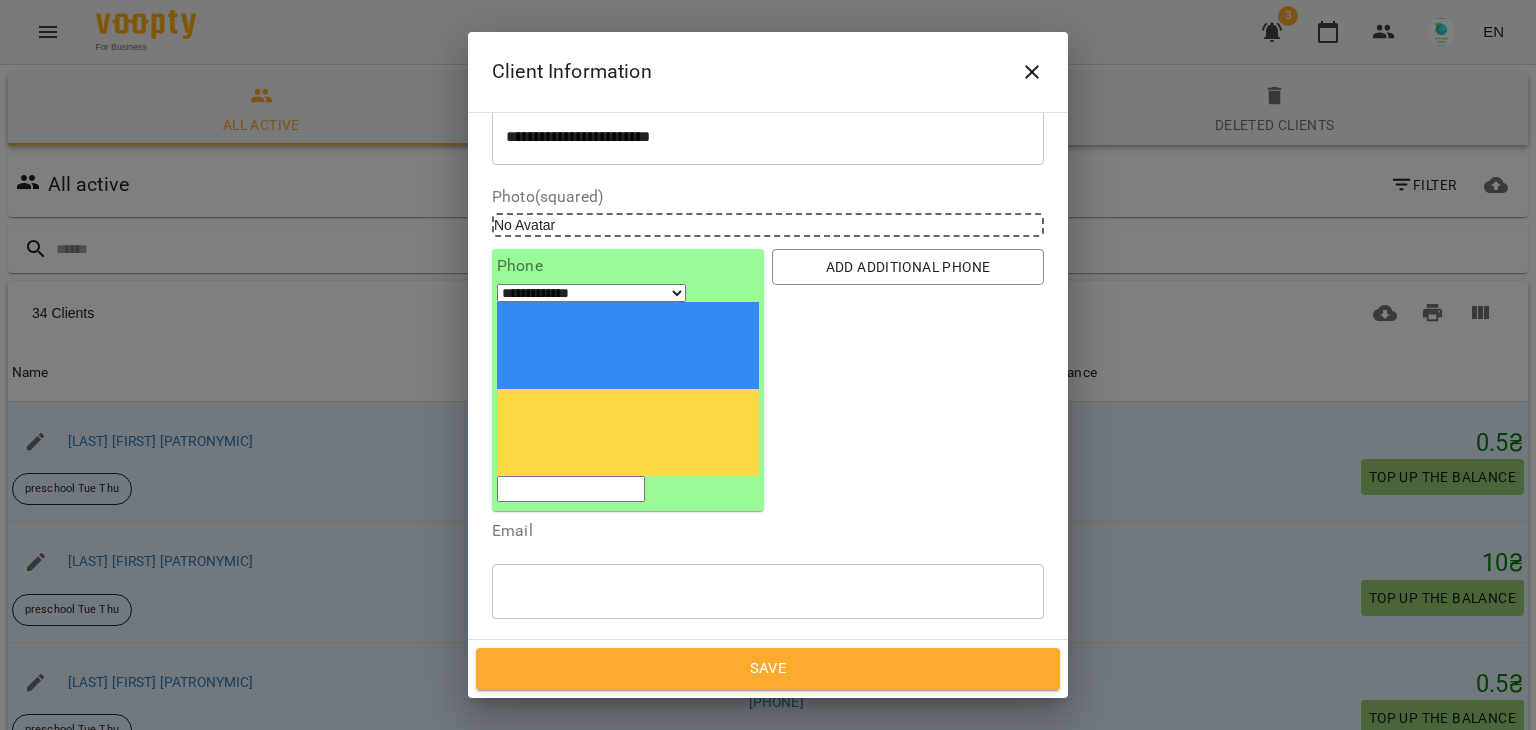 click on "Birthday" at bounding box center [768, 734] 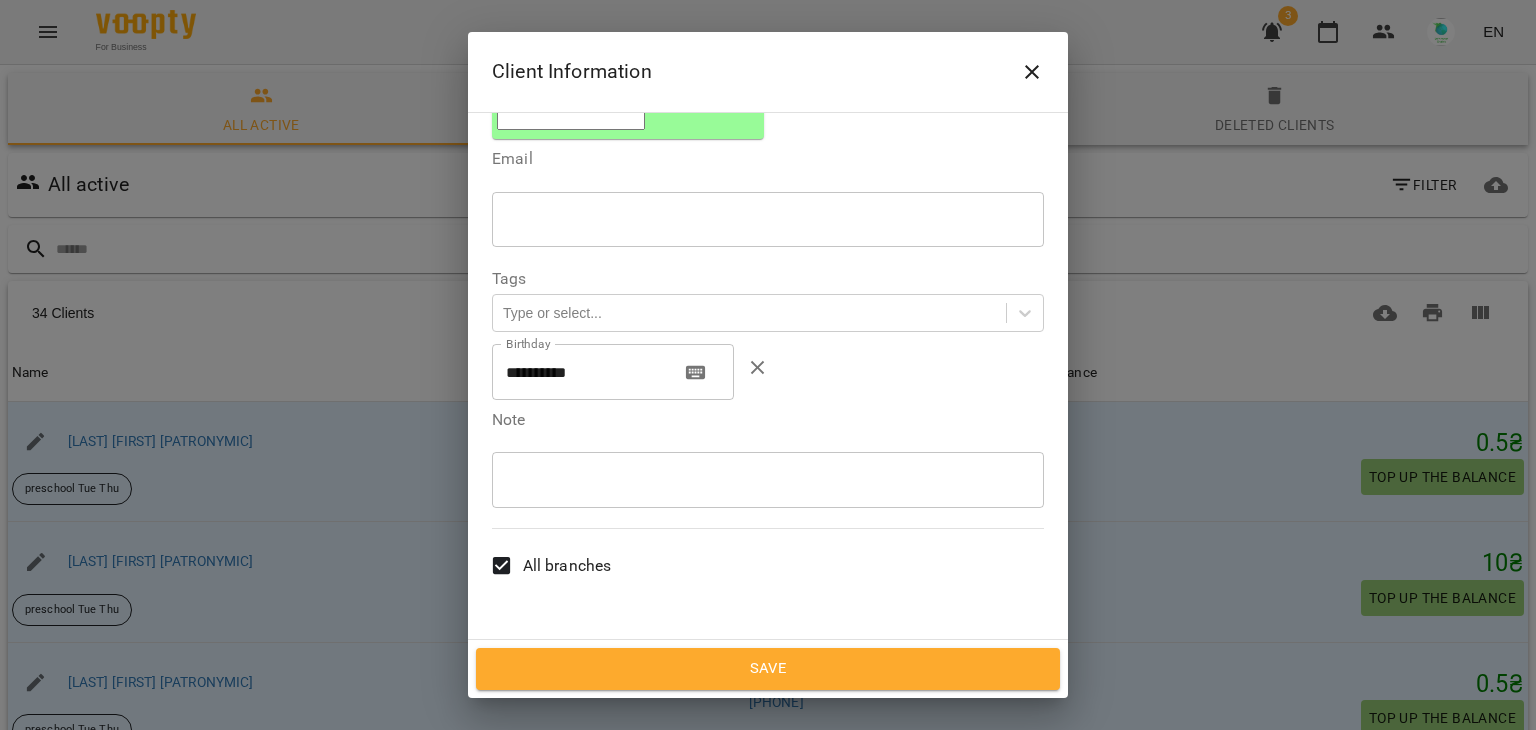 scroll, scrollTop: 441, scrollLeft: 0, axis: vertical 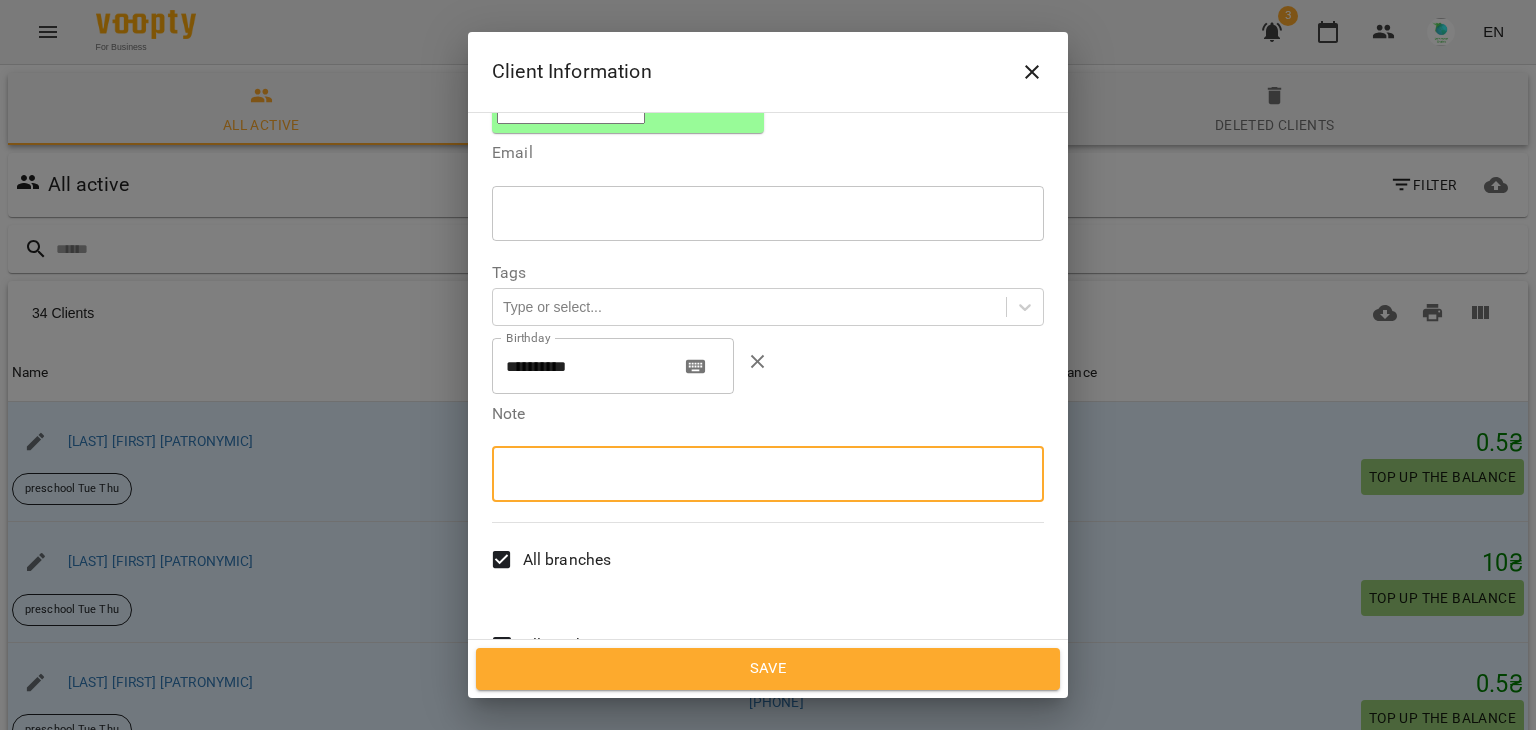 click at bounding box center [768, 473] 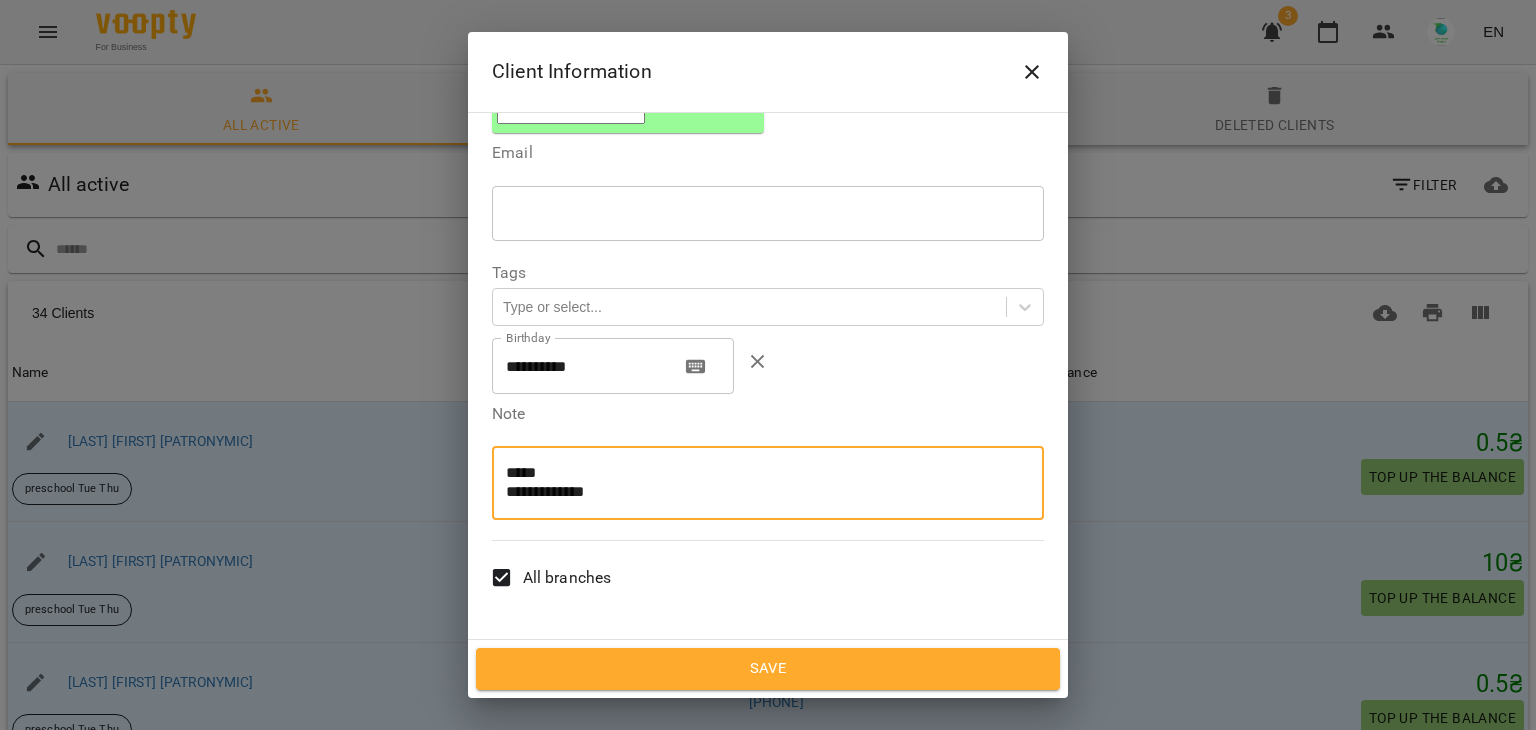 scroll, scrollTop: 0, scrollLeft: 0, axis: both 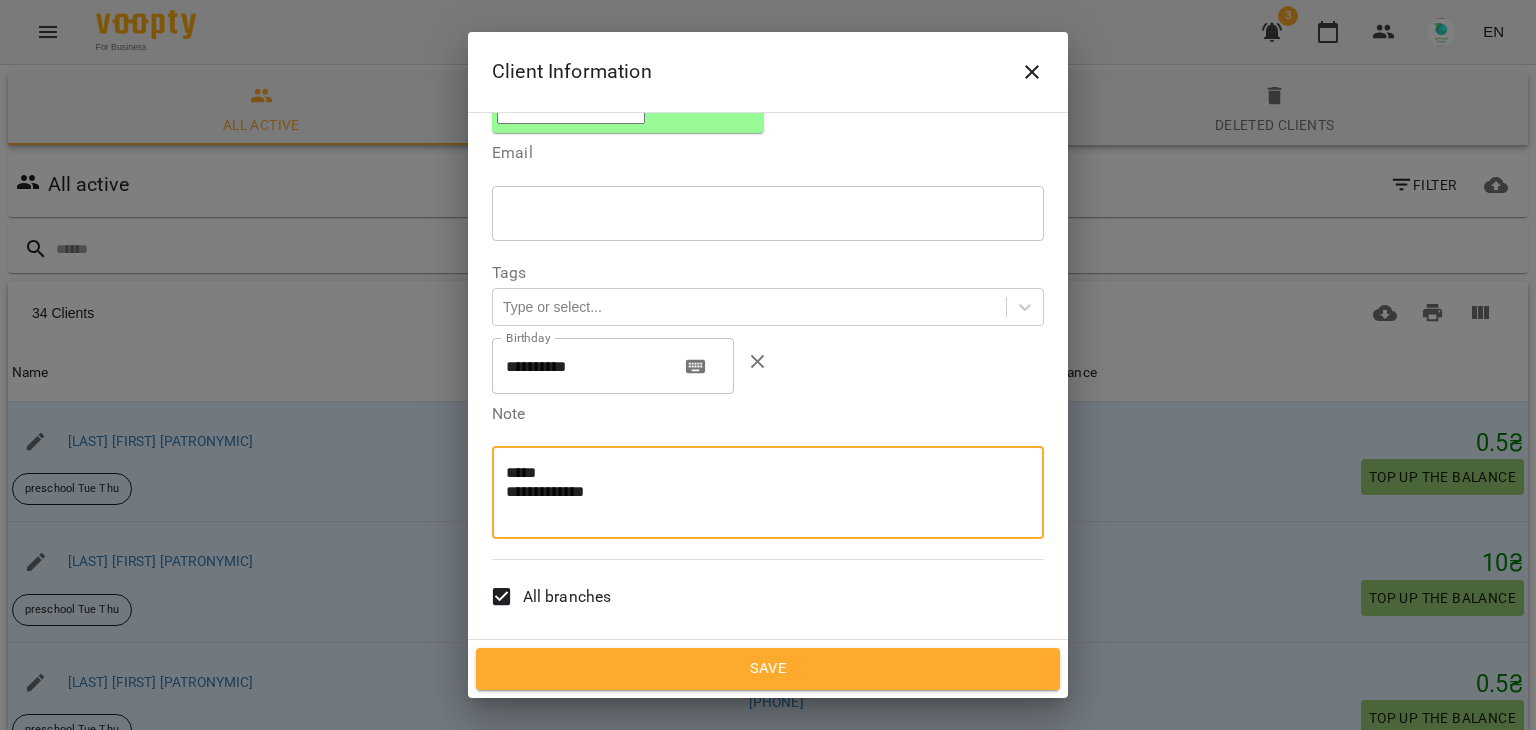click on "**********" at bounding box center [760, 492] 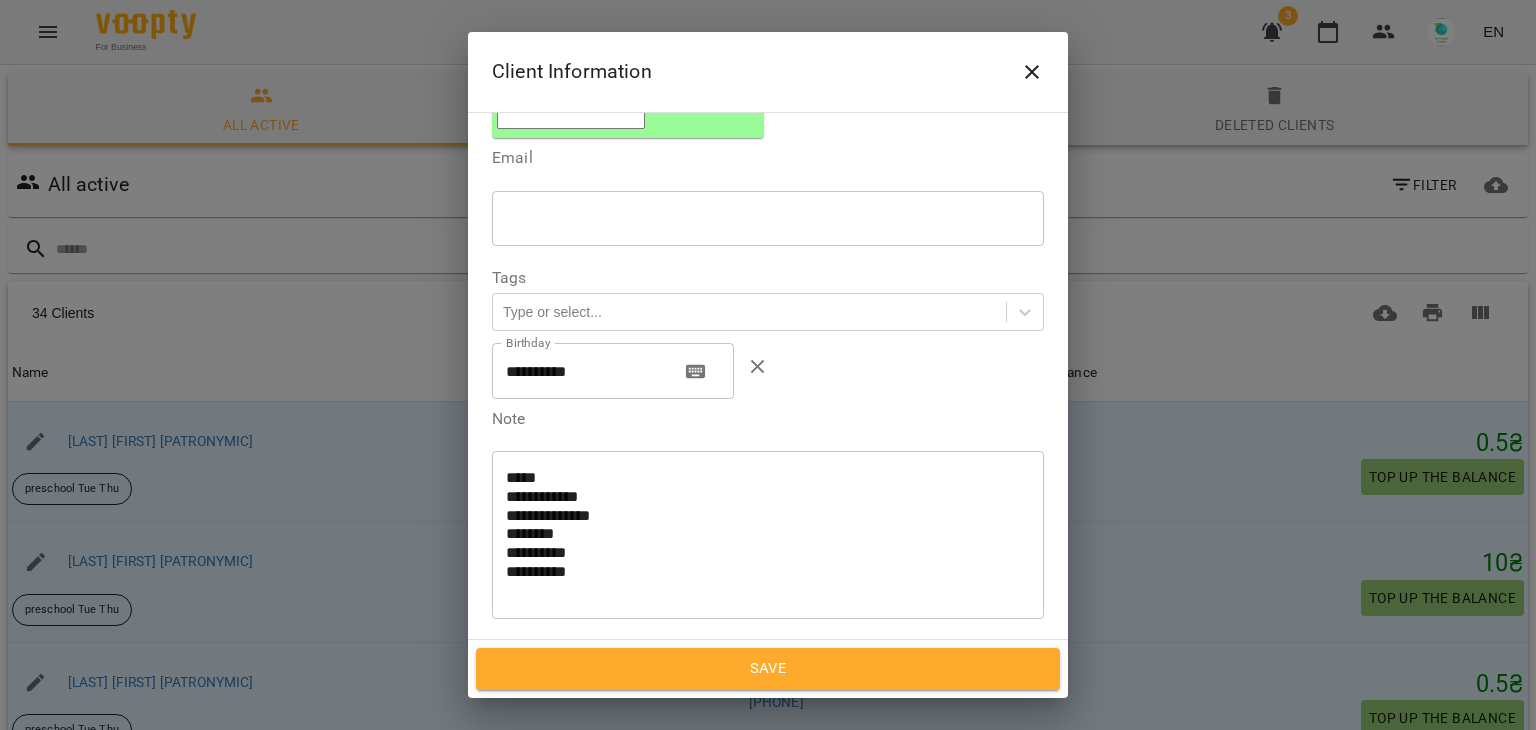 scroll, scrollTop: 443, scrollLeft: 0, axis: vertical 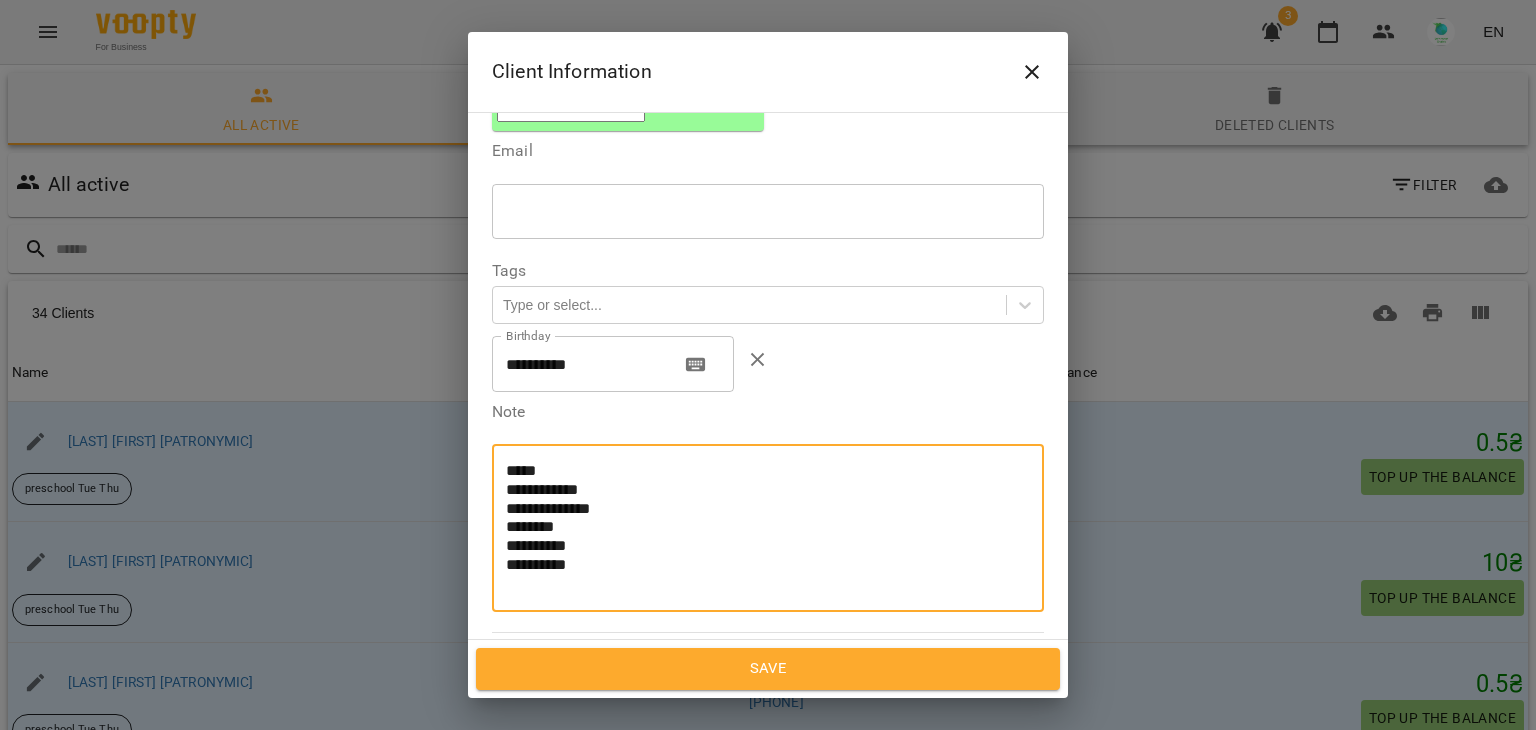 click on "**********" at bounding box center (760, 527) 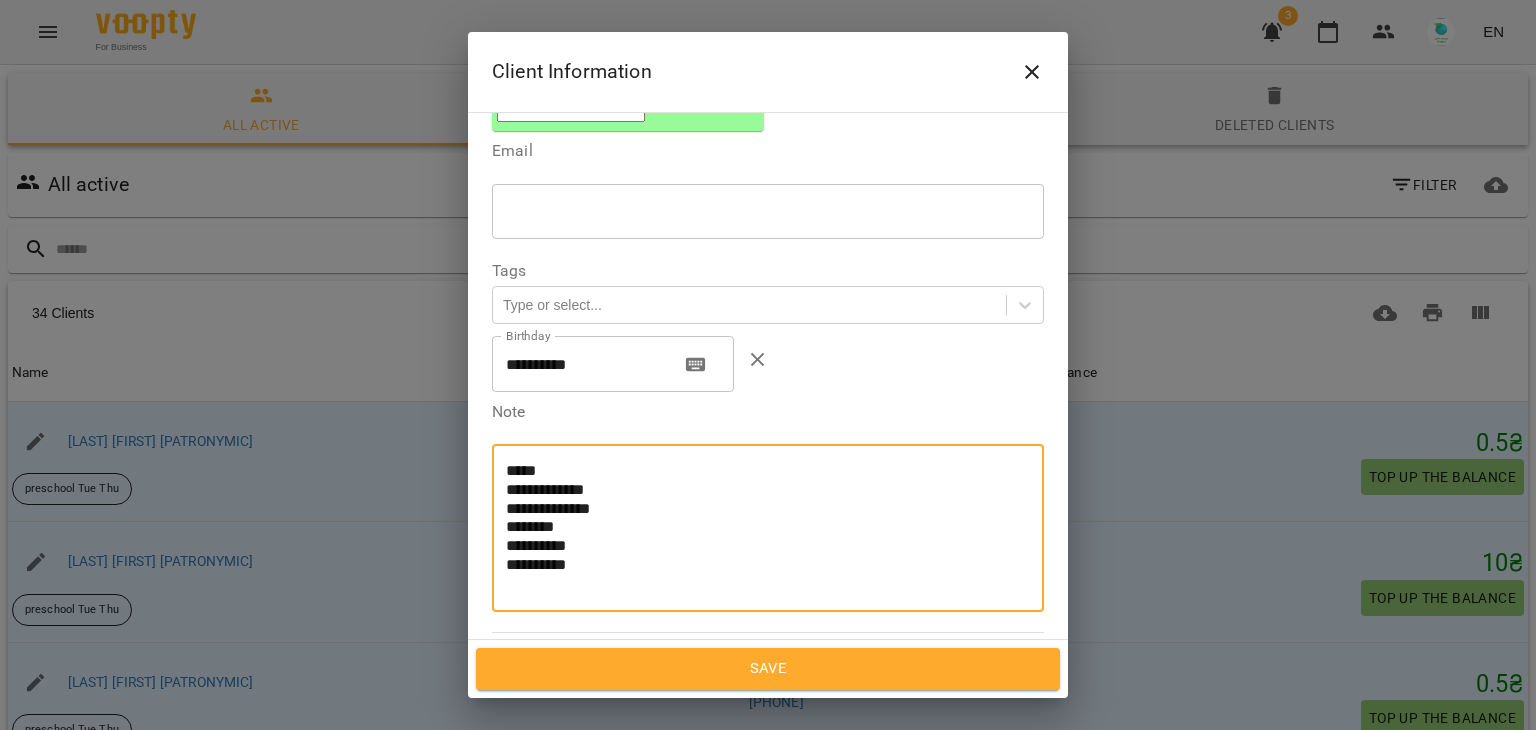 paste on "**********" 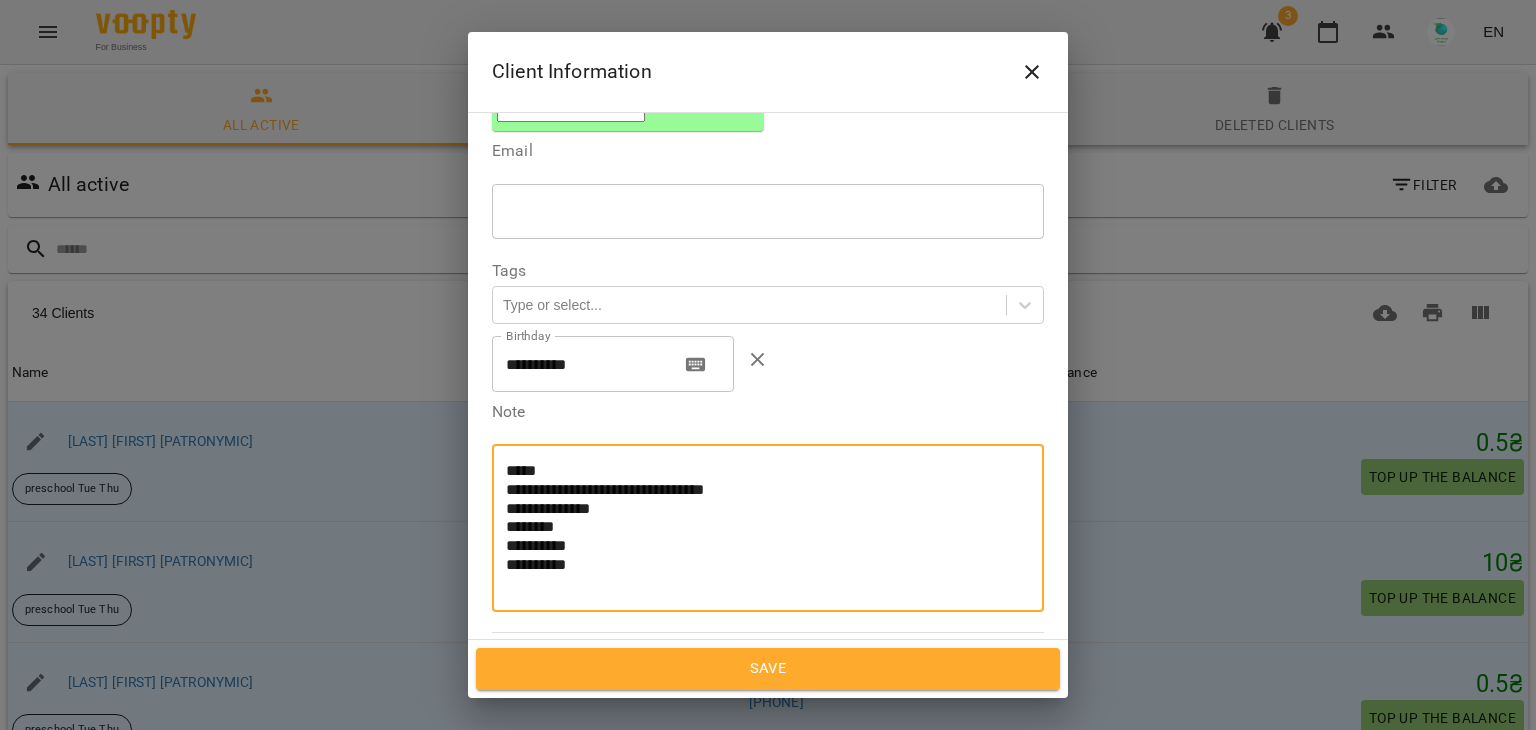 click on "**********" at bounding box center (760, 527) 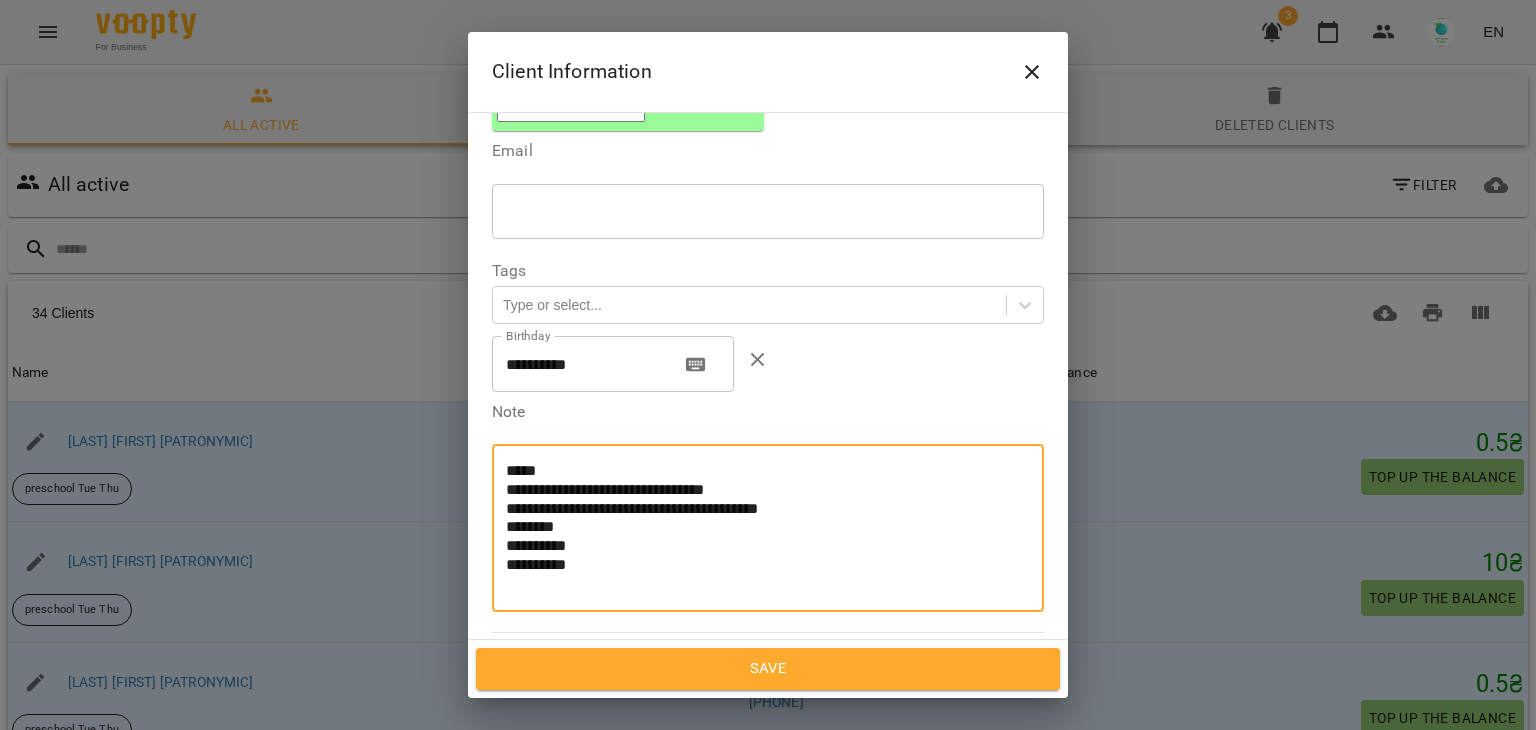 click on "**********" at bounding box center [760, 527] 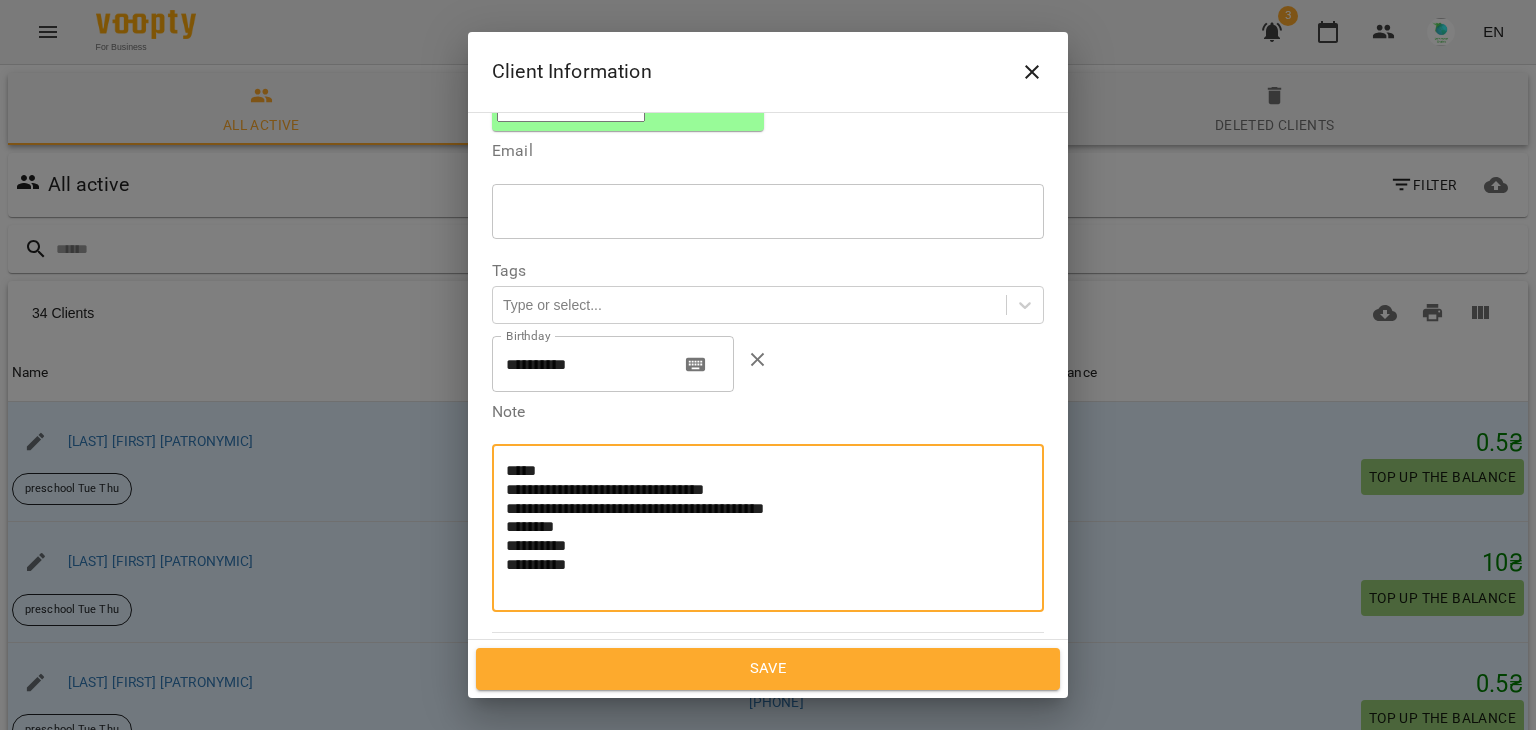 click on "**********" at bounding box center [760, 527] 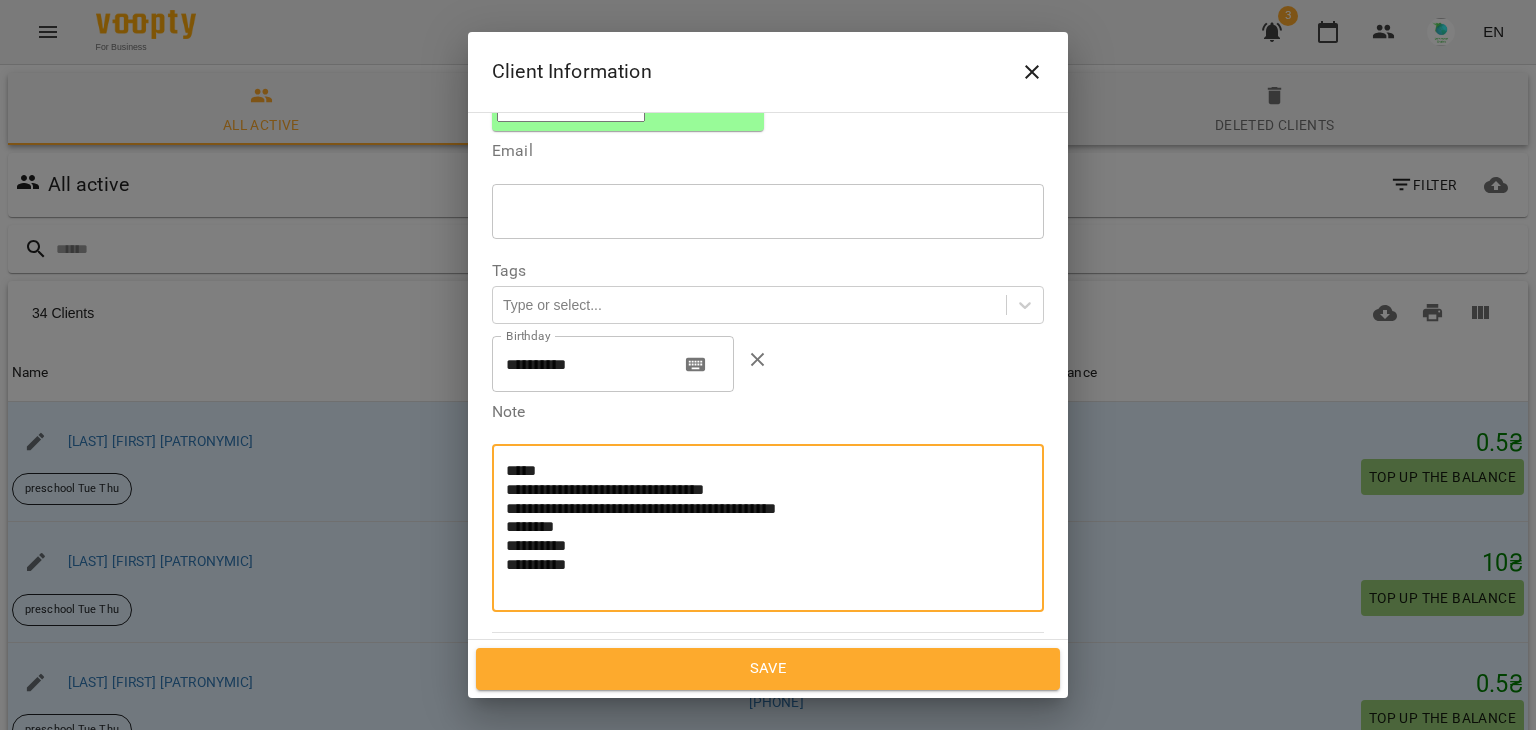 paste on "**********" 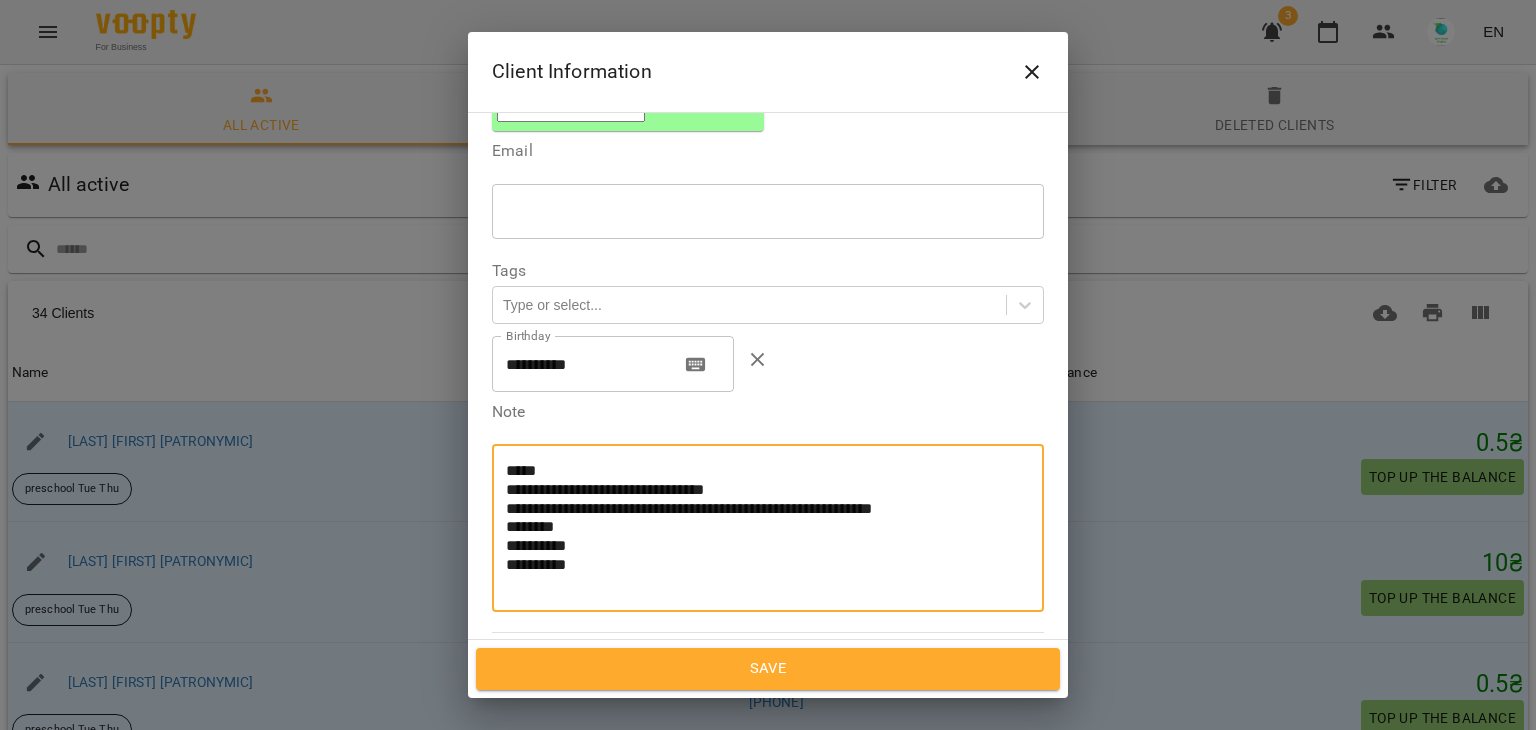 drag, startPoint x: 872, startPoint y: 337, endPoint x: 860, endPoint y: 335, distance: 12.165525 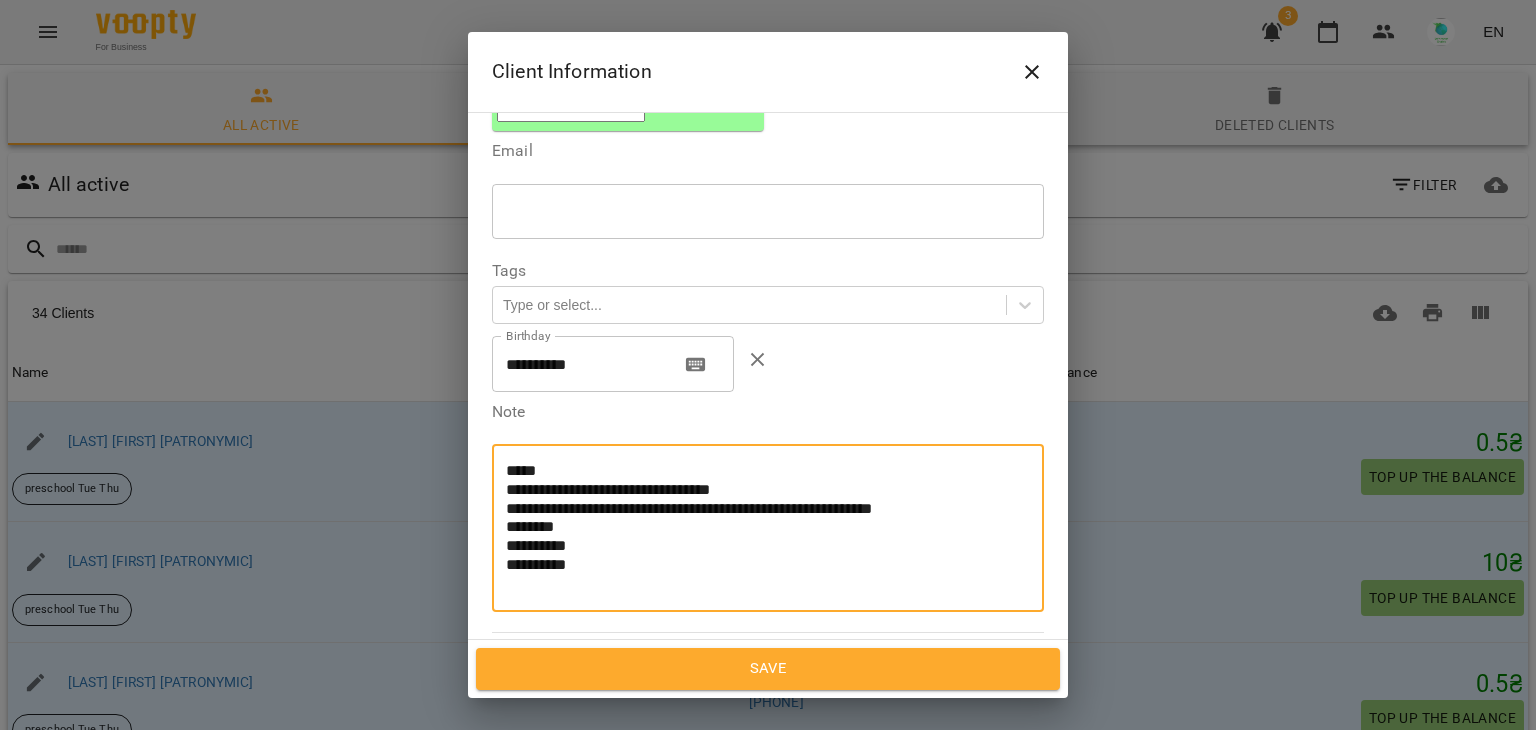 click on "**********" at bounding box center [760, 527] 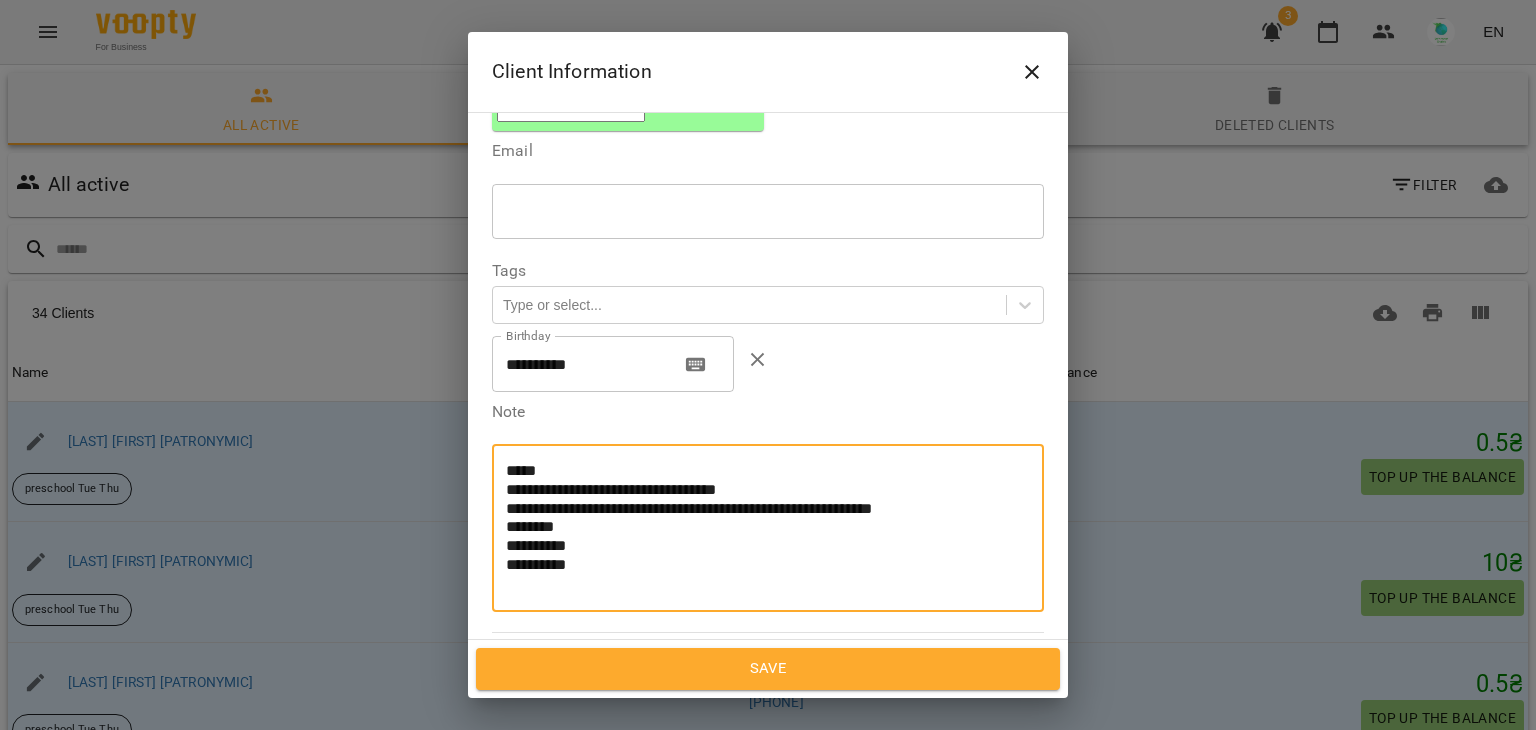 click on "**********" at bounding box center [760, 527] 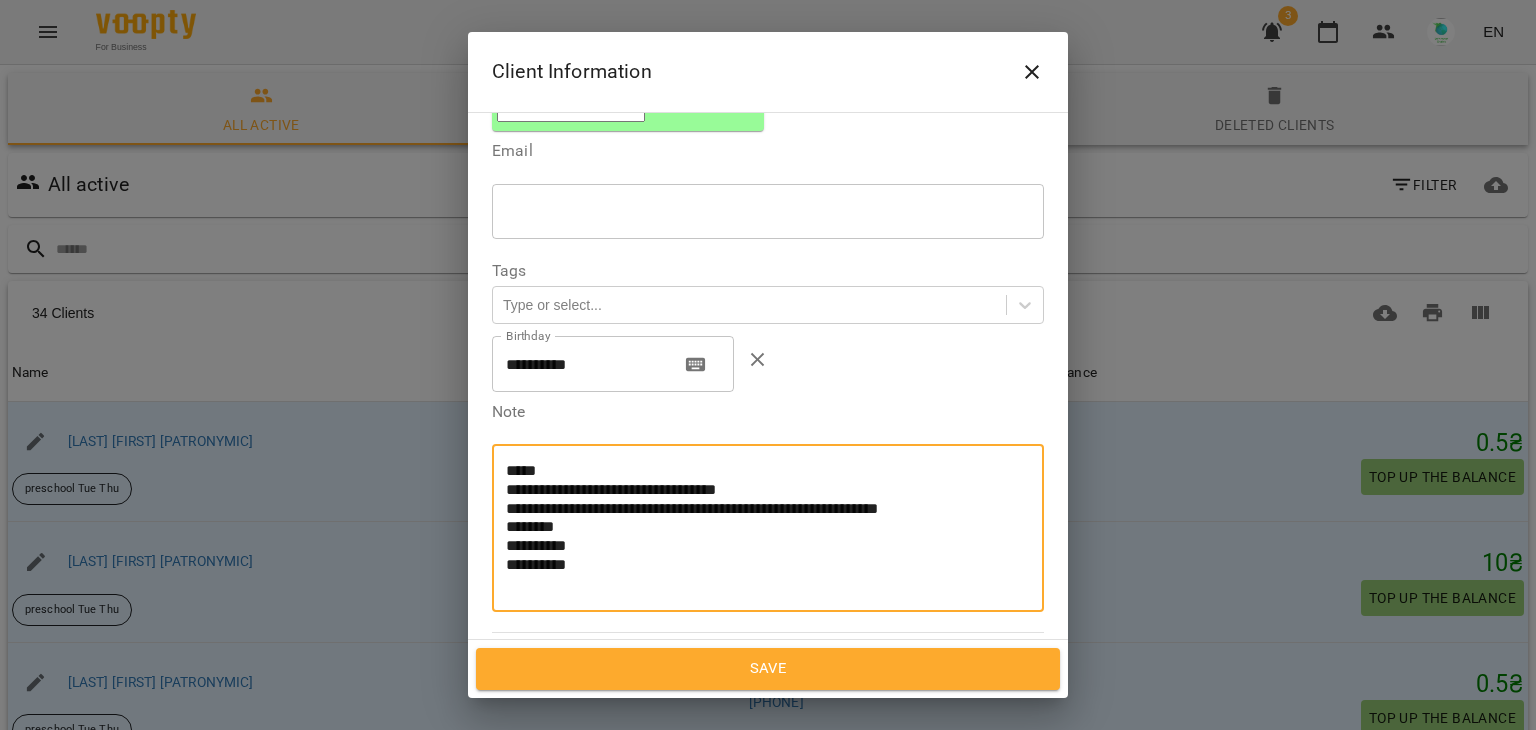 click on "**********" at bounding box center [760, 527] 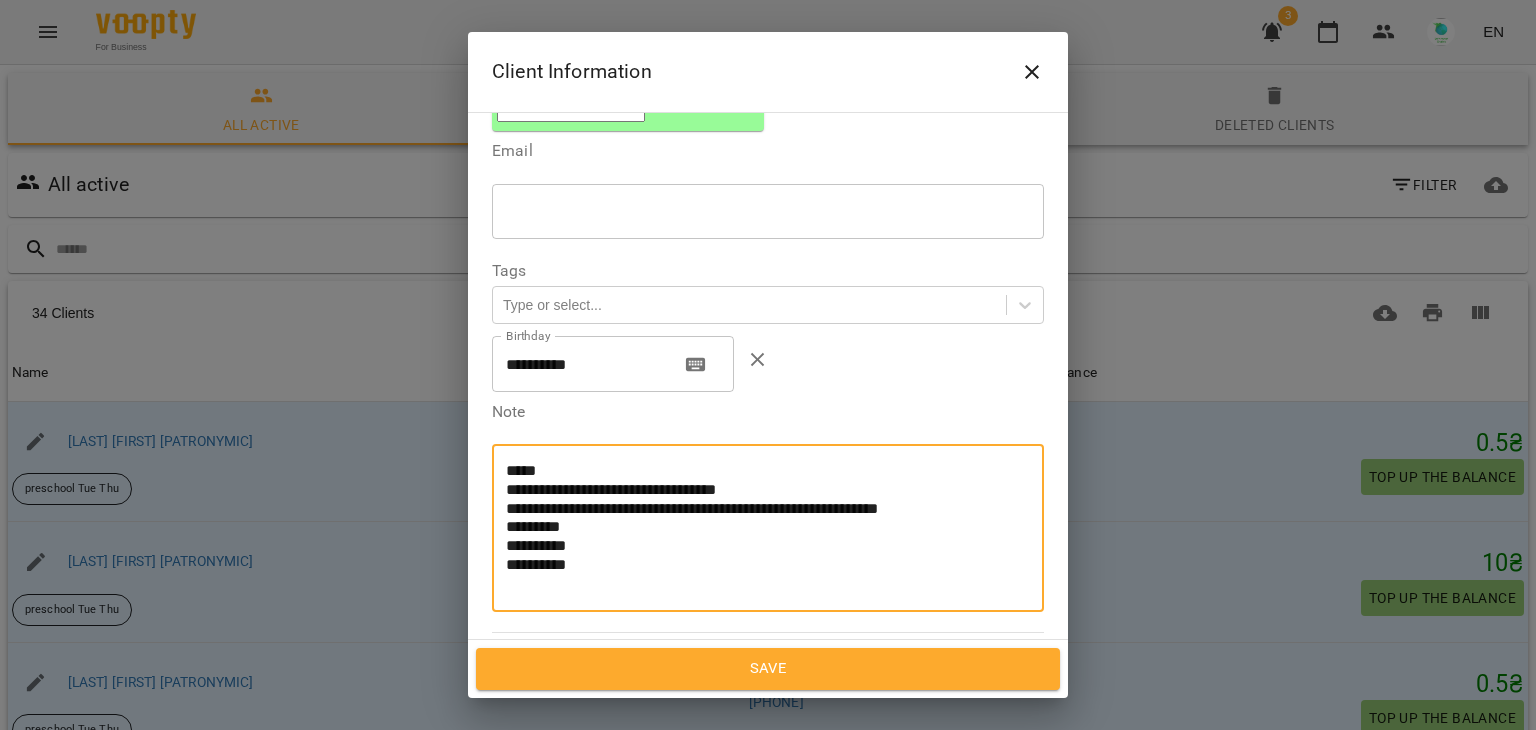paste on "**********" 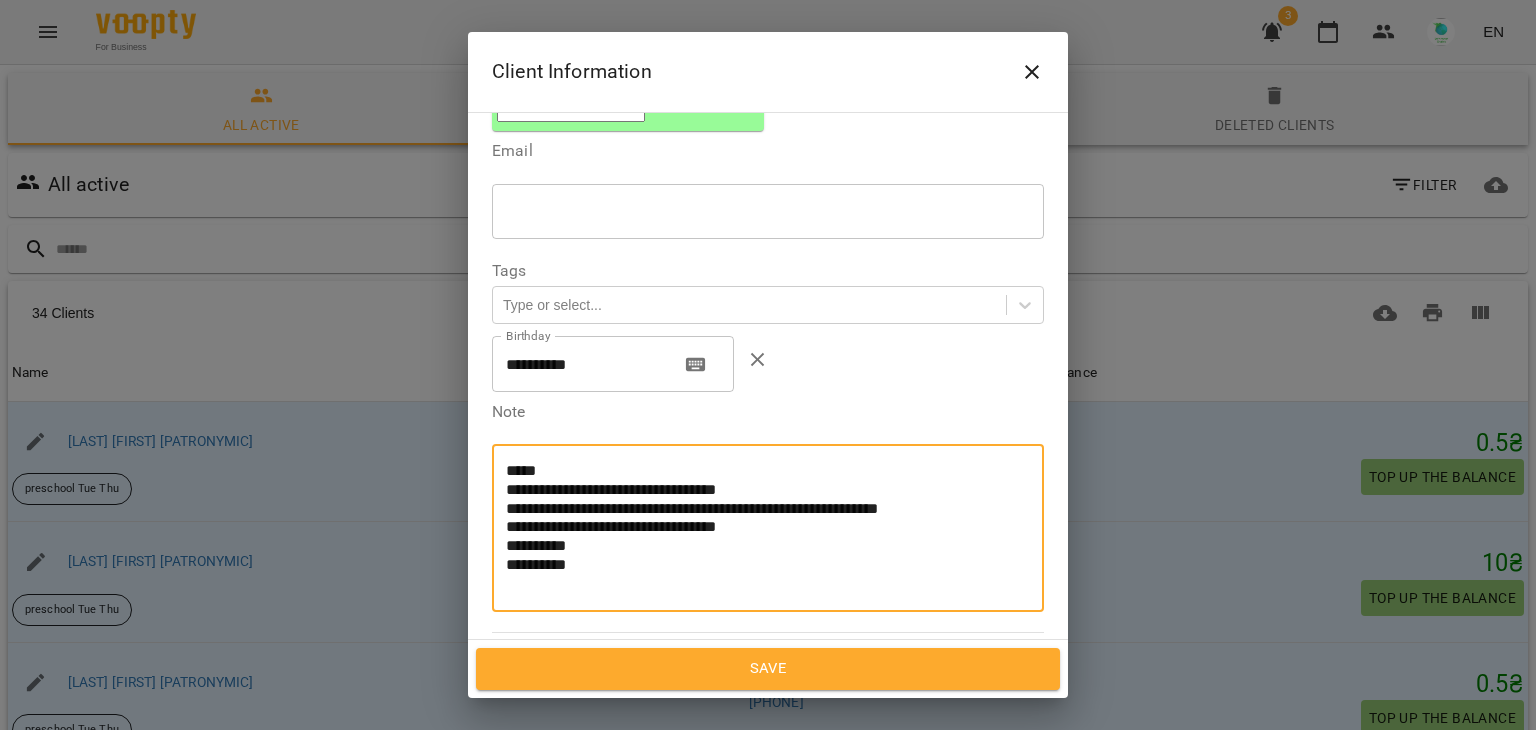 click on "**********" at bounding box center (760, 527) 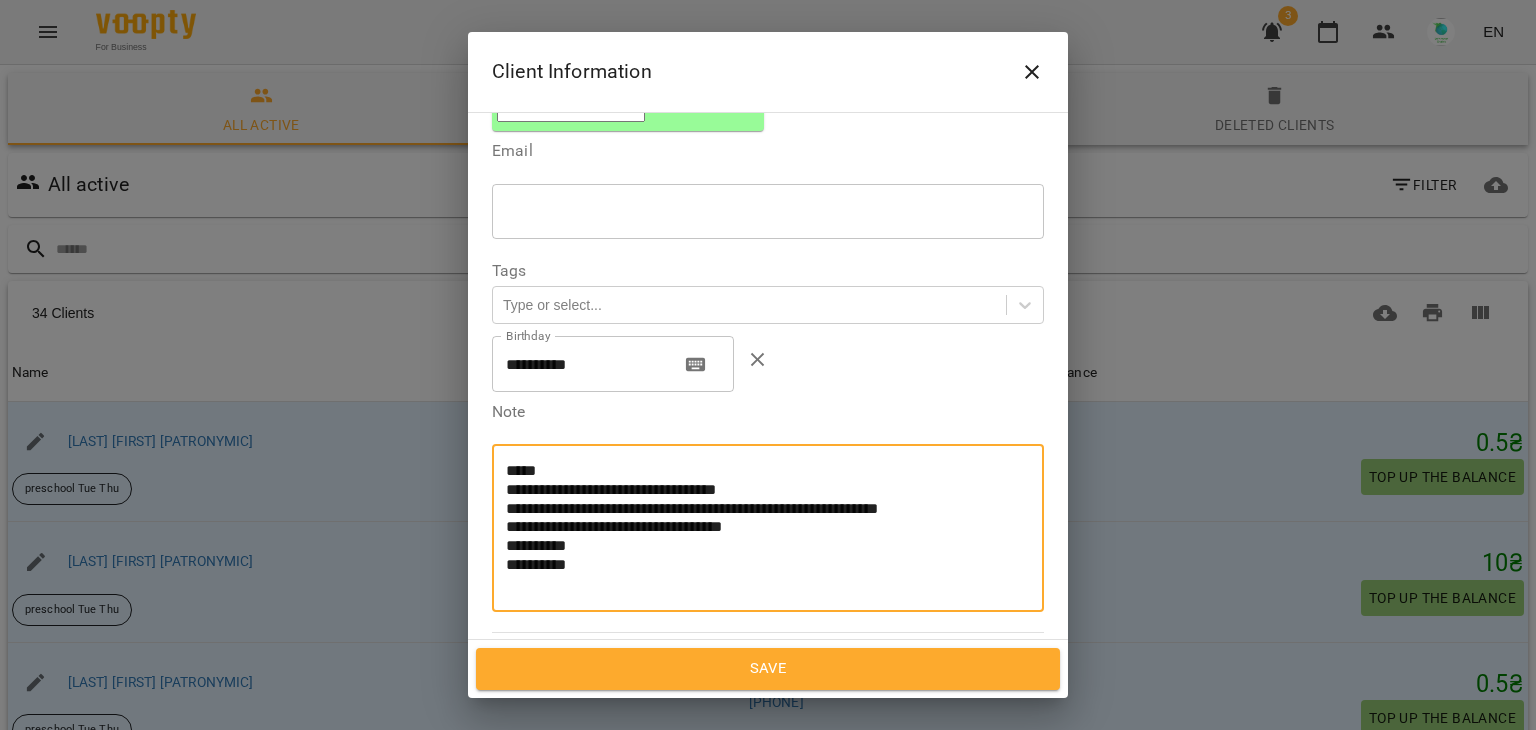click on "**********" at bounding box center (760, 527) 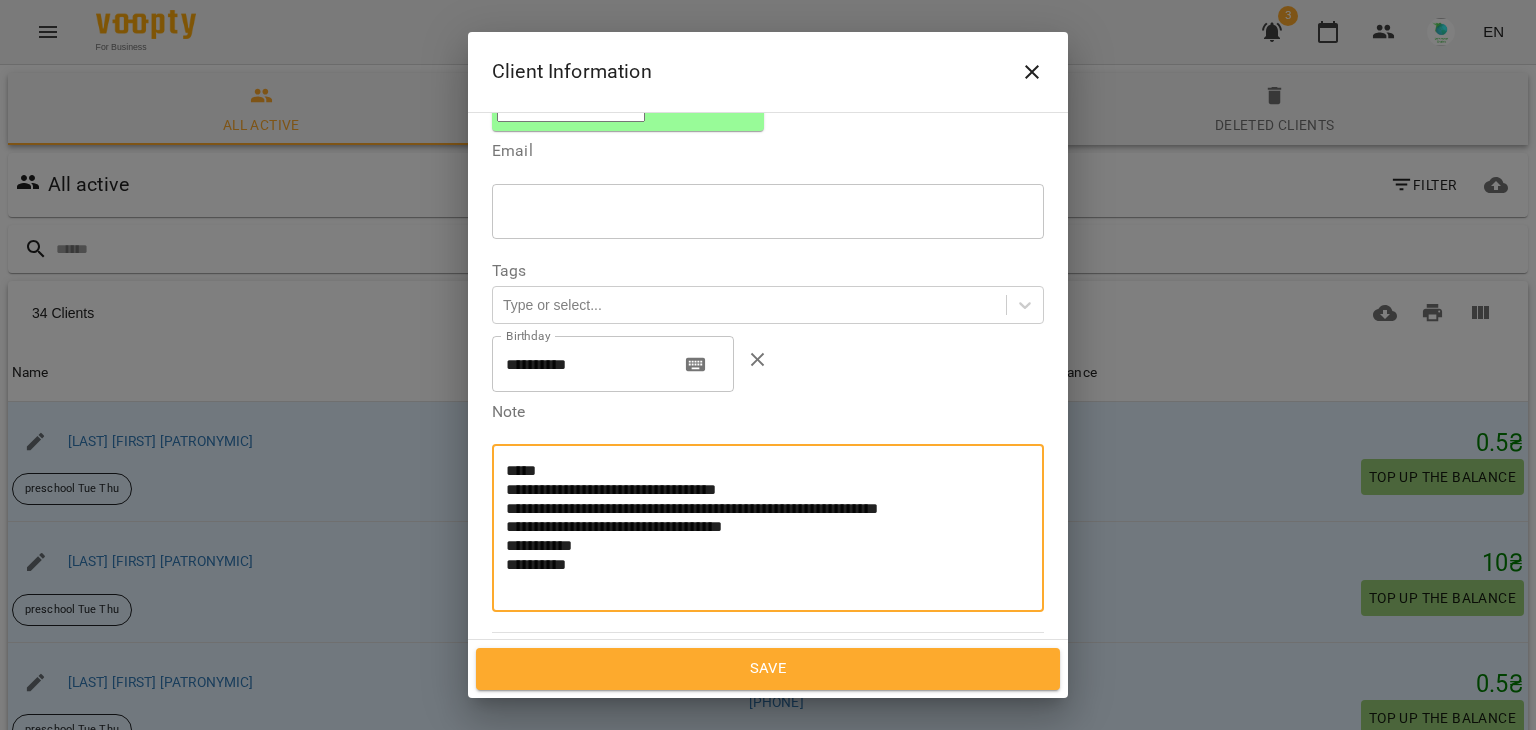 paste on "****" 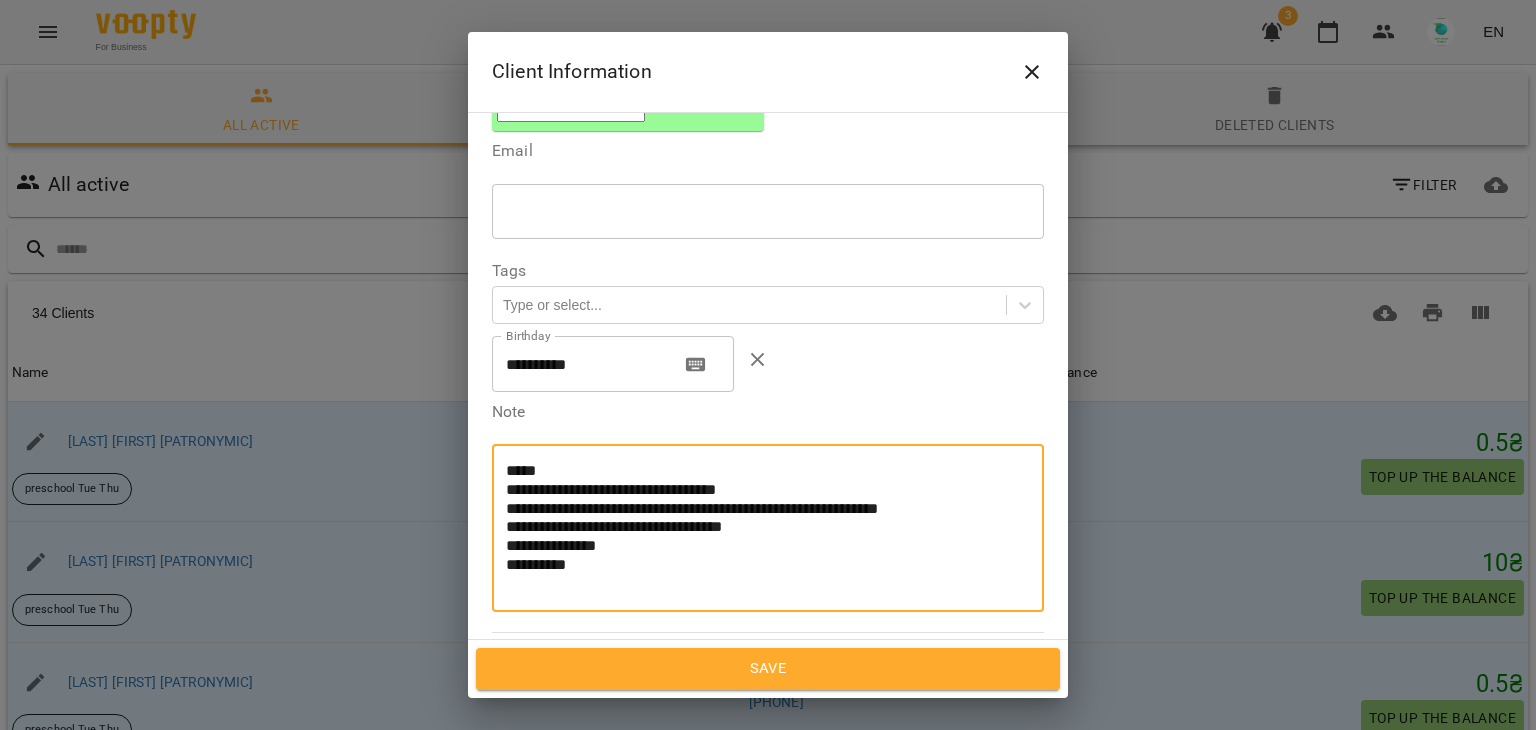 click on "**********" at bounding box center [760, 527] 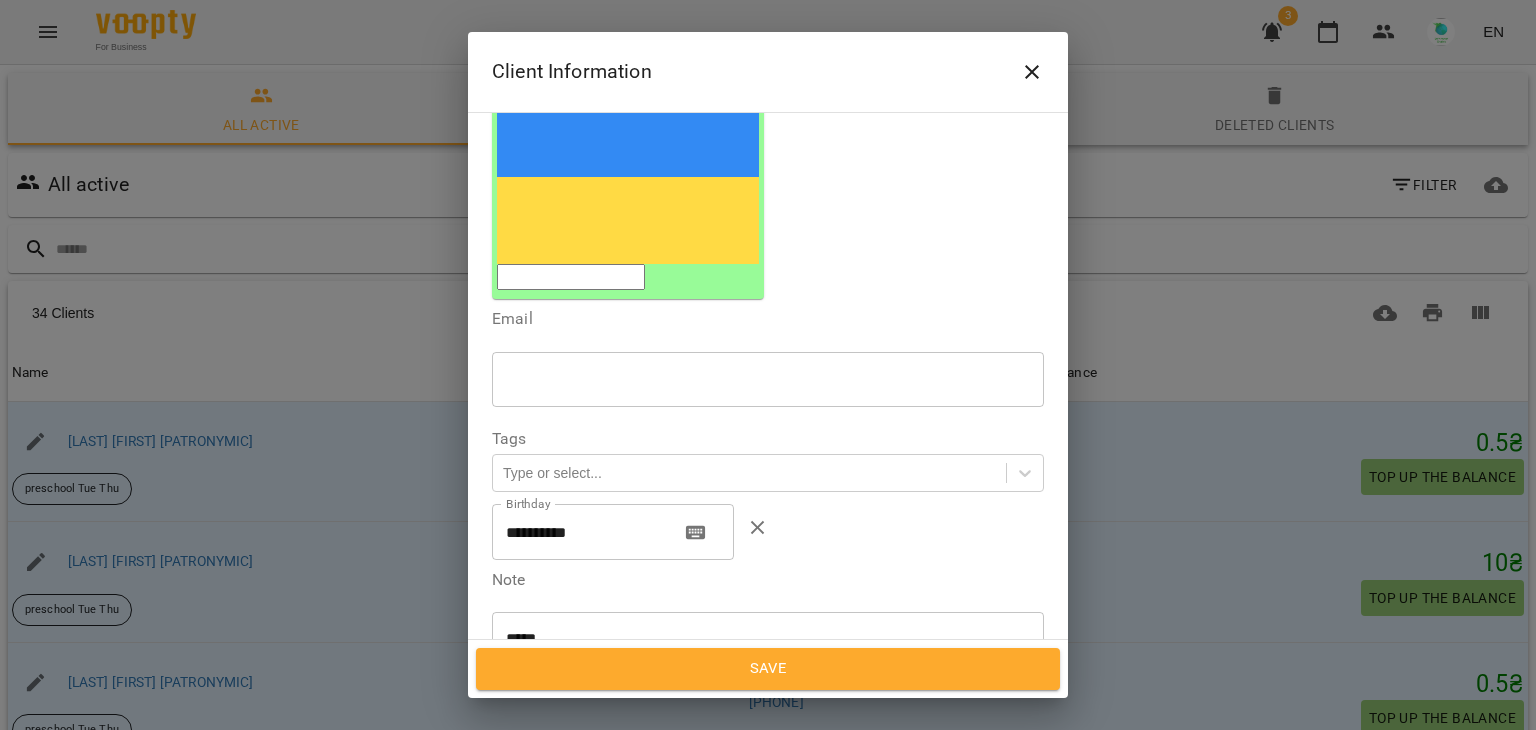 scroll, scrollTop: 0, scrollLeft: 0, axis: both 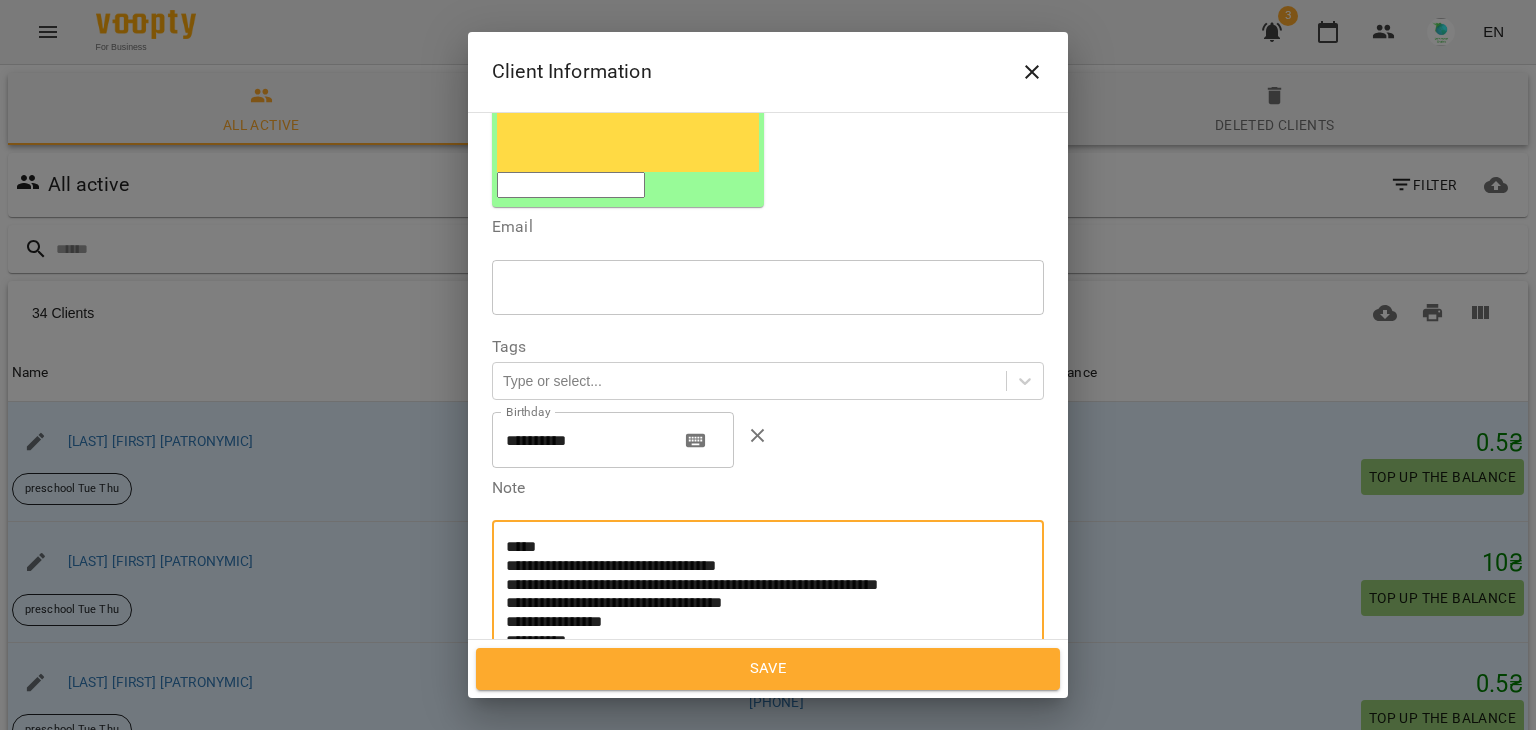 click on "**********" at bounding box center (760, 603) 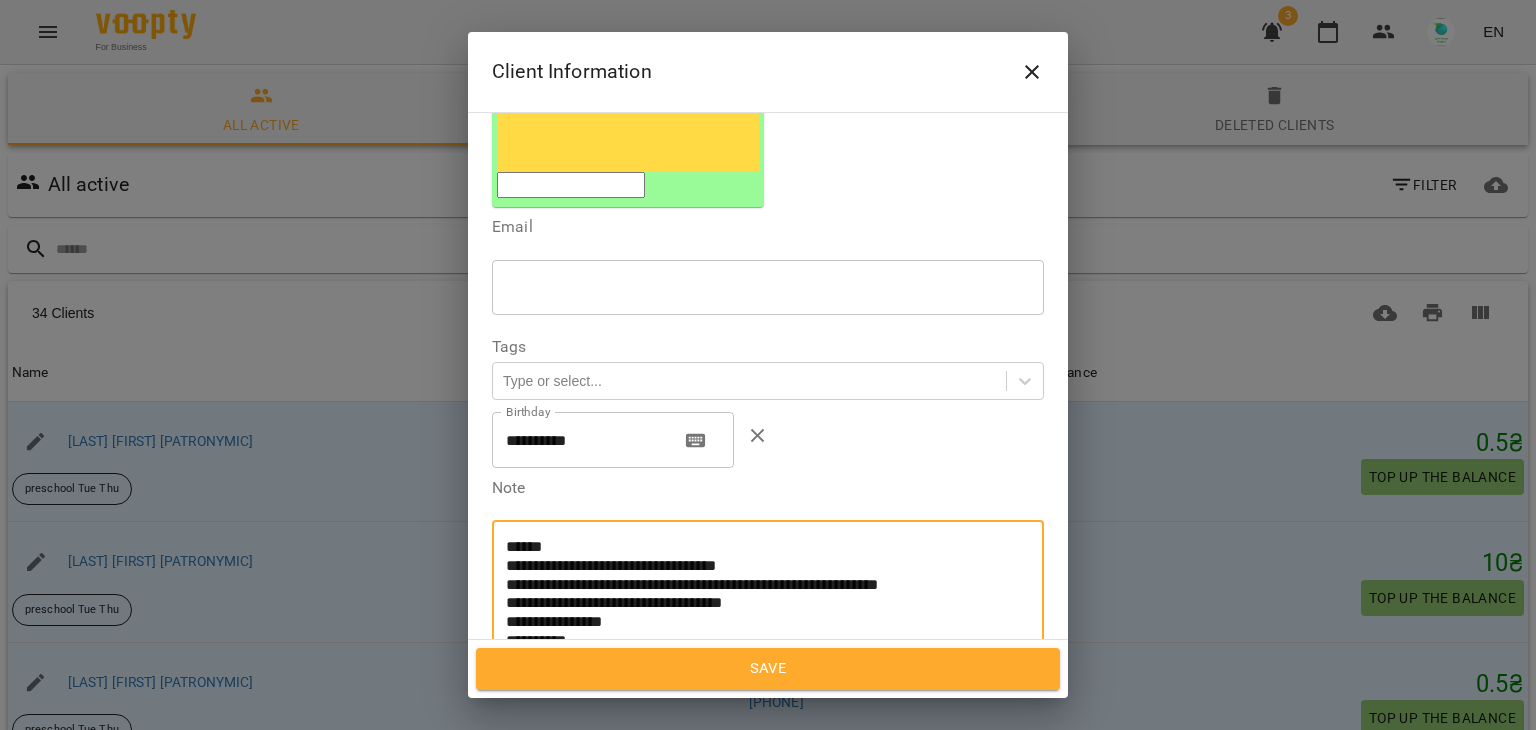 click on "**********" at bounding box center [760, 603] 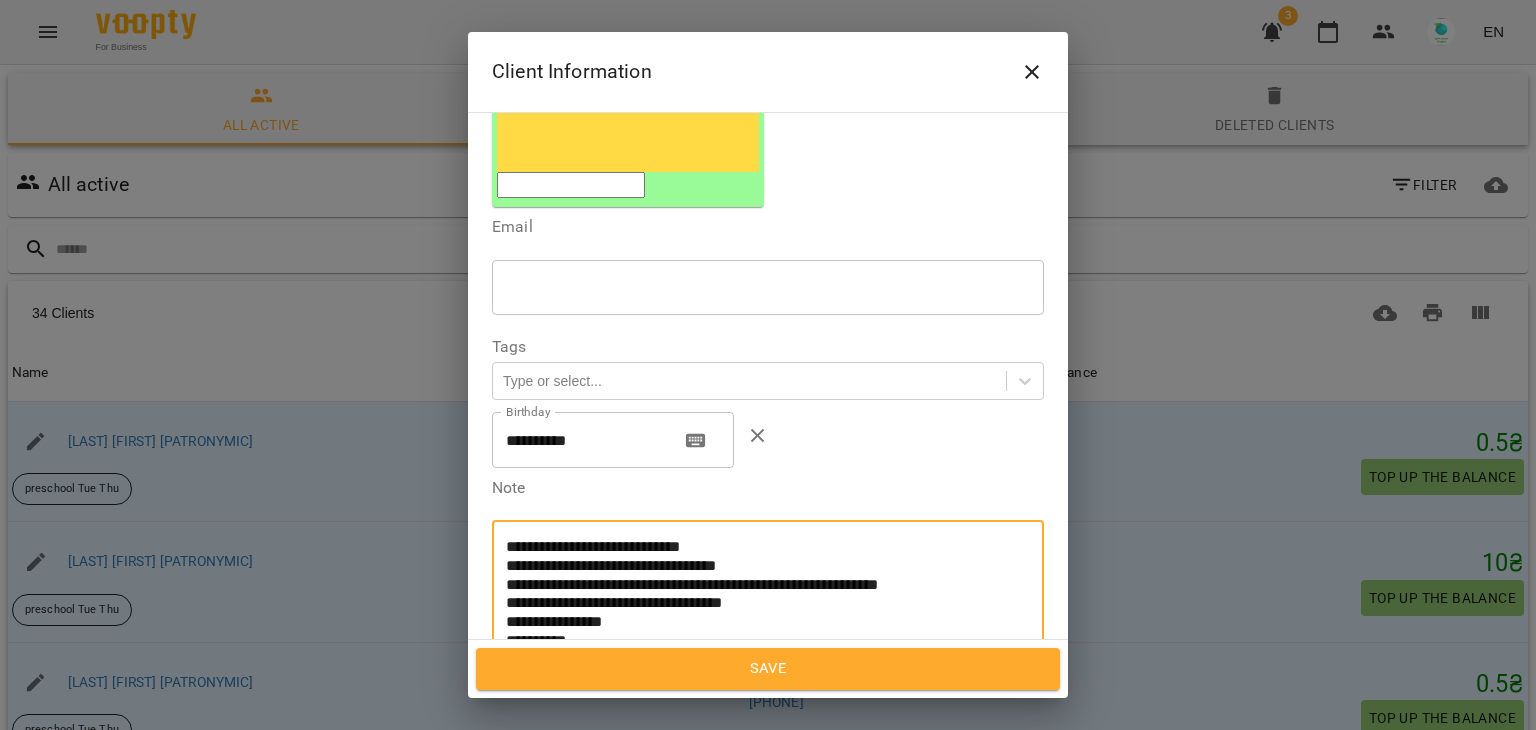 type on "**********" 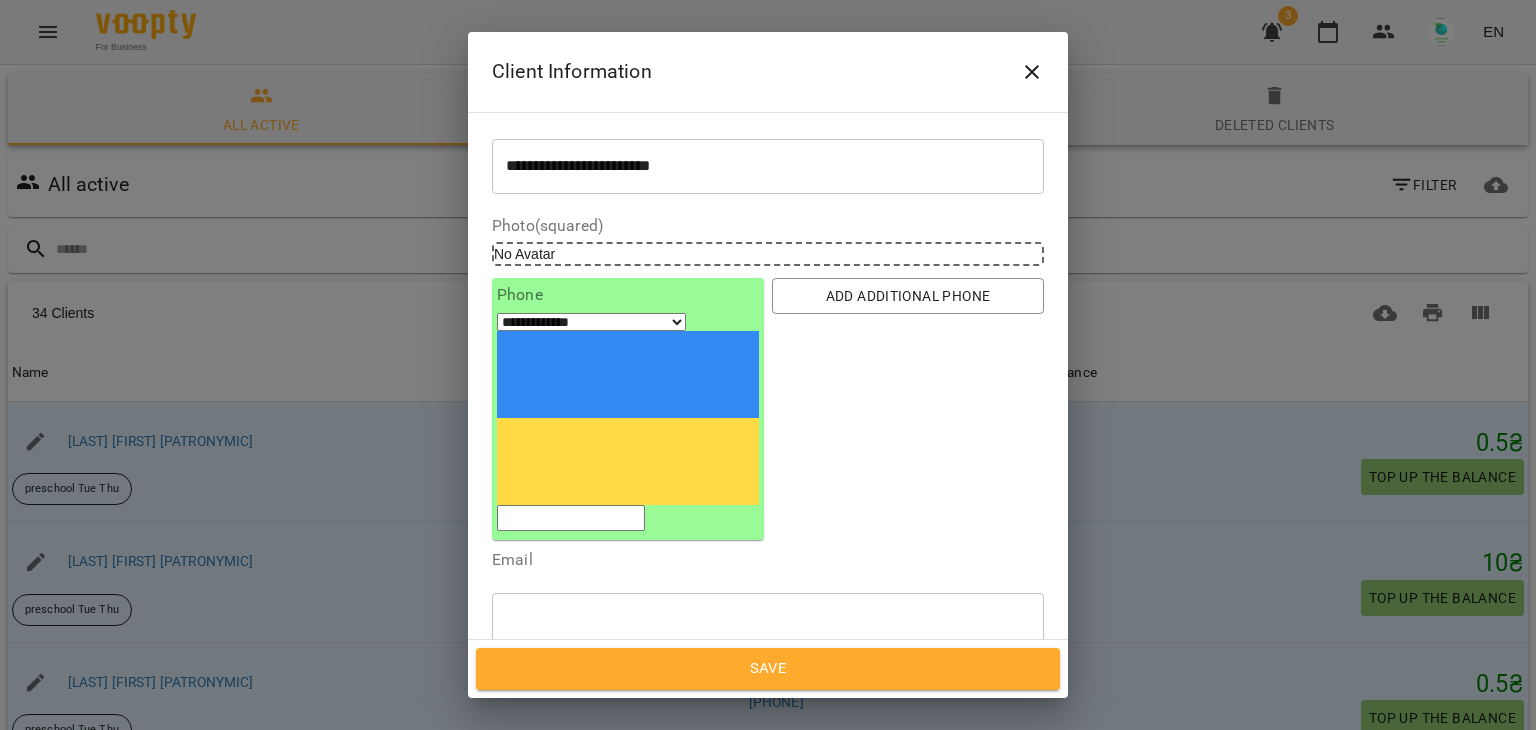 scroll, scrollTop: 0, scrollLeft: 0, axis: both 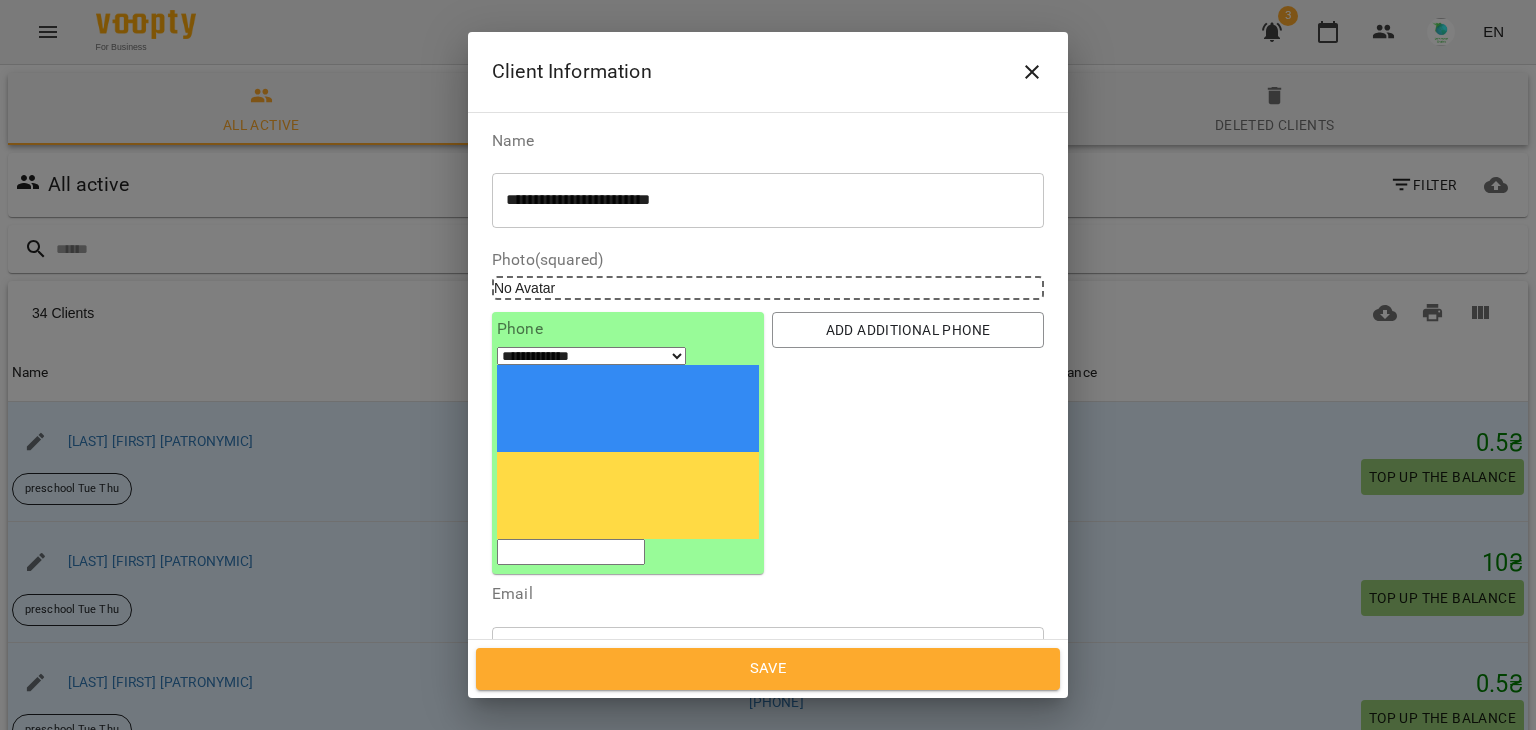 paste on "**********" 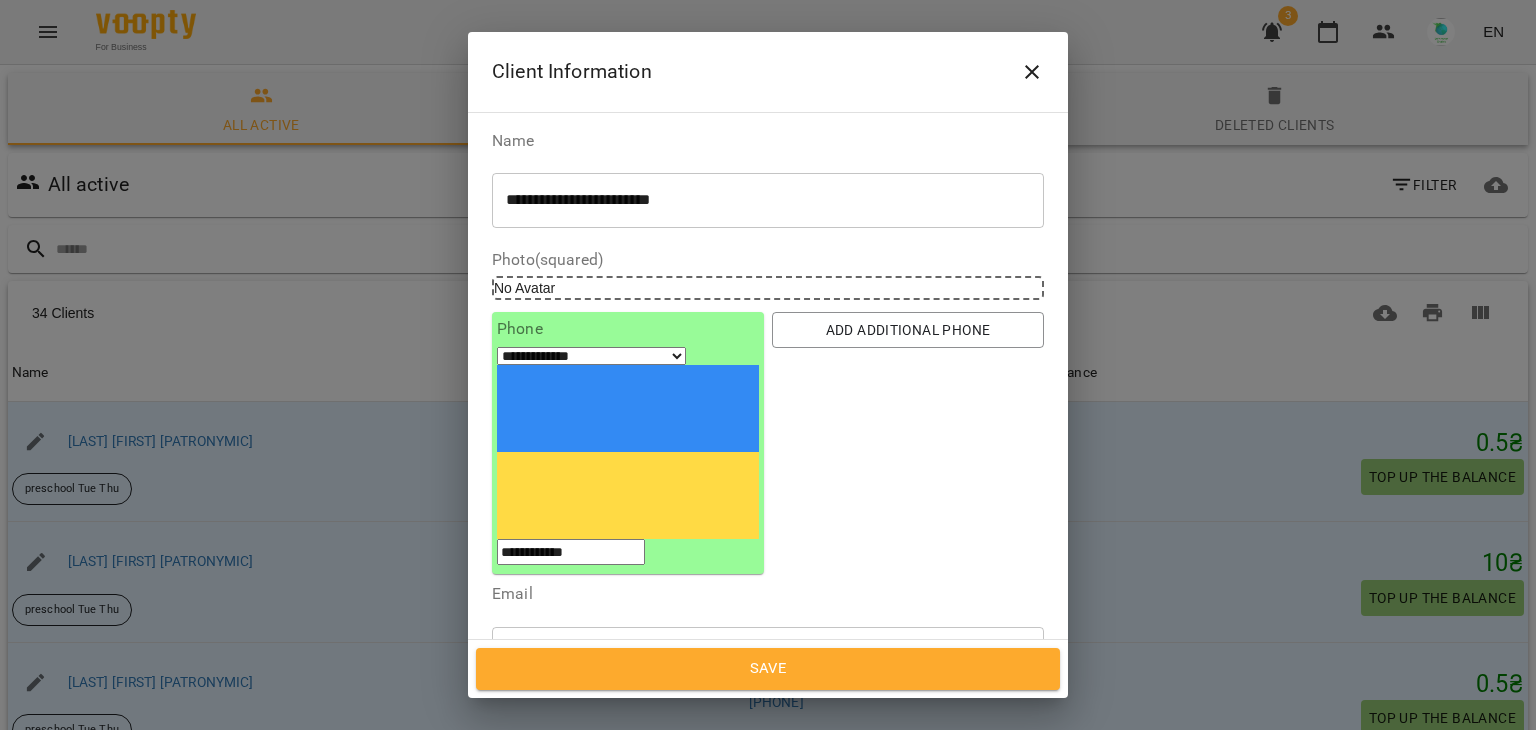type on "**********" 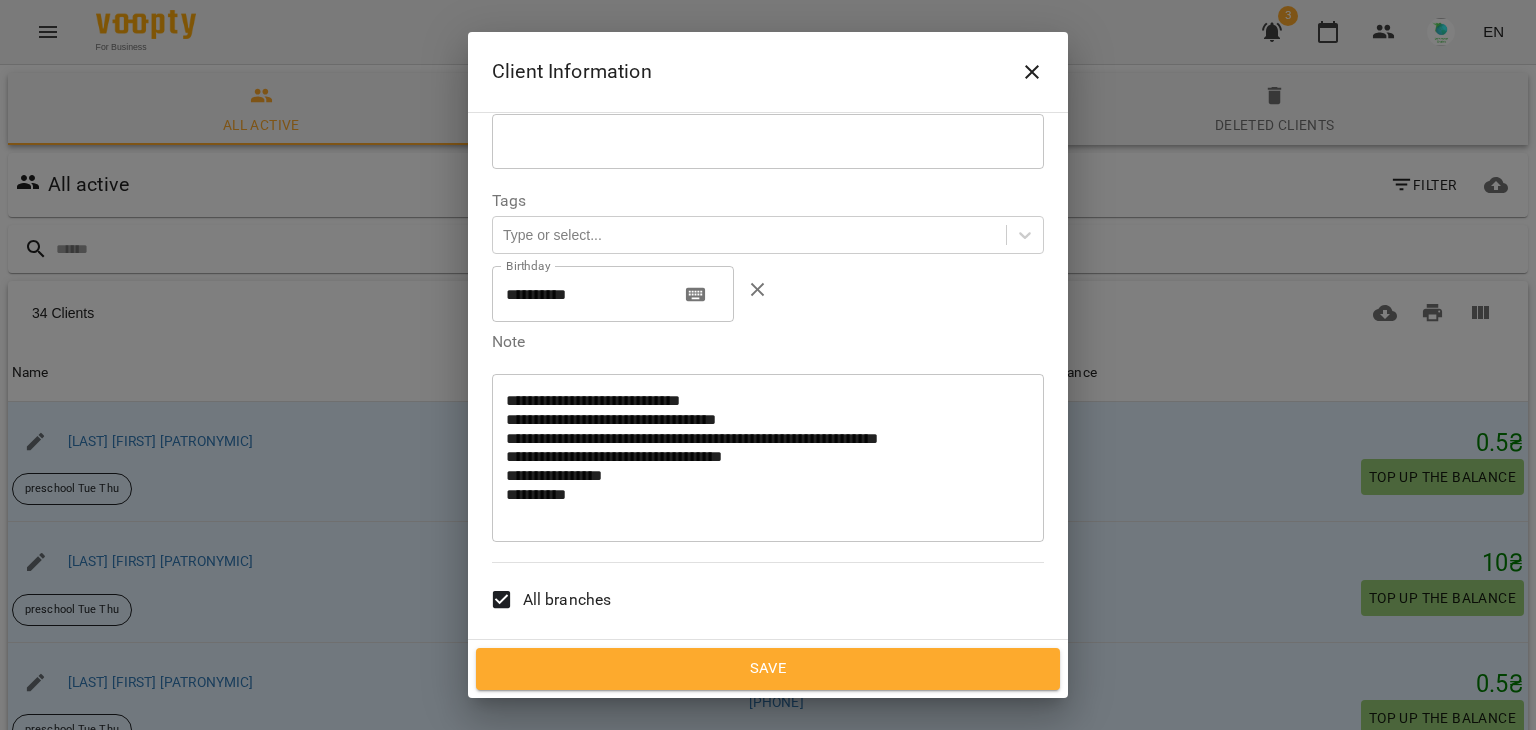 scroll, scrollTop: 612, scrollLeft: 0, axis: vertical 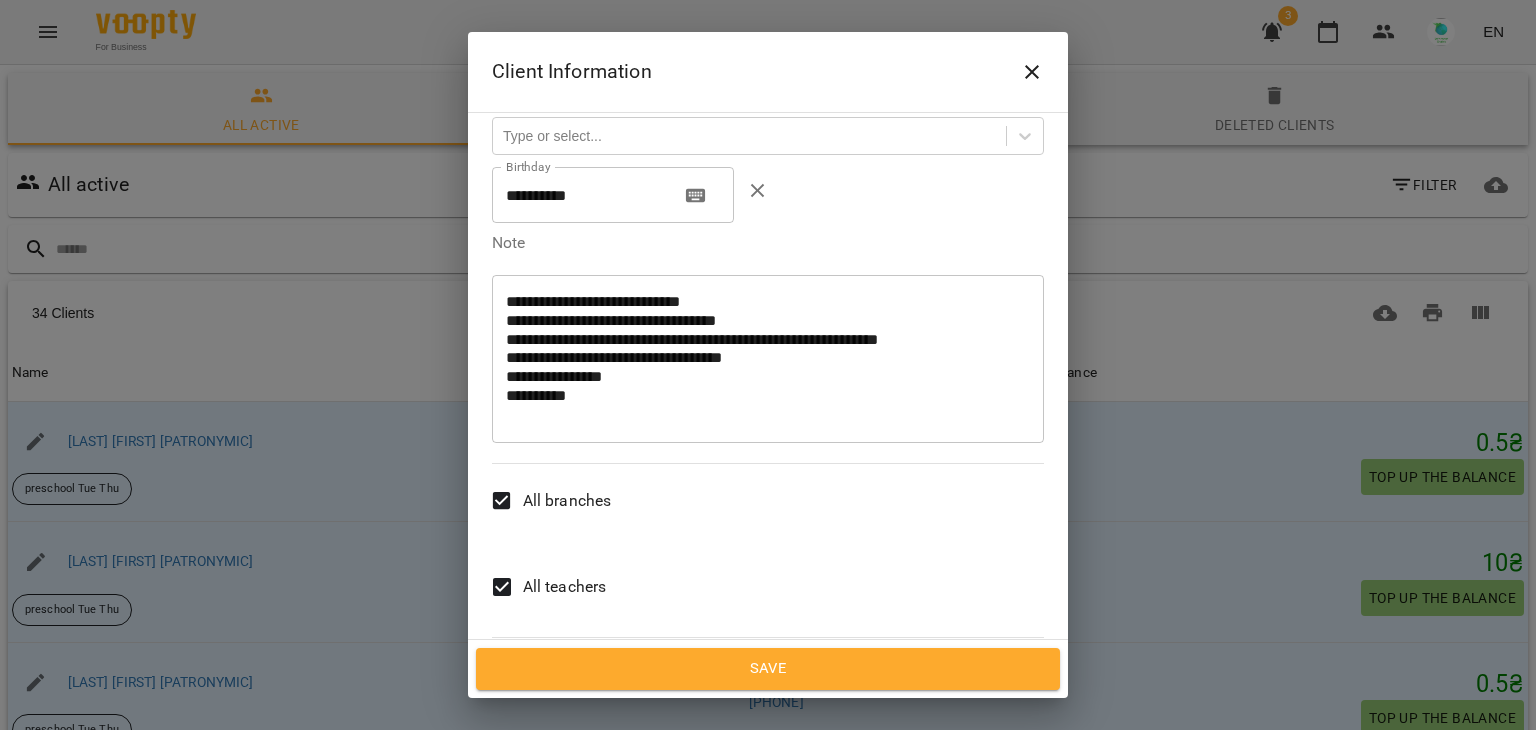 click on "All teachers" at bounding box center [565, 587] 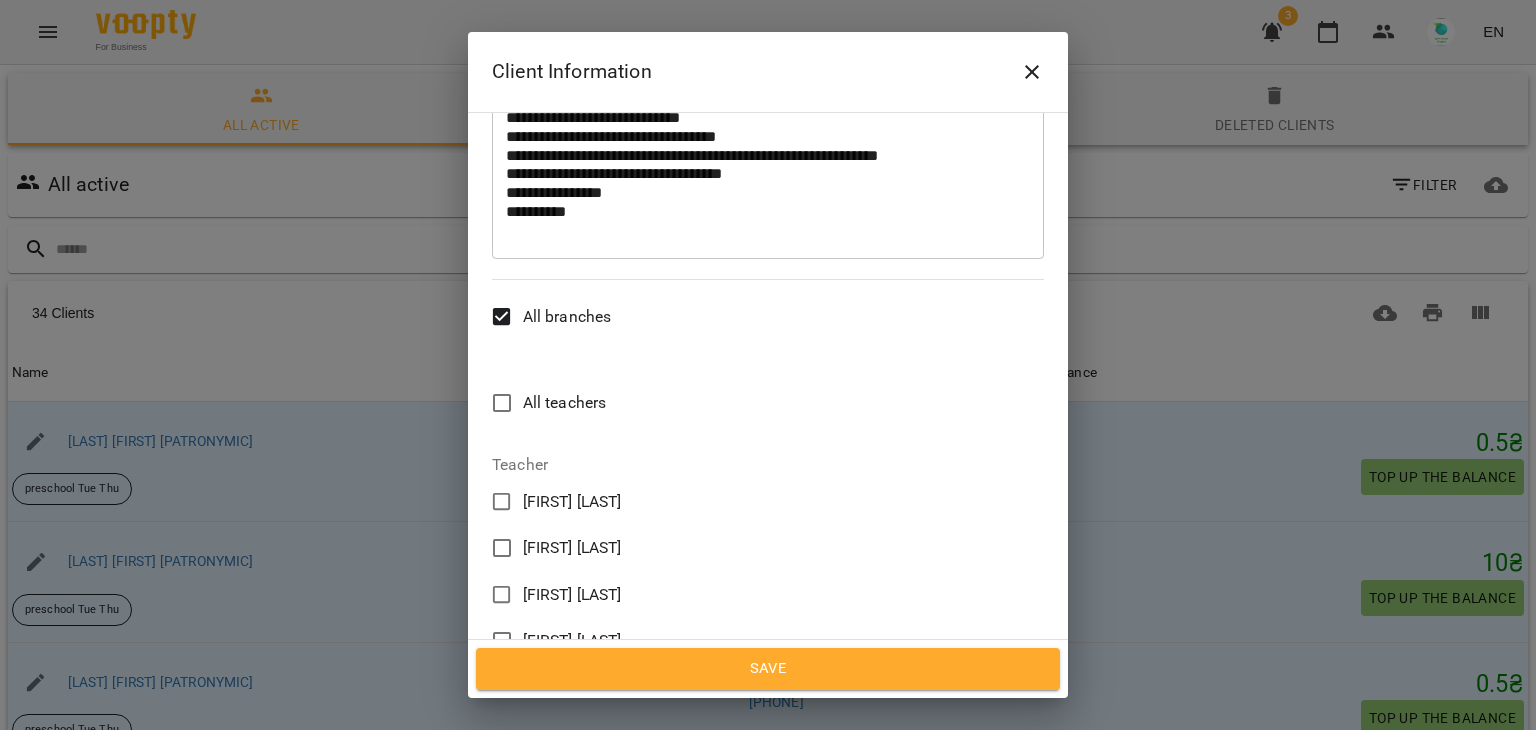 scroll, scrollTop: 840, scrollLeft: 0, axis: vertical 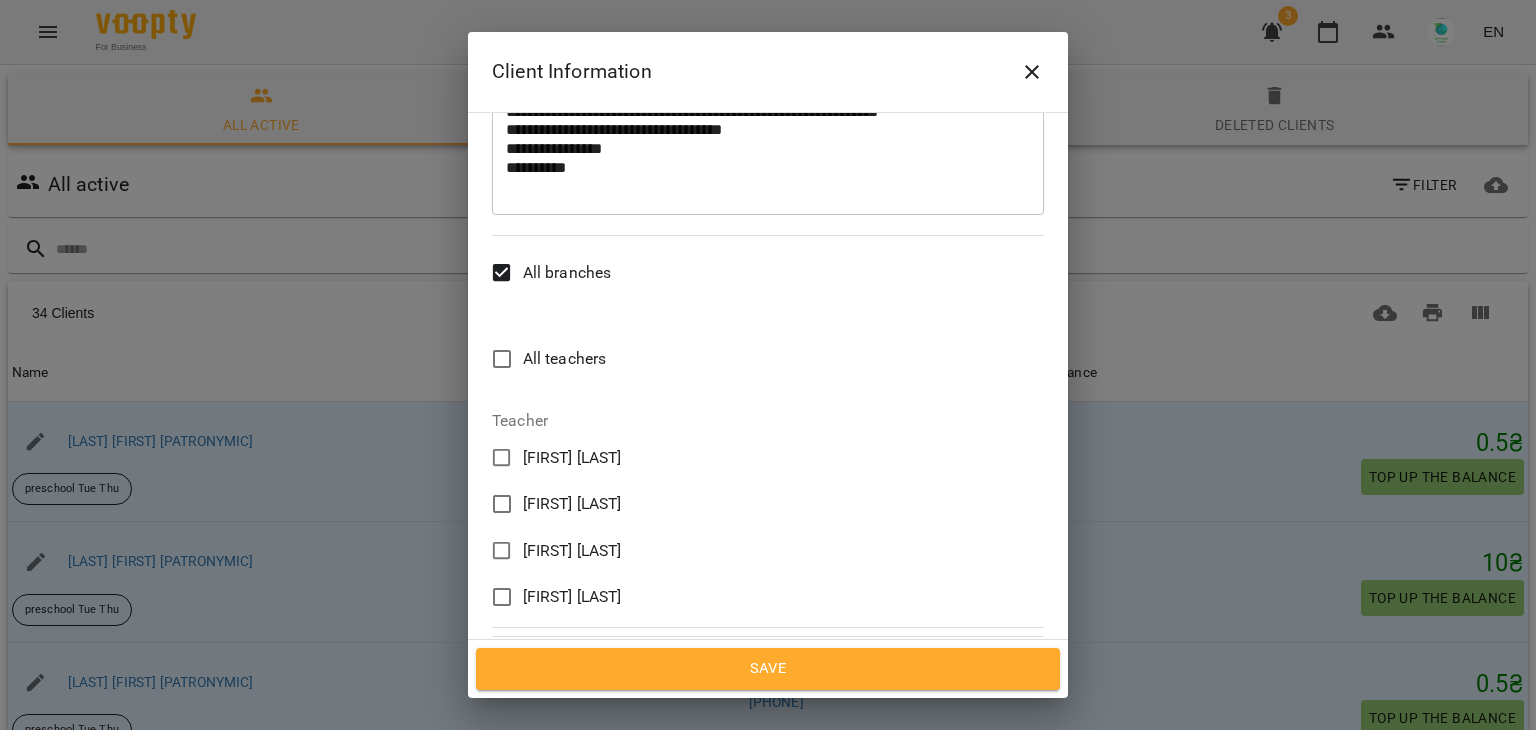 click on "[FIRST] [LAST]" at bounding box center (572, 551) 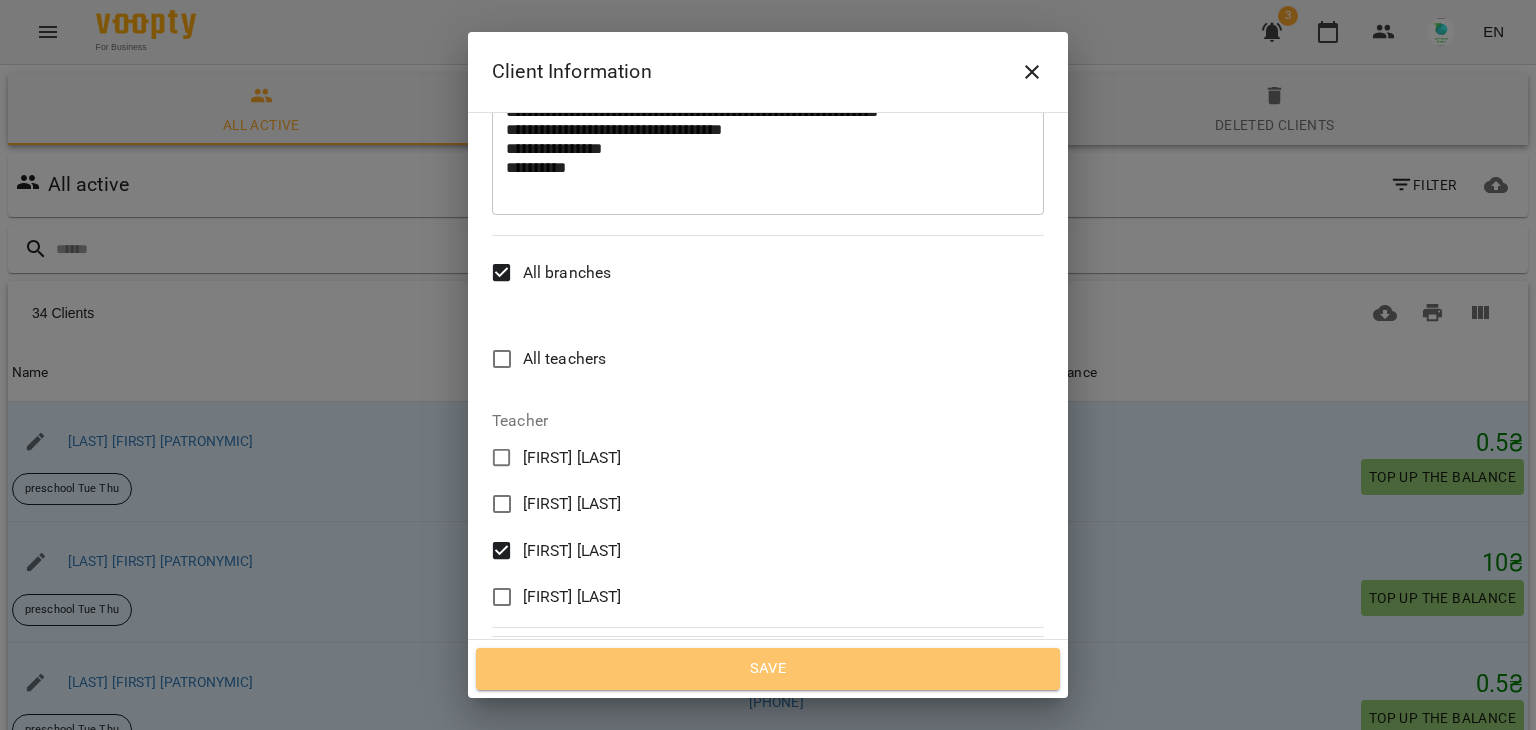 click on "Save" at bounding box center [768, 669] 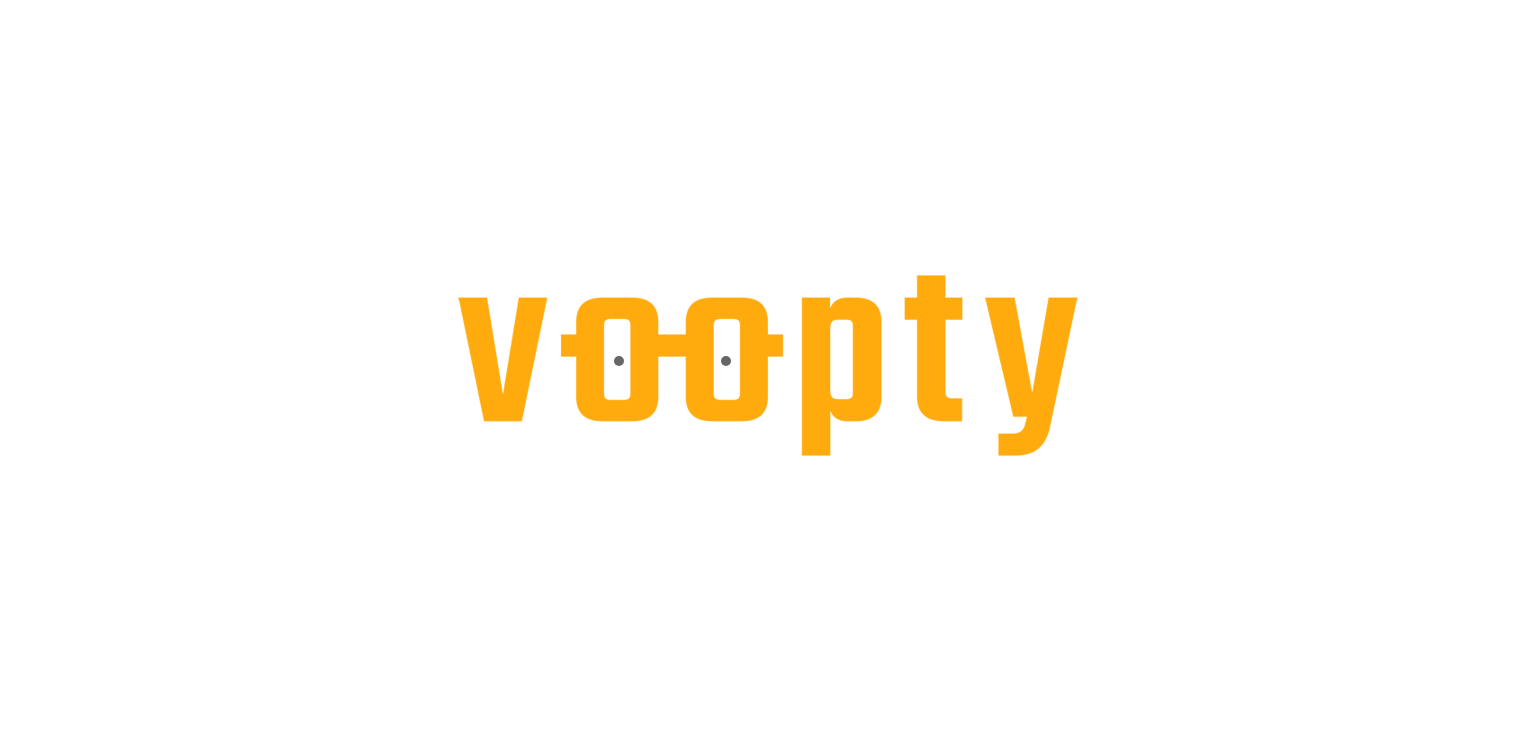 scroll, scrollTop: 0, scrollLeft: 0, axis: both 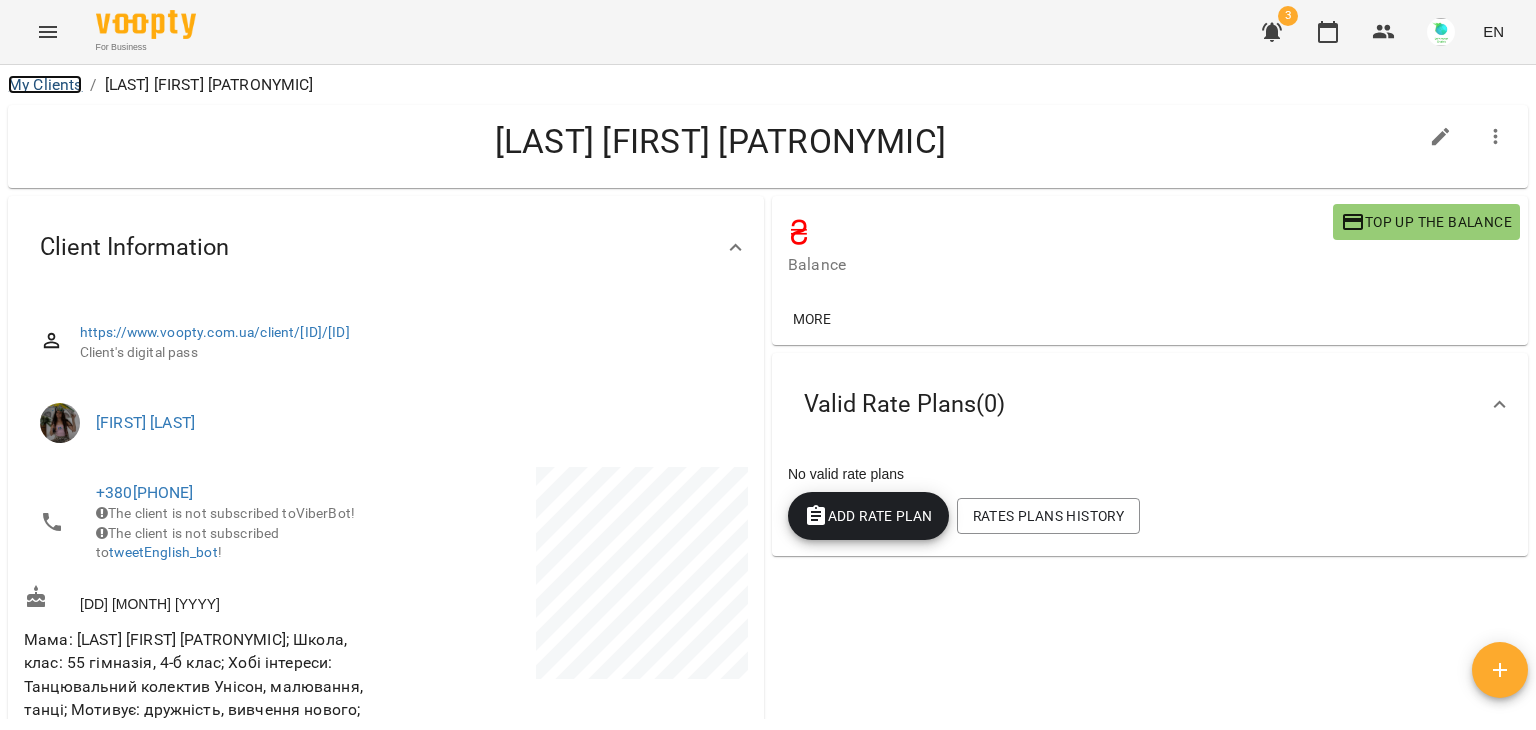 click on "My Clients" at bounding box center [45, 84] 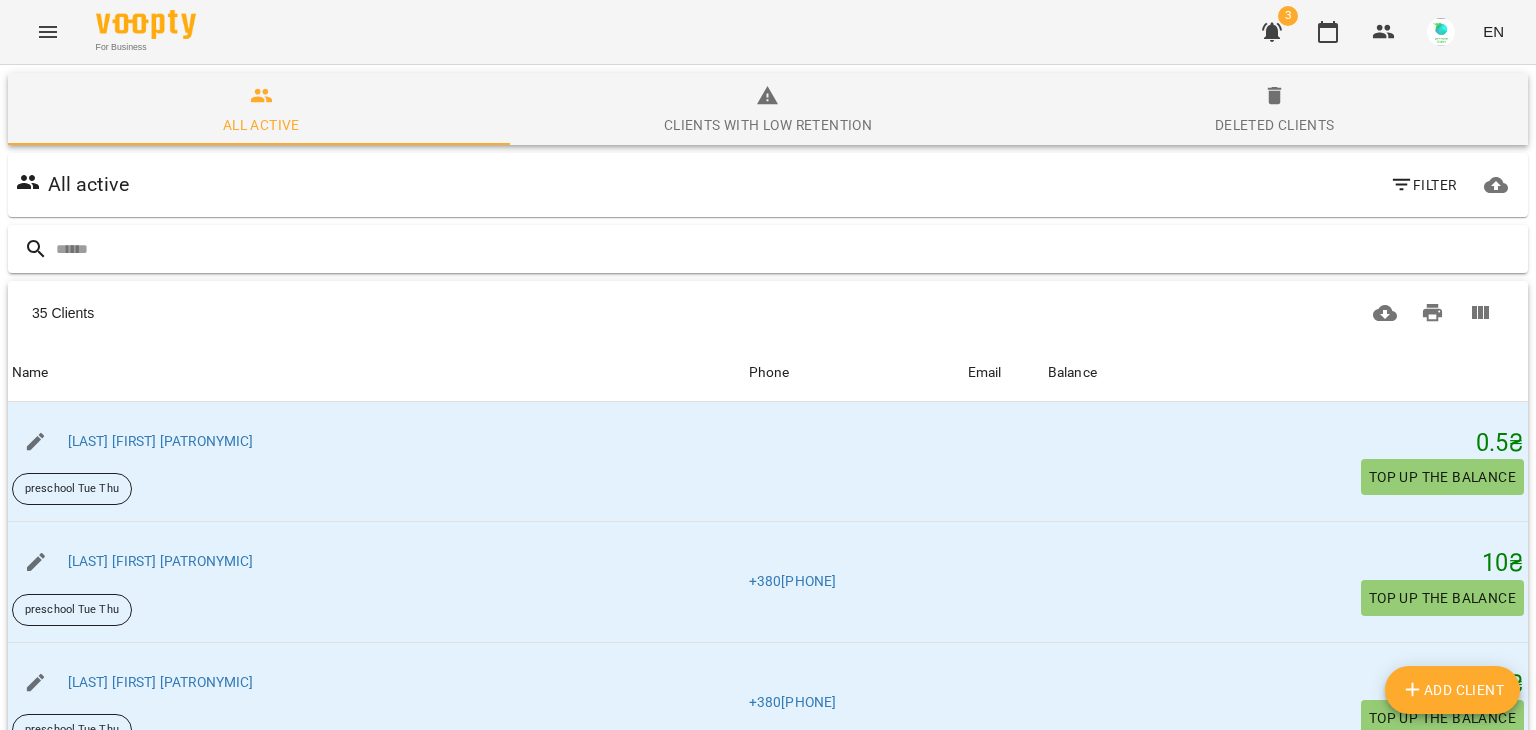 click at bounding box center [788, 249] 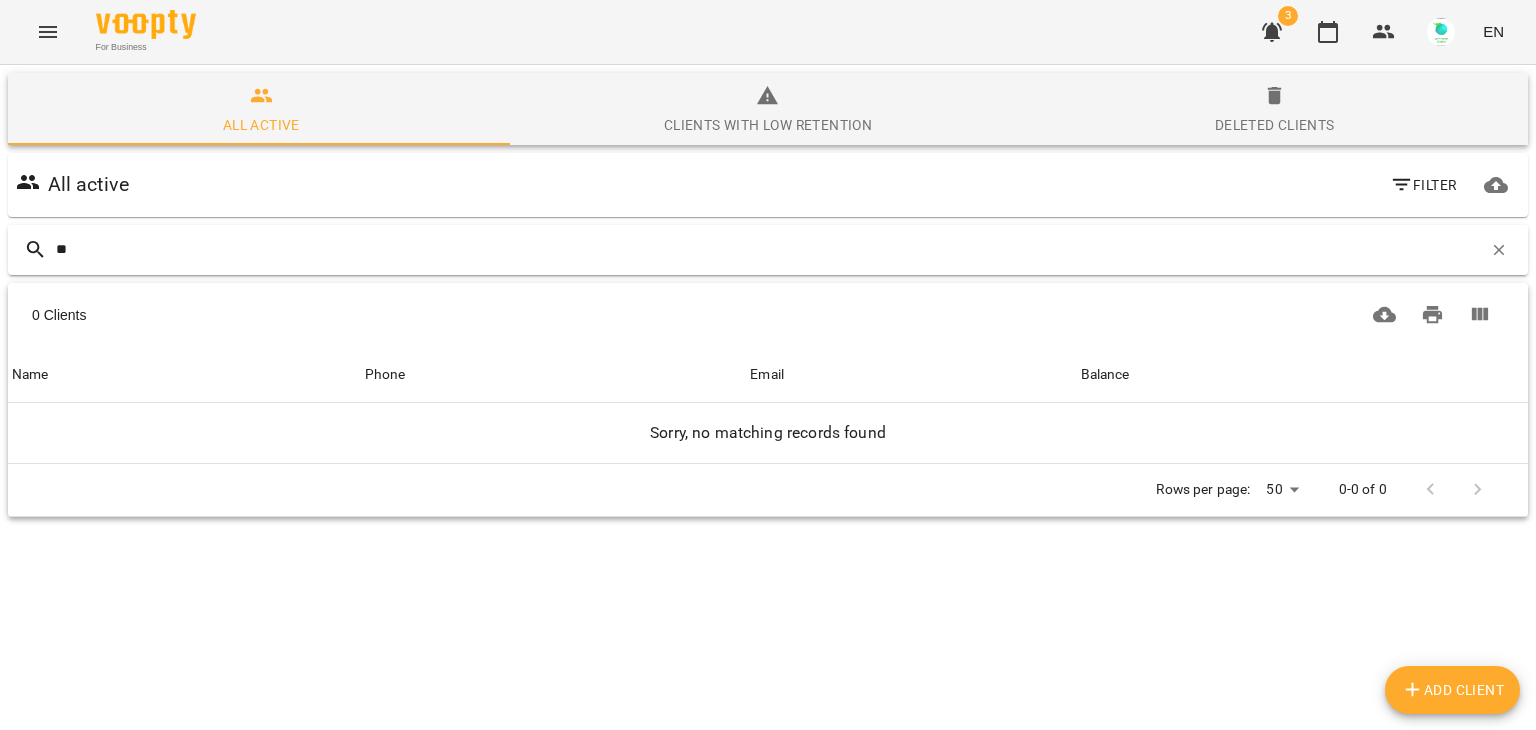type on "*" 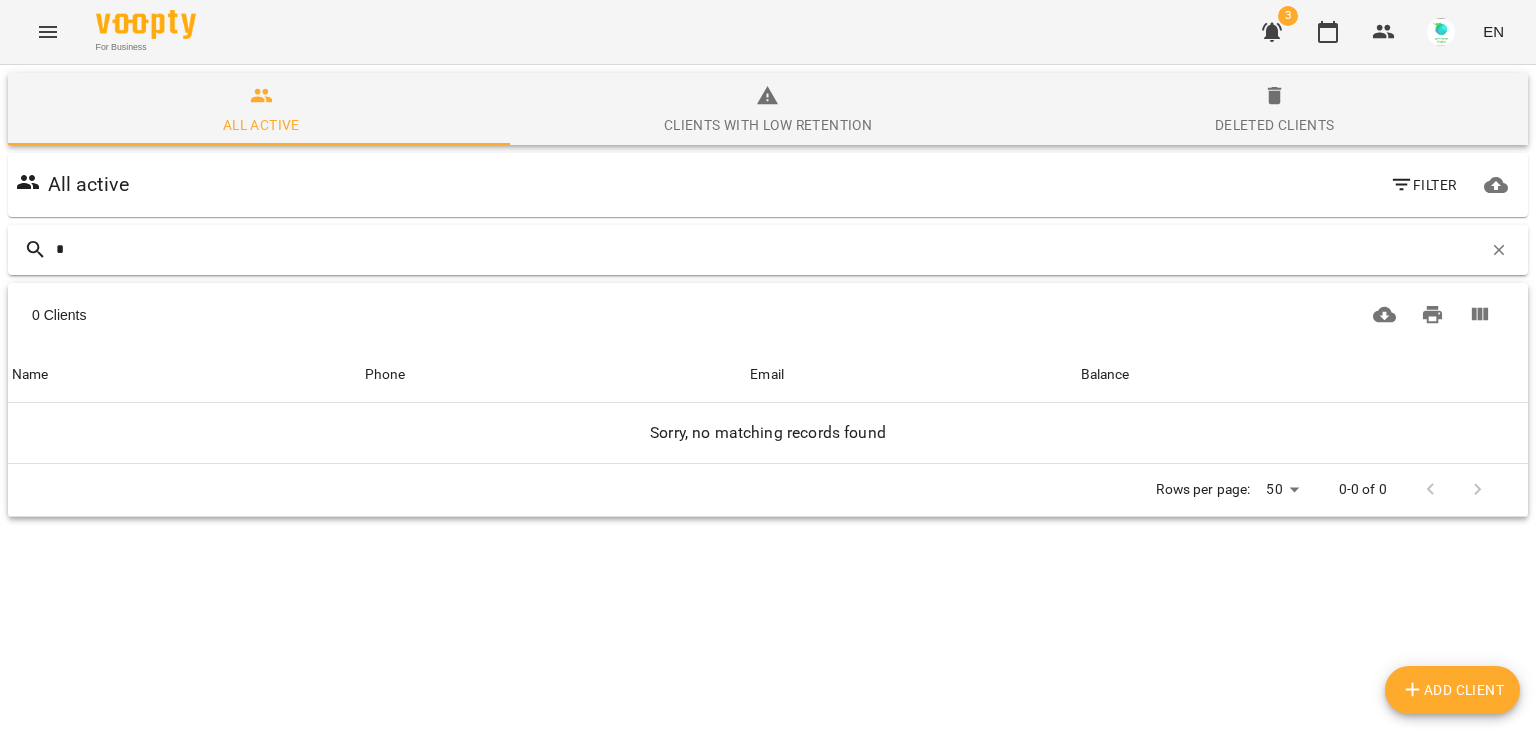 type 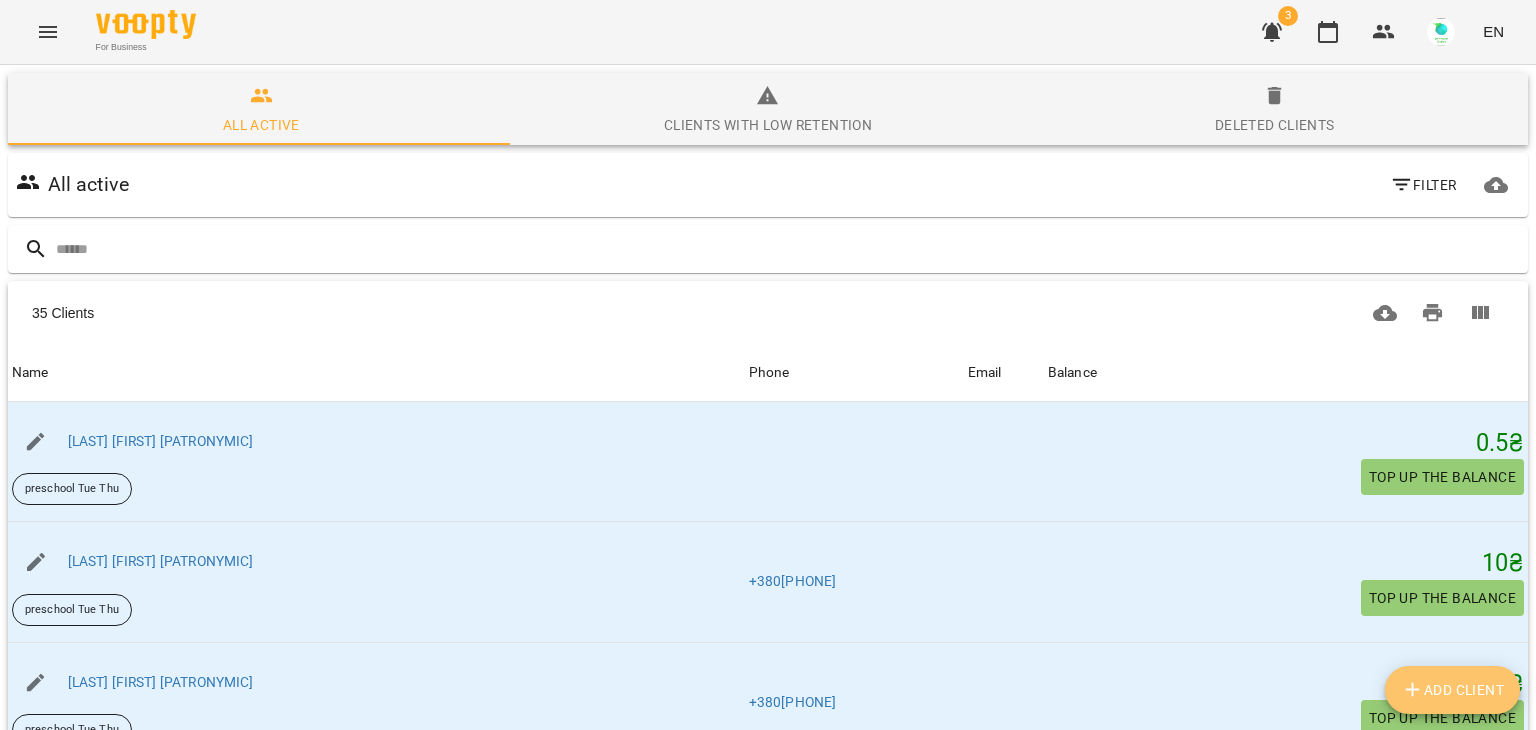 click on "Add Client" at bounding box center [1453, 690] 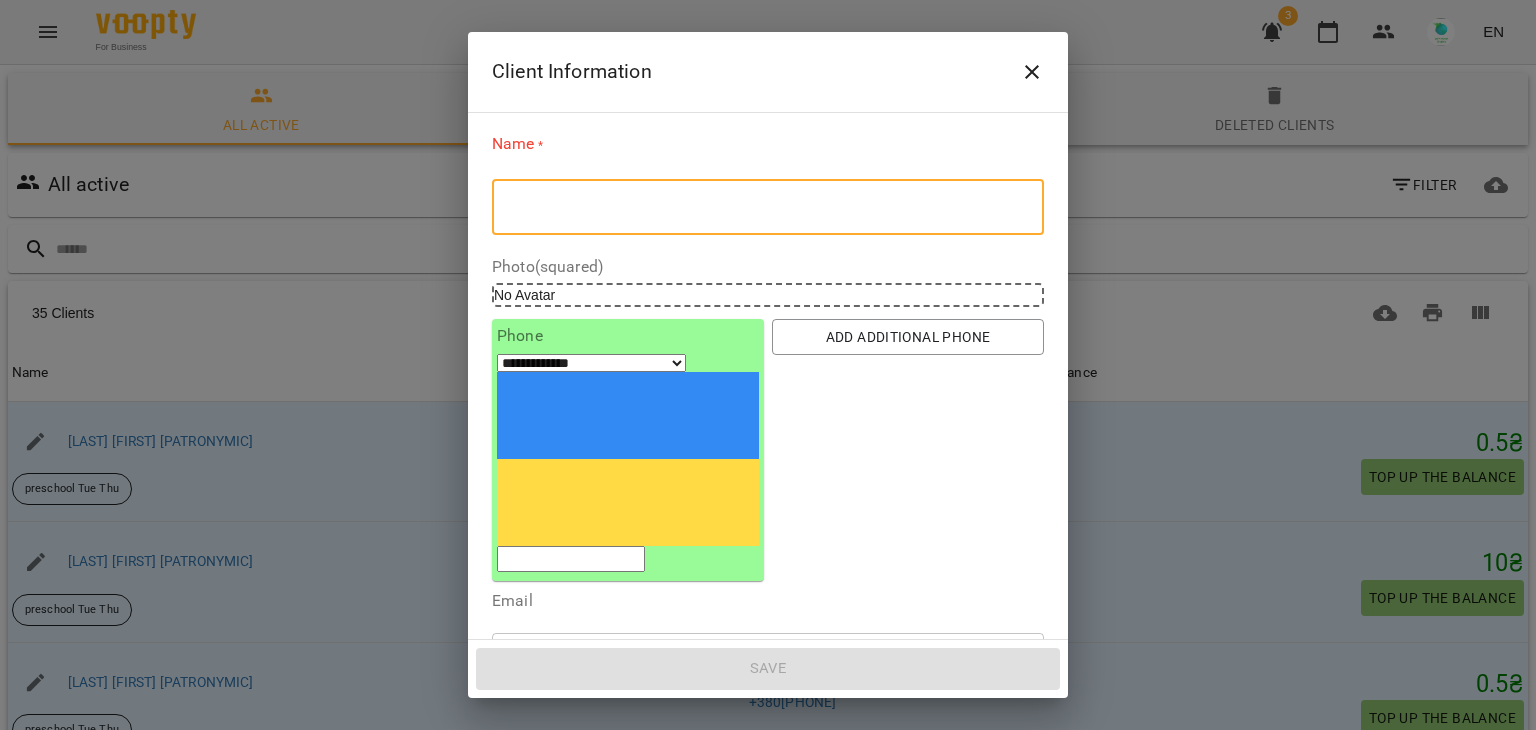 paste on "**********" 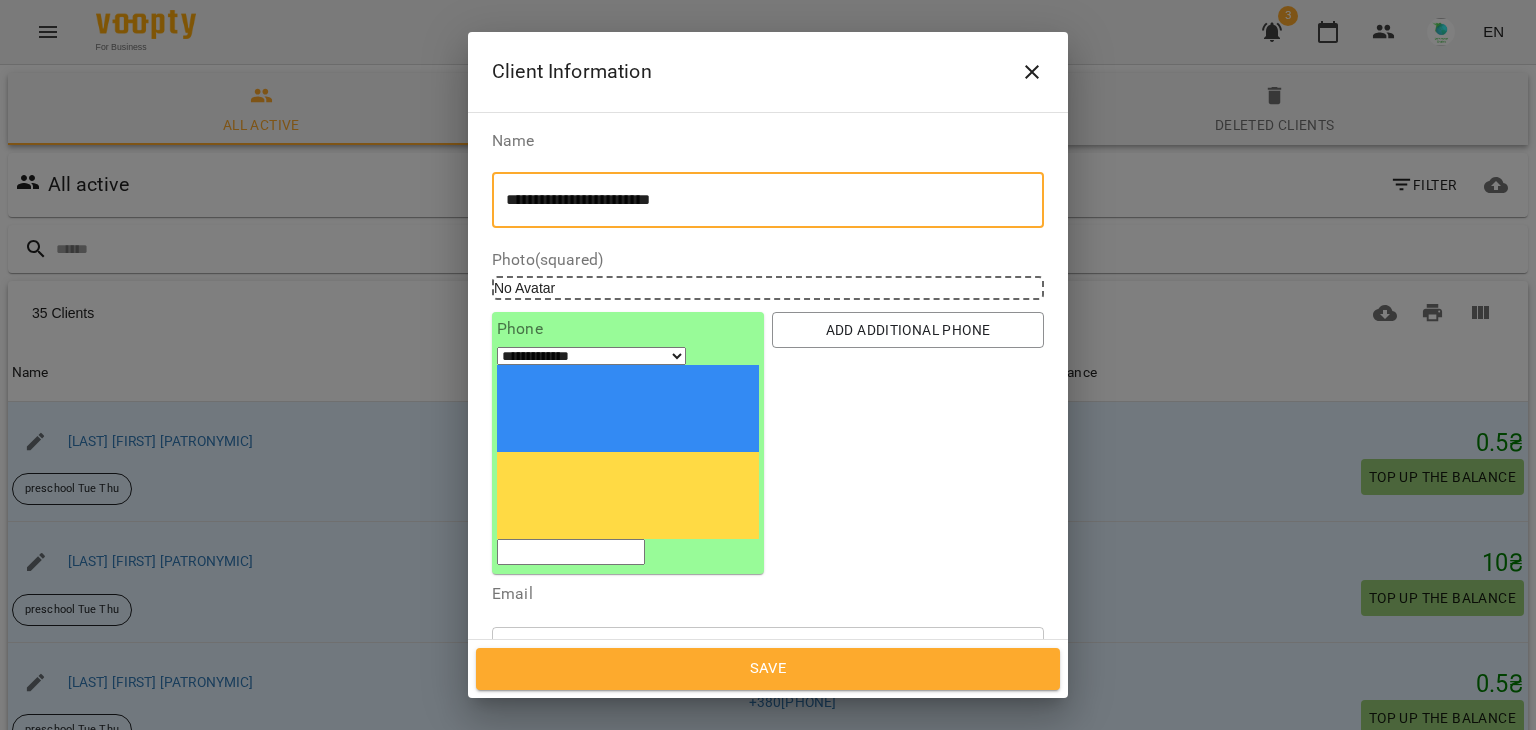 type on "**********" 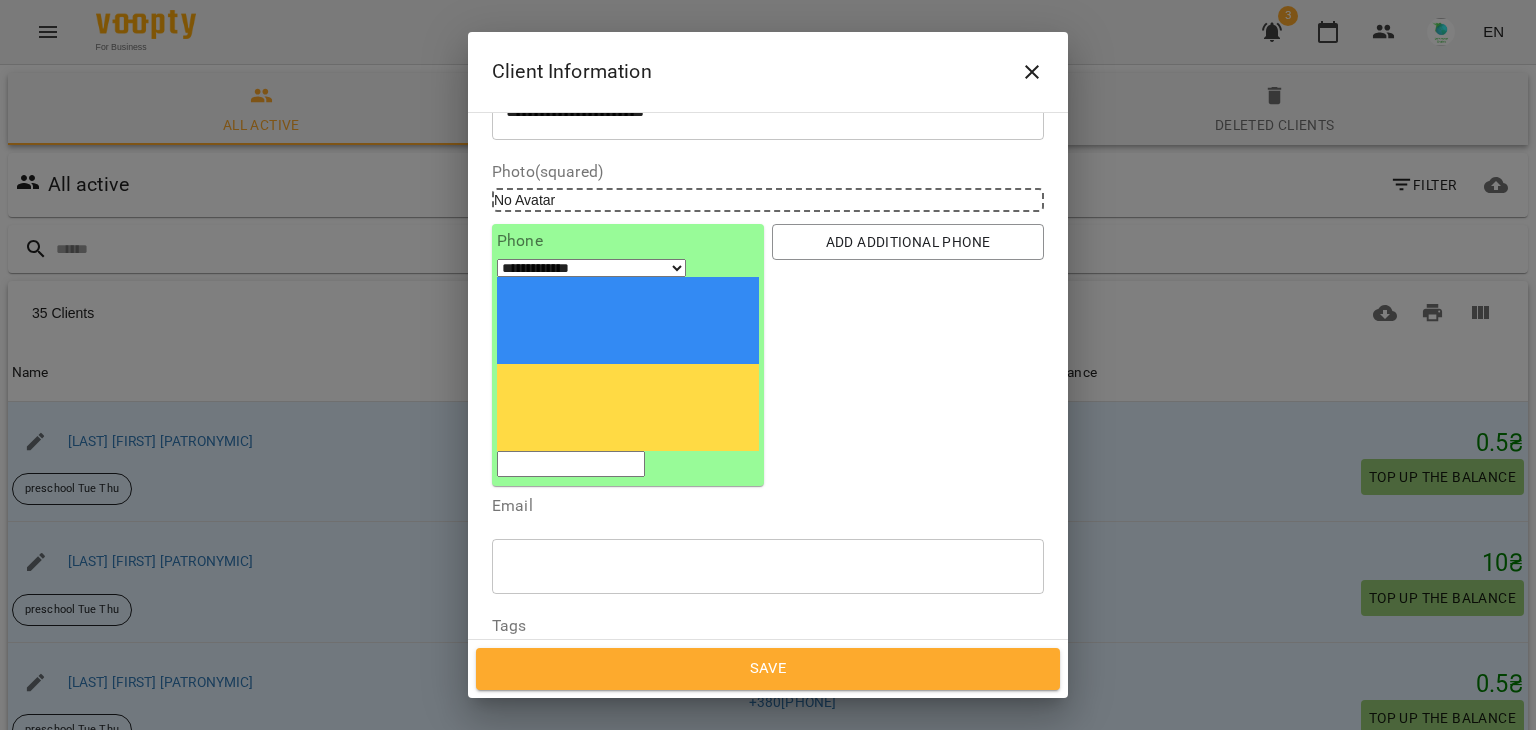 scroll, scrollTop: 94, scrollLeft: 0, axis: vertical 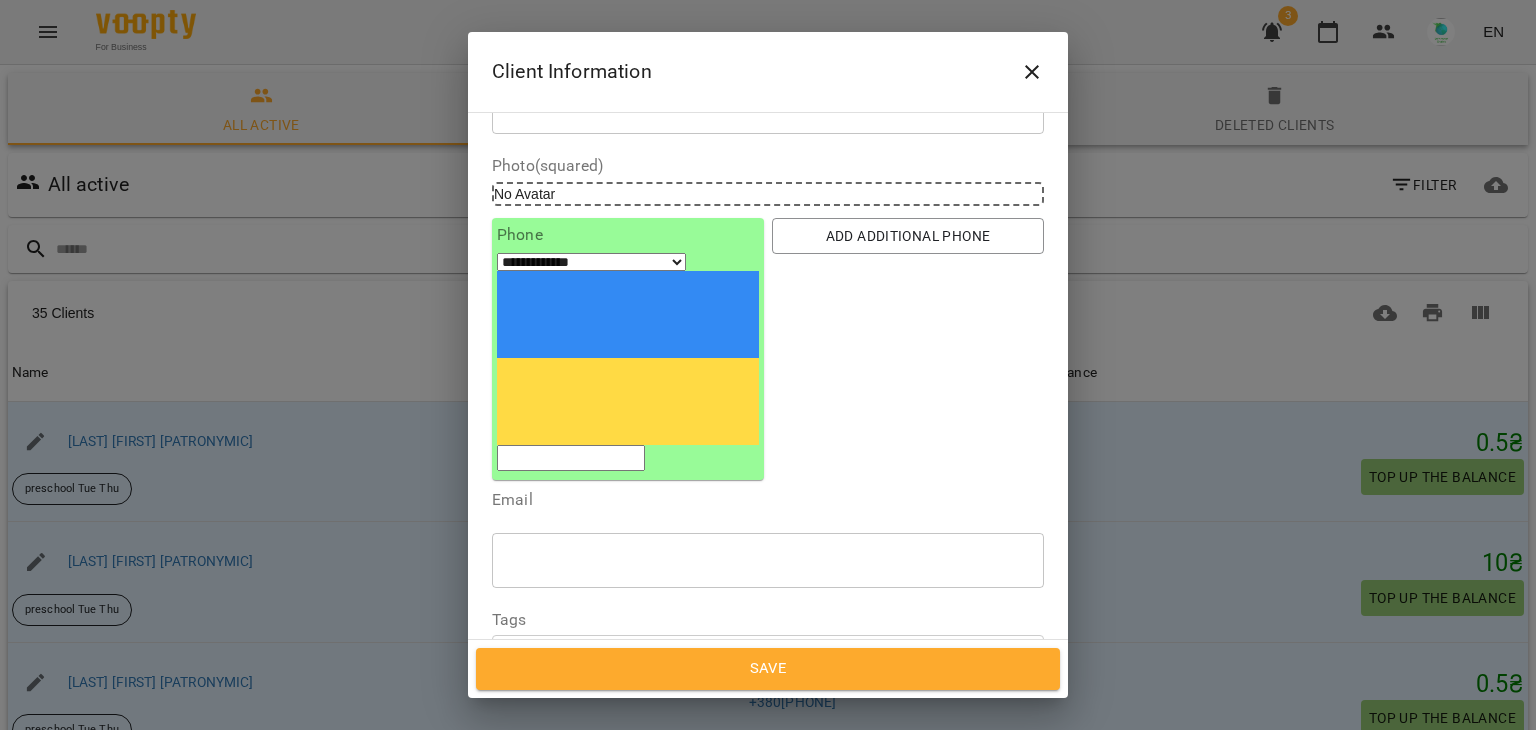 click on "Birthday" at bounding box center [768, 703] 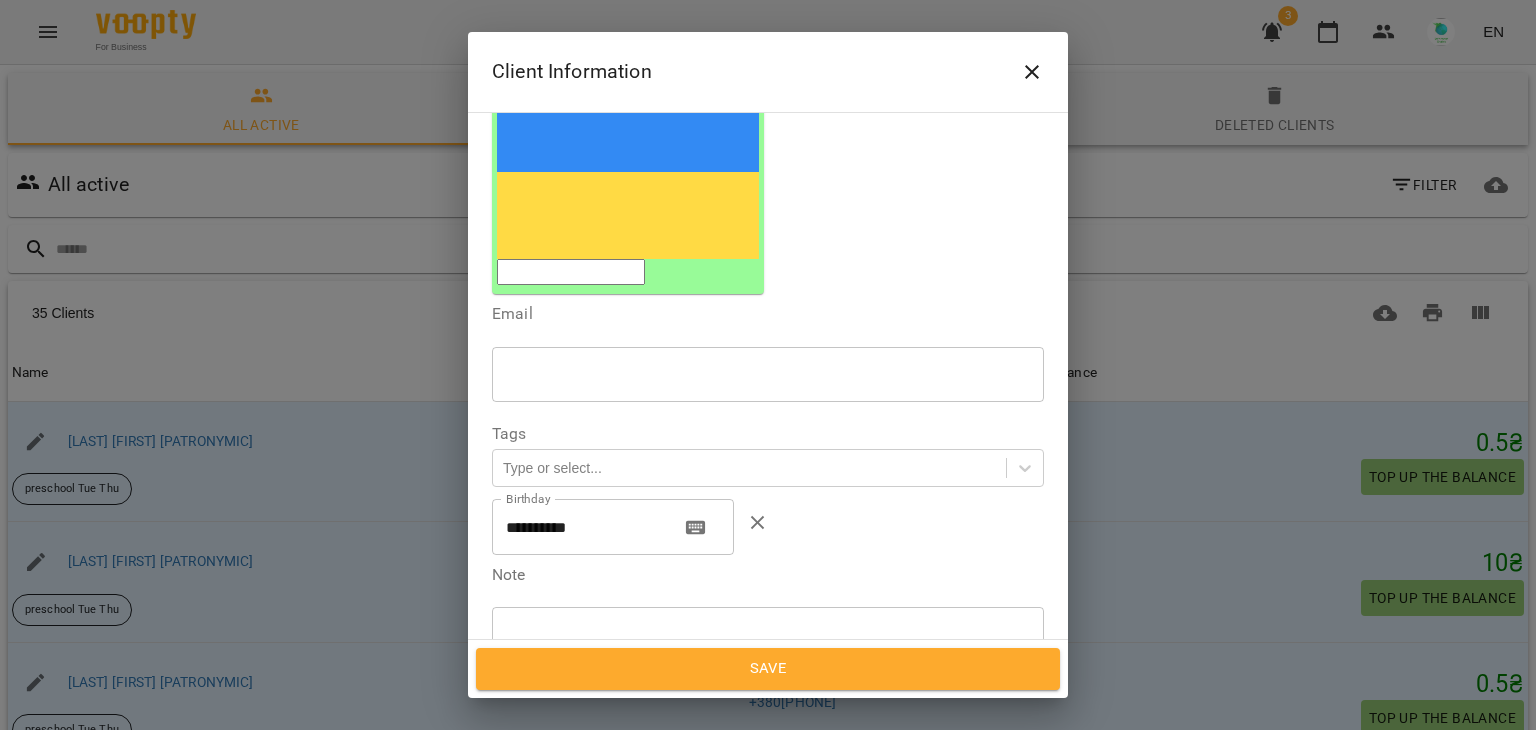 scroll, scrollTop: 318, scrollLeft: 0, axis: vertical 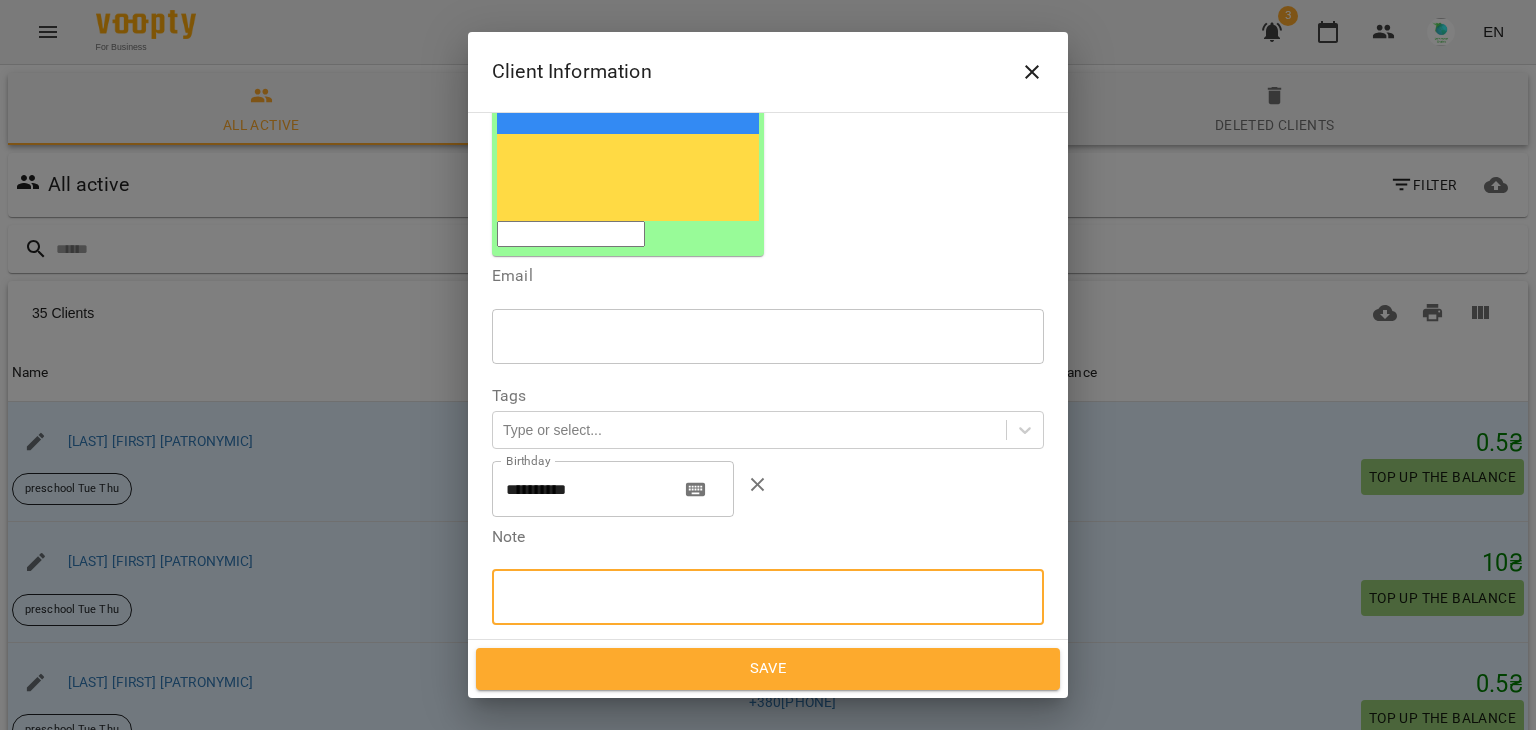 click at bounding box center (768, 596) 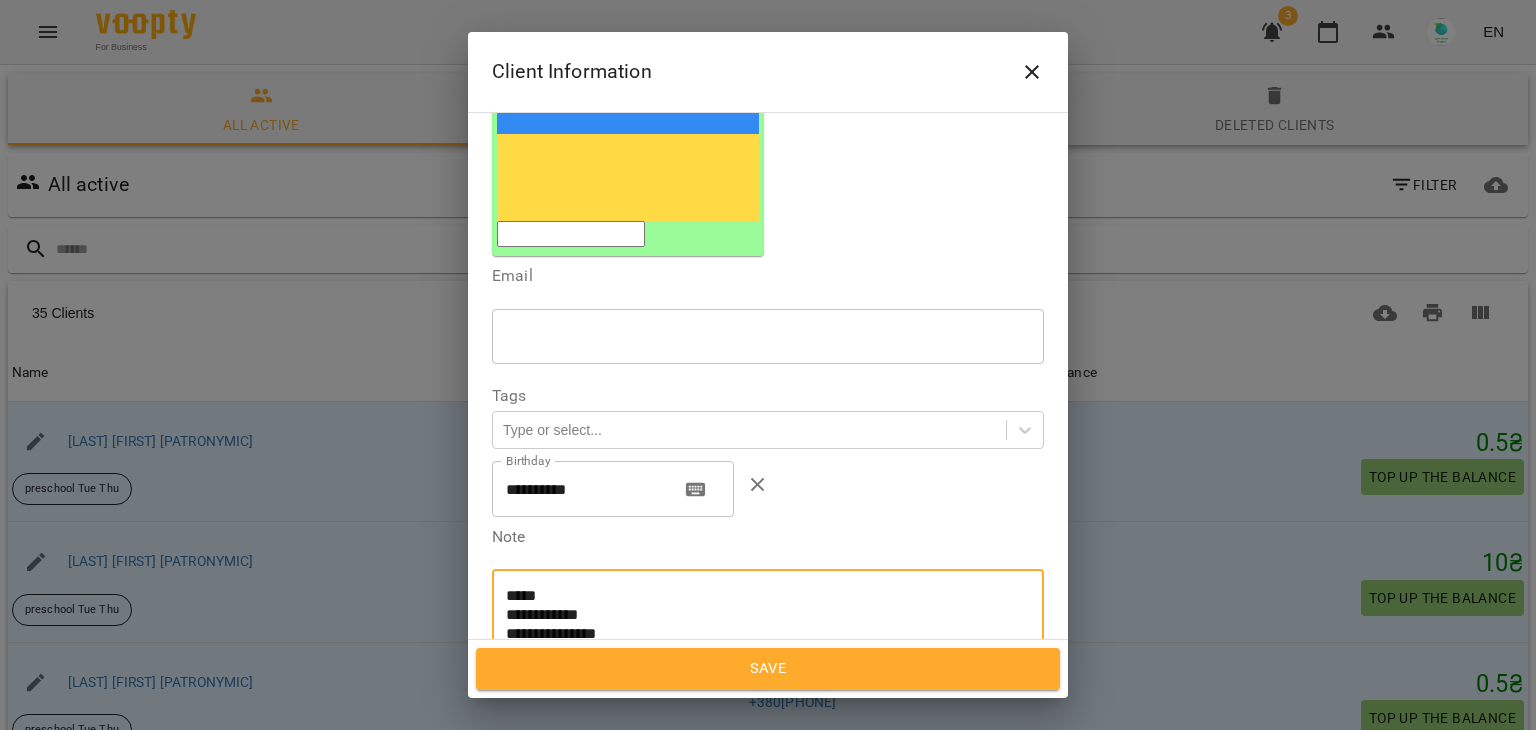 scroll, scrollTop: 0, scrollLeft: 0, axis: both 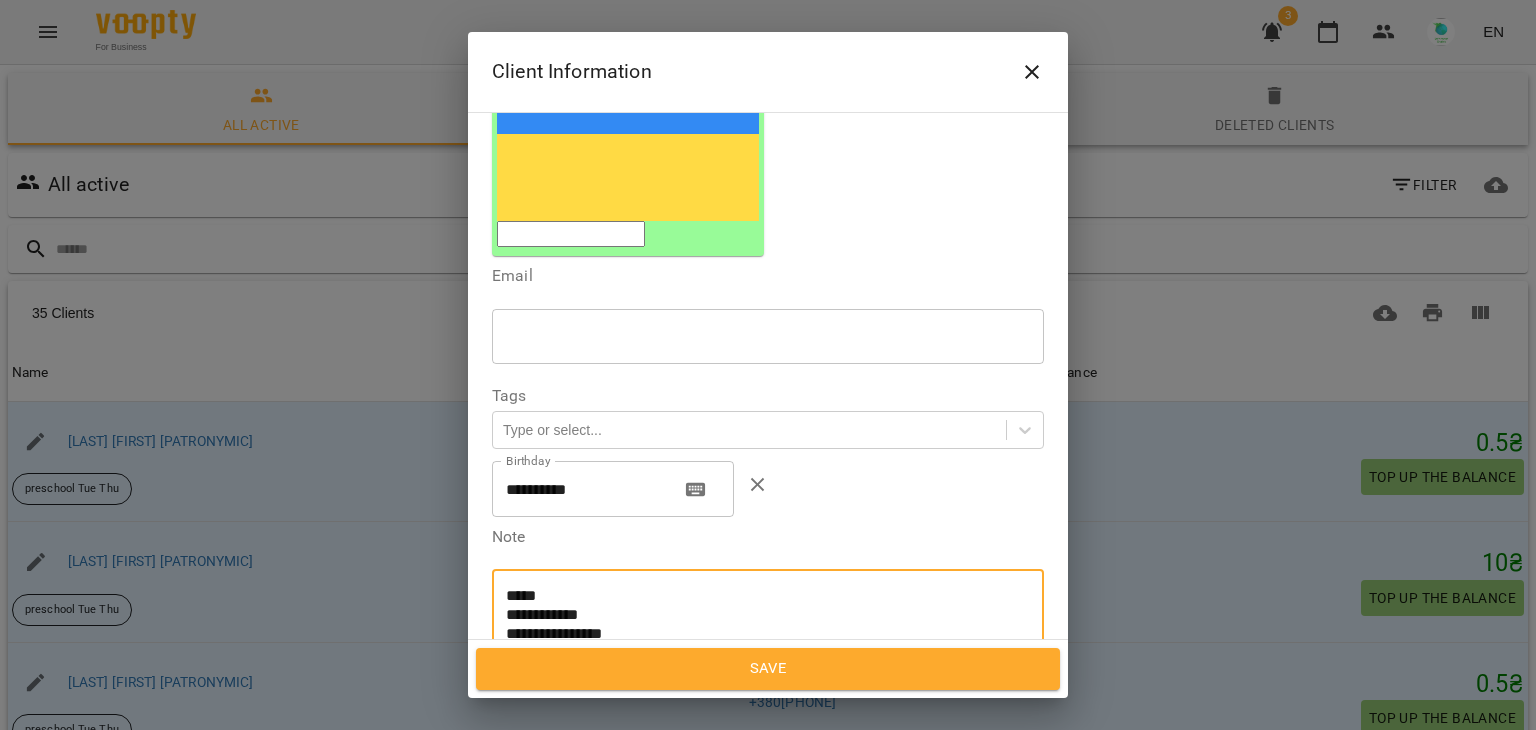 paste on "**********" 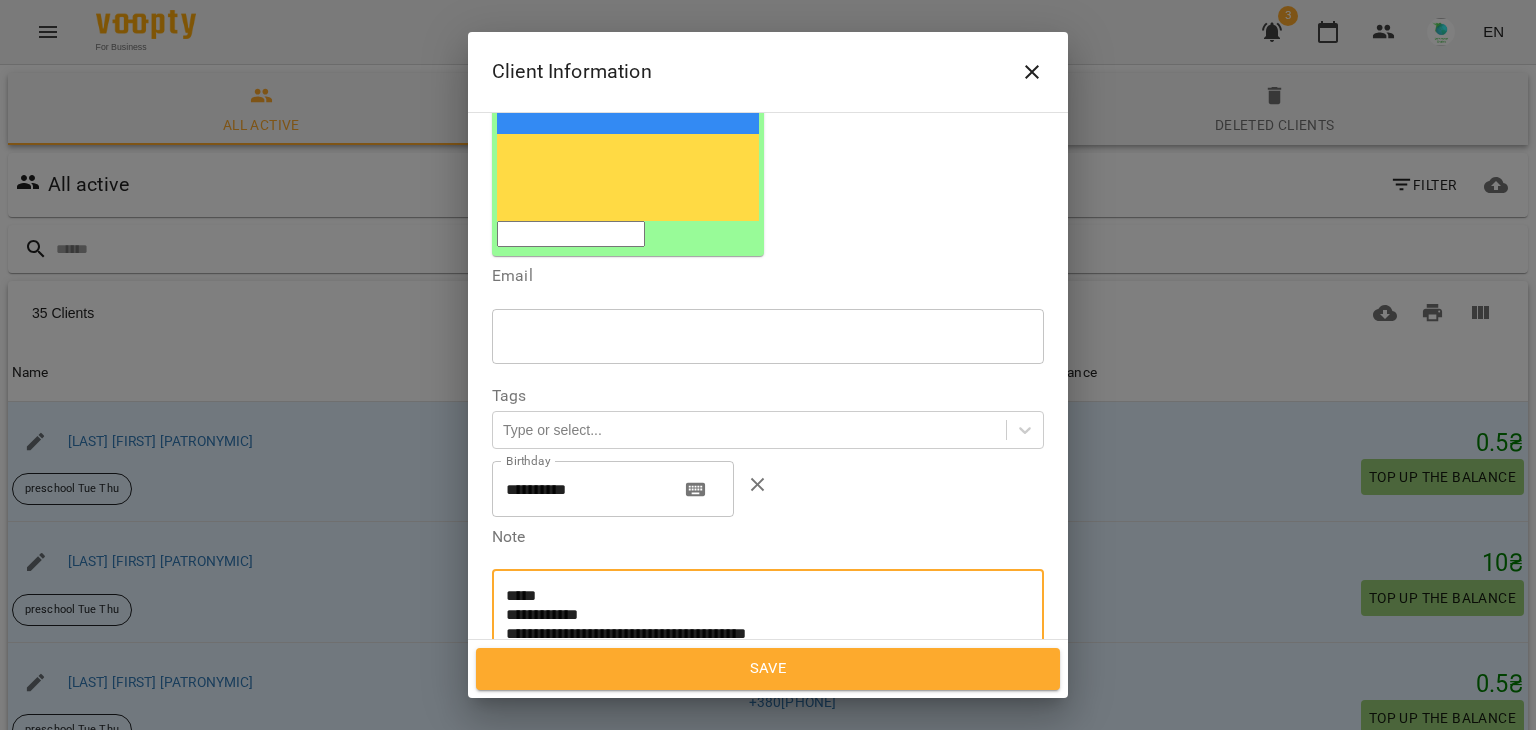 click on "**********" at bounding box center (760, 643) 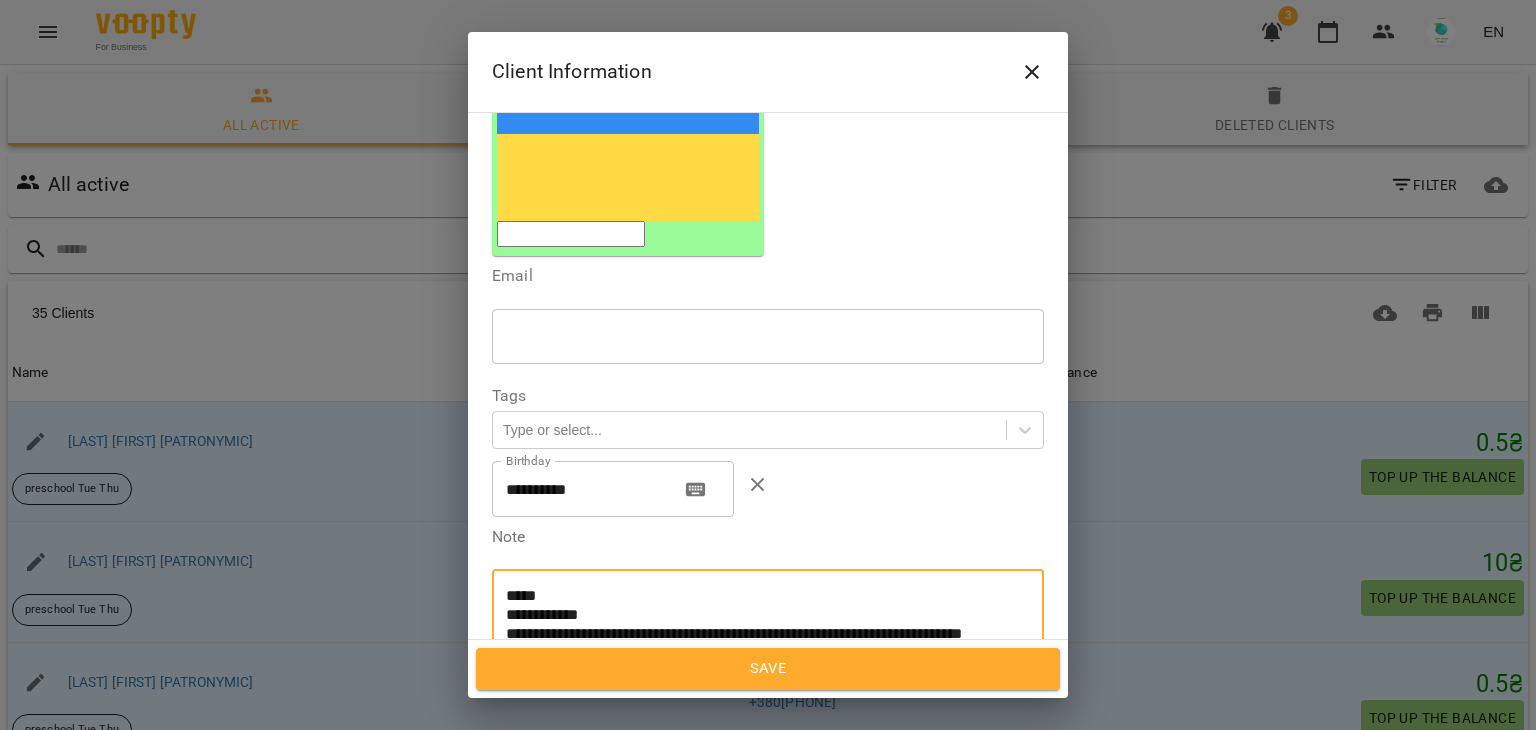 click on "**********" at bounding box center [760, 652] 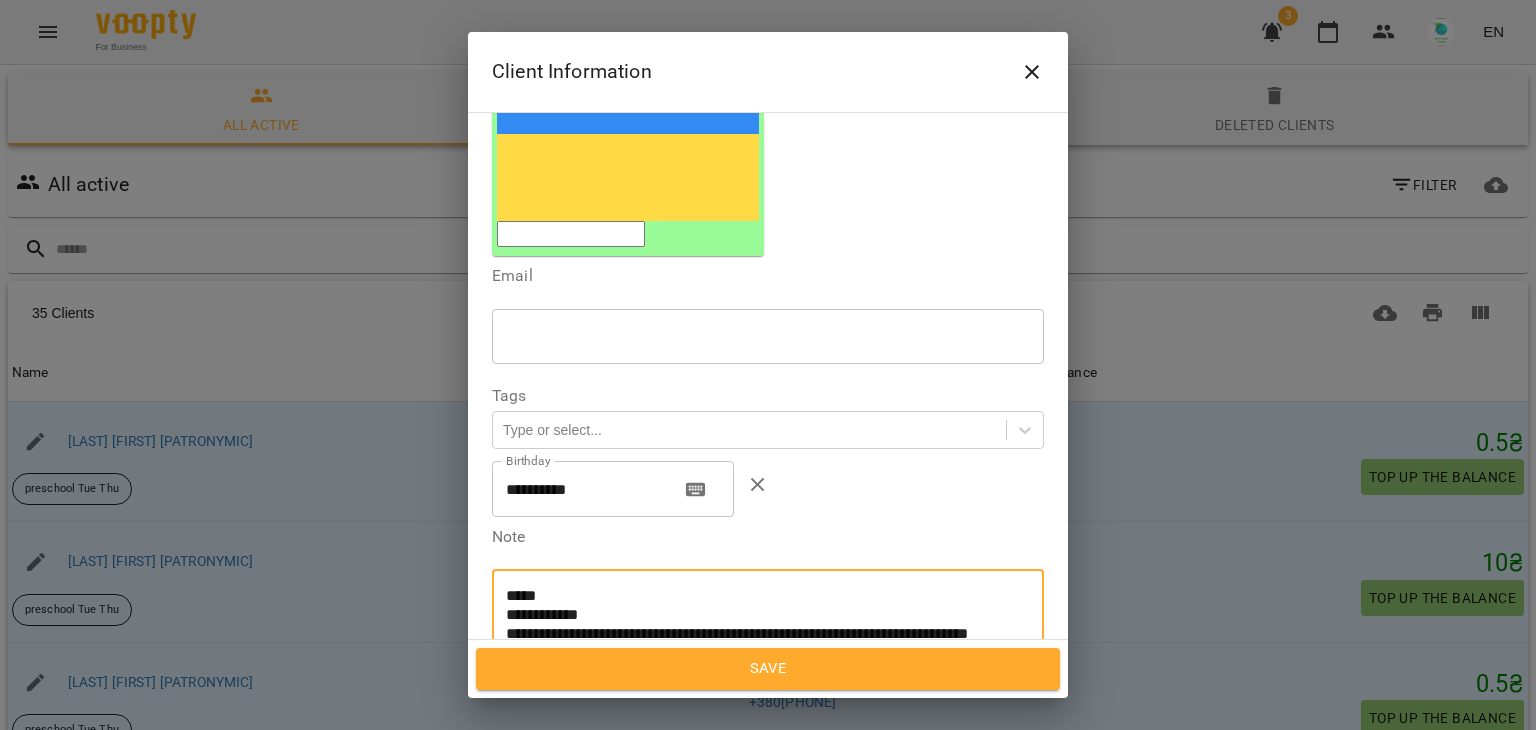click on "**********" at bounding box center (760, 652) 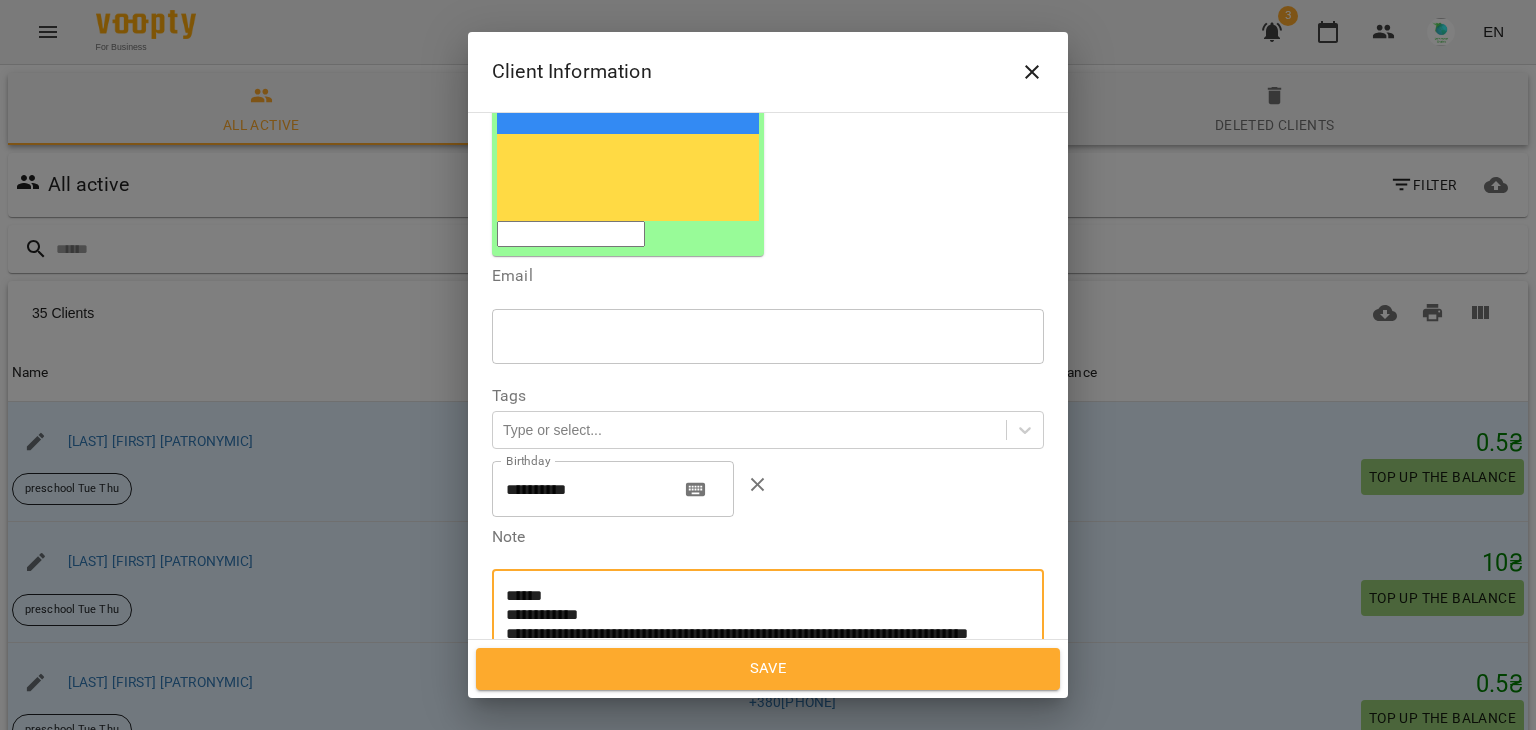 paste on "**********" 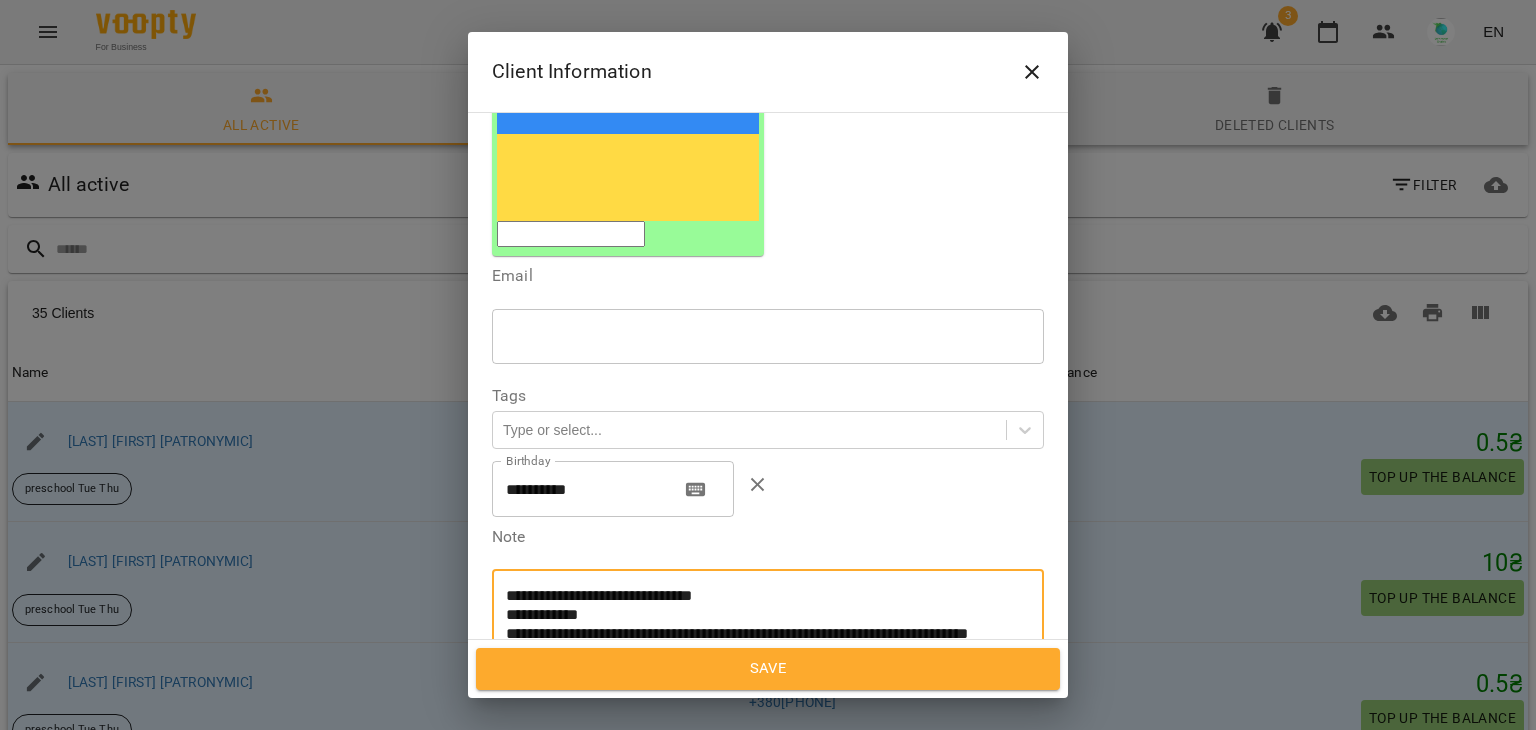 type on "**********" 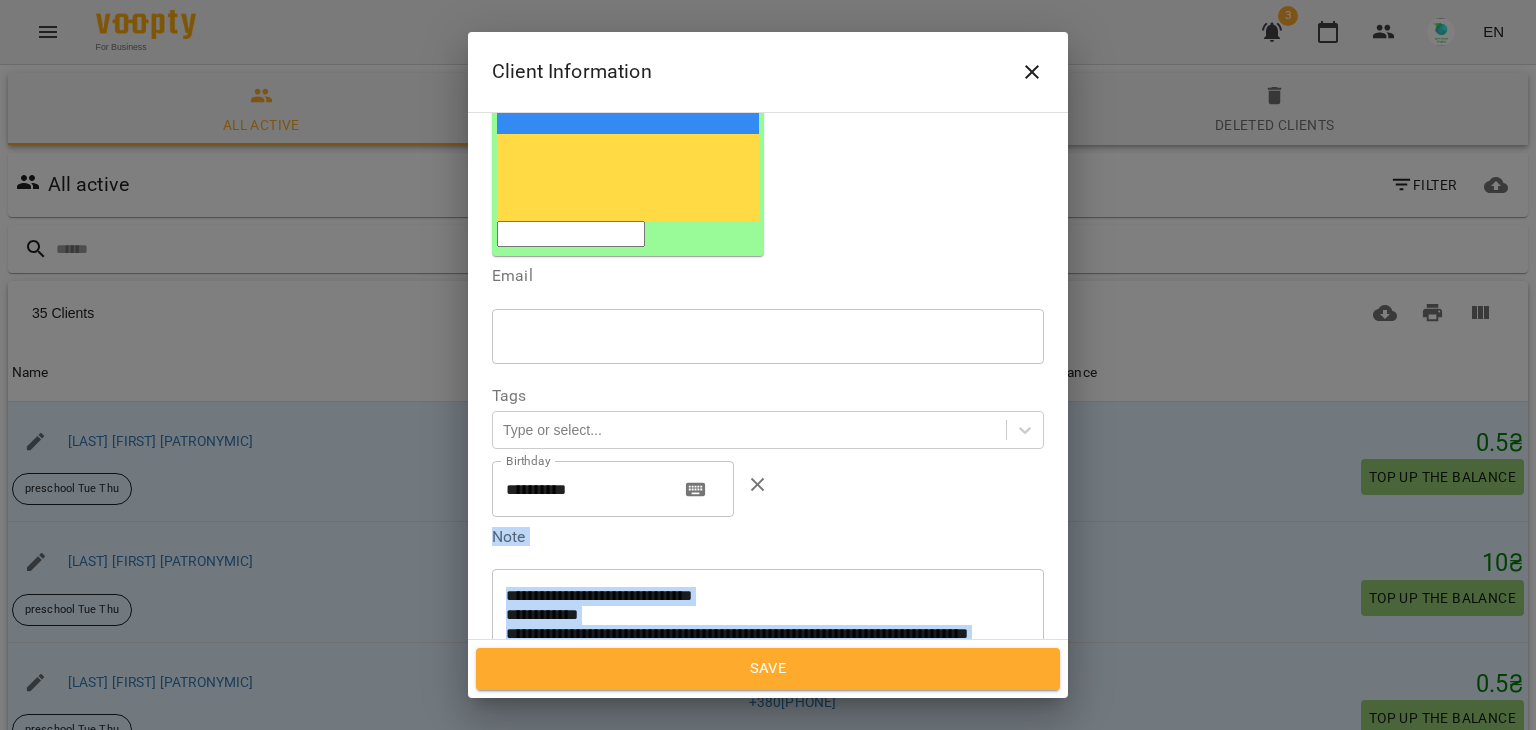 drag, startPoint x: 1528, startPoint y: 408, endPoint x: 1534, endPoint y: 335, distance: 73.24616 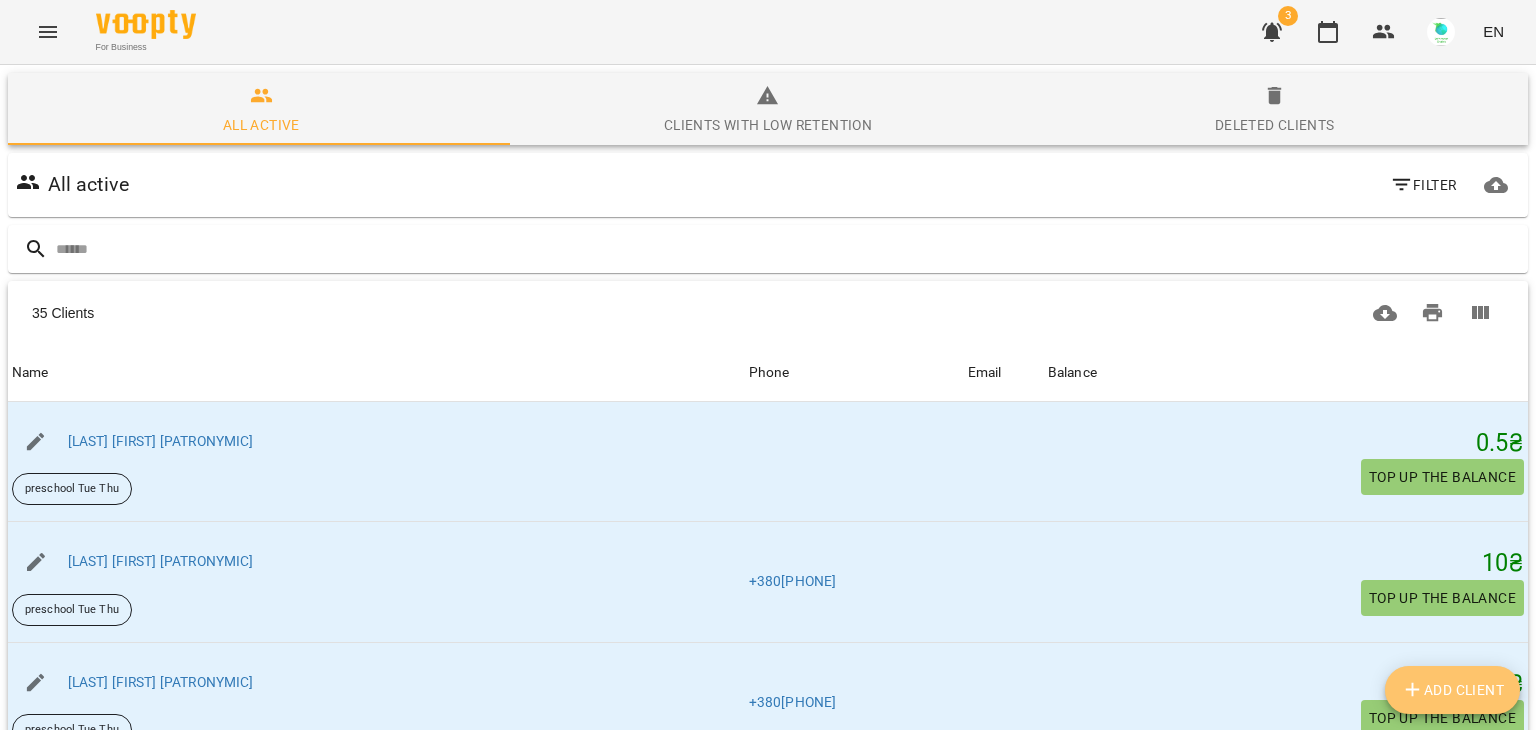 click 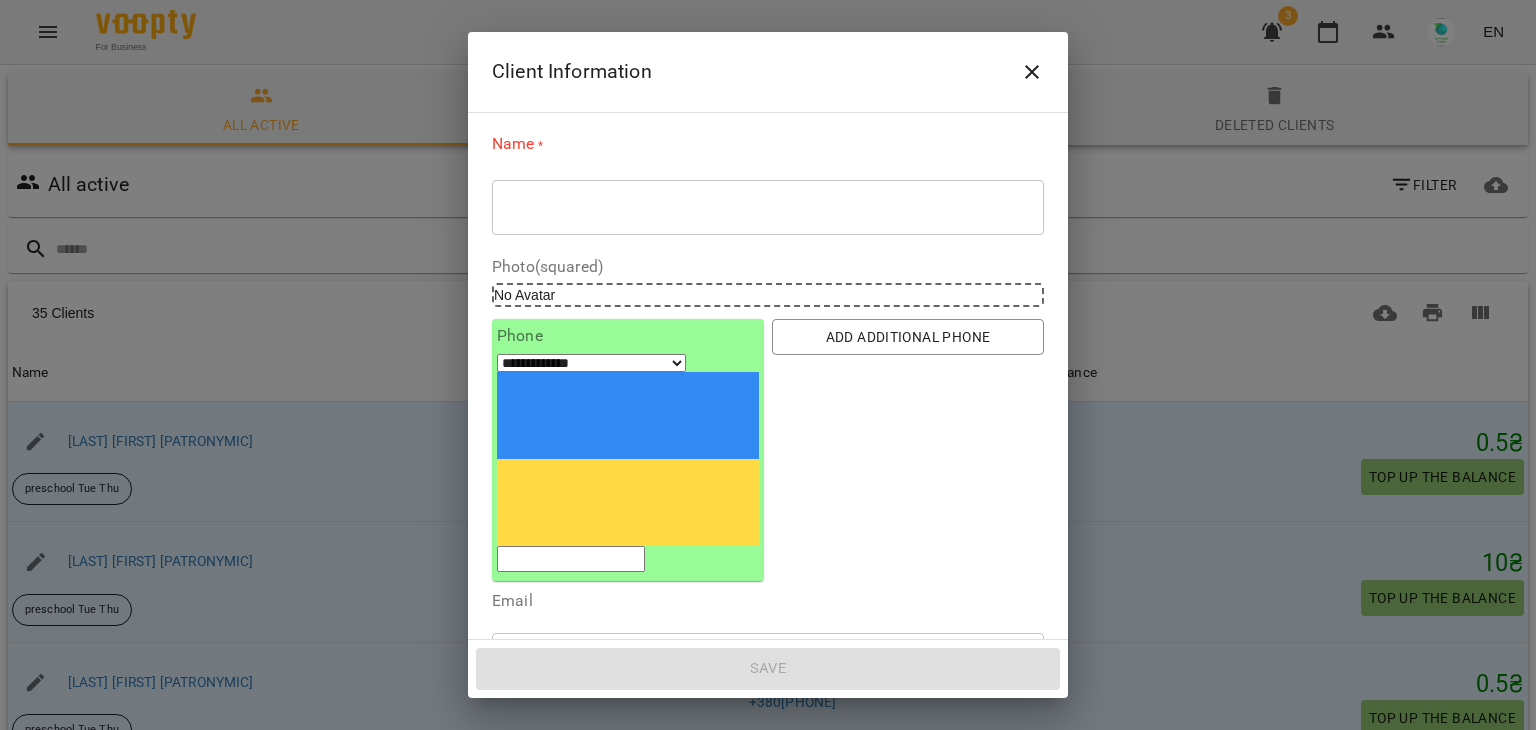 paste on "*********" 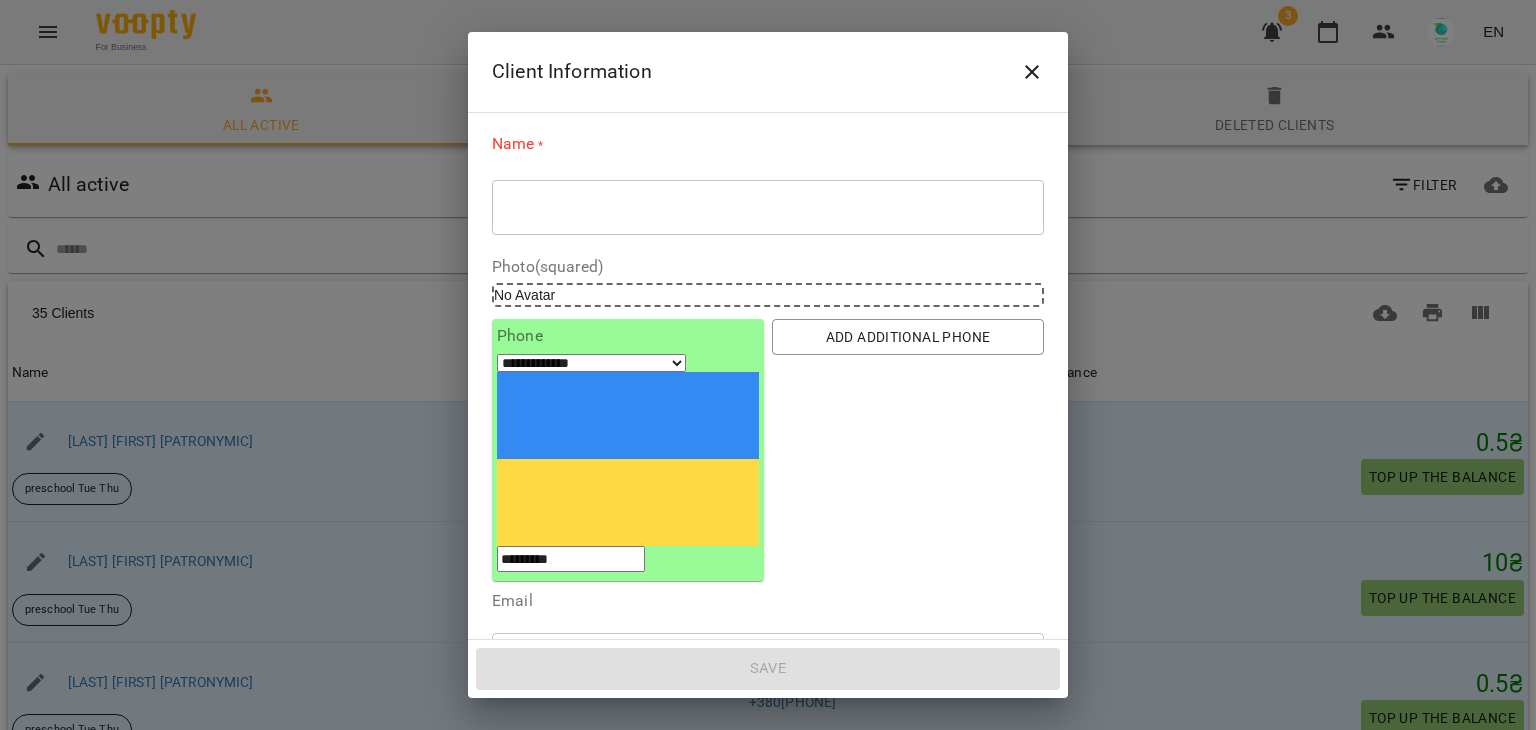 click on "**********" at bounding box center [628, 462] 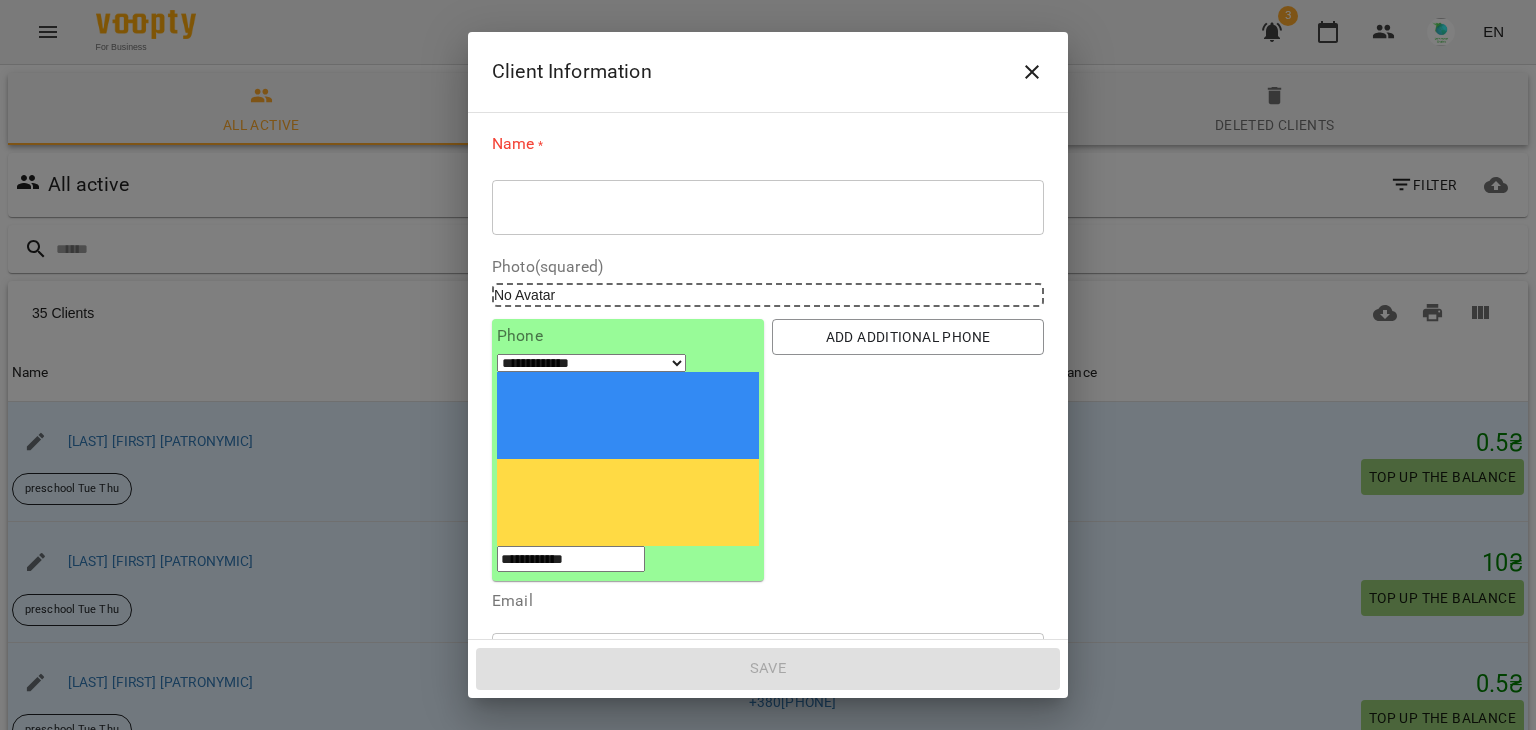 type on "**********" 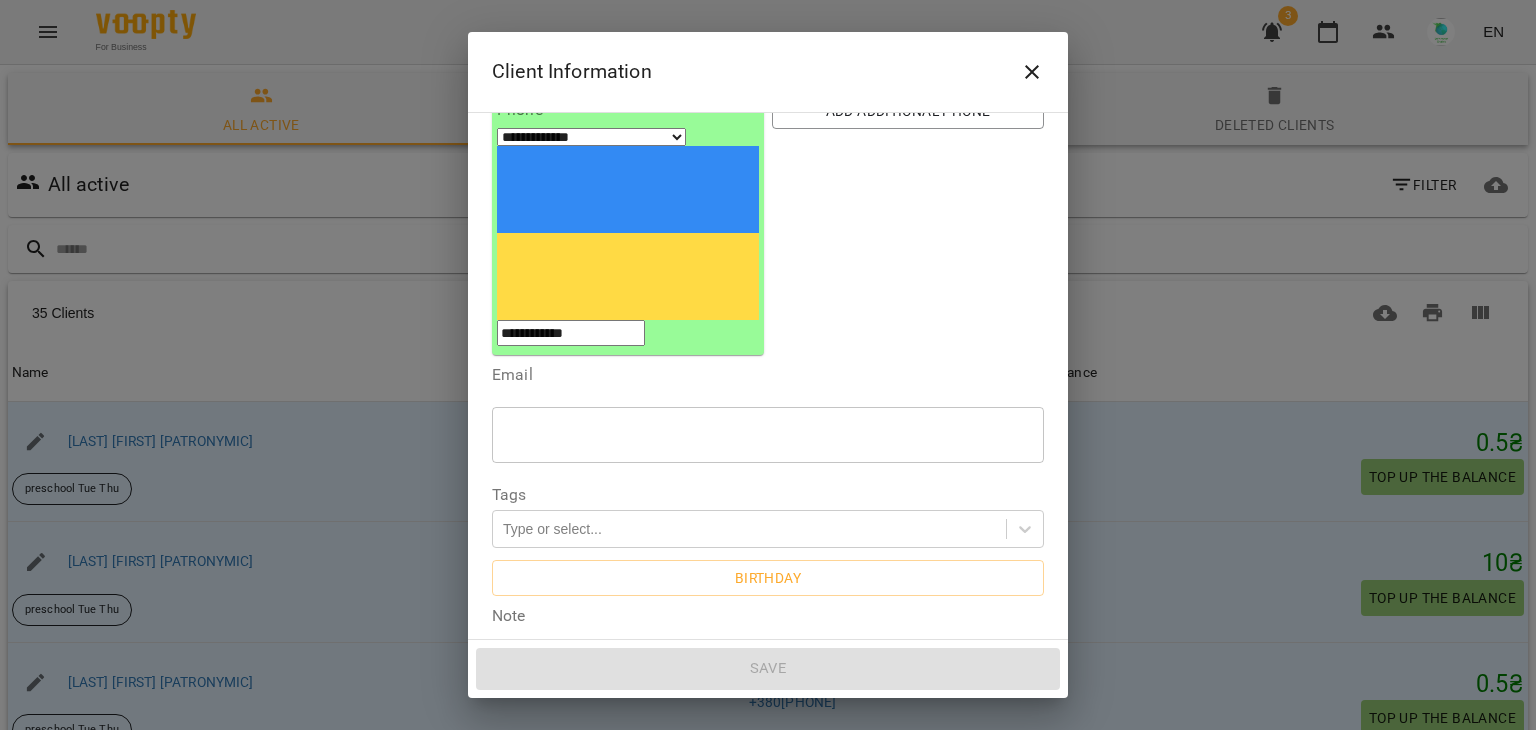 scroll, scrollTop: 229, scrollLeft: 0, axis: vertical 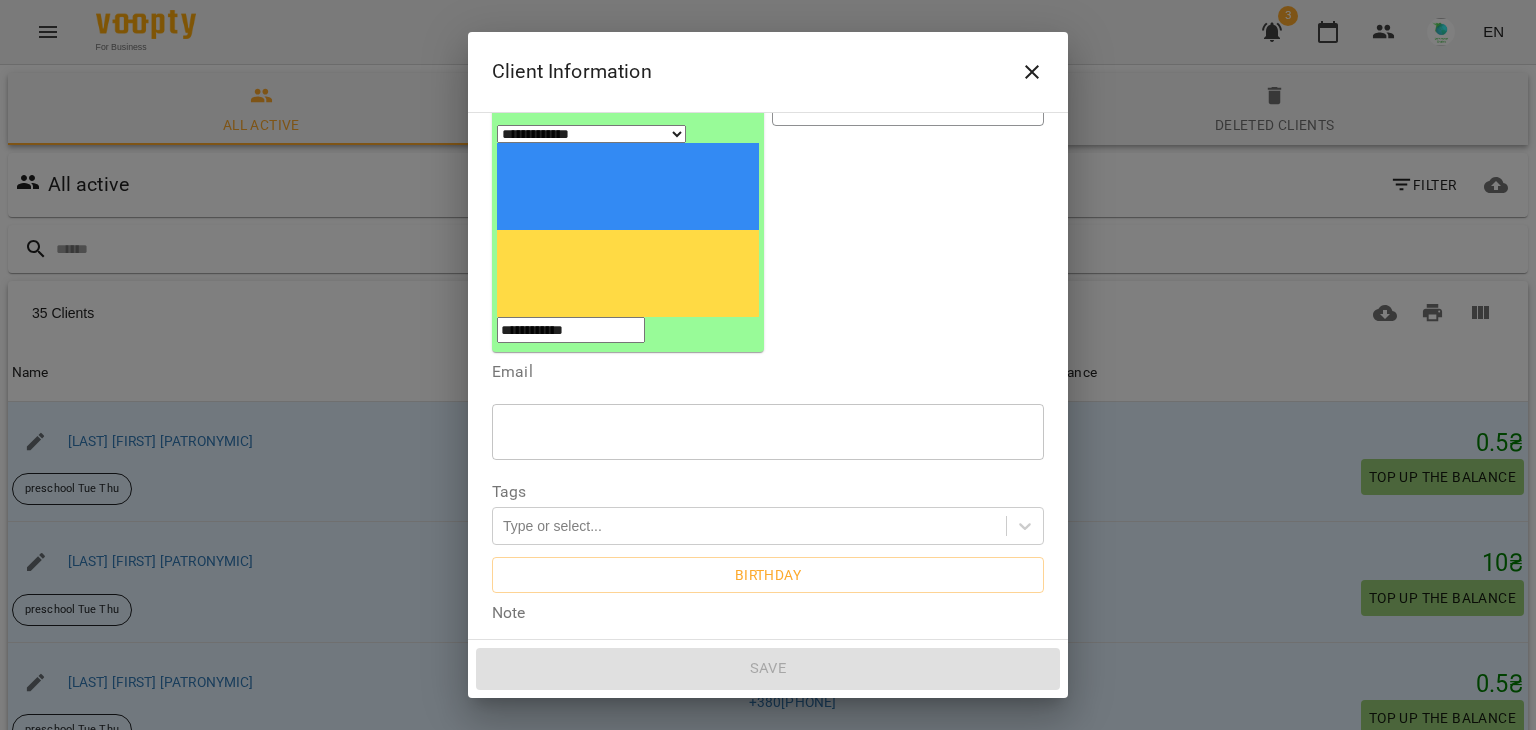 paste on "**********" 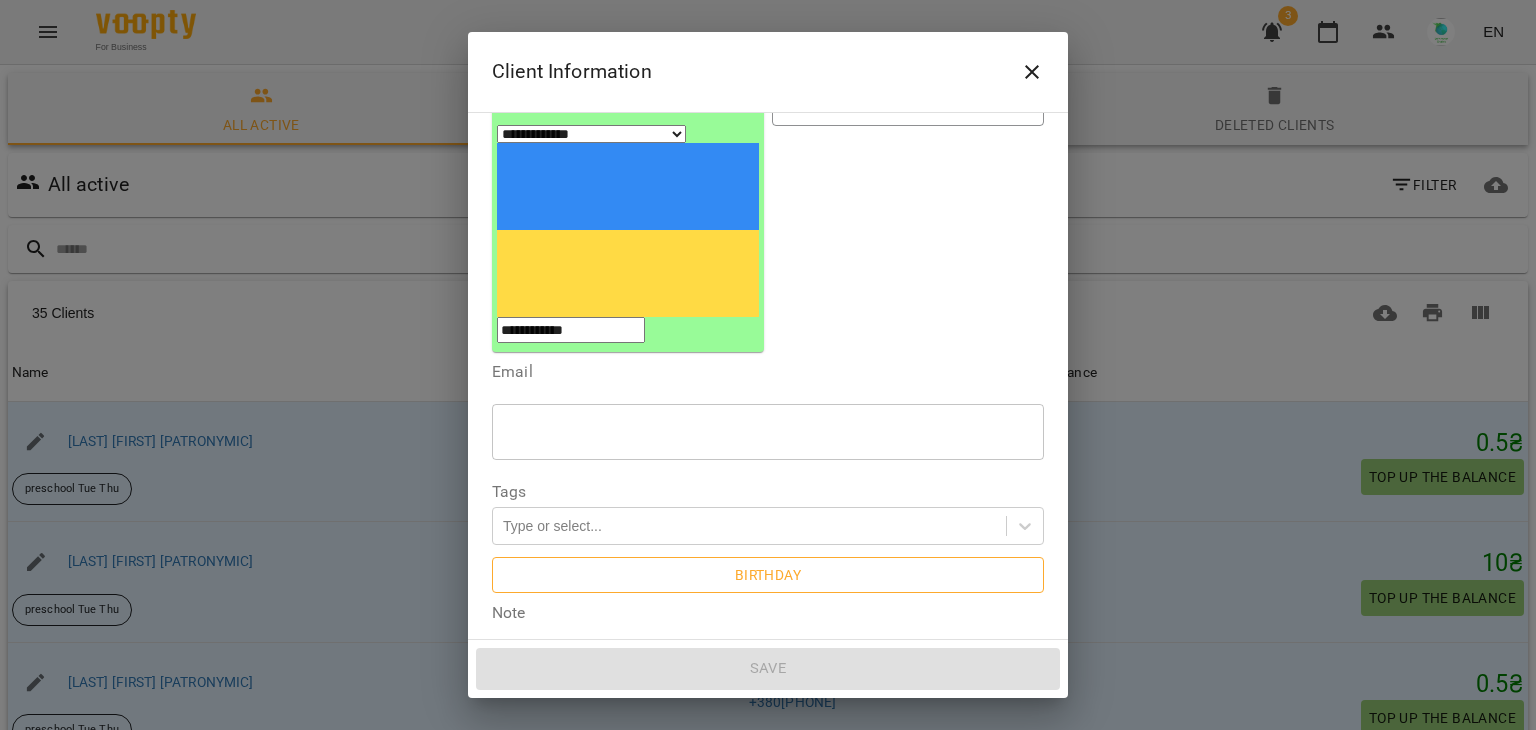 type on "**********" 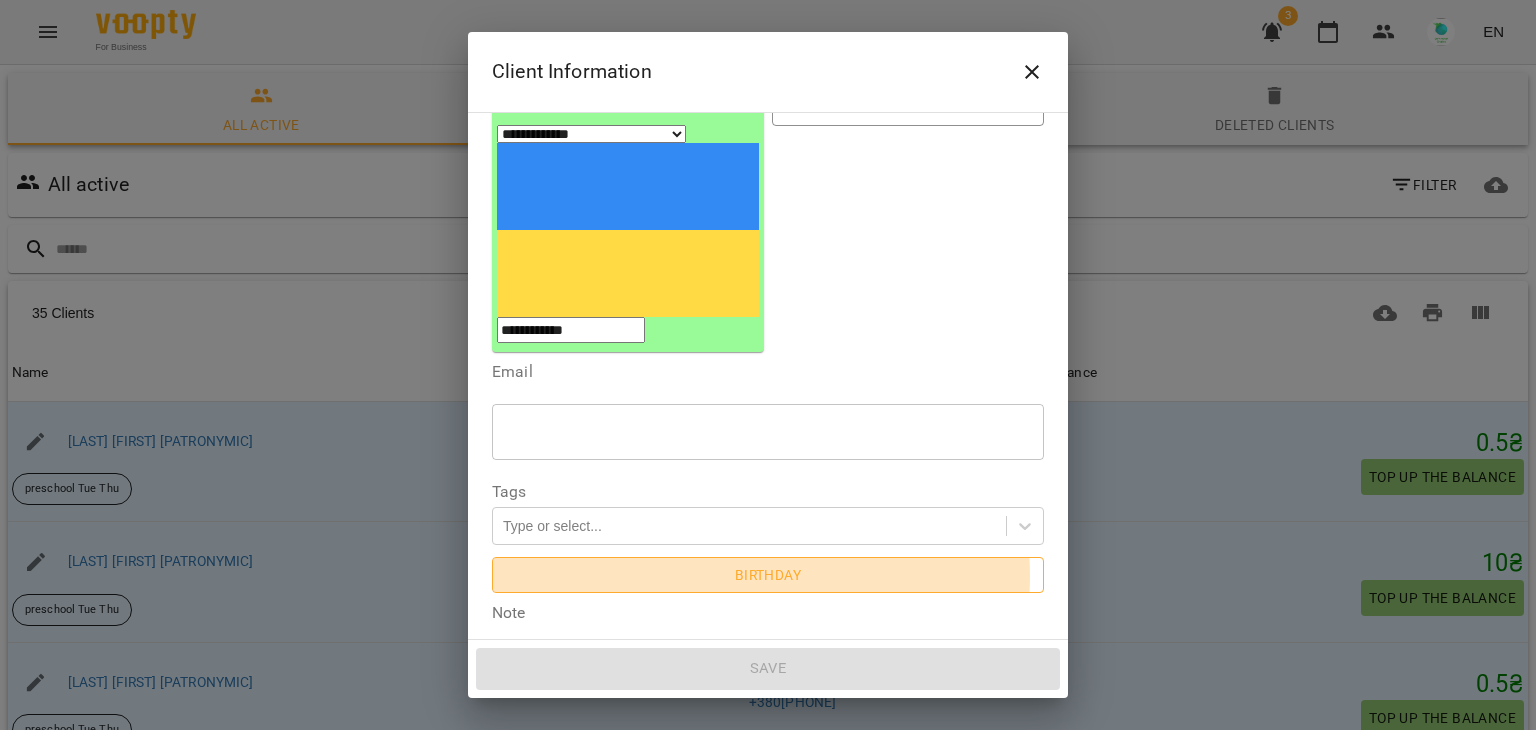 click on "Birthday" at bounding box center (768, 575) 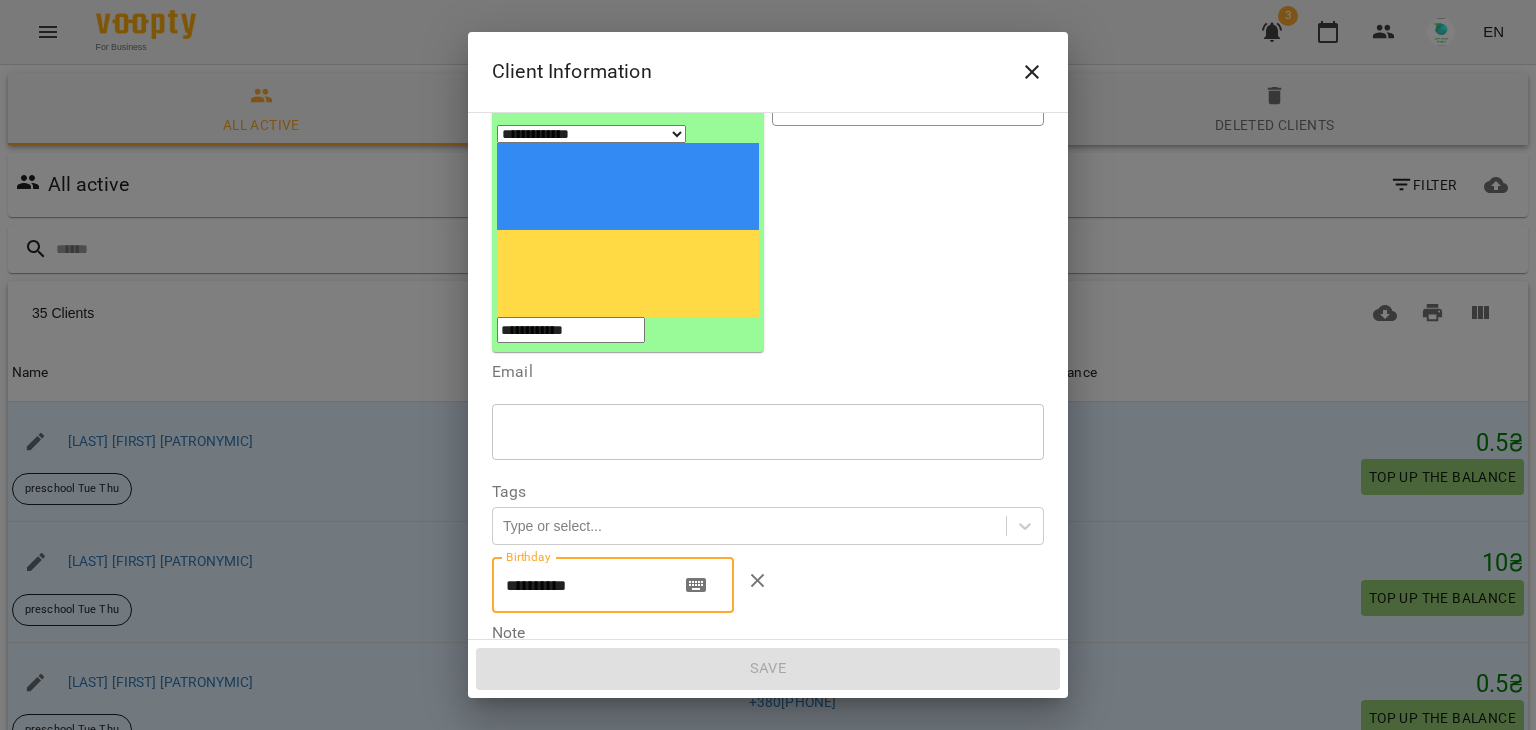 click on "**********" at bounding box center (578, 585) 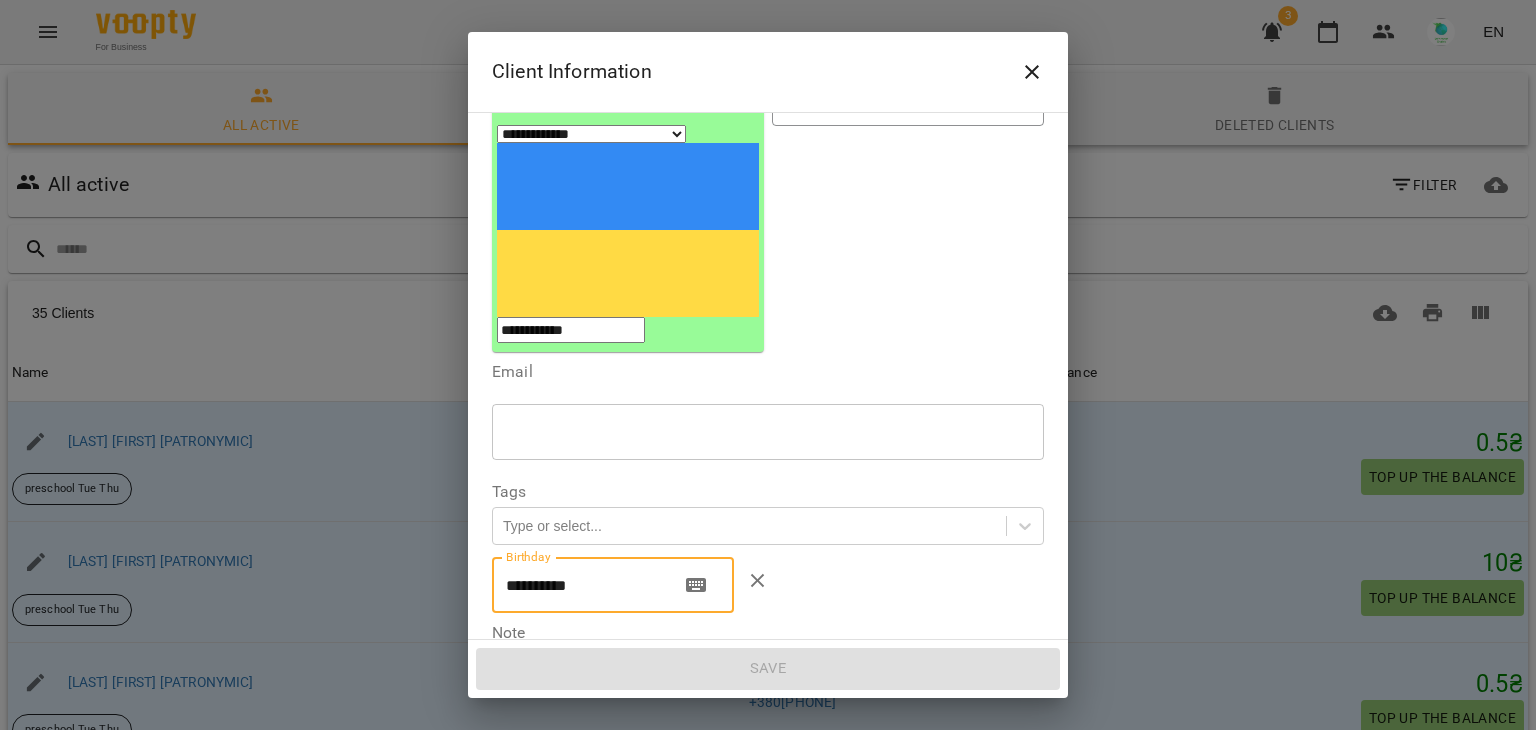 click on "**********" at bounding box center [578, 585] 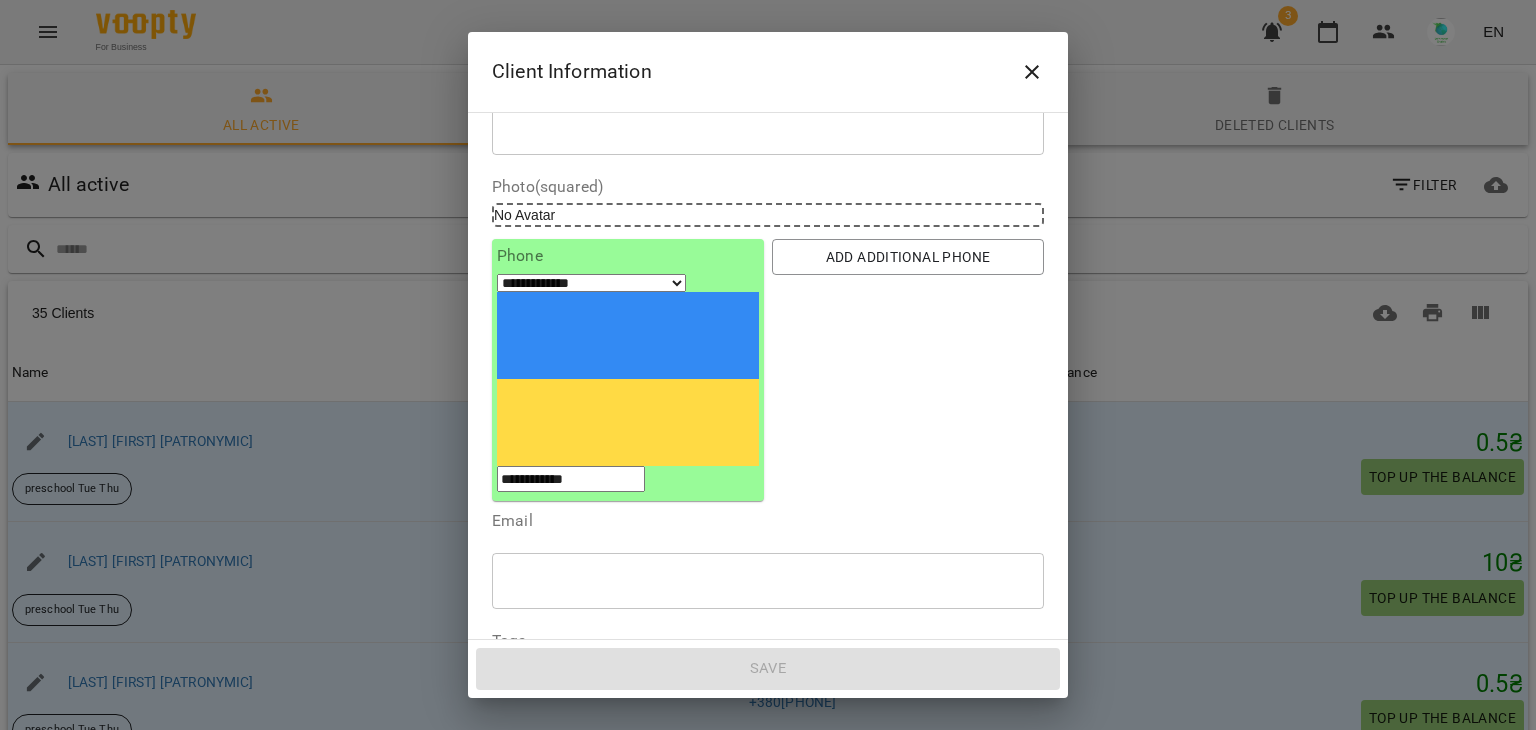 scroll, scrollTop: 0, scrollLeft: 0, axis: both 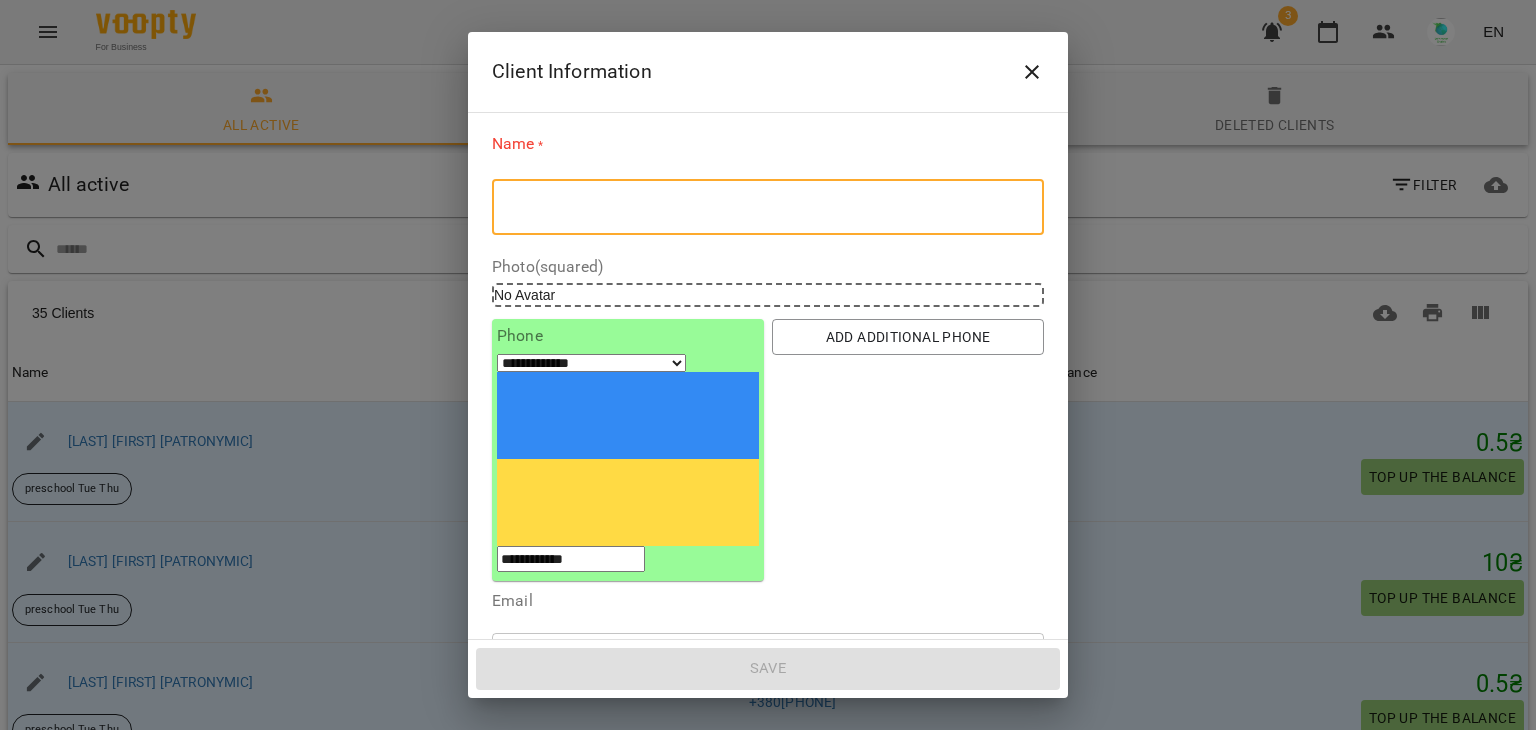 paste on "**********" 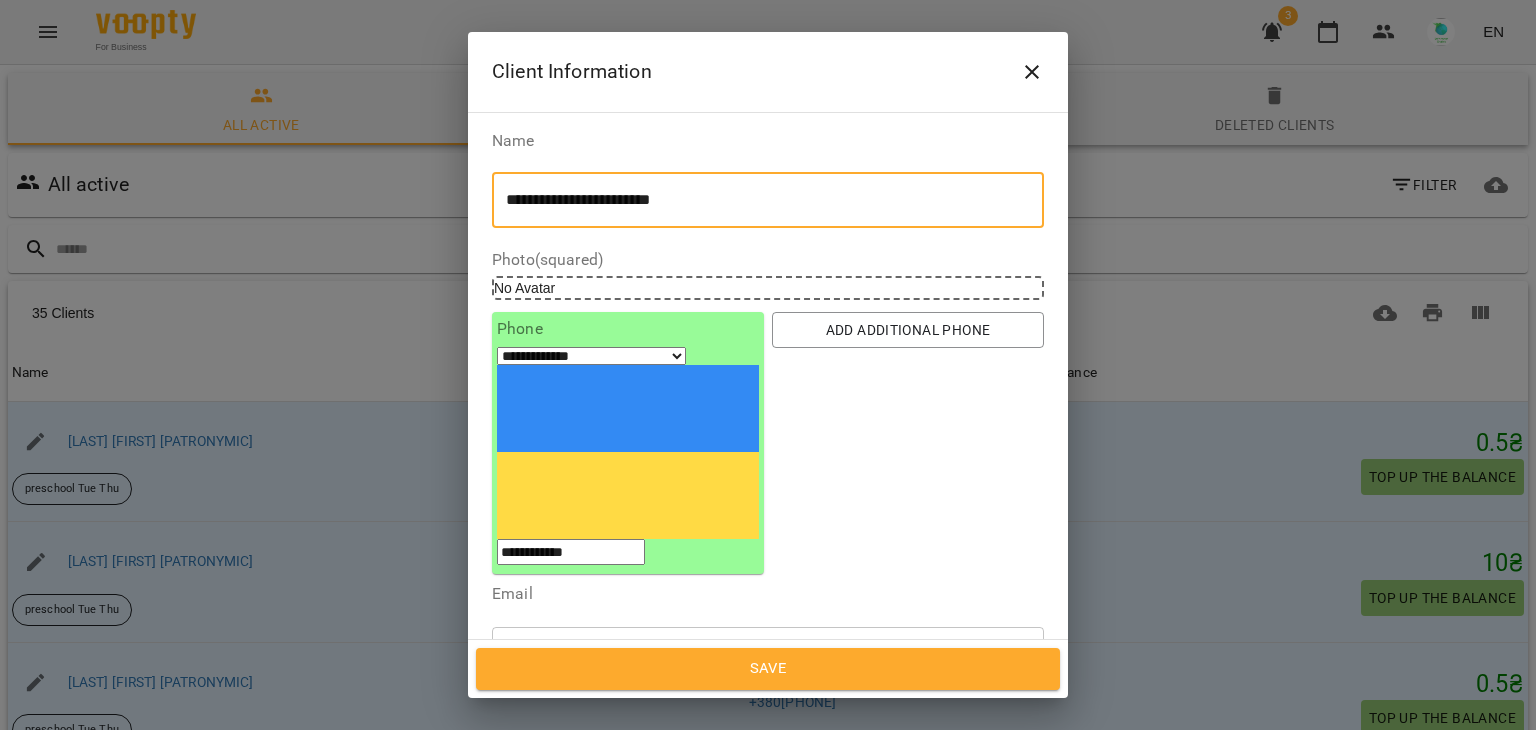 type on "**********" 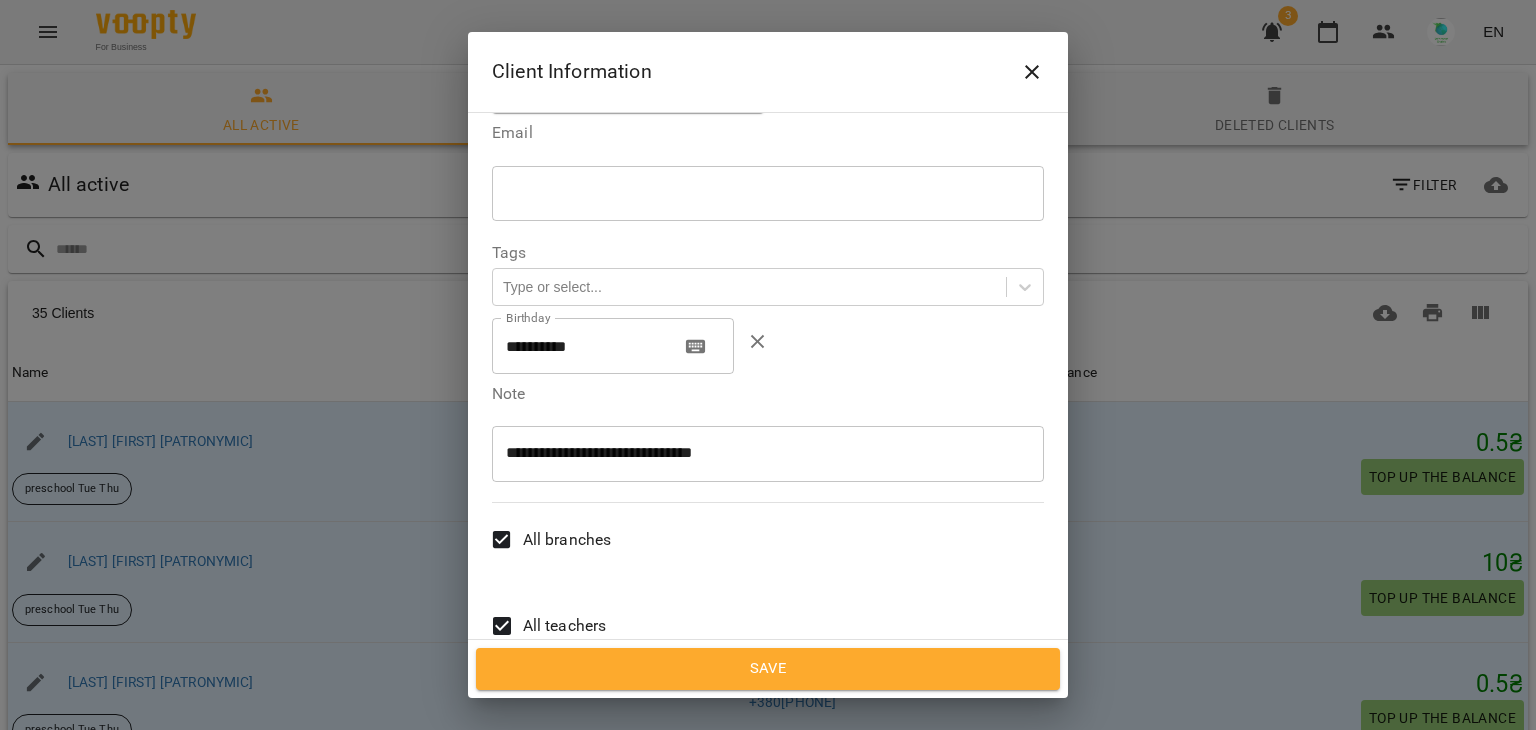 scroll, scrollTop: 500, scrollLeft: 0, axis: vertical 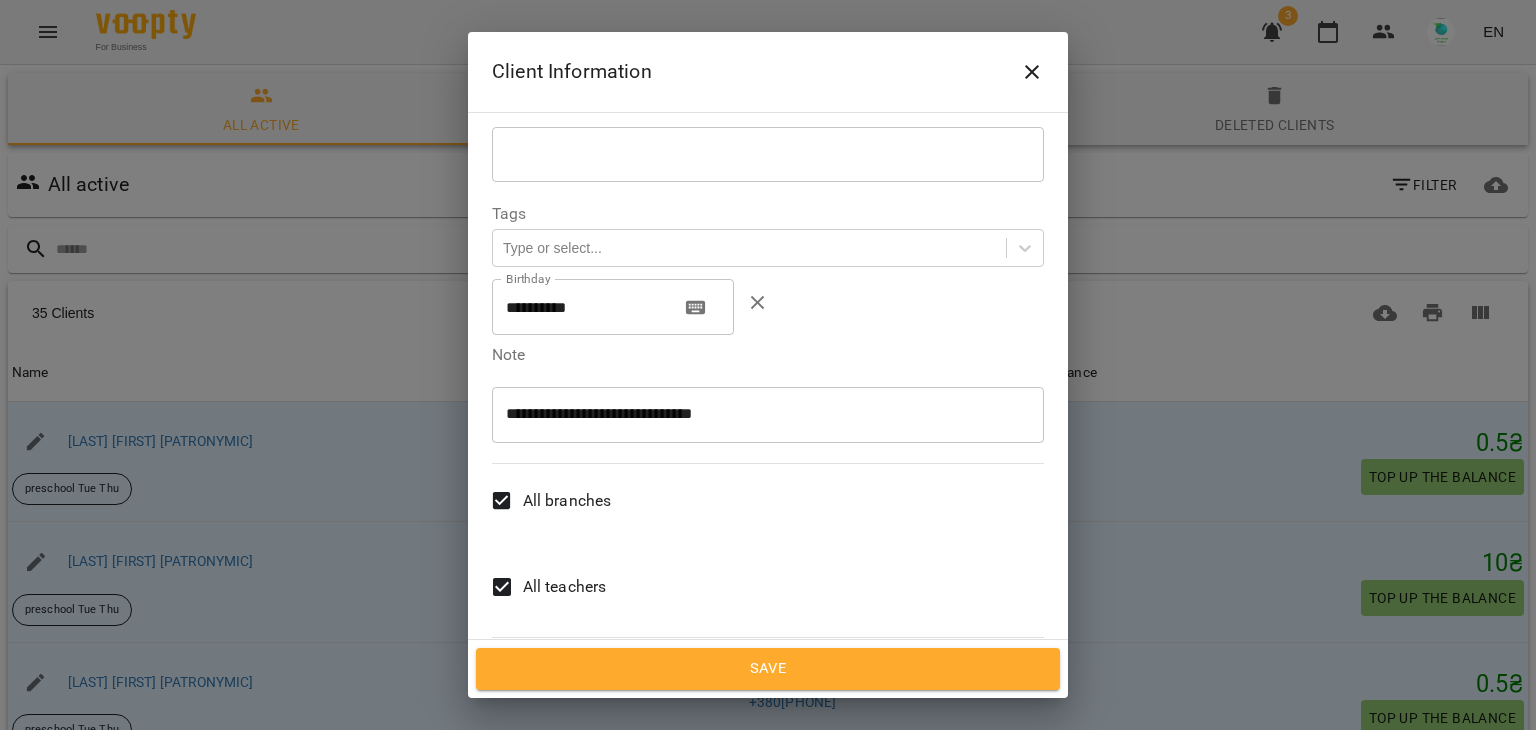 click on "All teachers" at bounding box center (565, 587) 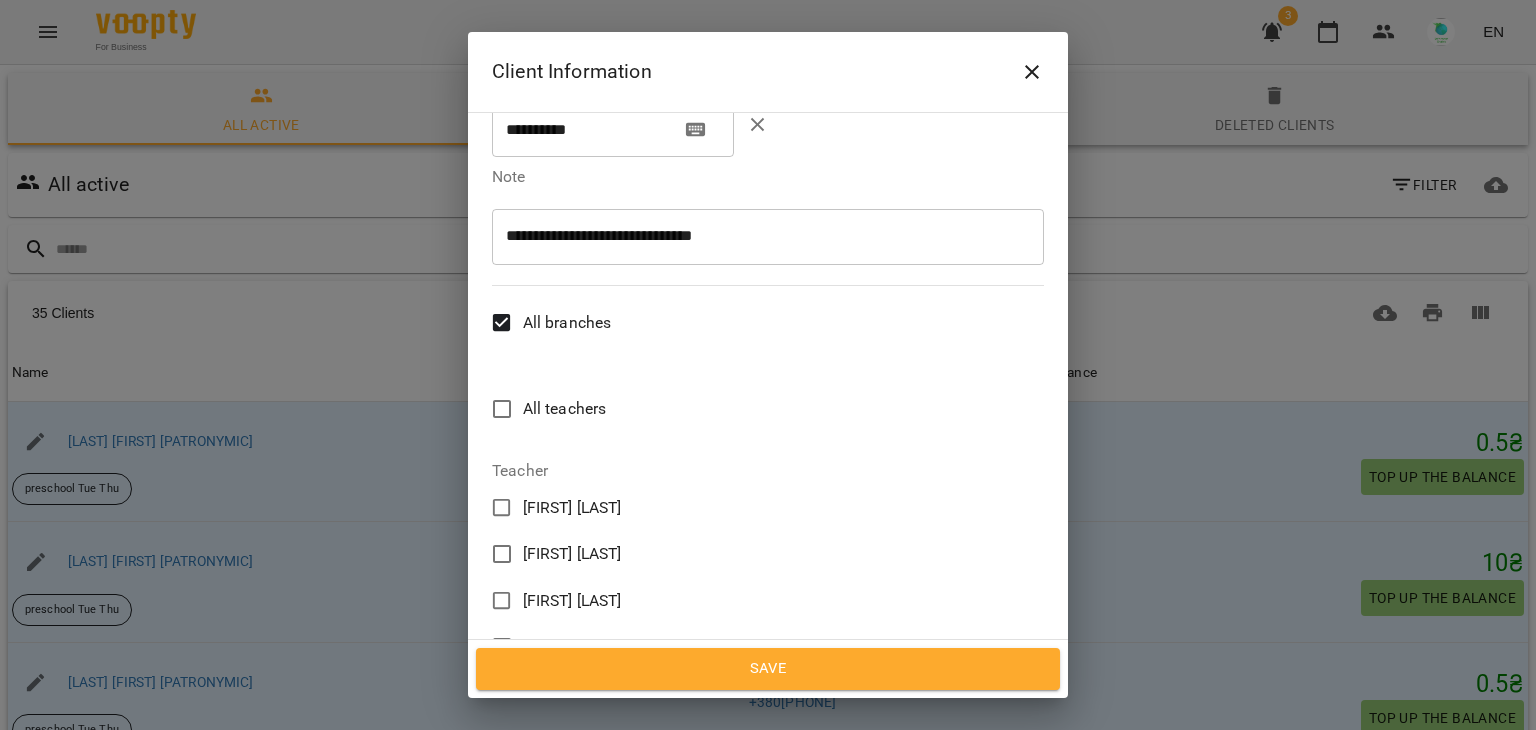 scroll, scrollTop: 690, scrollLeft: 0, axis: vertical 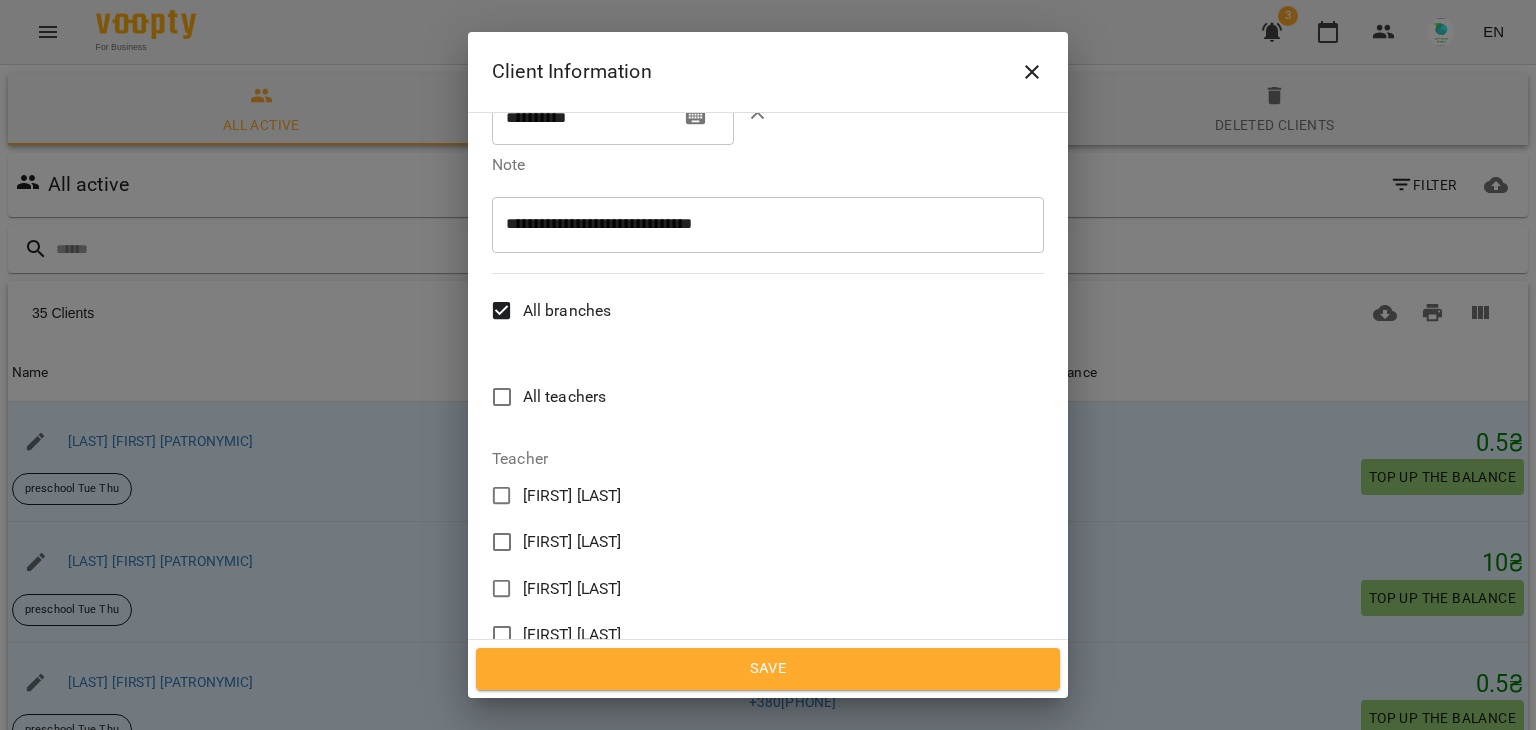 click on "[FIRST] [LAST]" at bounding box center [572, 589] 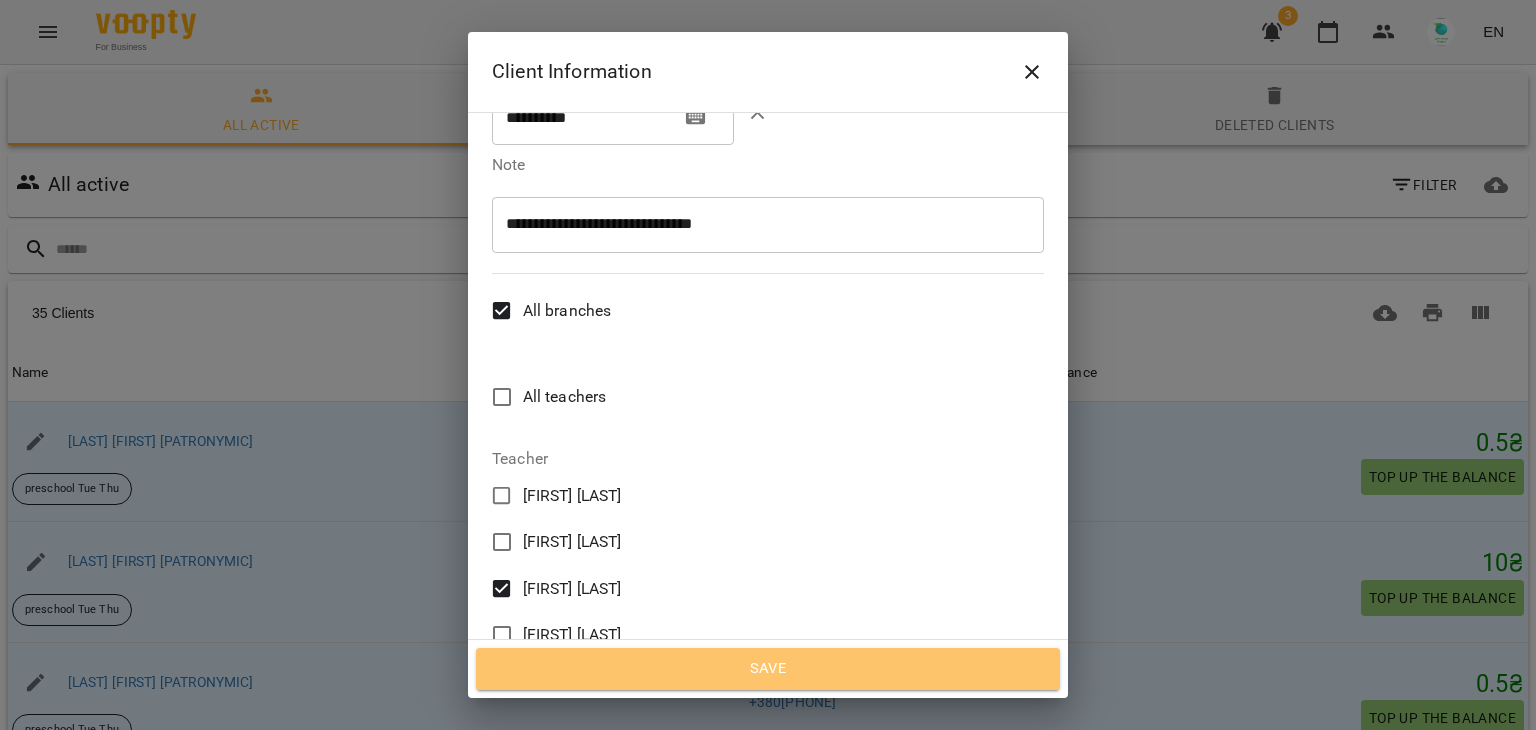 click on "Save" at bounding box center (768, 669) 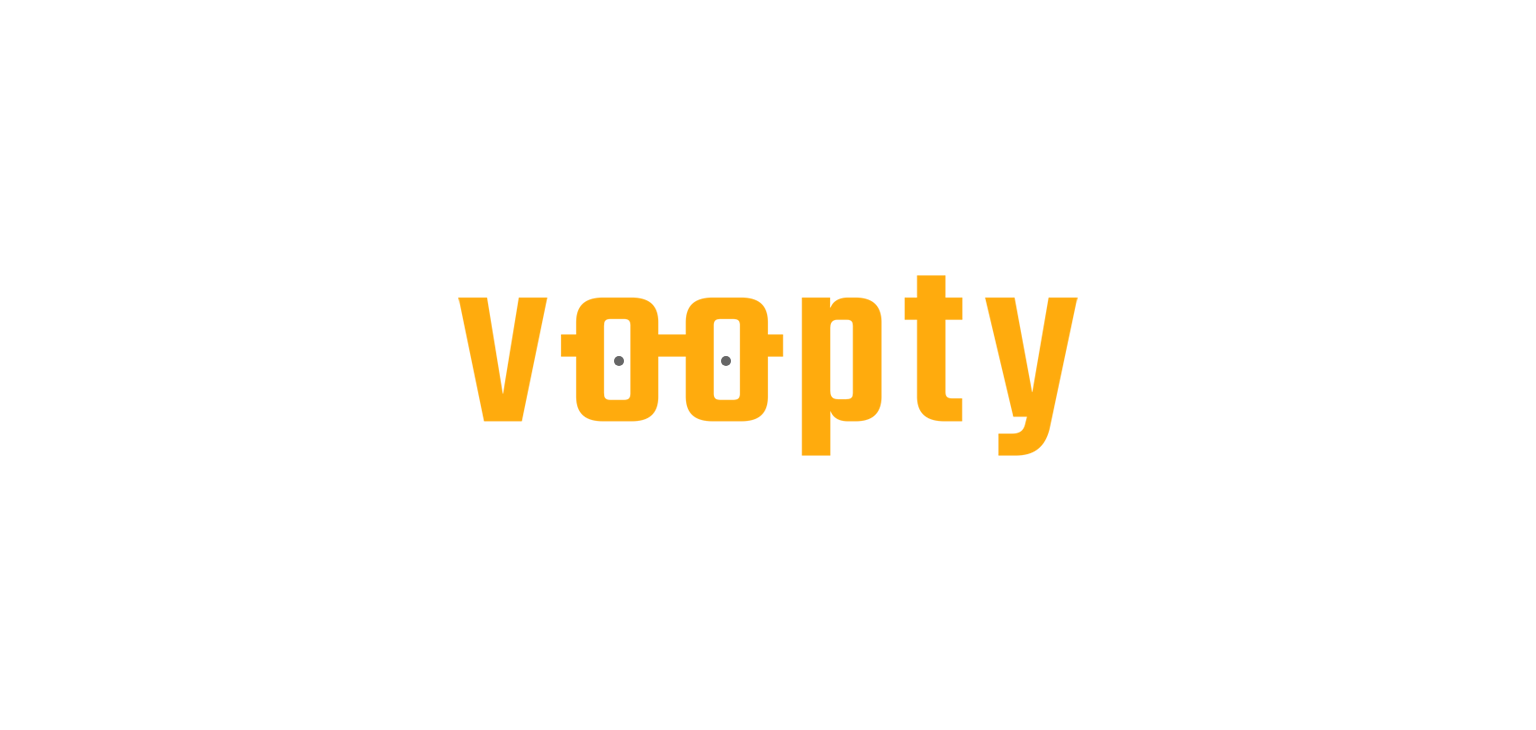 scroll, scrollTop: 0, scrollLeft: 0, axis: both 